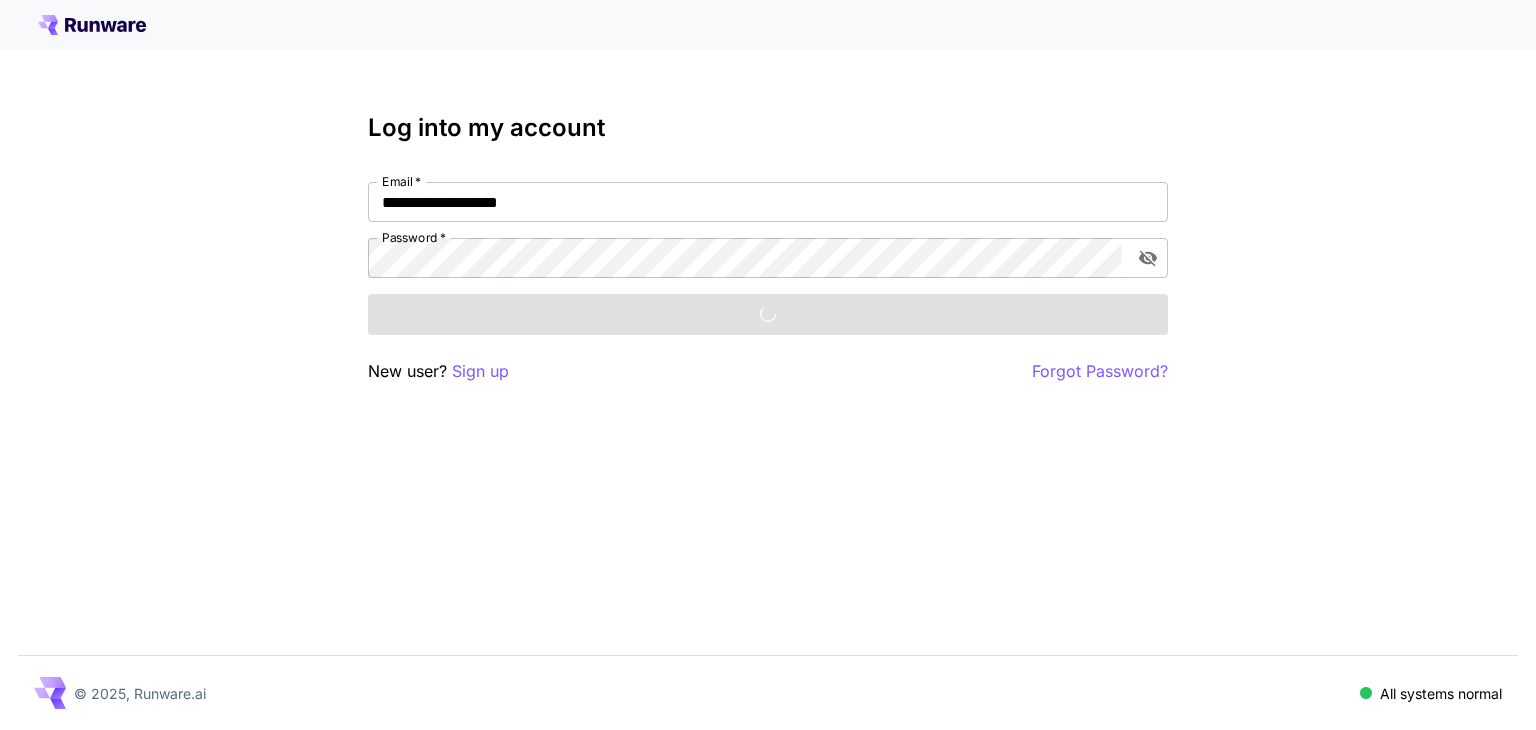 scroll, scrollTop: 0, scrollLeft: 0, axis: both 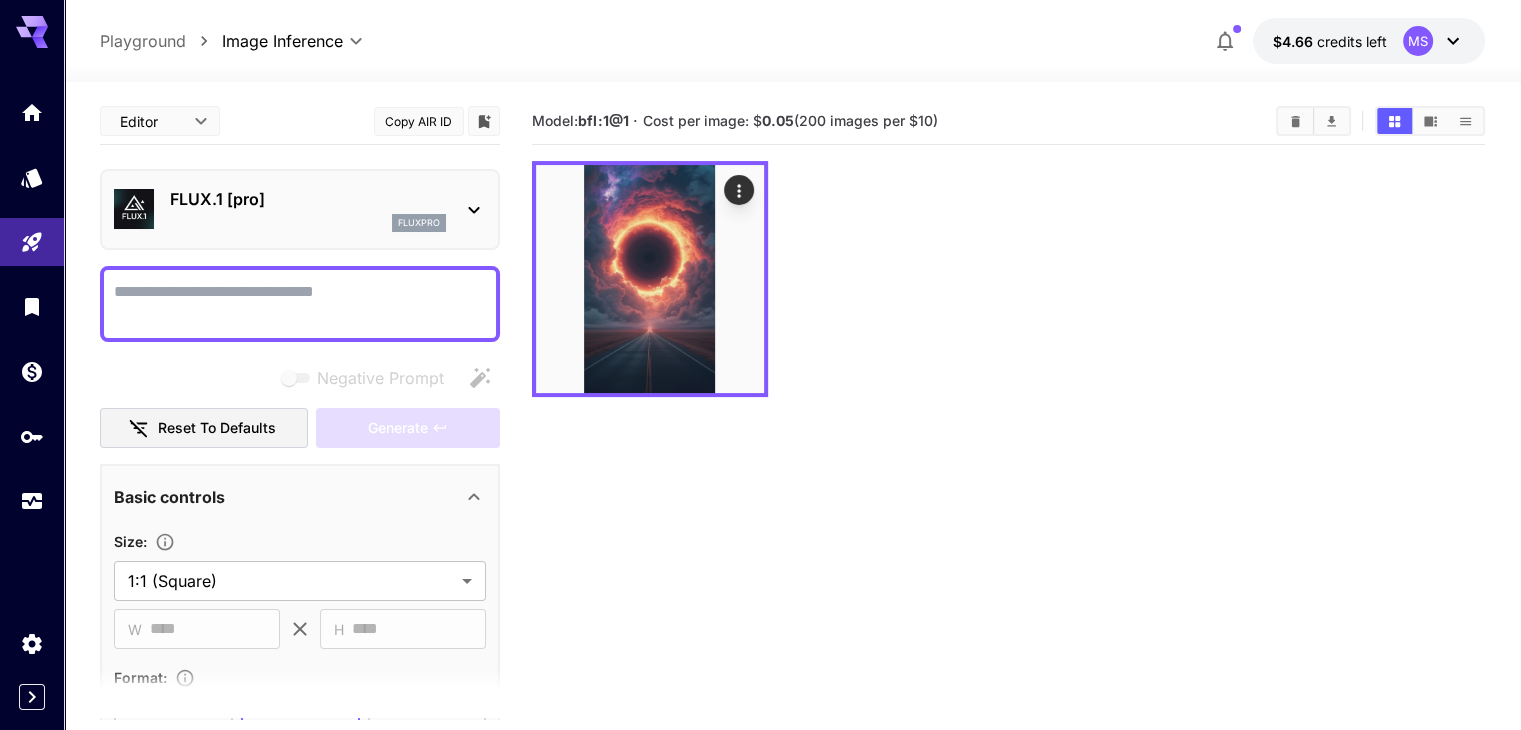 type on "**" 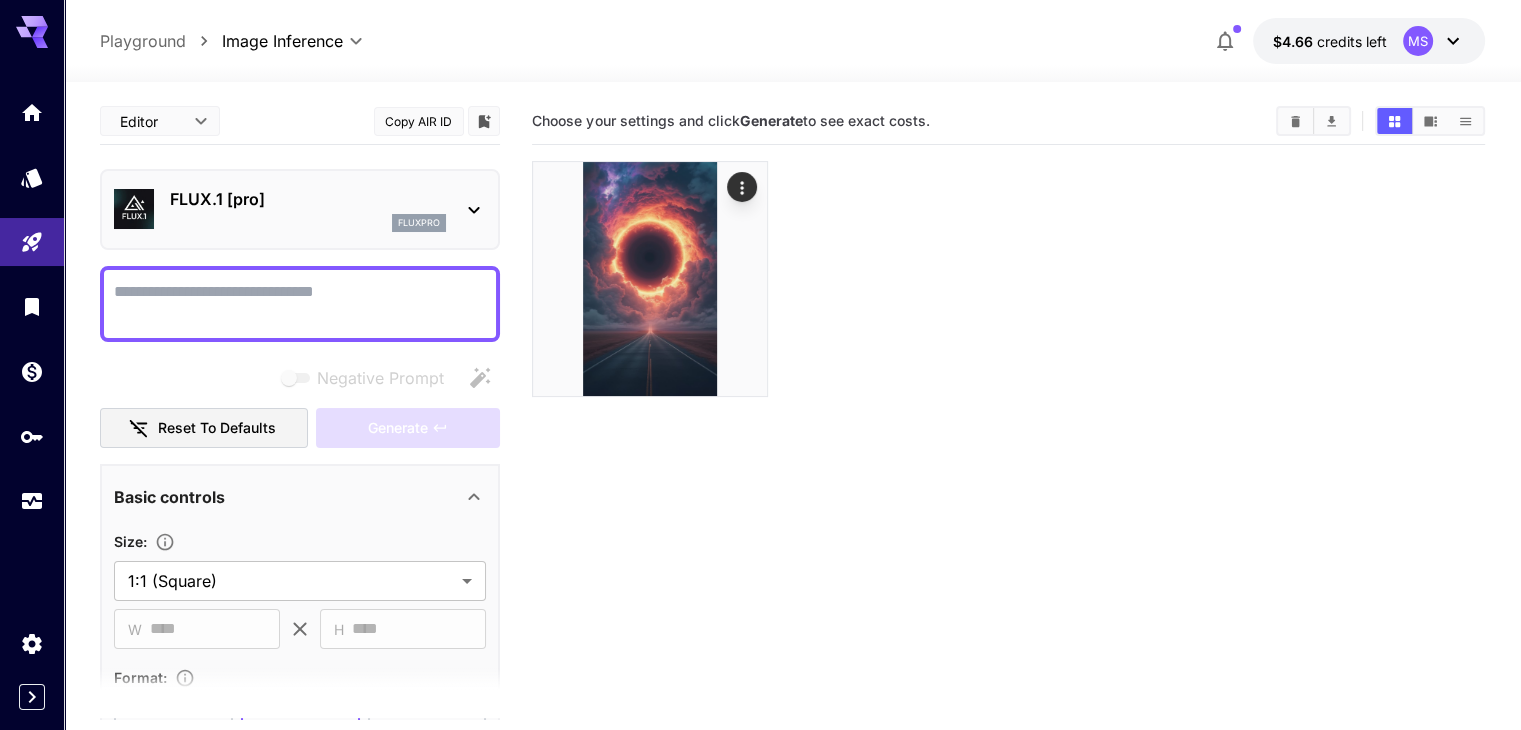 paste on "**********" 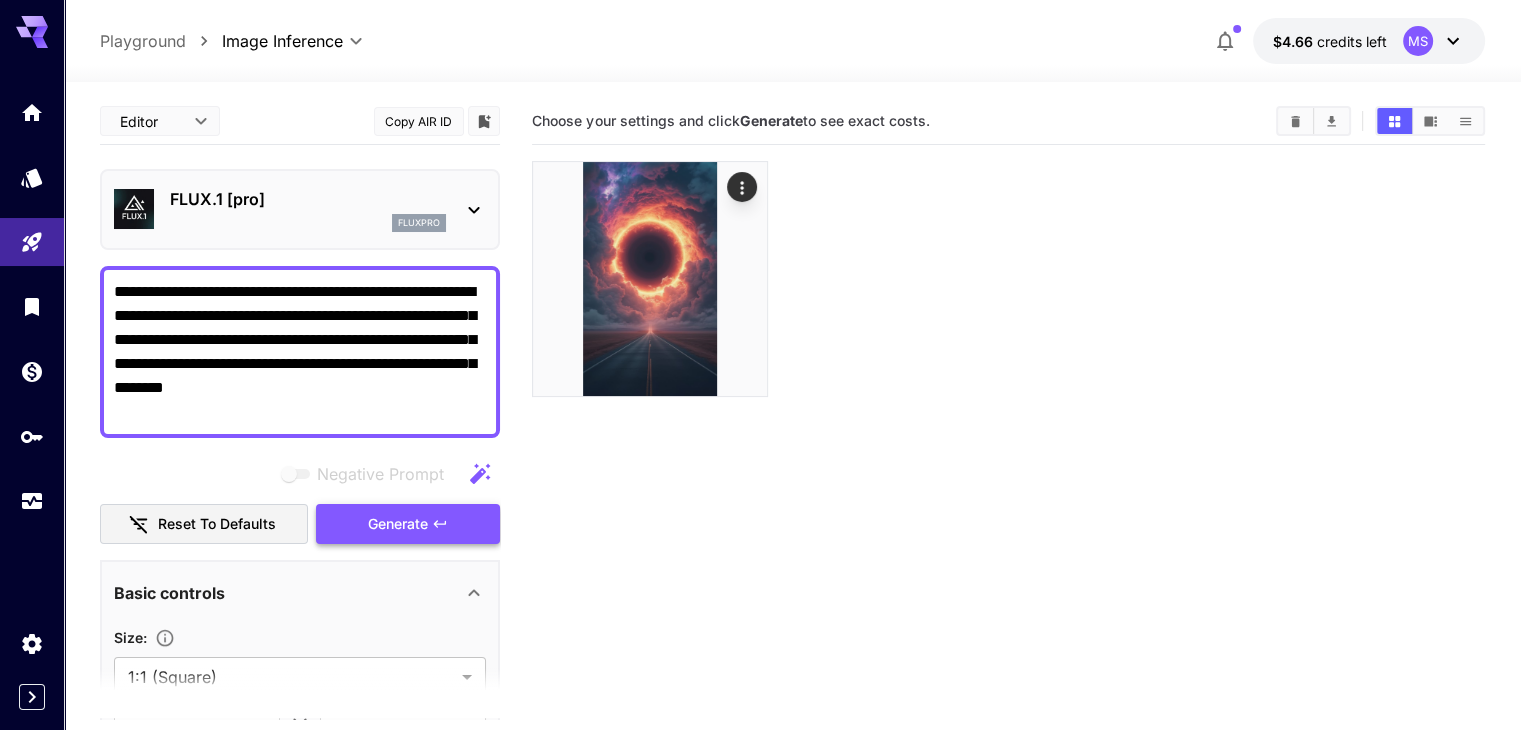 type on "**********" 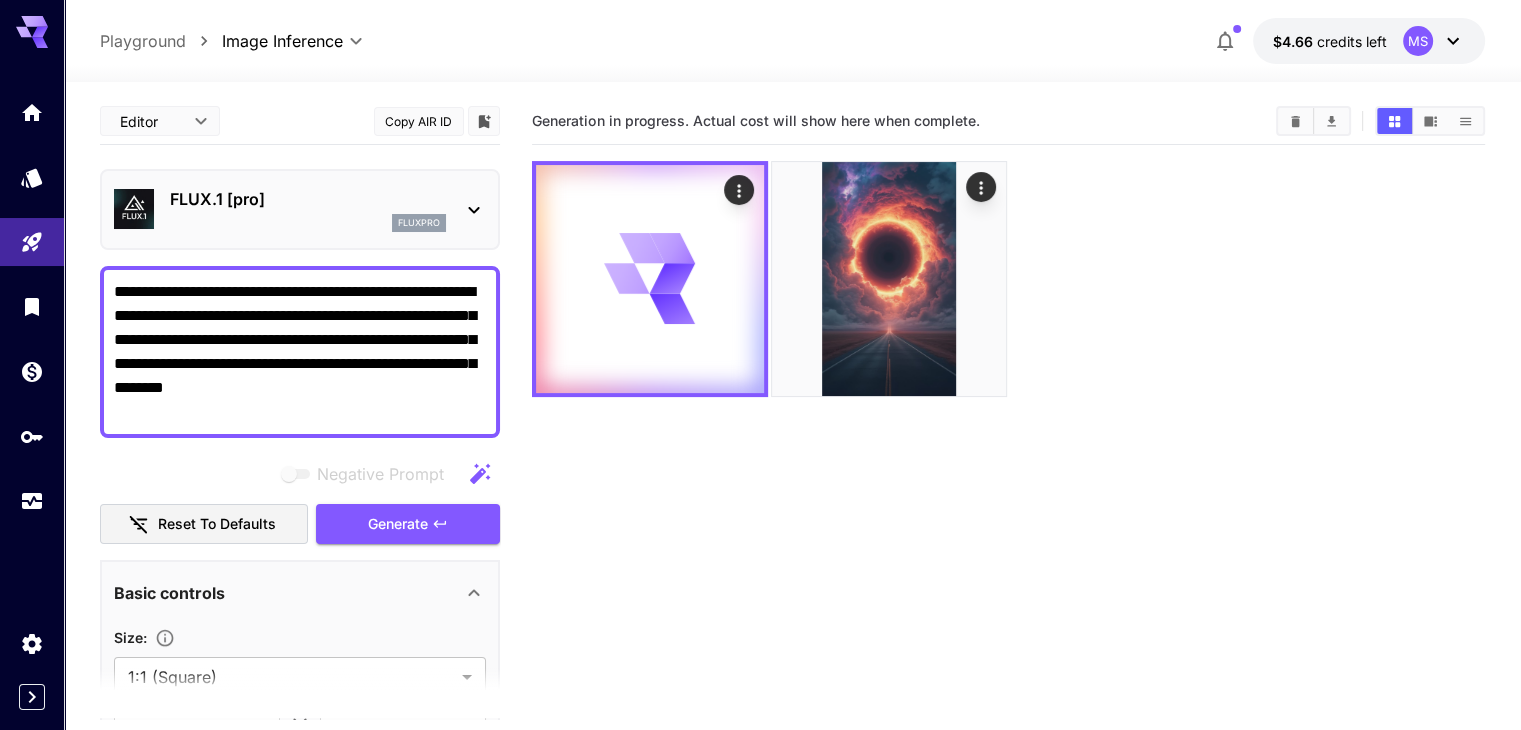 scroll, scrollTop: 80, scrollLeft: 0, axis: vertical 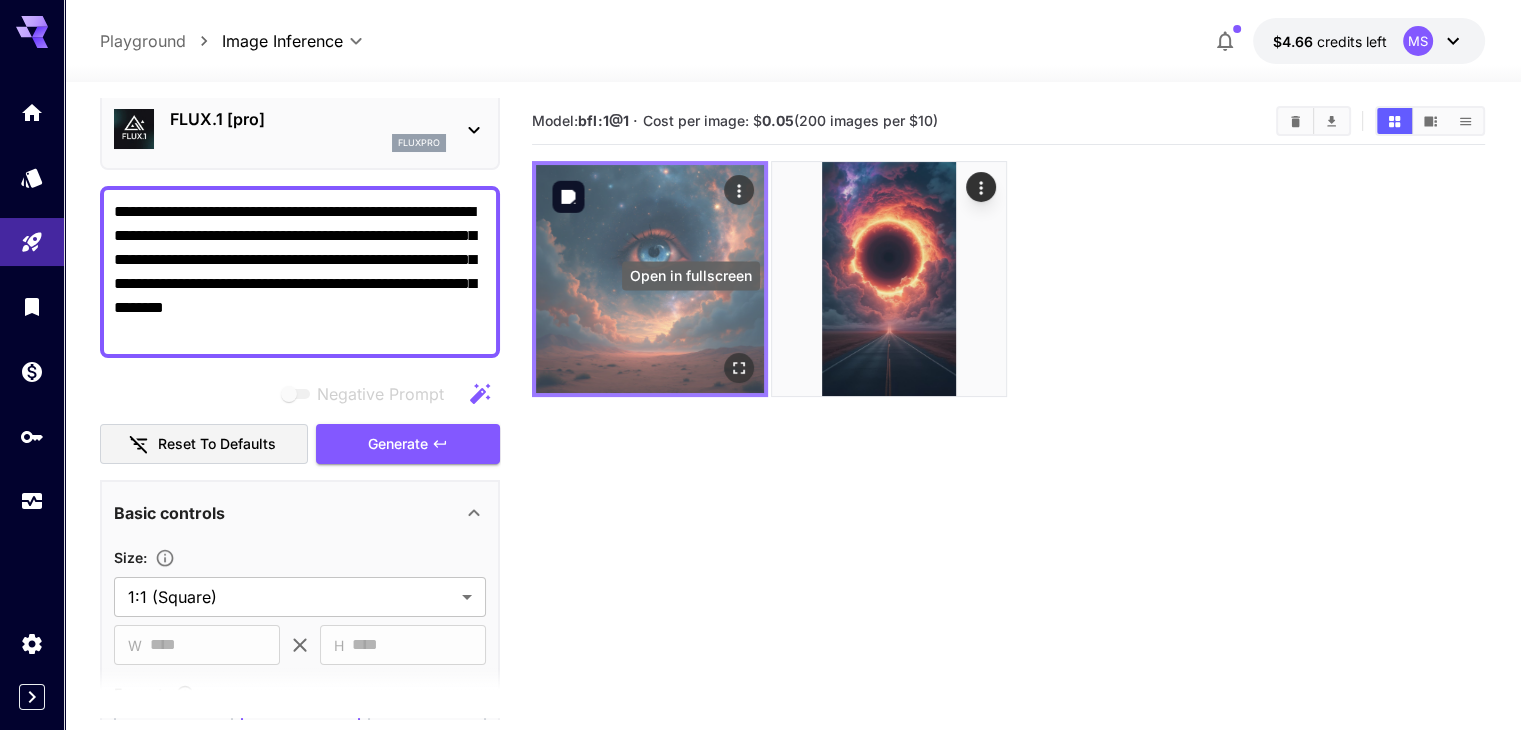 click at bounding box center [739, 368] 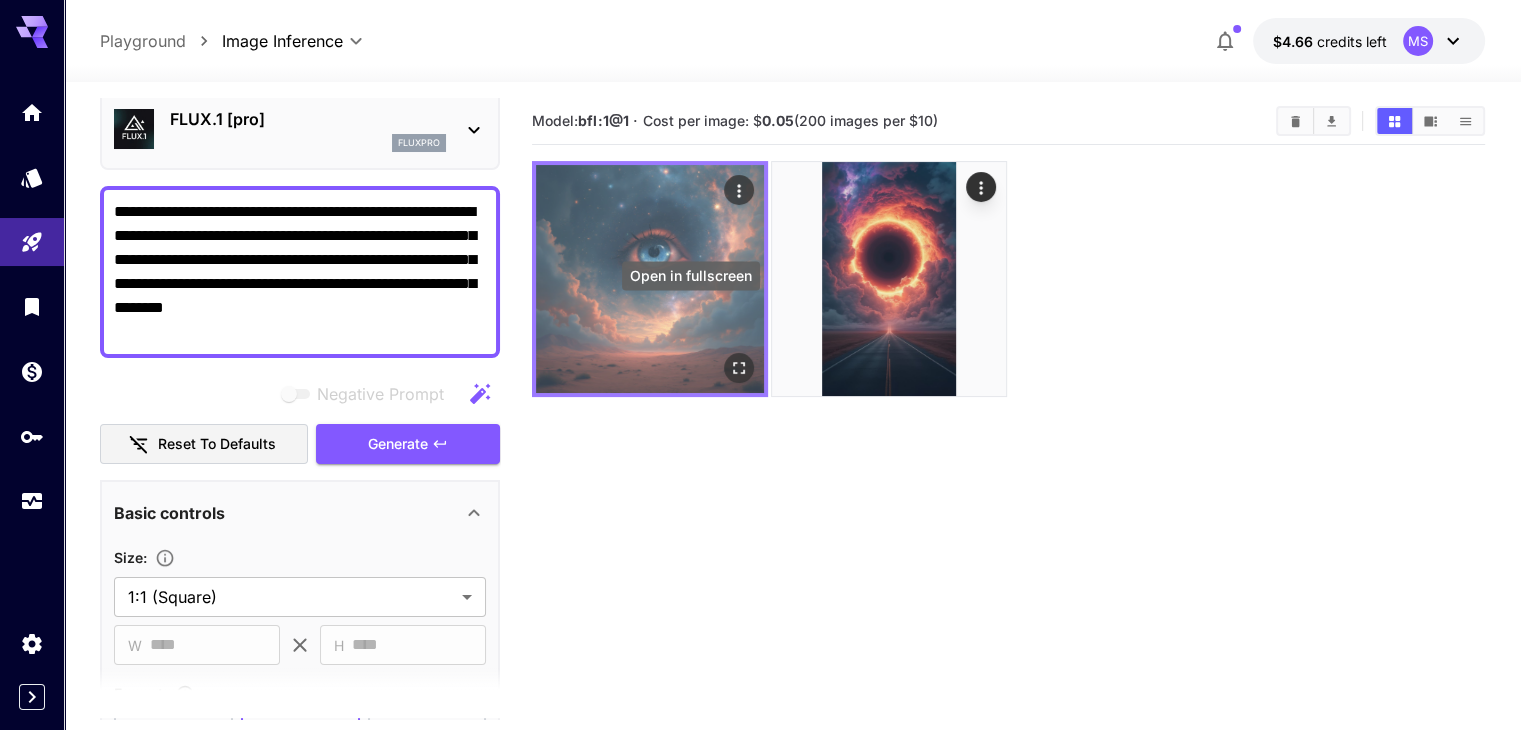 click 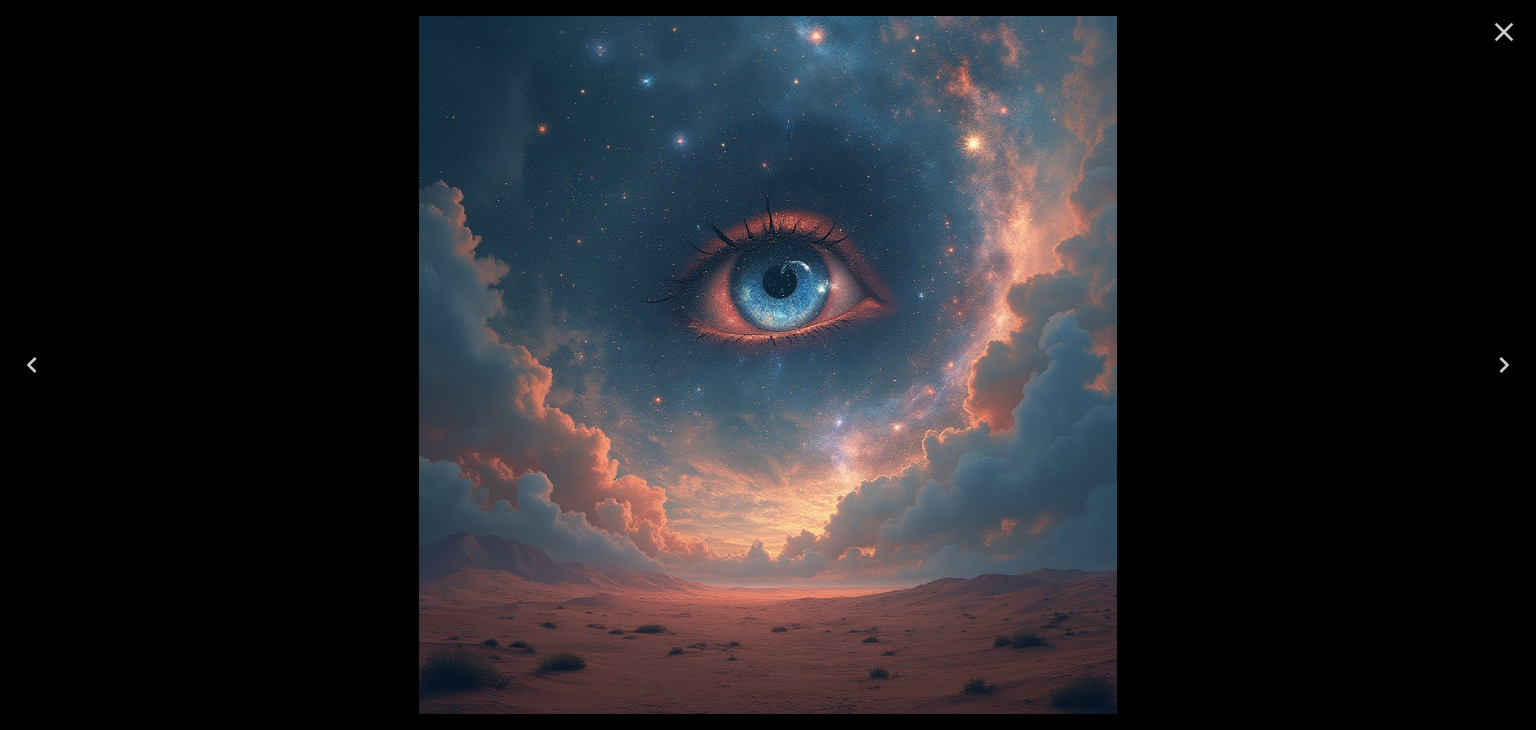 click 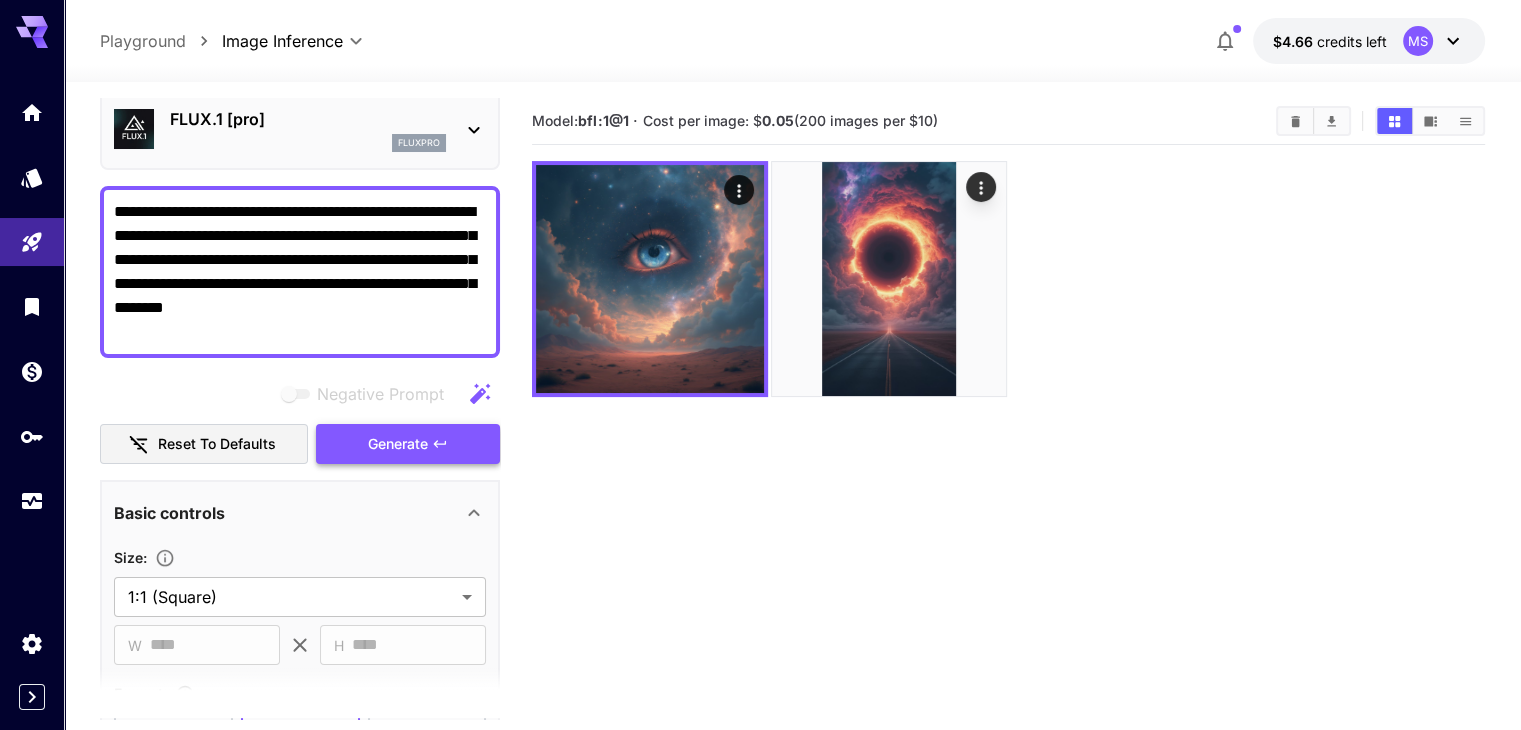 scroll, scrollTop: 186, scrollLeft: 0, axis: vertical 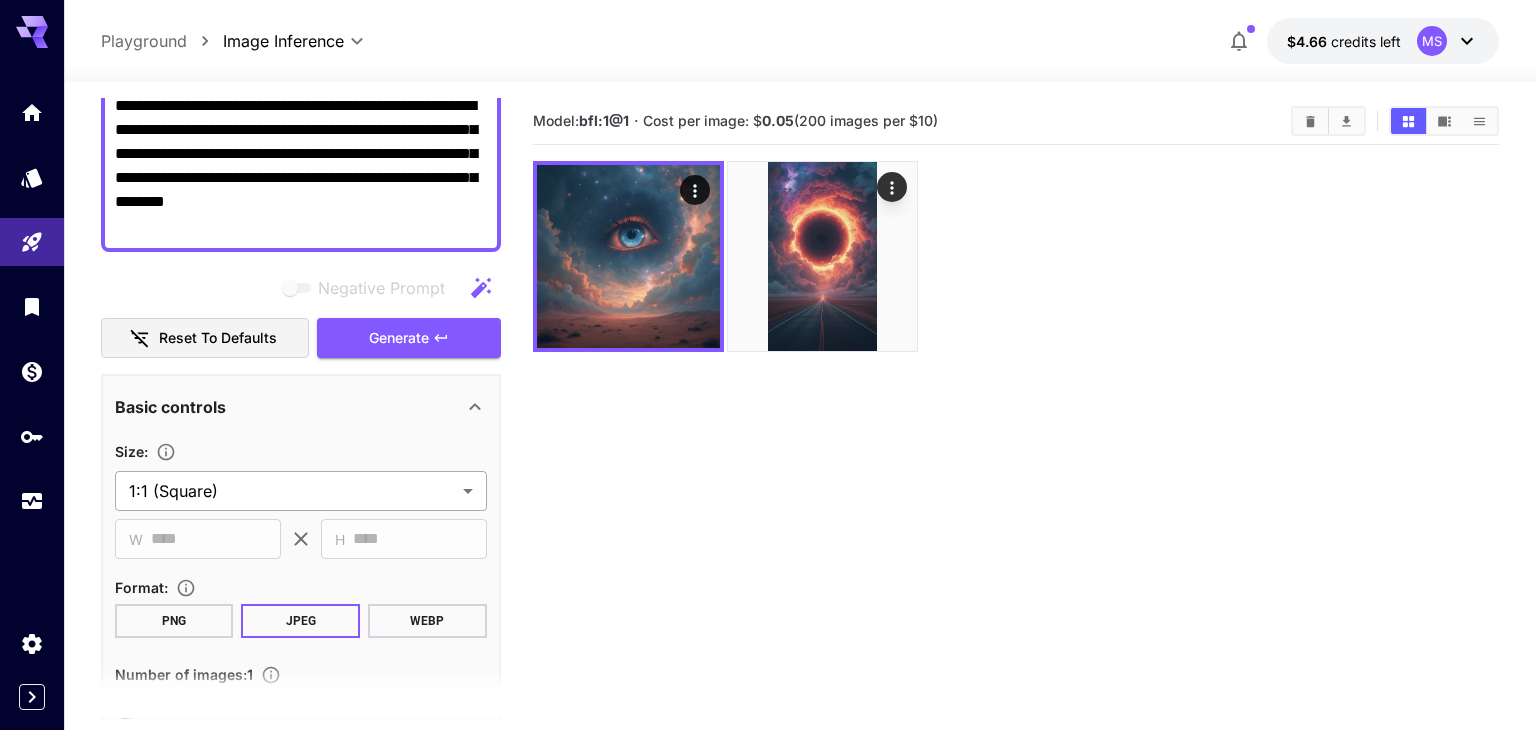 click on "**********" at bounding box center [768, 444] 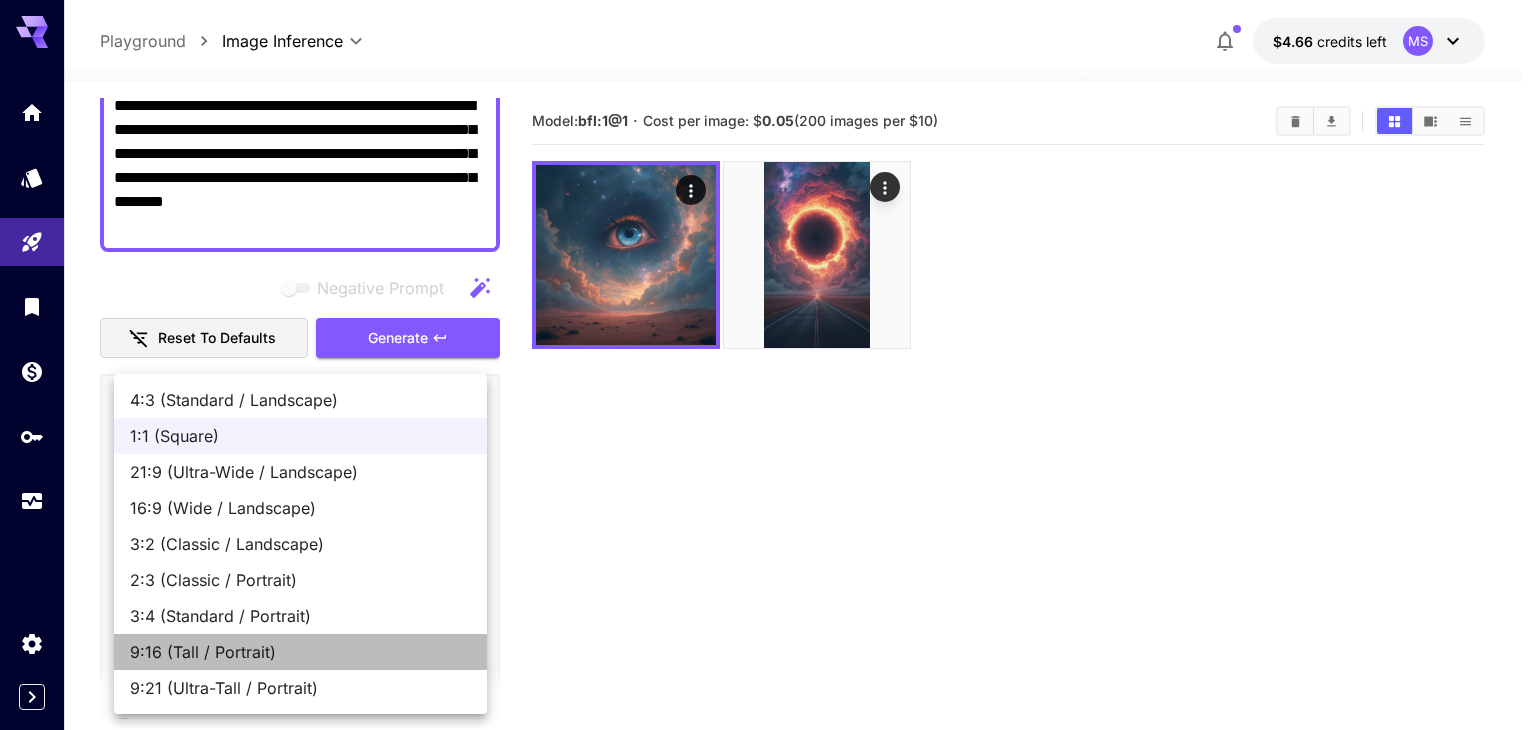 click on "9:16 (Tall / Portrait)" at bounding box center [300, 652] 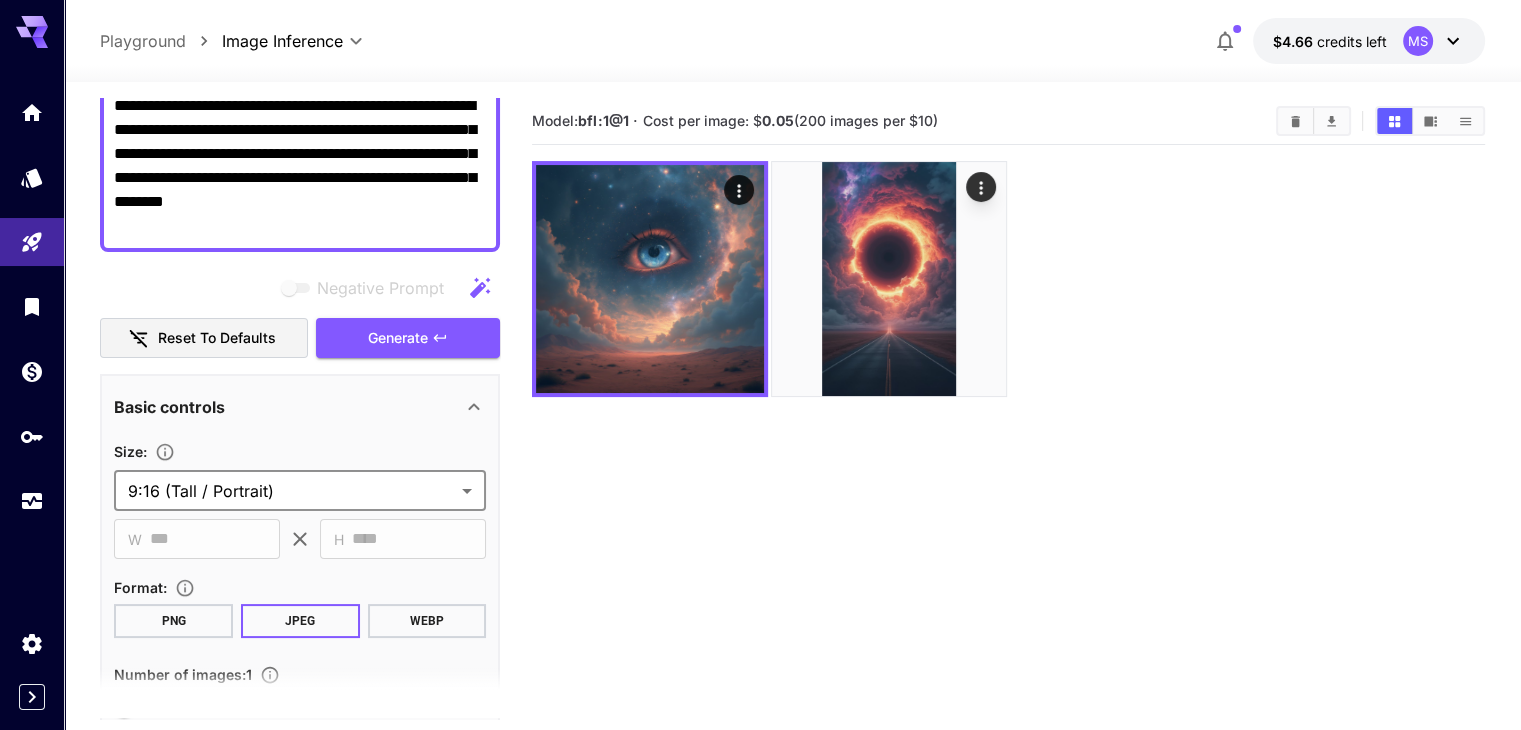 click 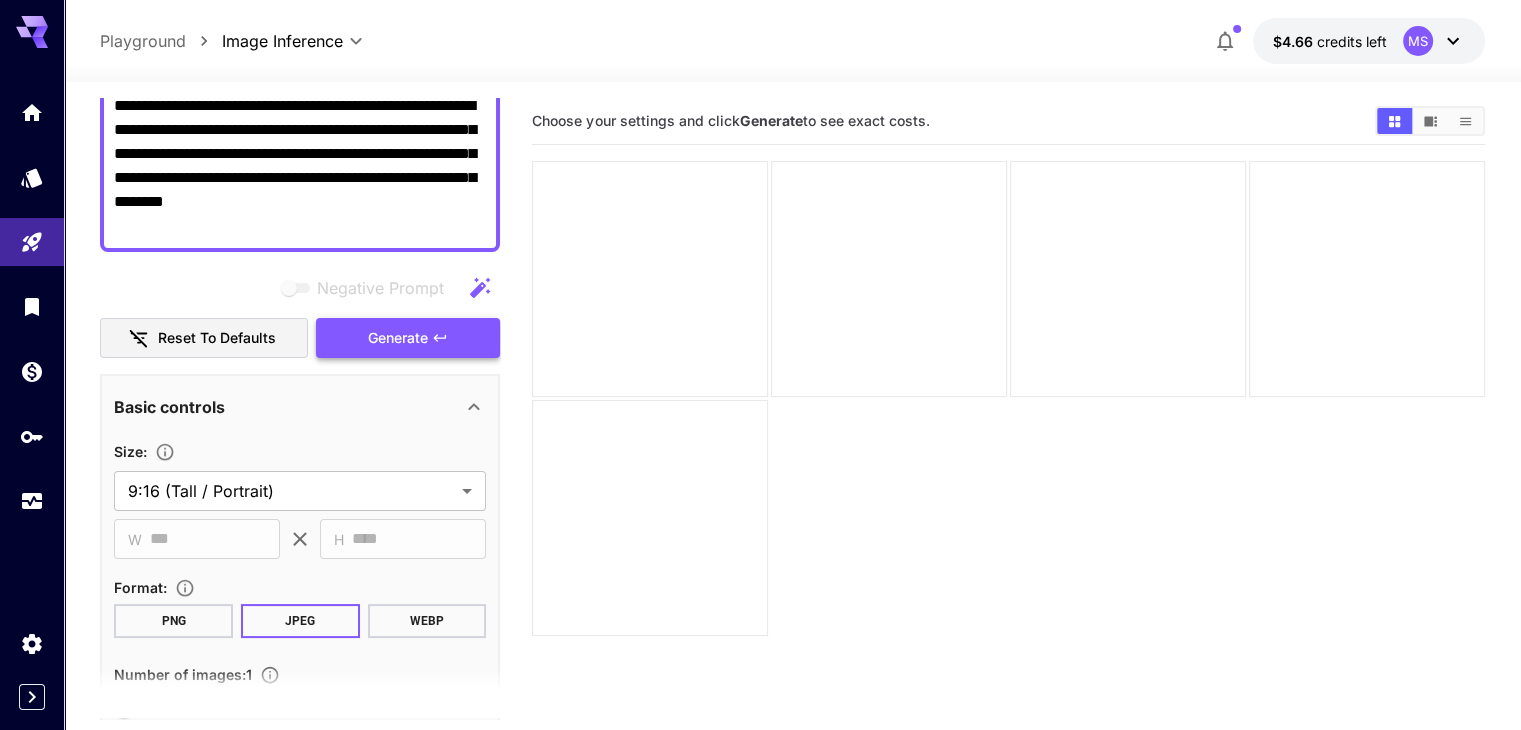 click on "Generate" at bounding box center [398, 338] 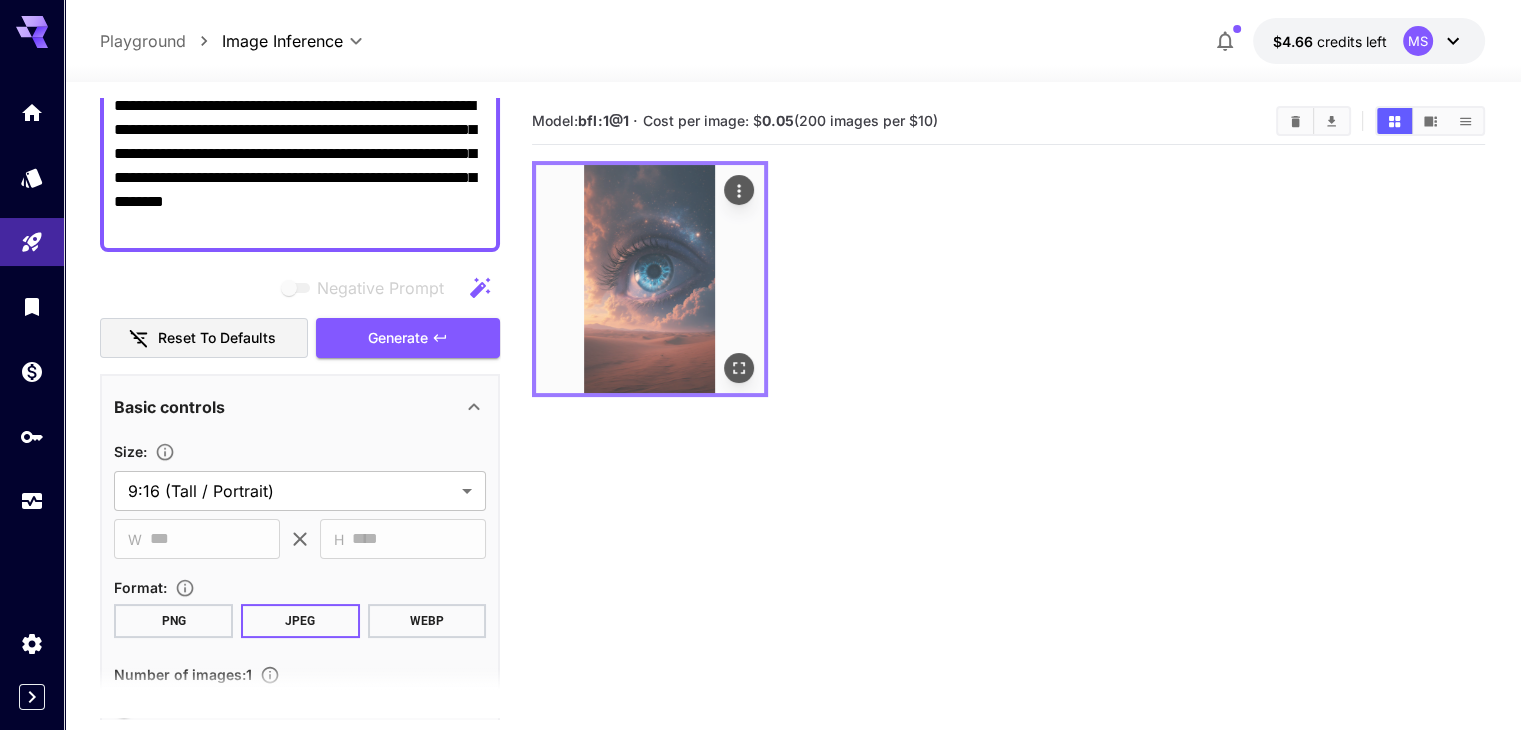 click 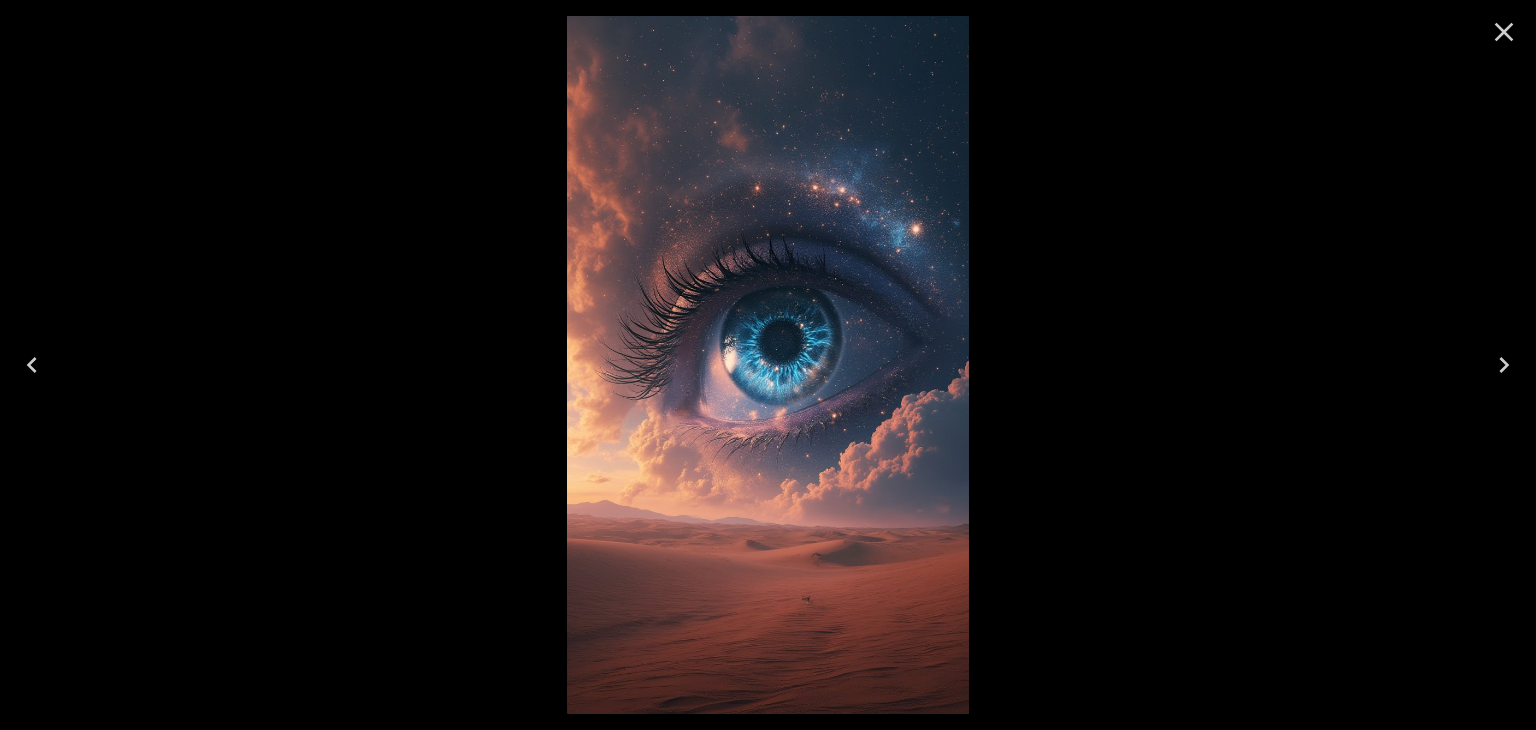 click 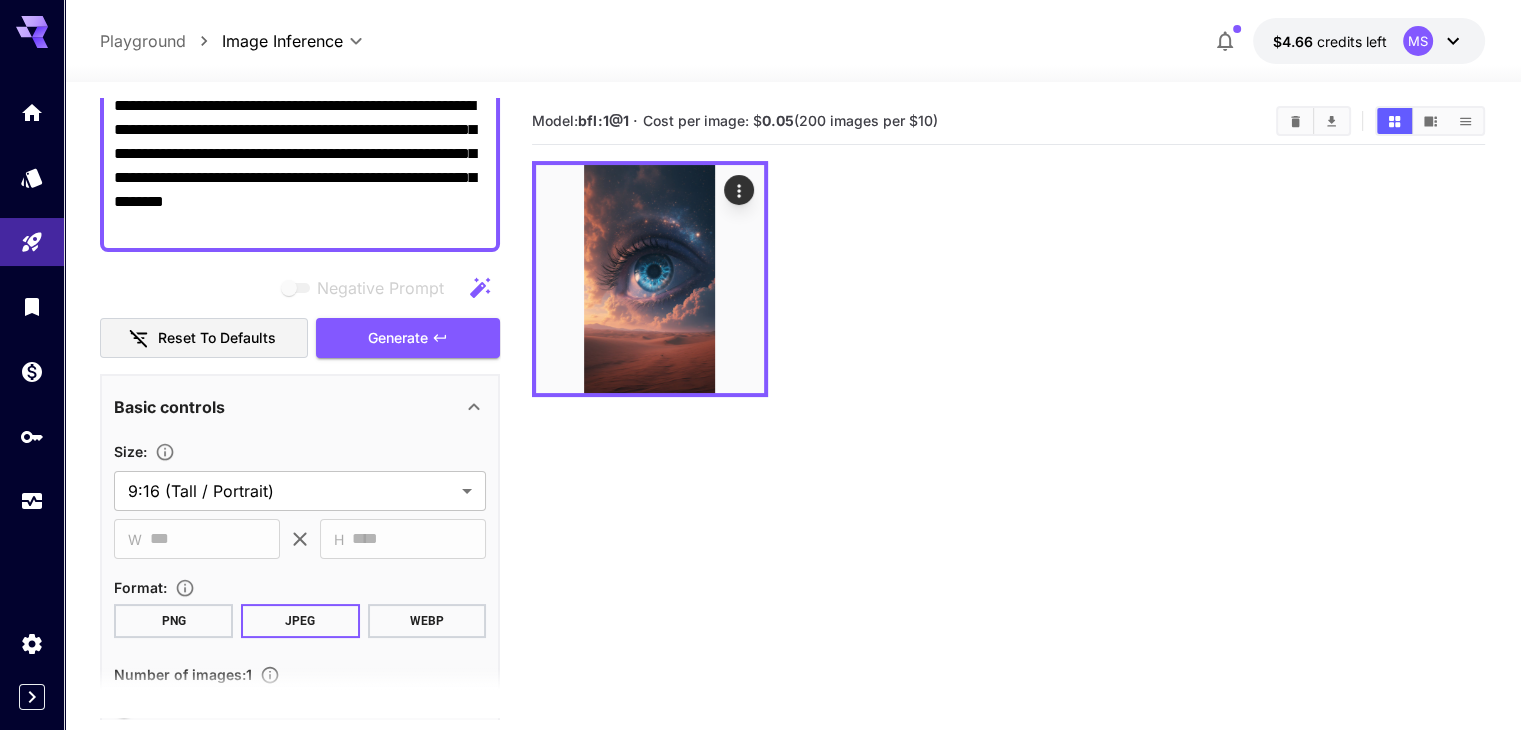 click on "Model:  bfl:1@1 · Cost per image: $ 0.05  (200 images per $10)" at bounding box center (1008, 463) 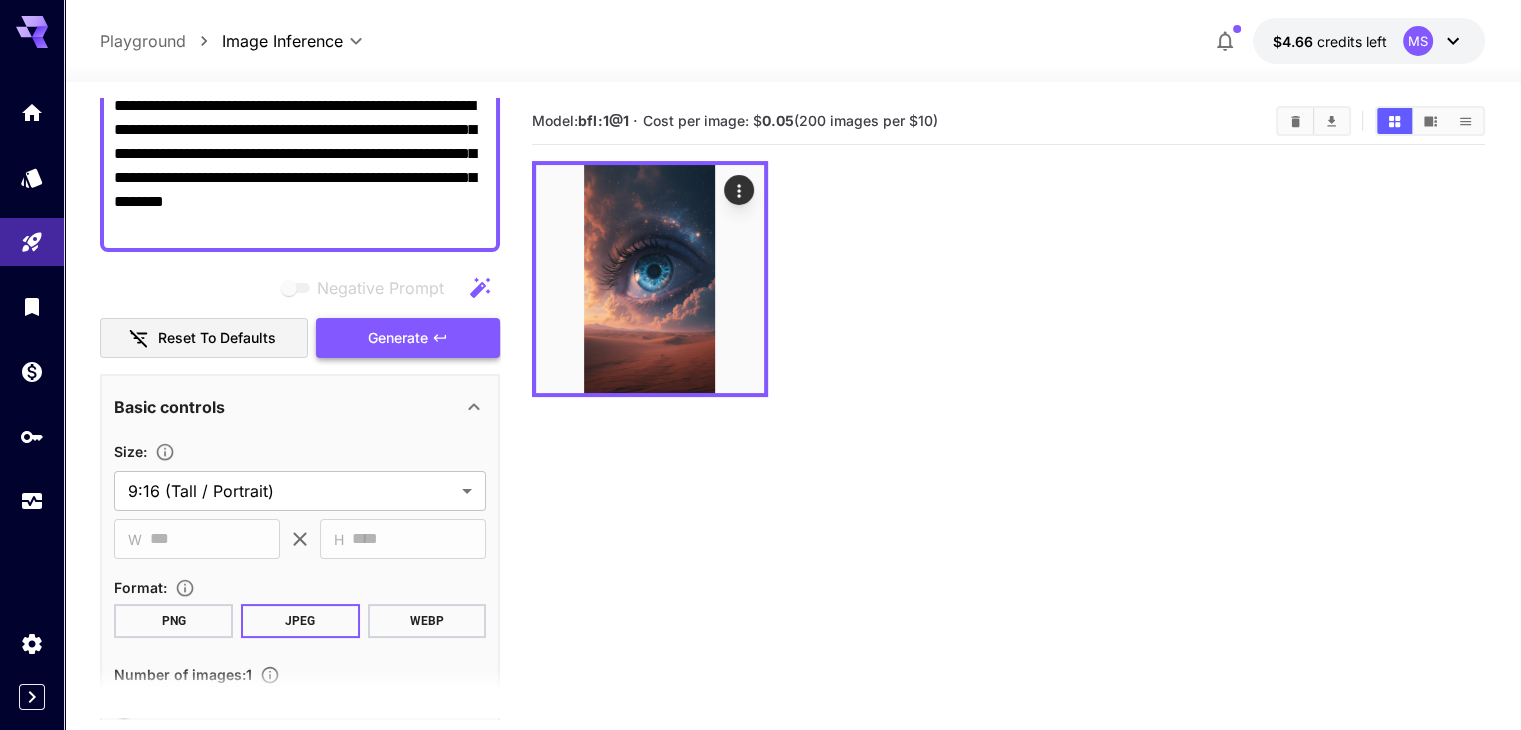 click on "Generate" at bounding box center [398, 338] 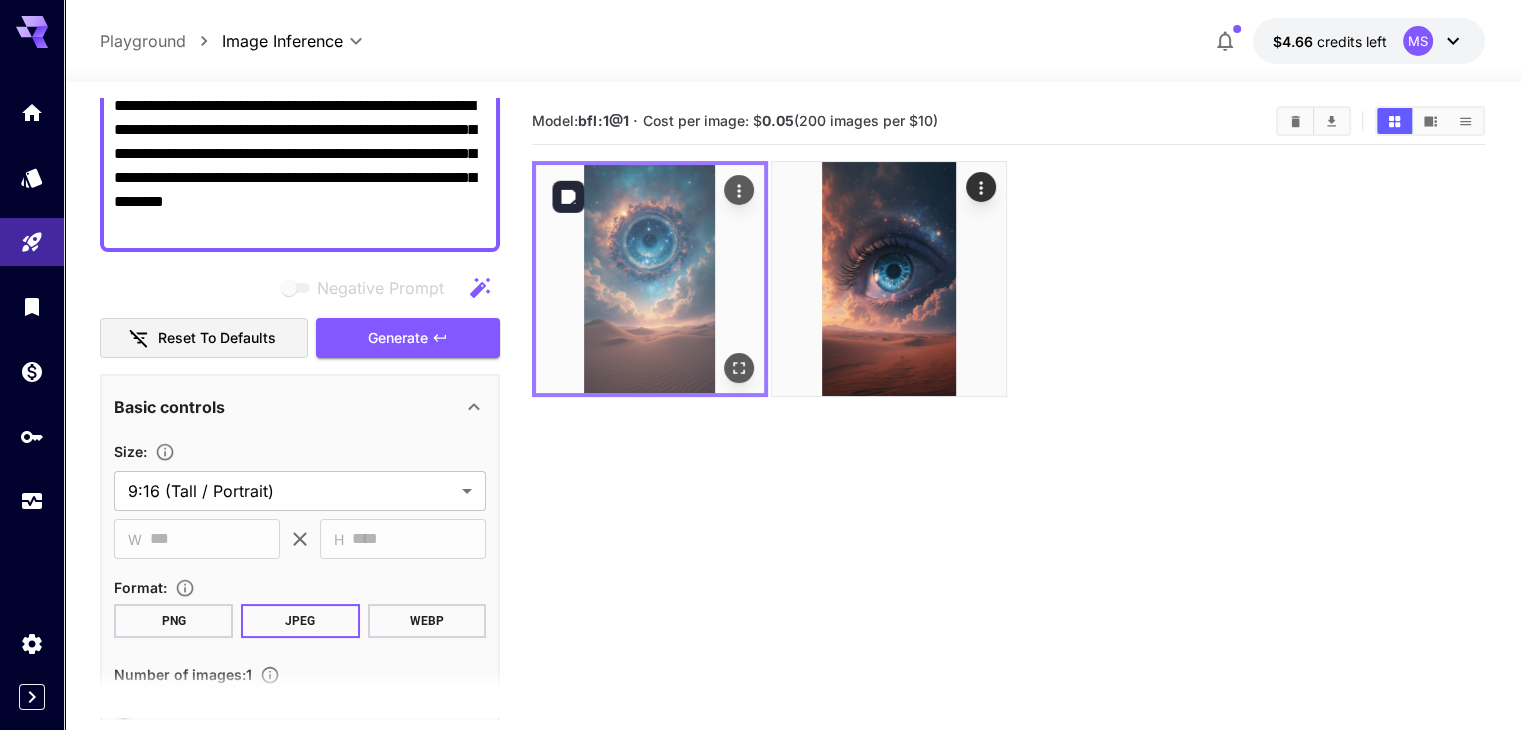 click at bounding box center (739, 368) 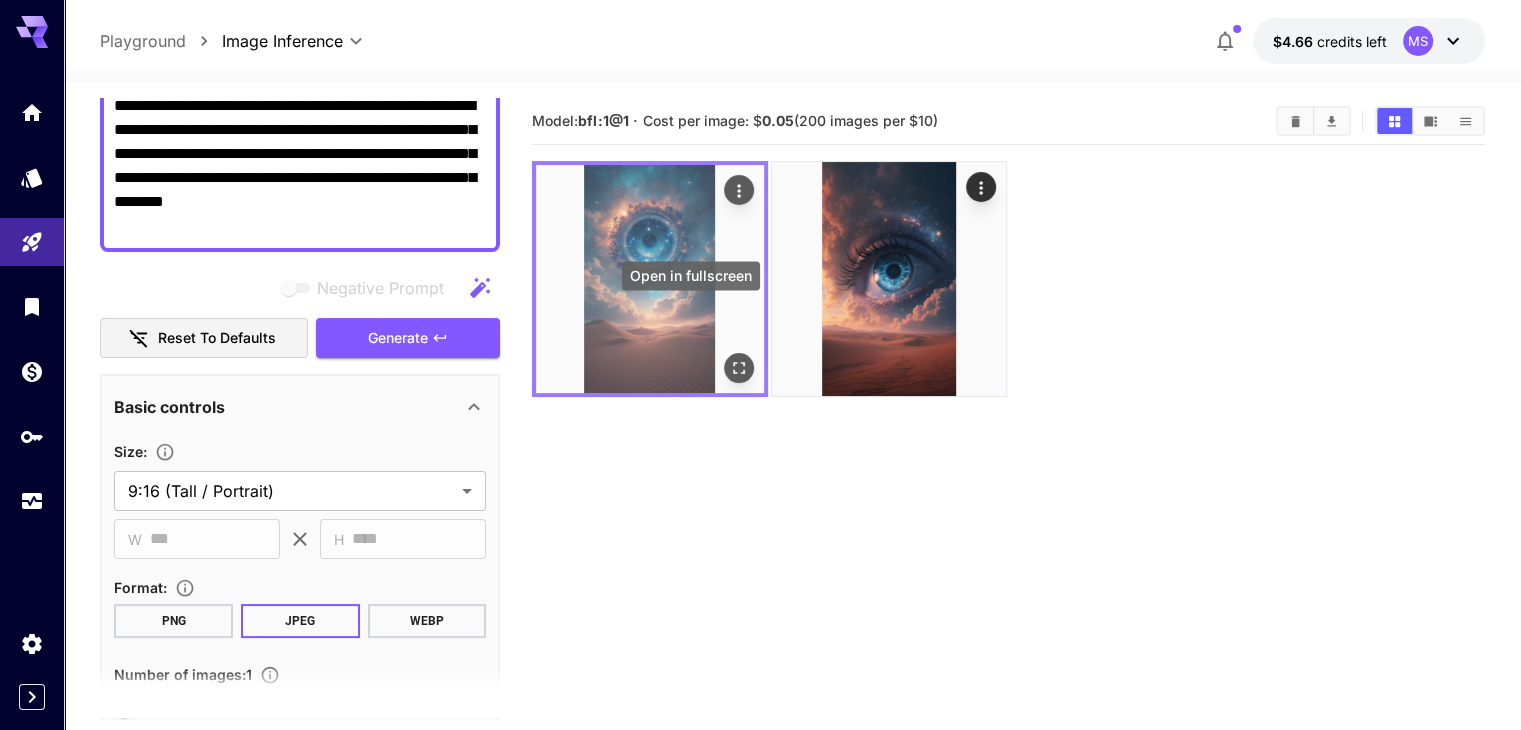 click 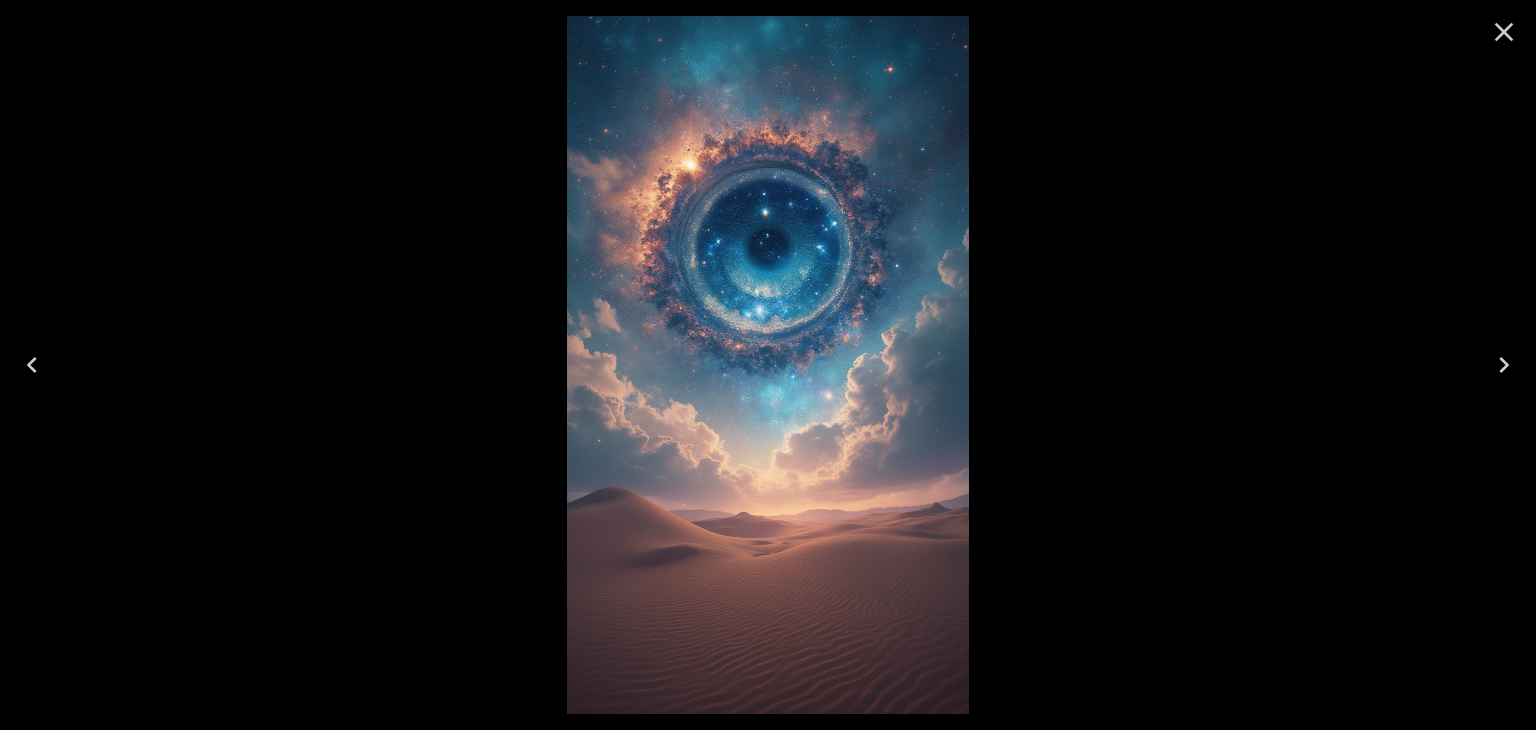 click 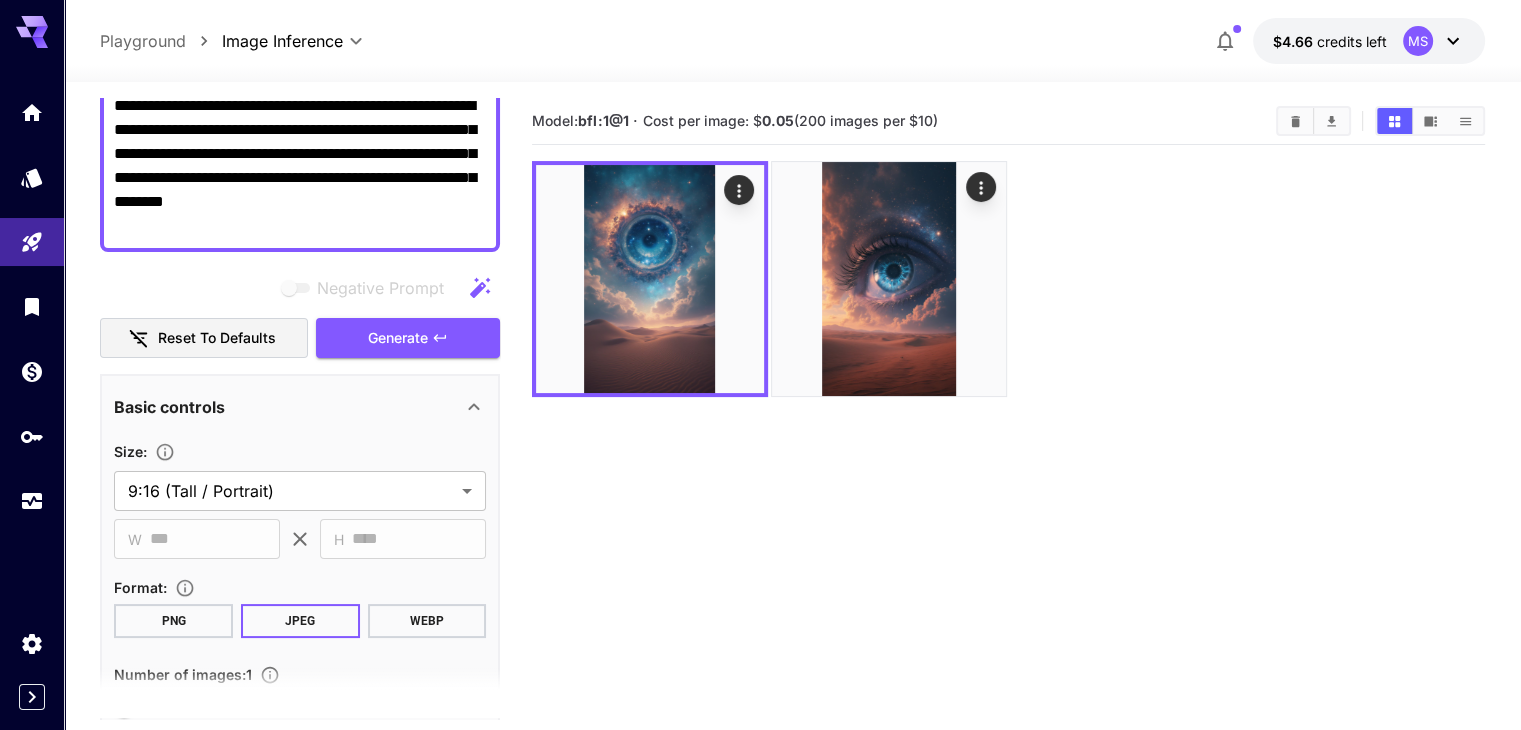 click on "**********" at bounding box center [300, 166] 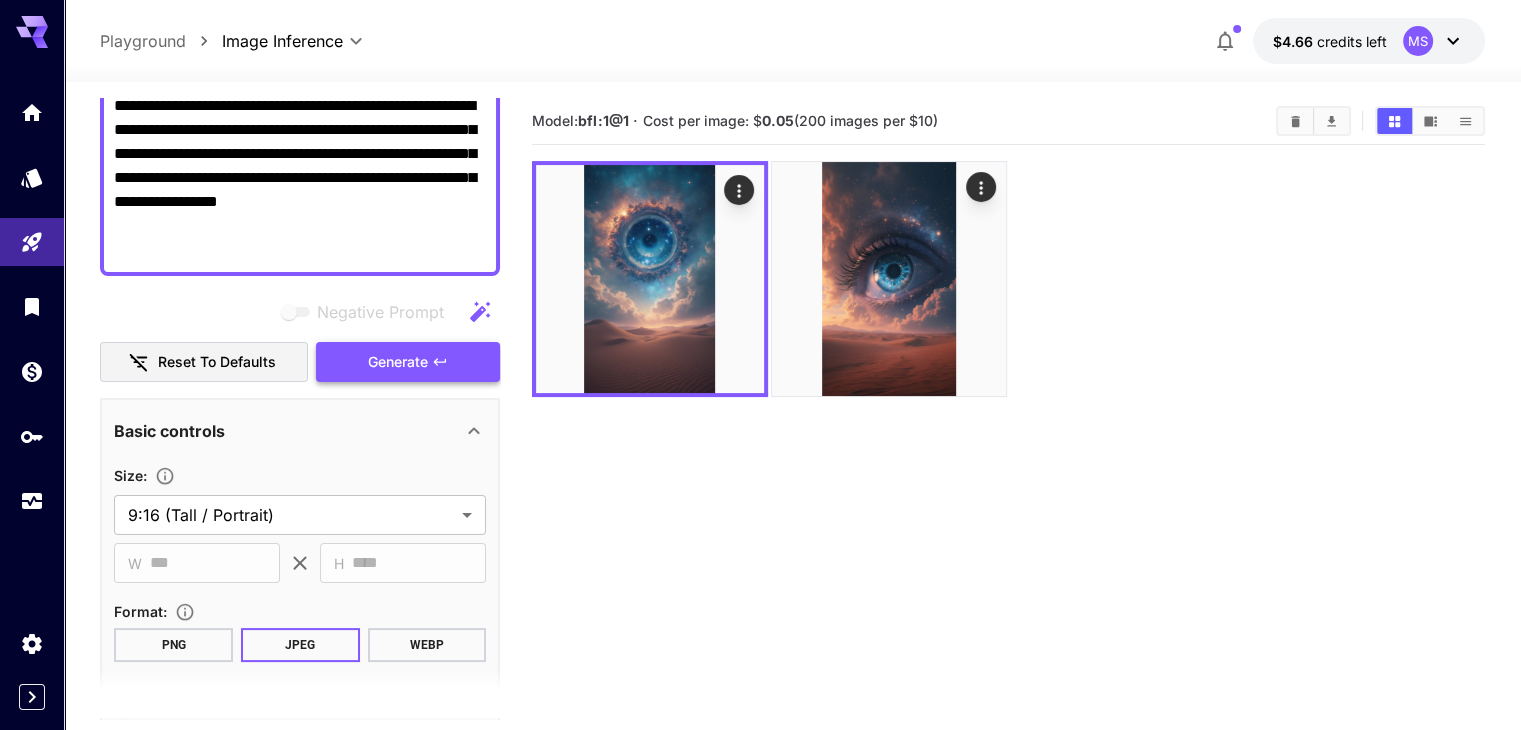 type on "**********" 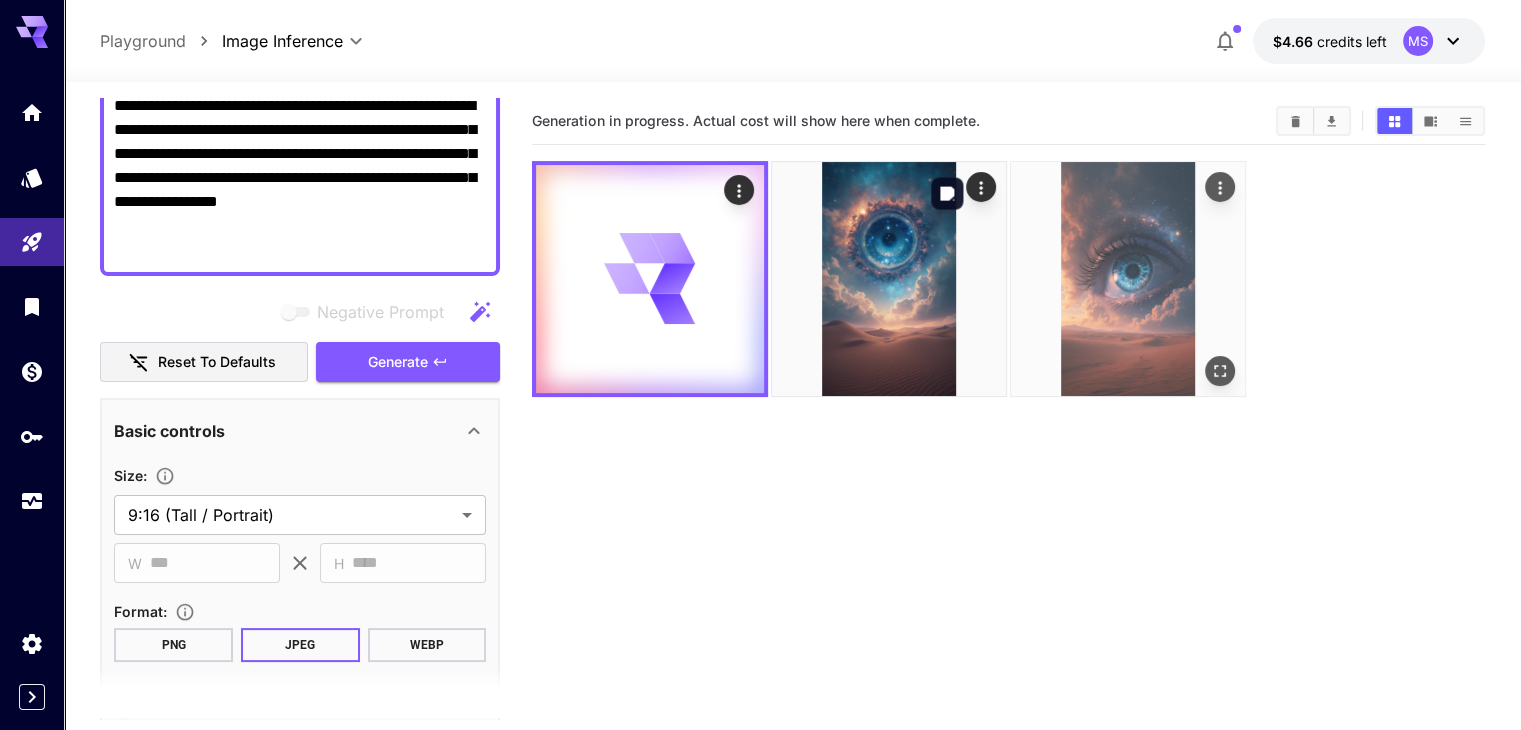 click at bounding box center [1128, 279] 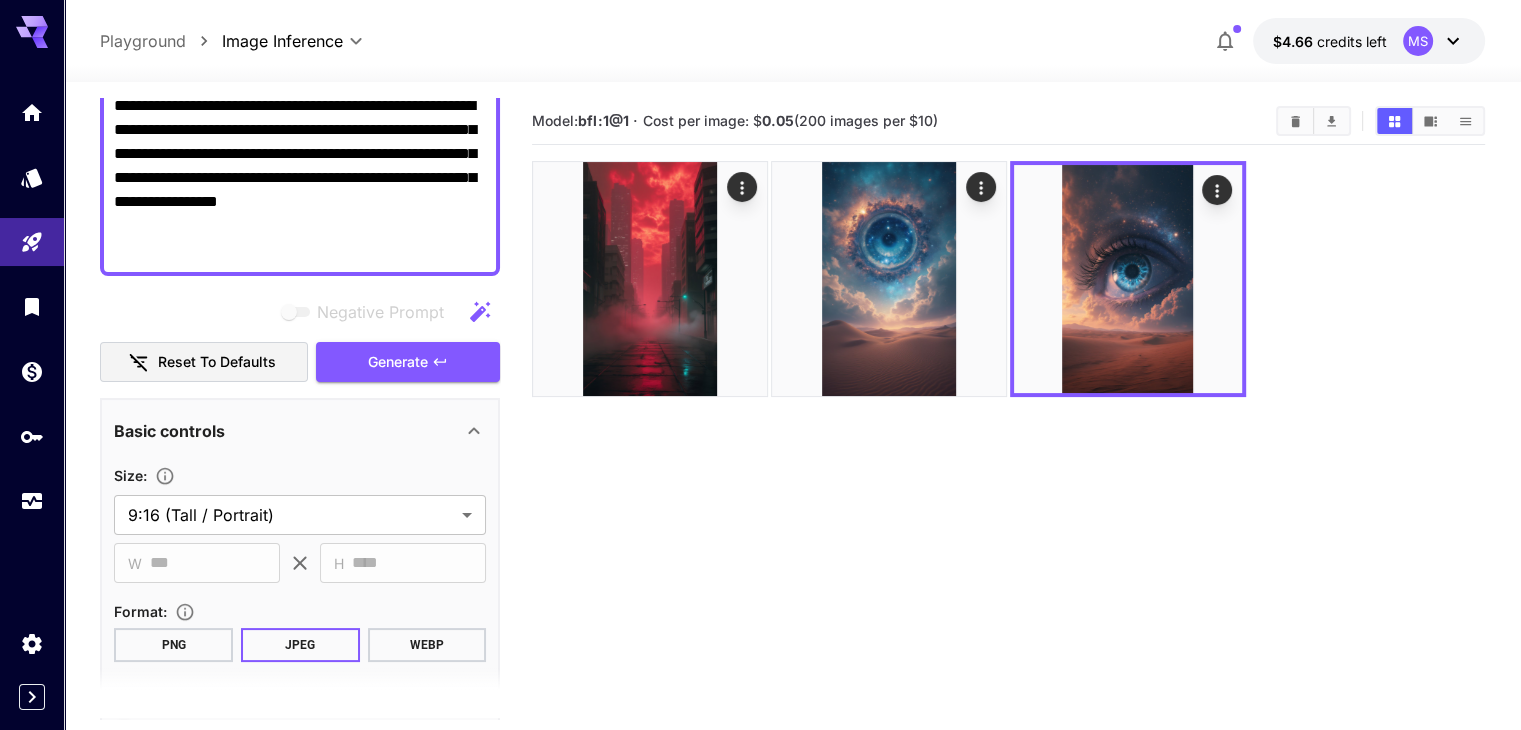 click at bounding box center (650, 279) 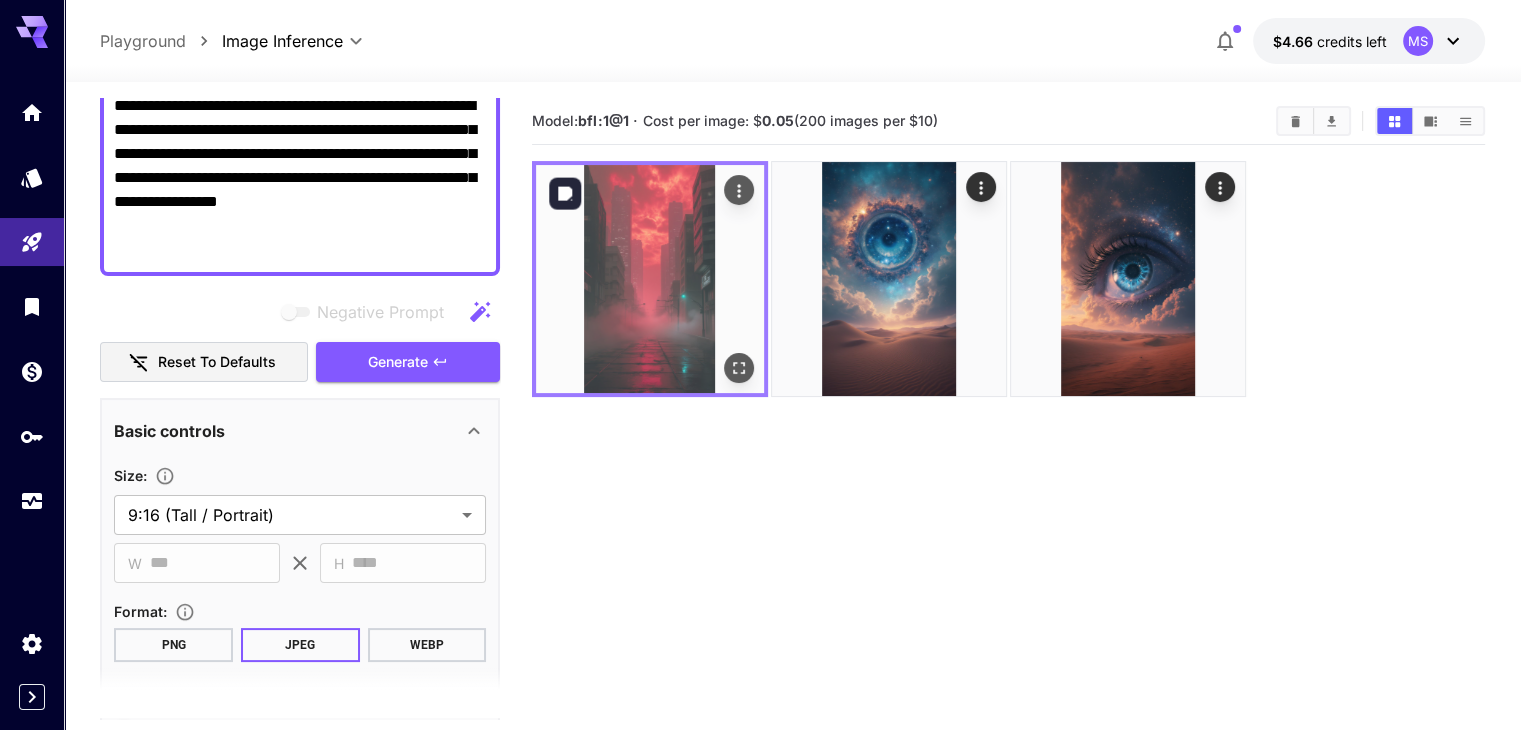 click 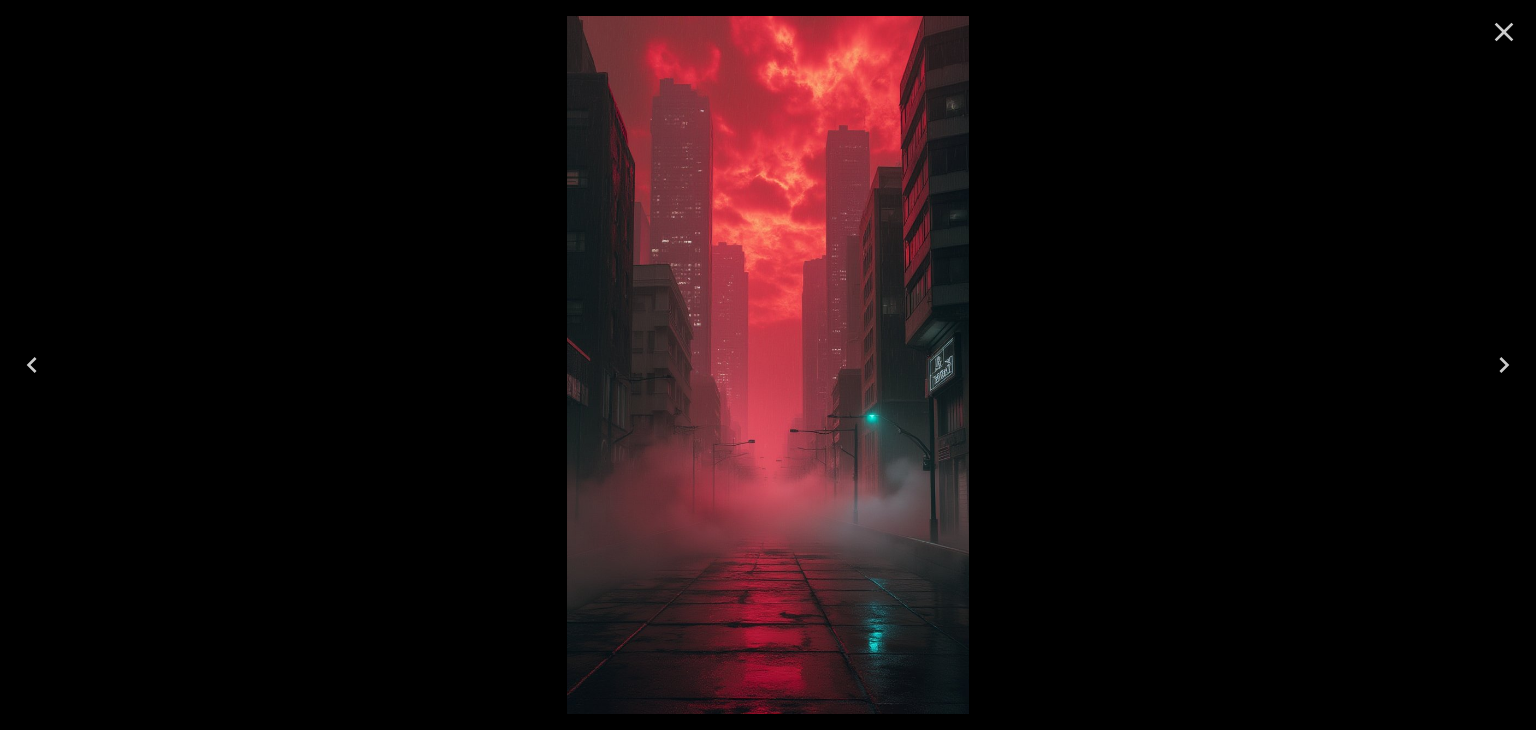 click 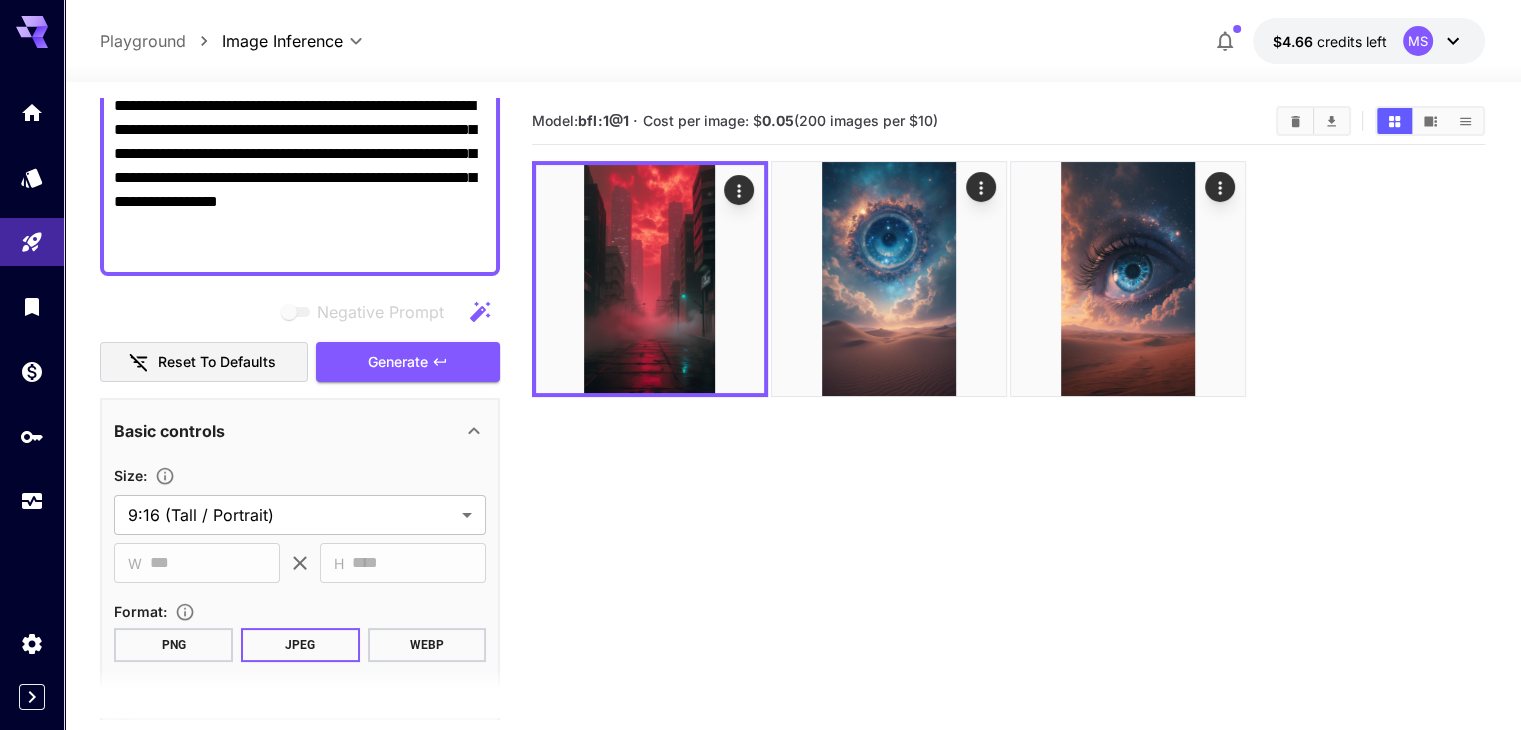 click at bounding box center (1295, 121) 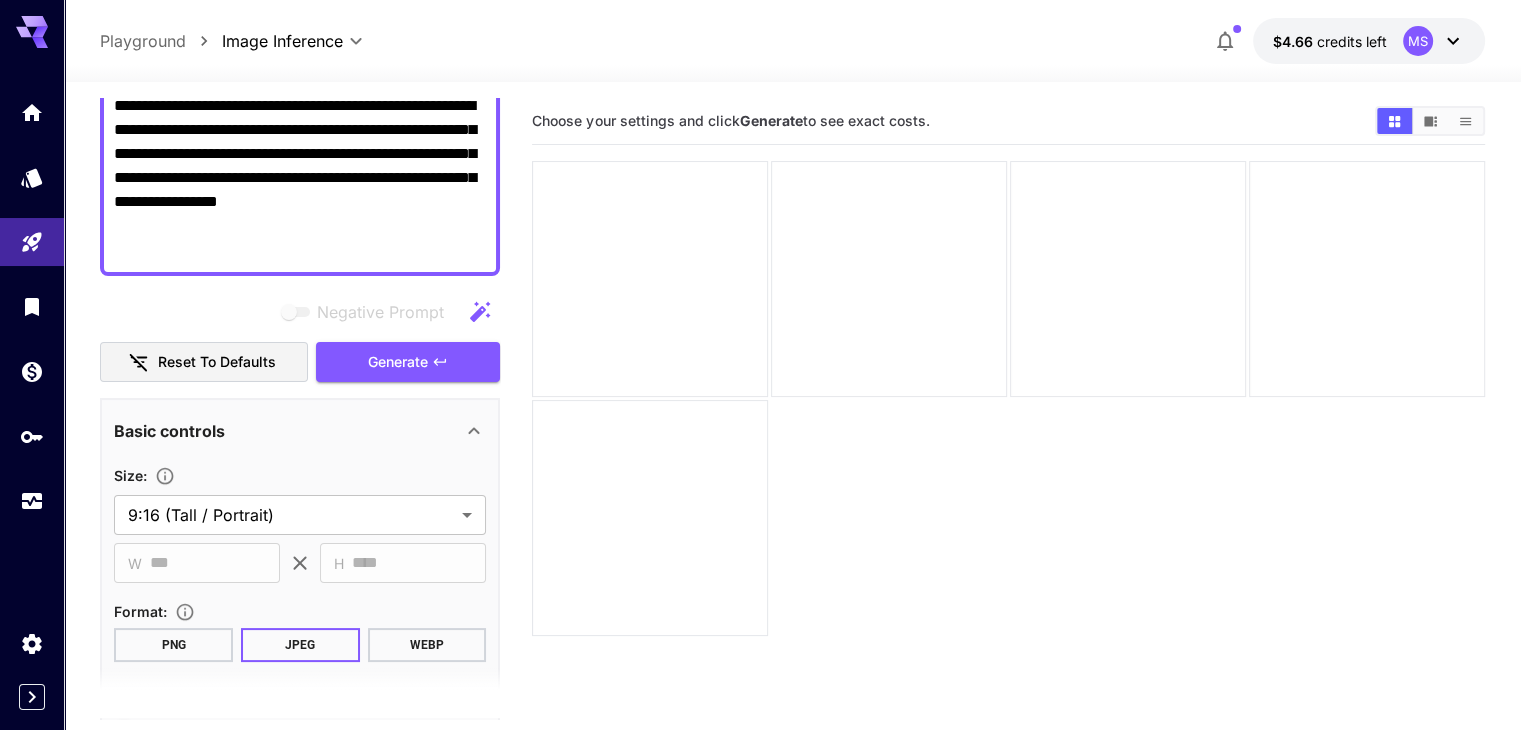 scroll, scrollTop: 0, scrollLeft: 0, axis: both 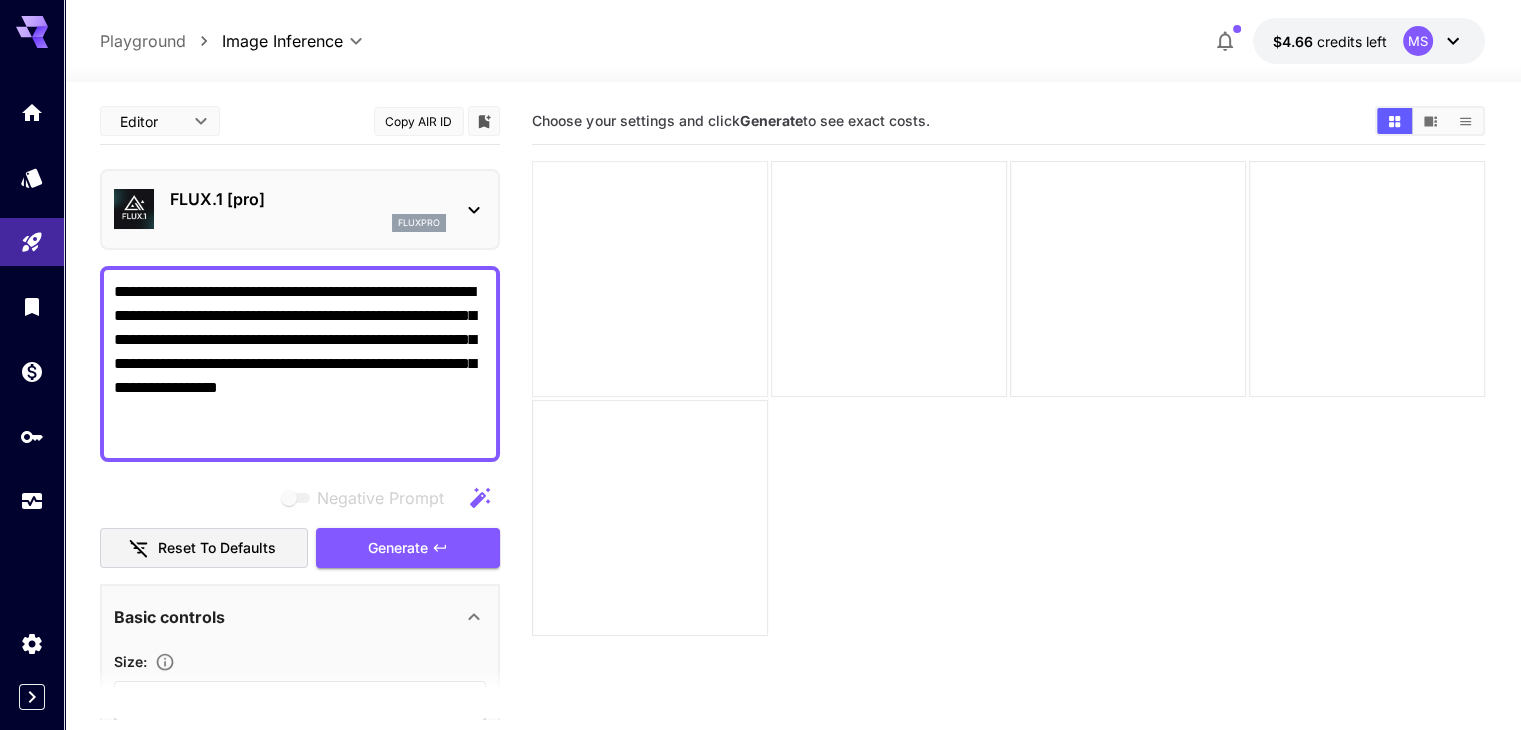 drag, startPoint x: 20, startPoint y: 41, endPoint x: 579, endPoint y: 305, distance: 618.20465 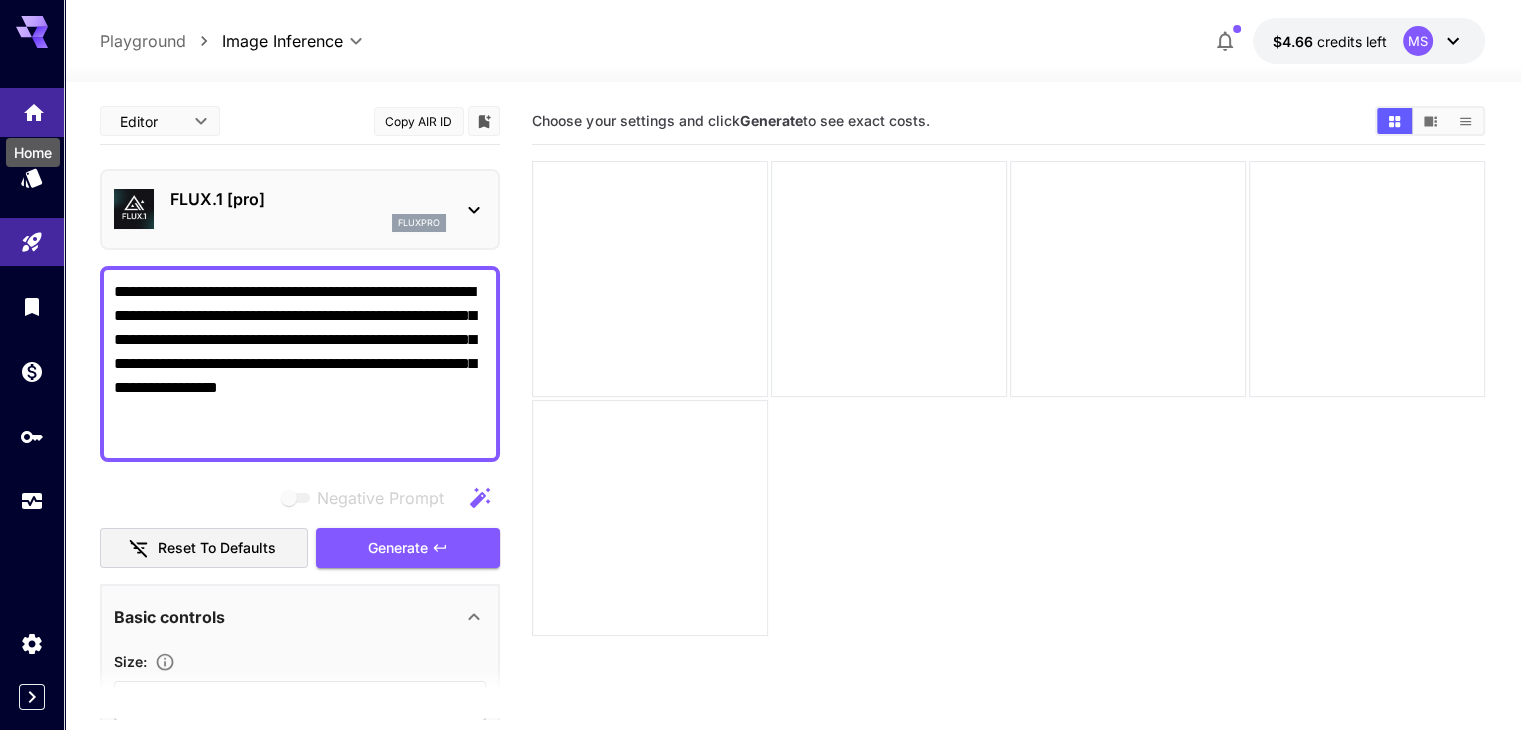 click 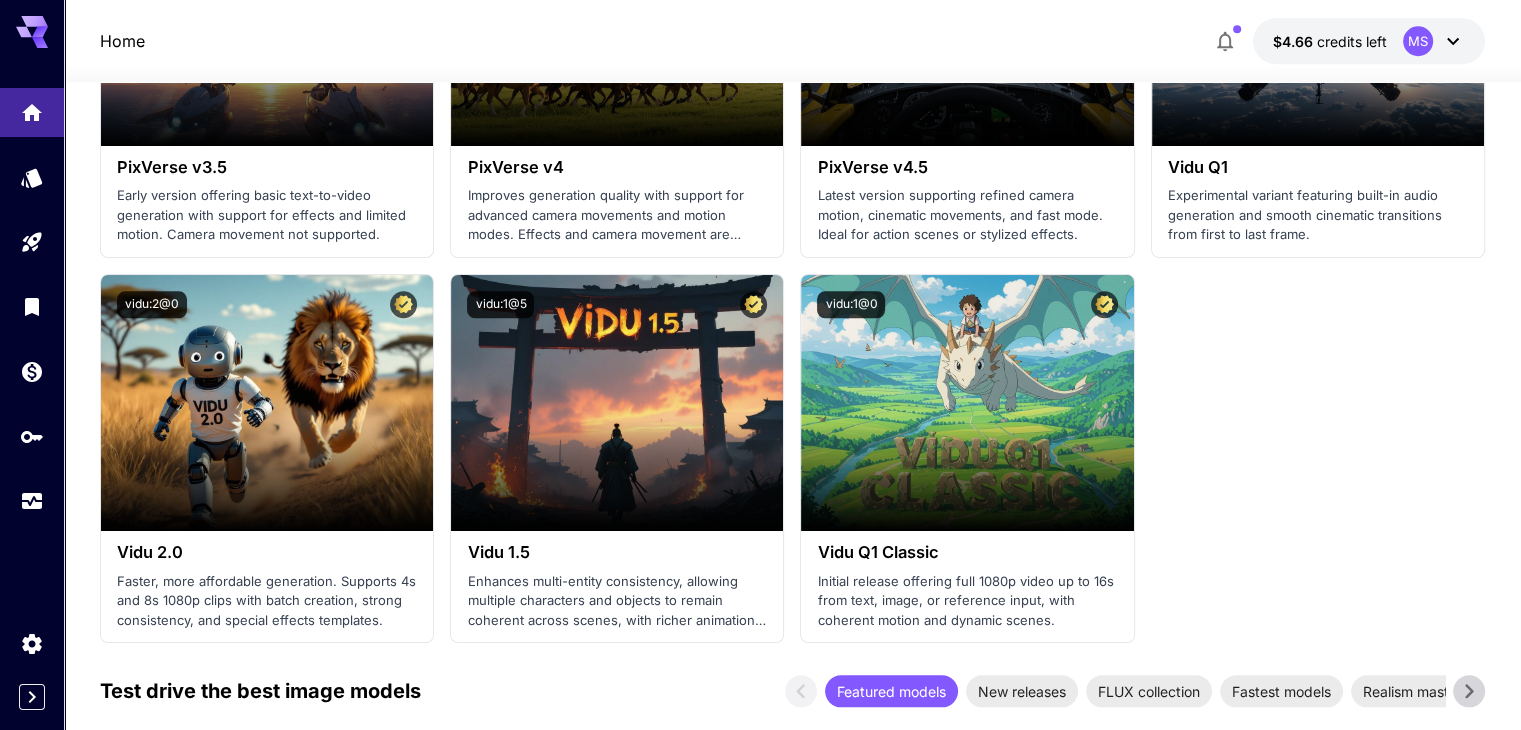 scroll, scrollTop: 2452, scrollLeft: 0, axis: vertical 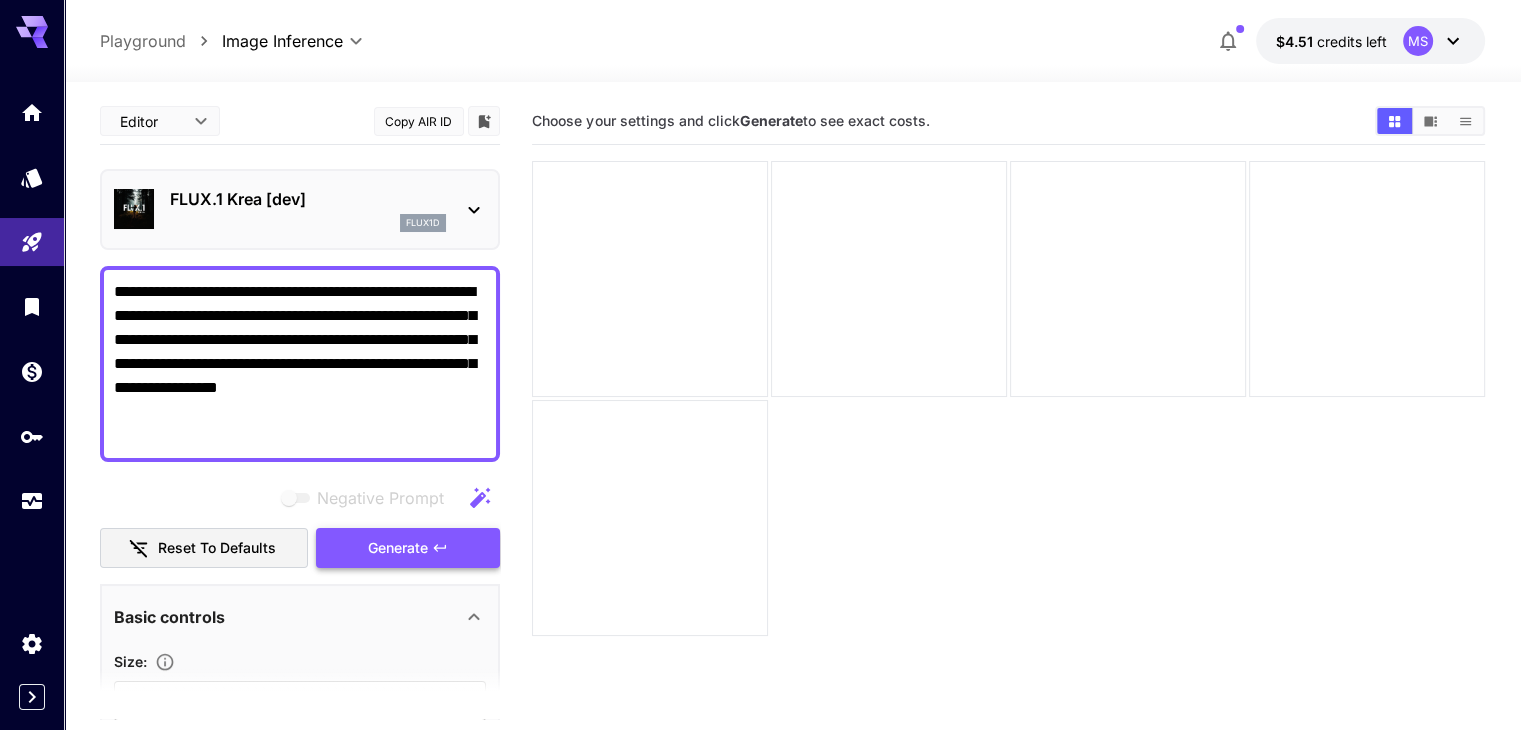 type on "**********" 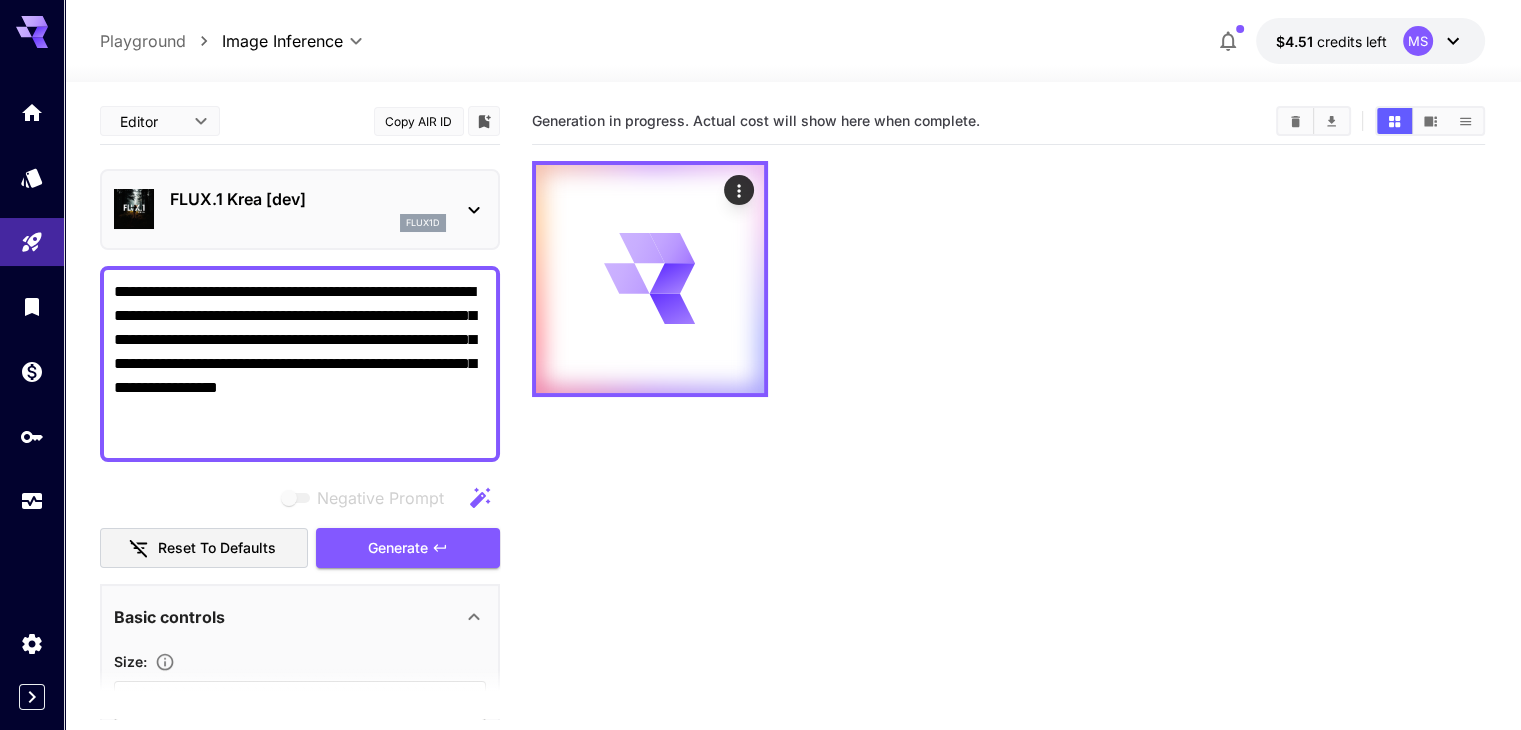 scroll, scrollTop: 158, scrollLeft: 0, axis: vertical 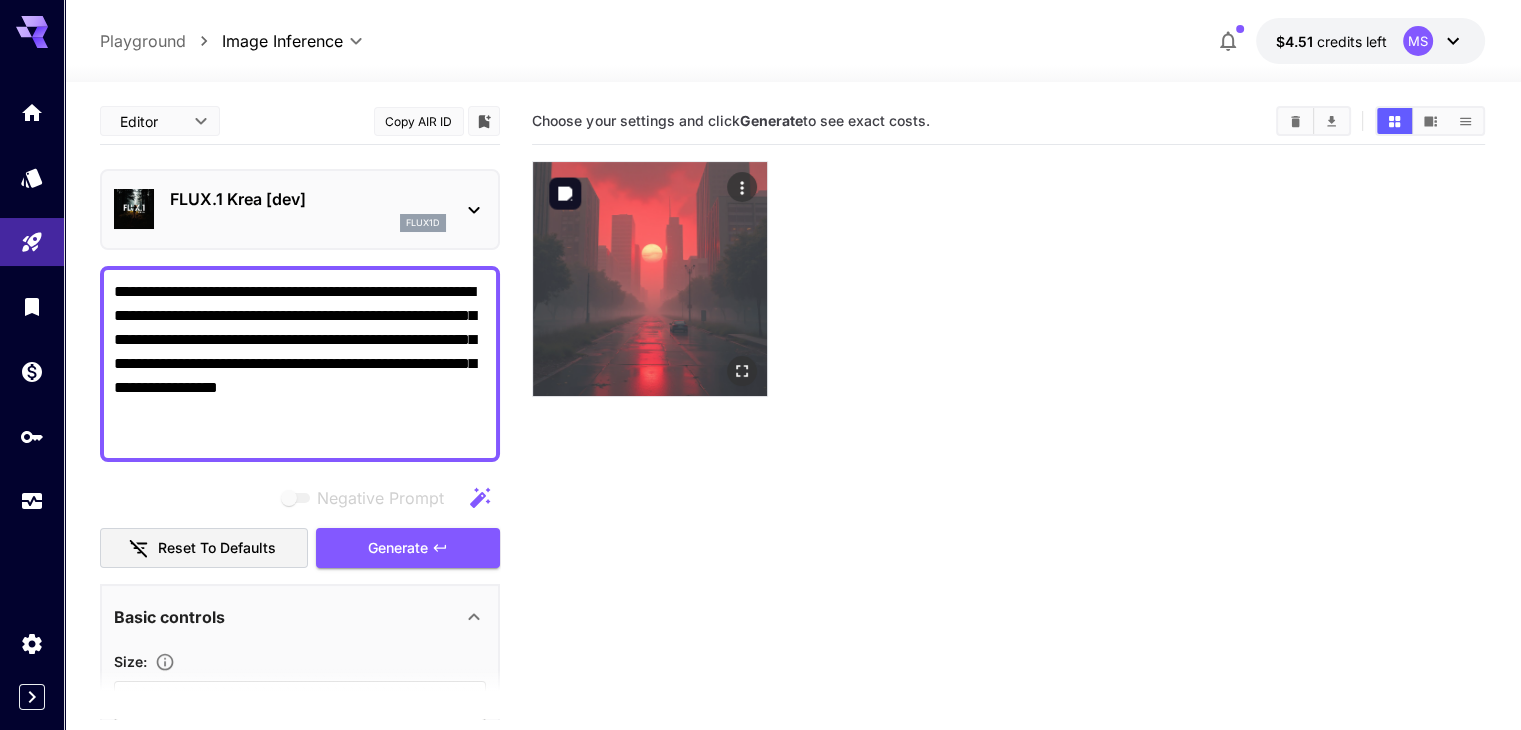 click at bounding box center [650, 279] 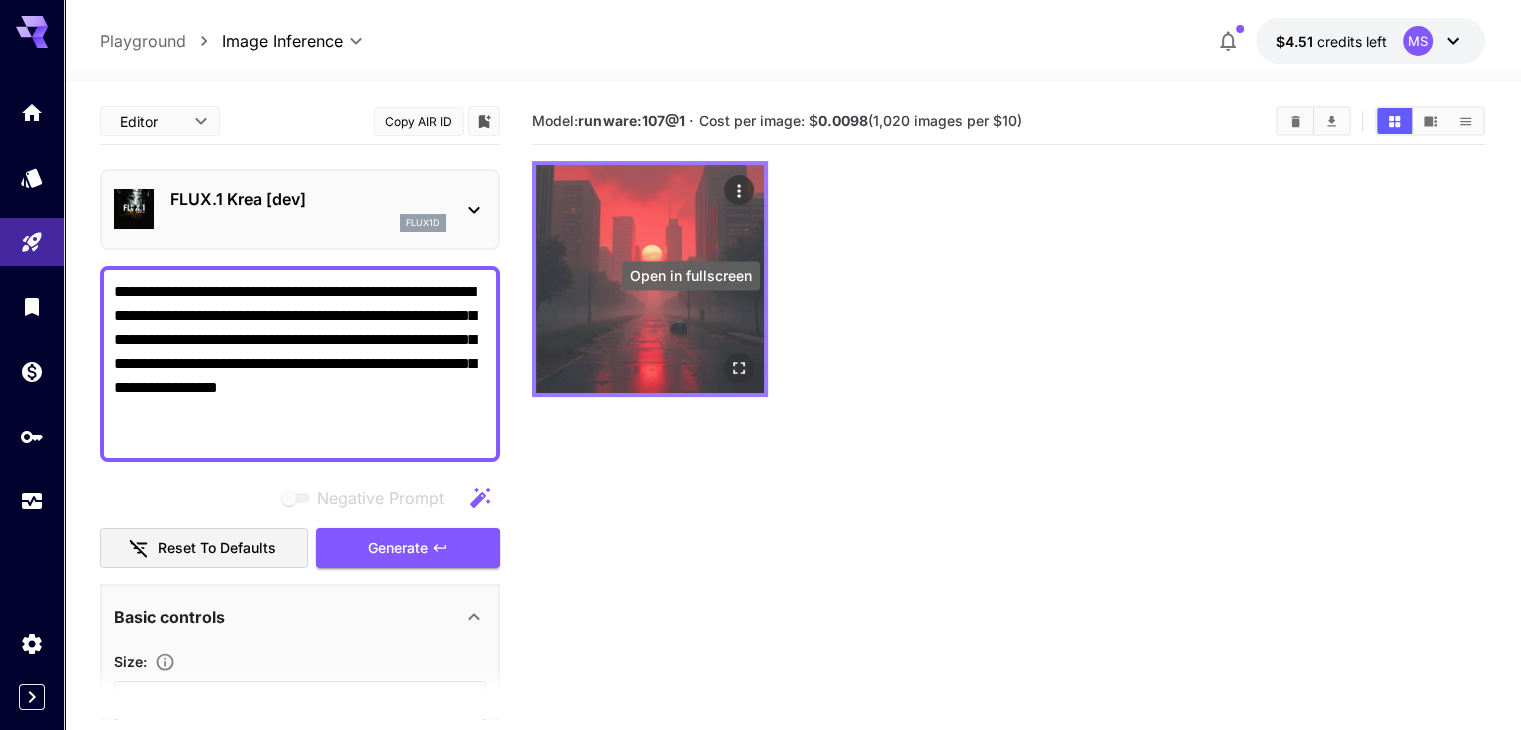 click 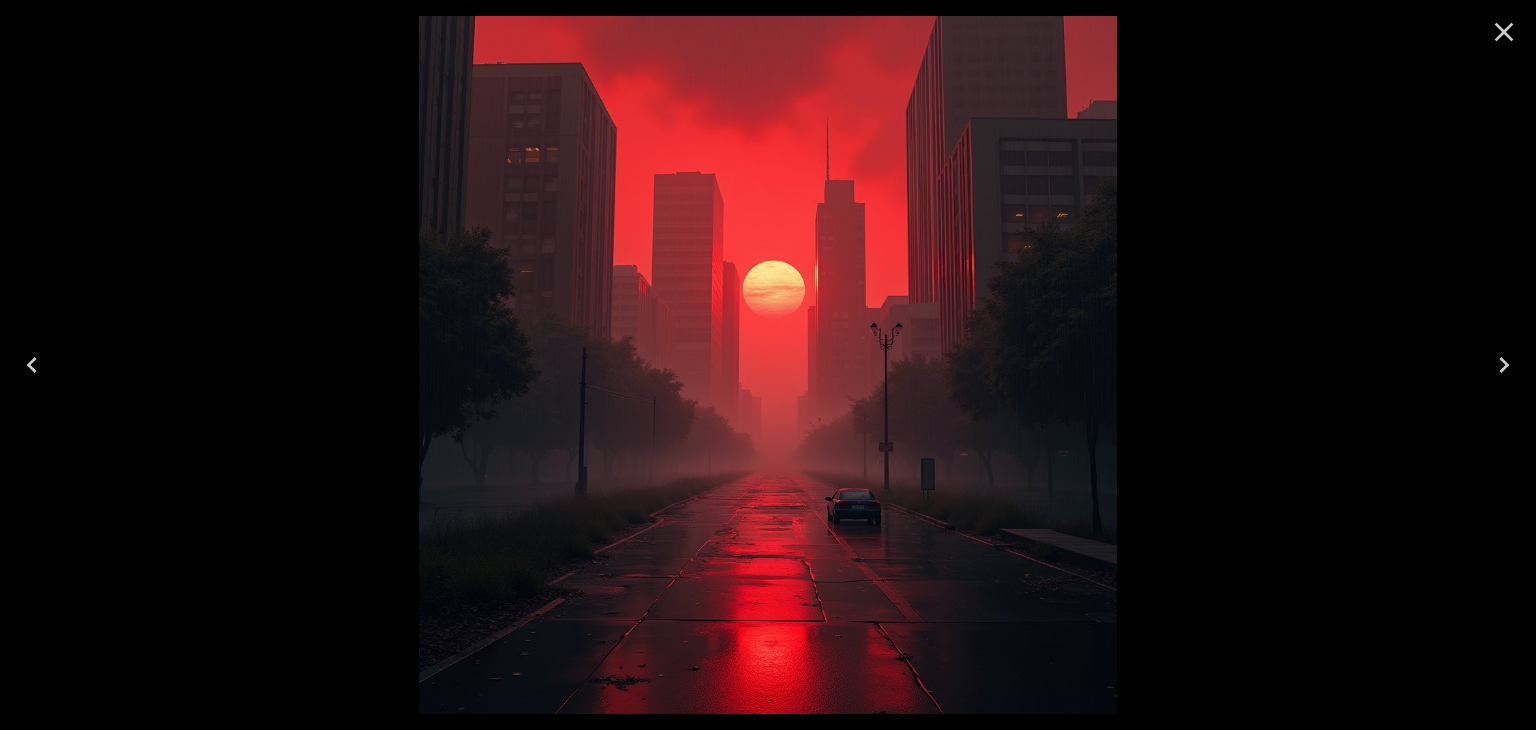 click 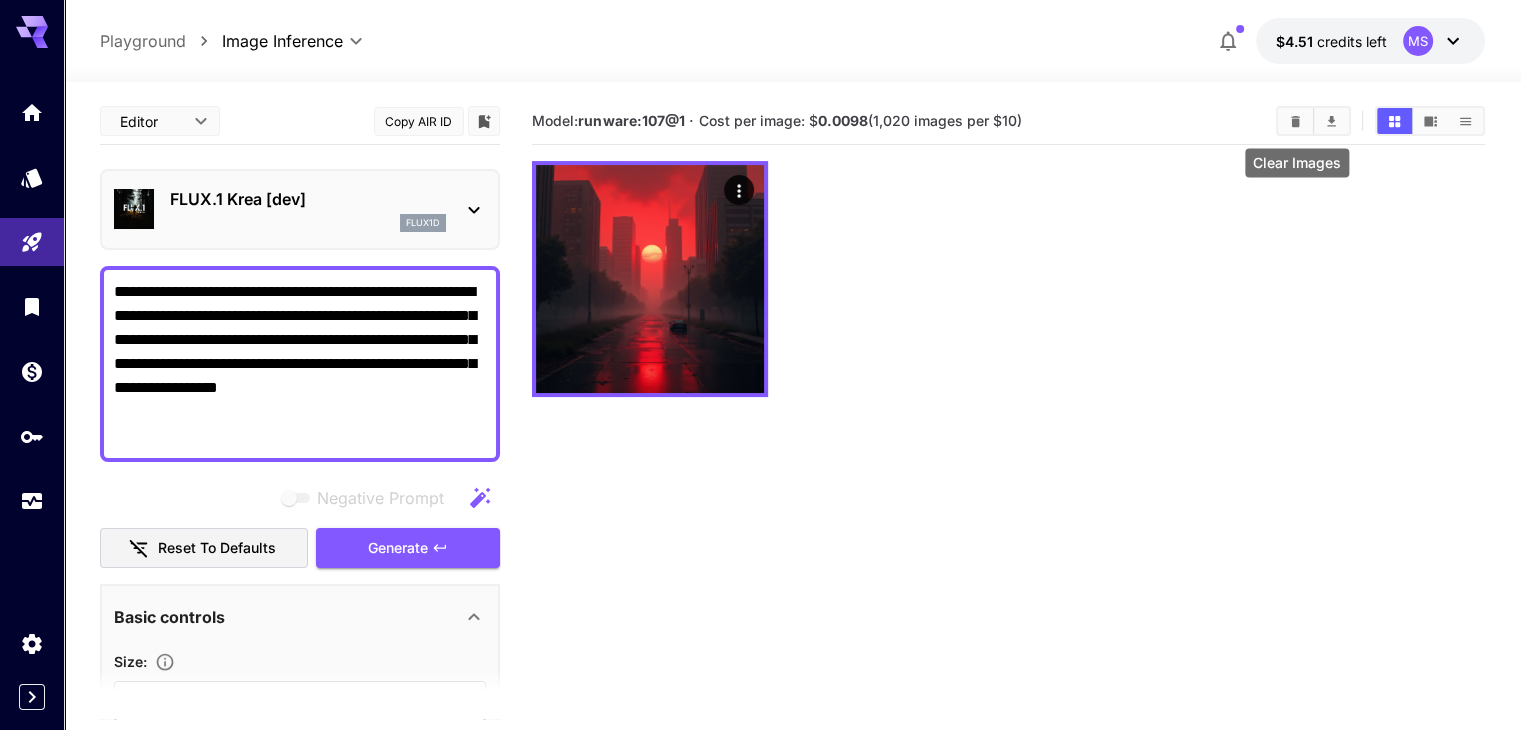 click at bounding box center [1295, 121] 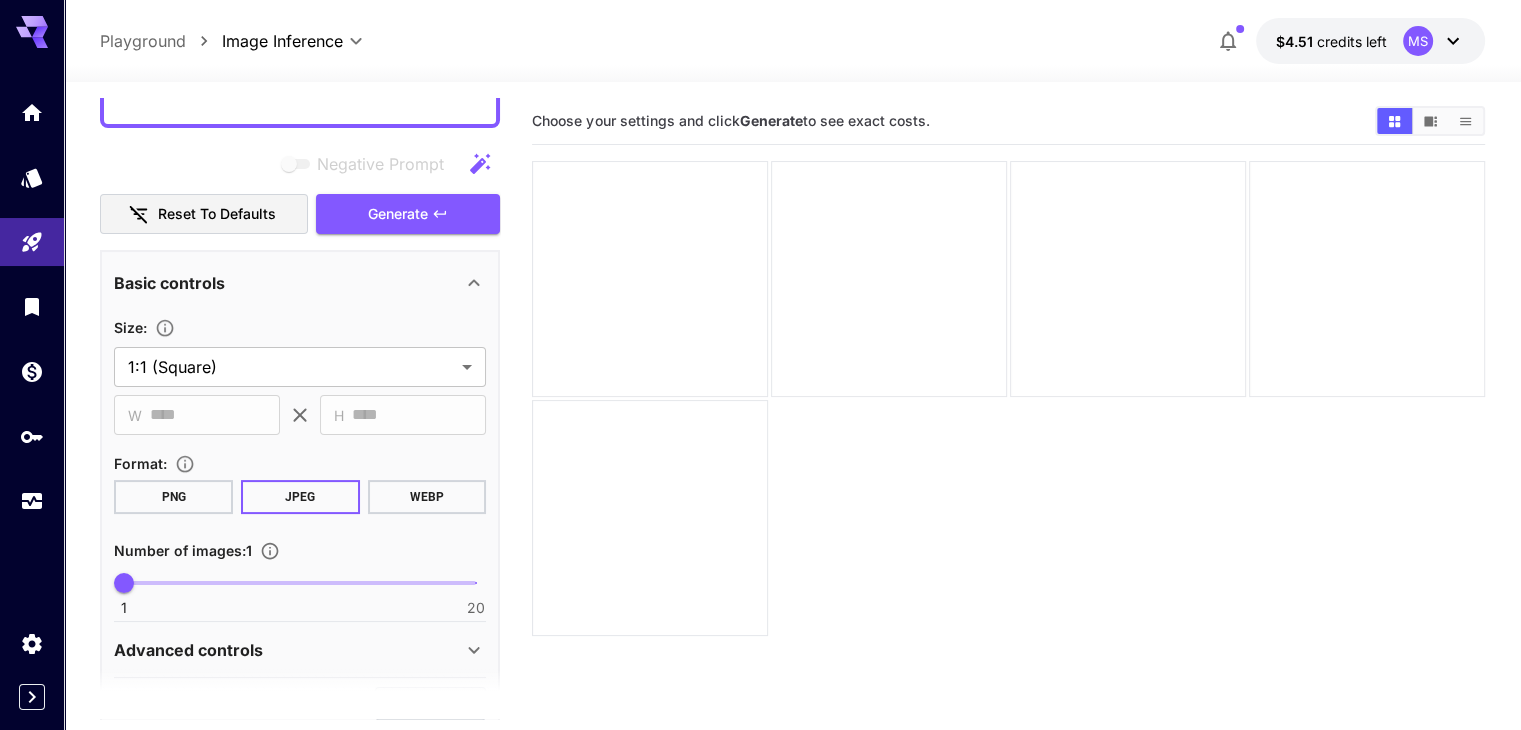 scroll, scrollTop: 408, scrollLeft: 0, axis: vertical 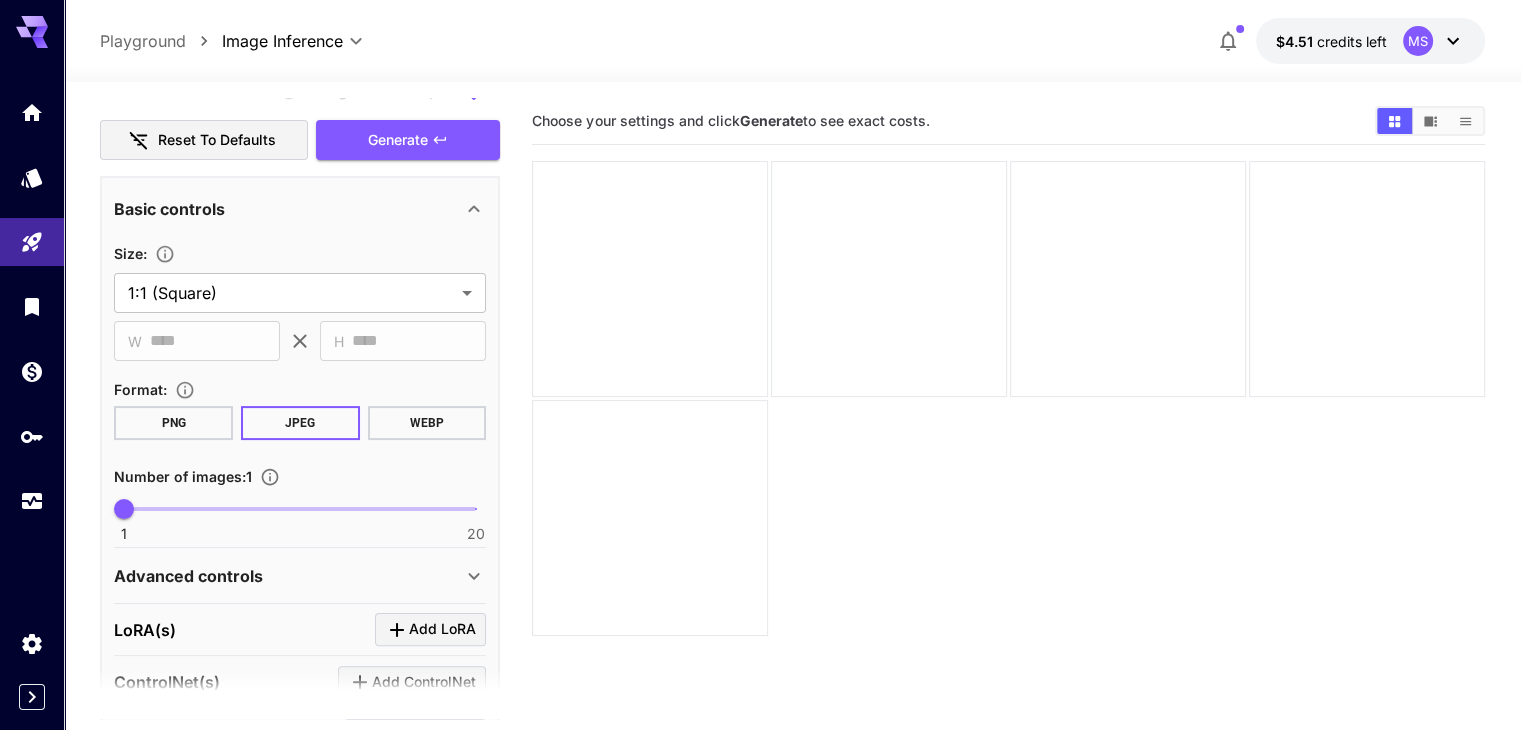 click on "Number of images :  1 1 20 1" at bounding box center [300, 502] 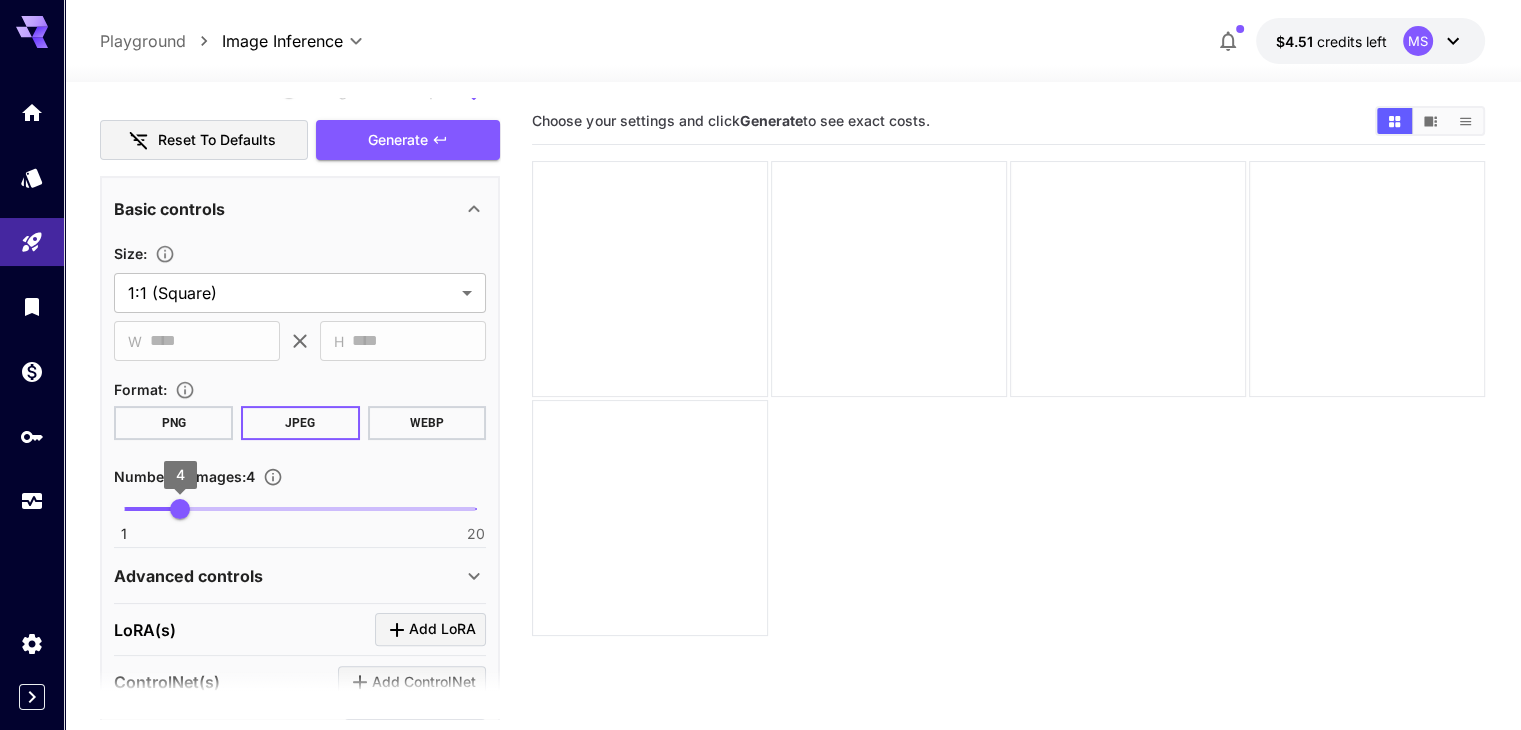 type on "*" 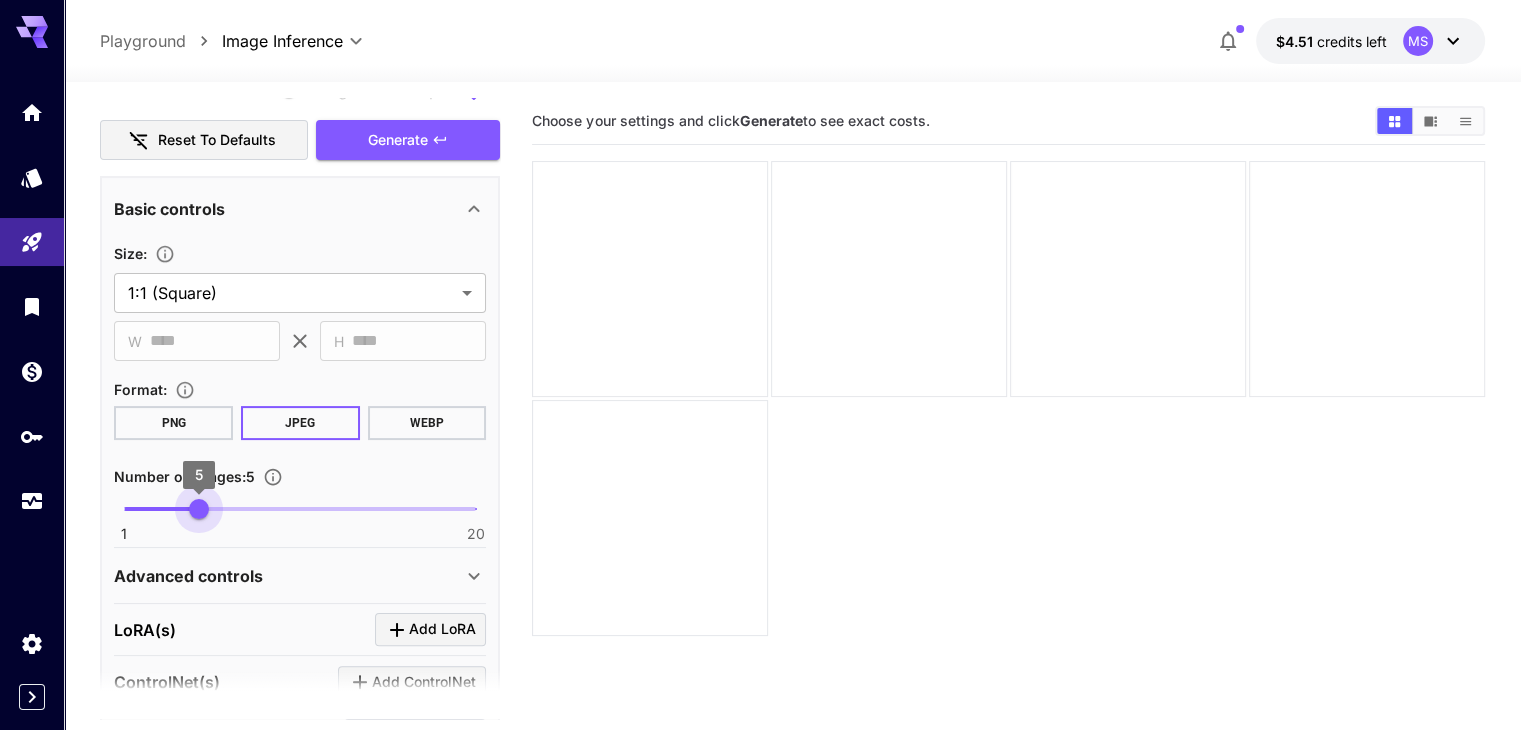 drag, startPoint x: 190, startPoint y: 497, endPoint x: 200, endPoint y: 500, distance: 10.440307 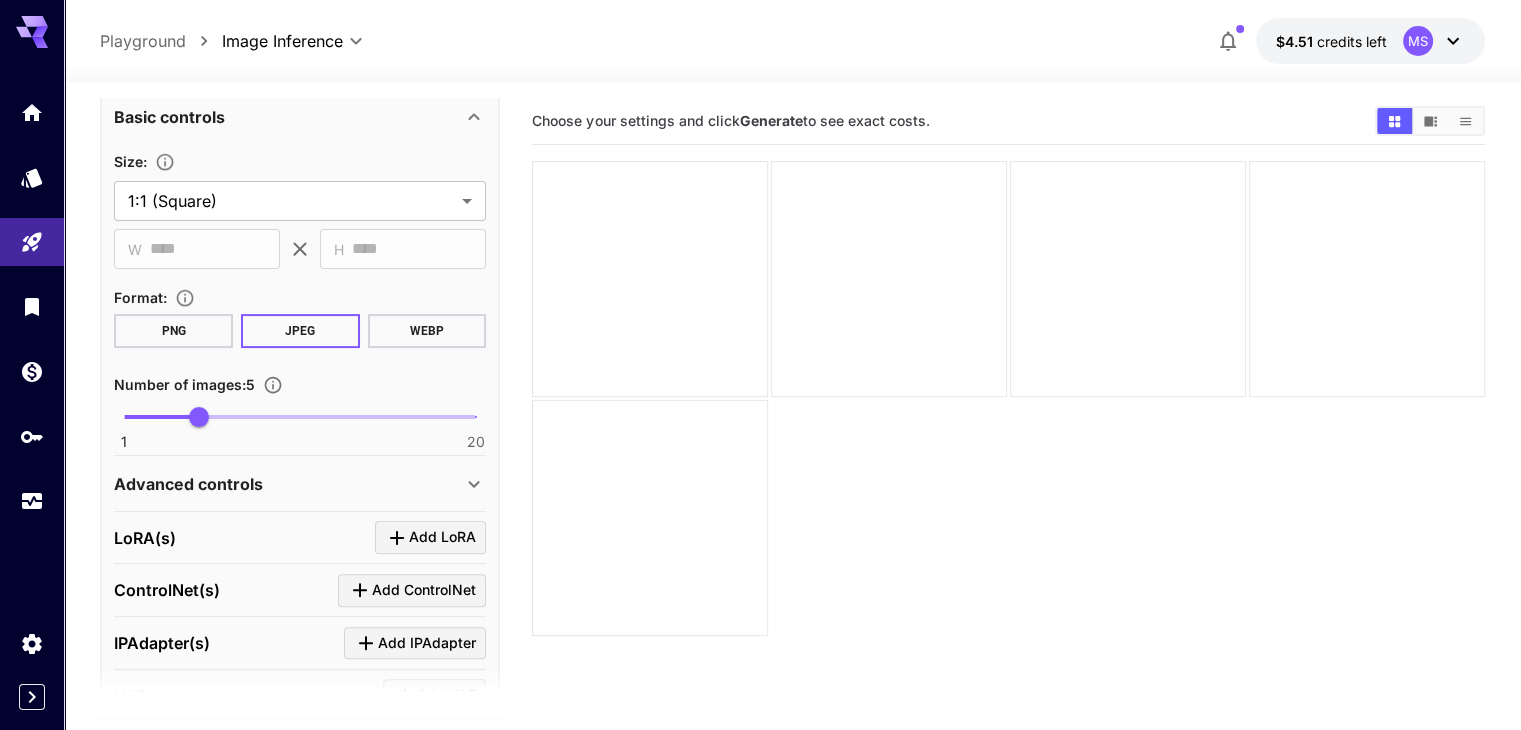 scroll, scrollTop: 354, scrollLeft: 0, axis: vertical 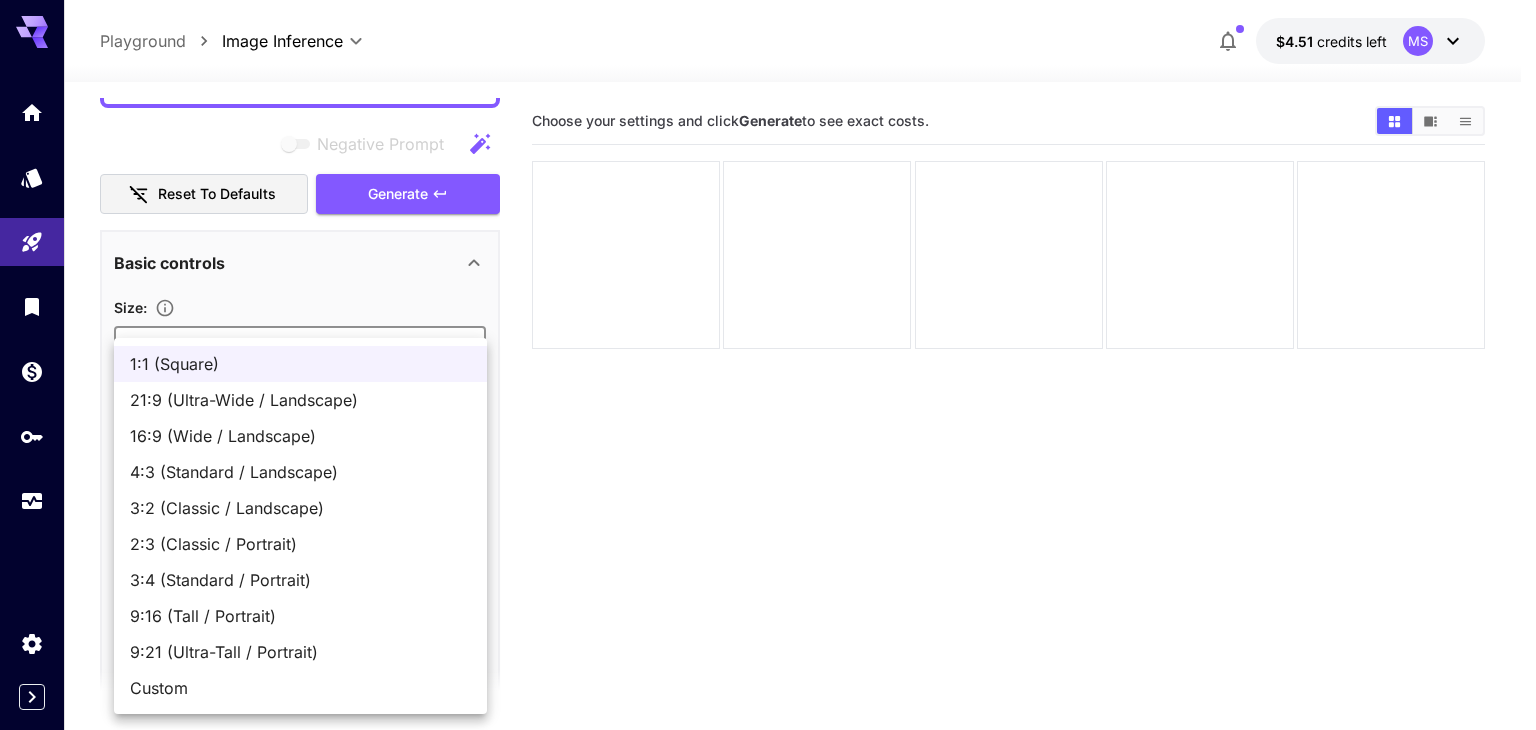 click on "**********" at bounding box center [768, 444] 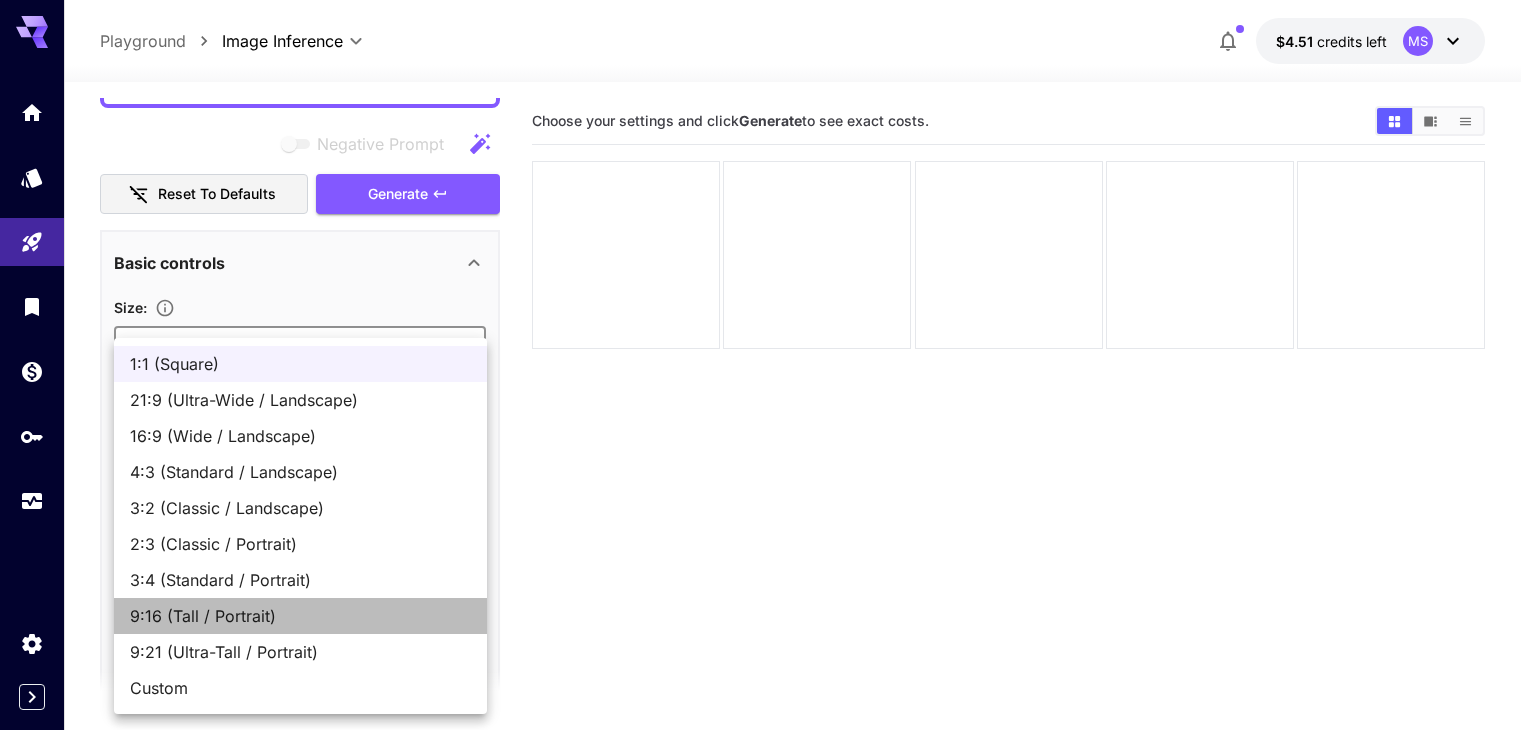 click on "9:16 (Tall / Portrait)" at bounding box center [300, 616] 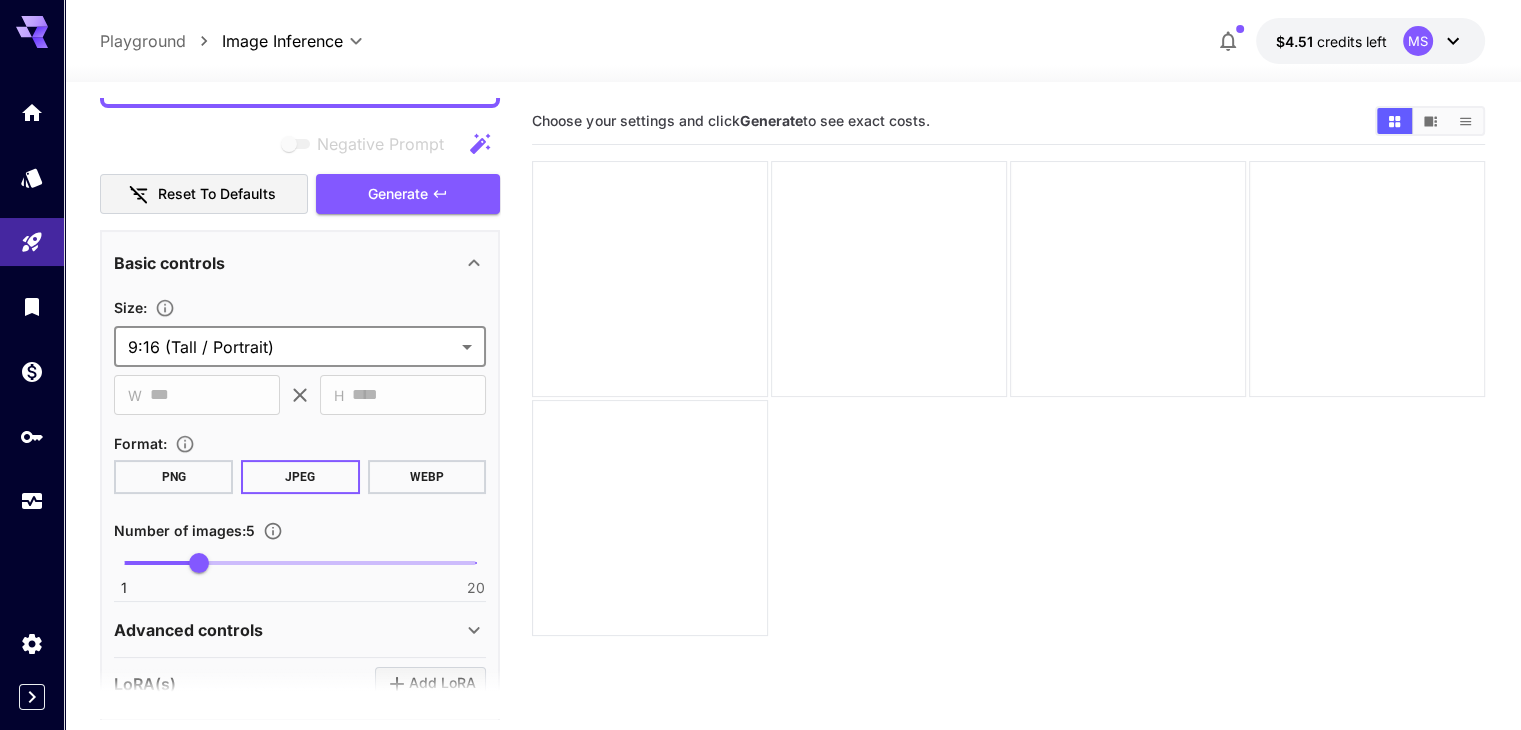 click on "**********" at bounding box center (760, 444) 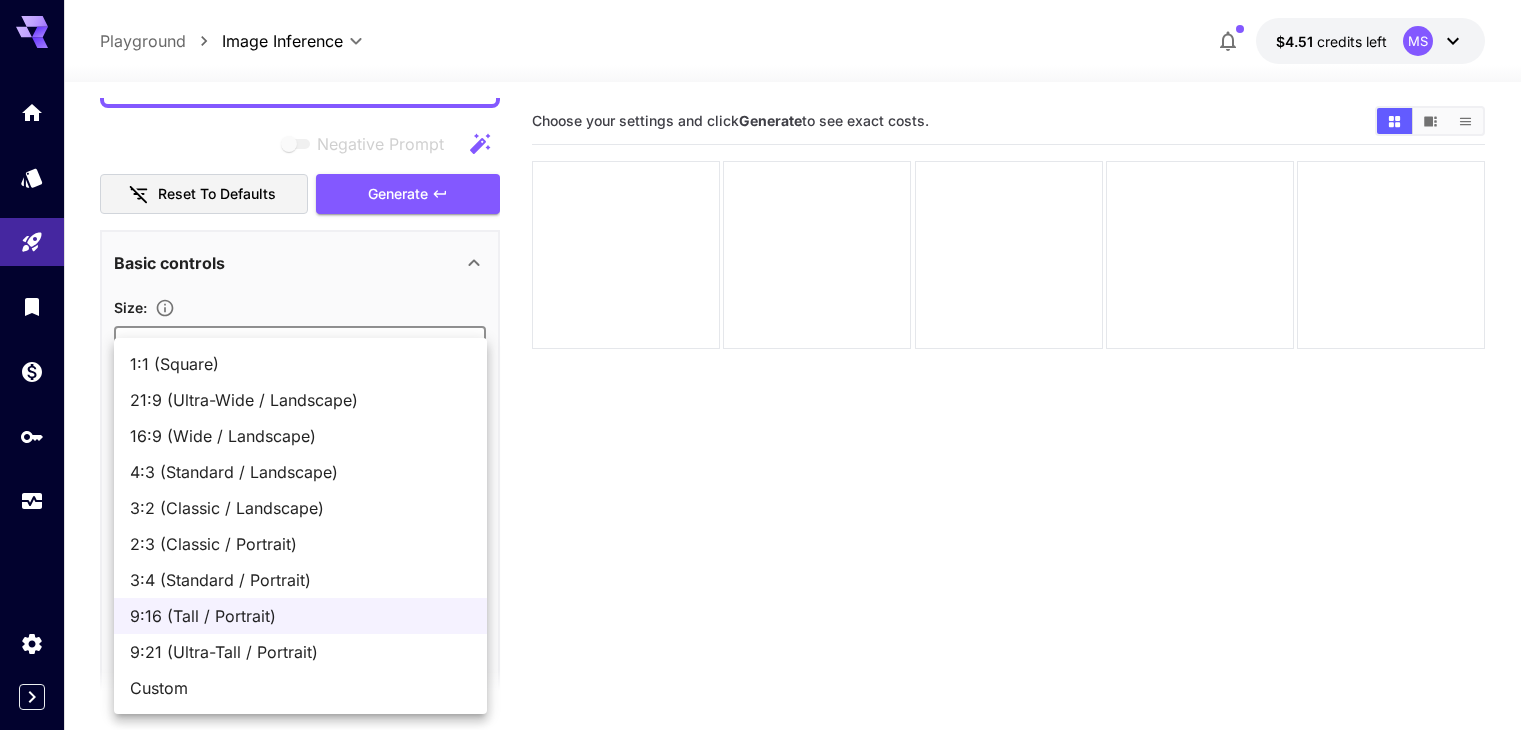 click at bounding box center (768, 365) 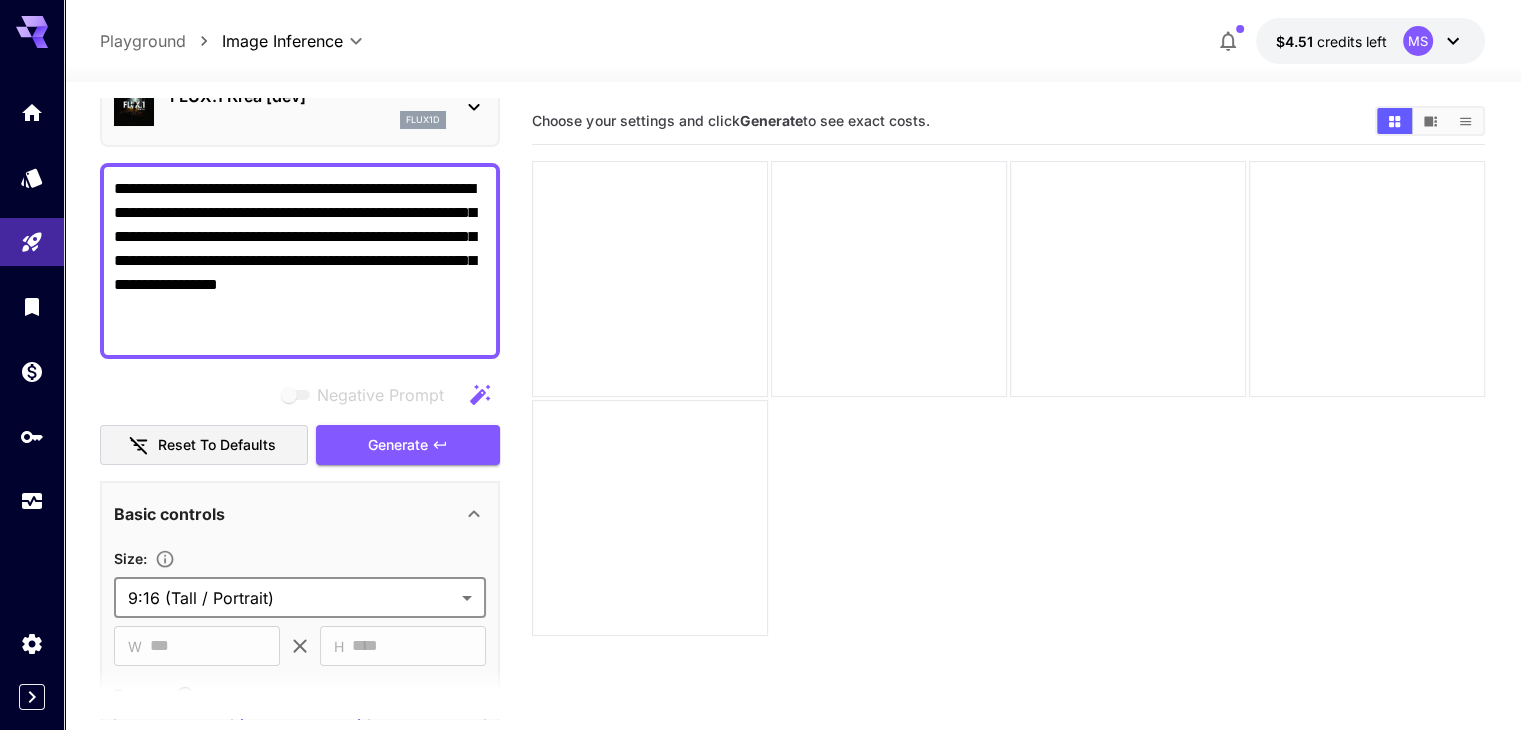 scroll, scrollTop: 91, scrollLeft: 0, axis: vertical 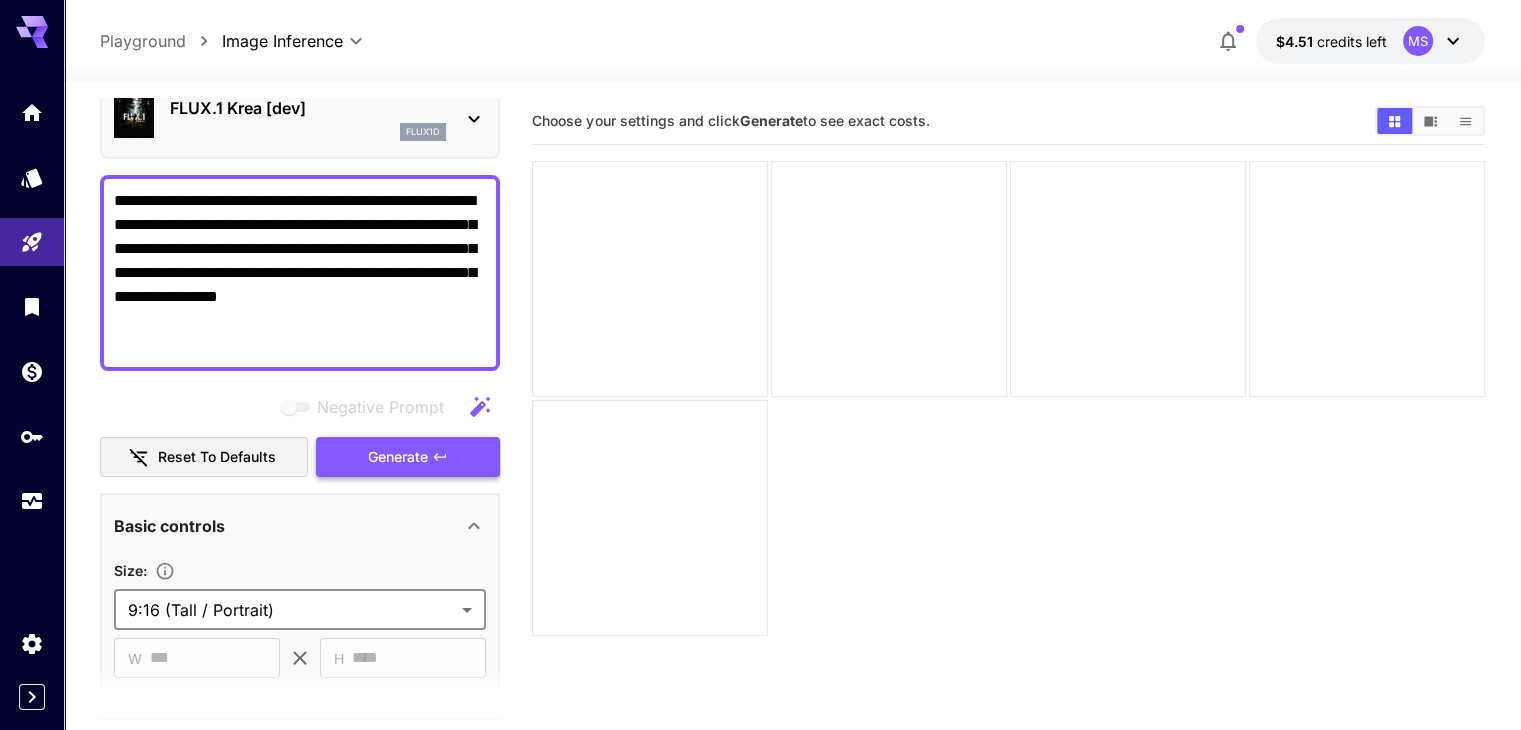 click on "Generate" at bounding box center (398, 457) 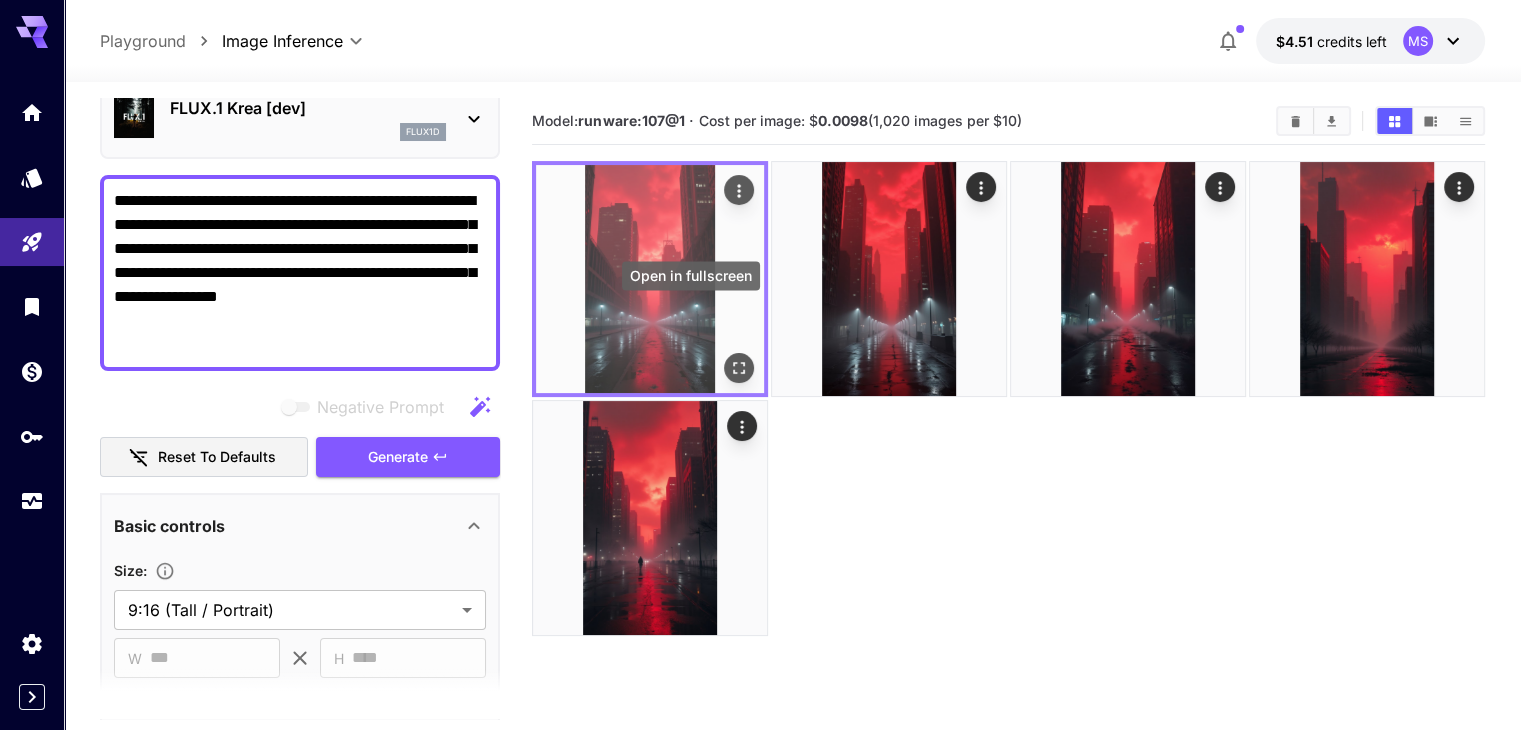 click 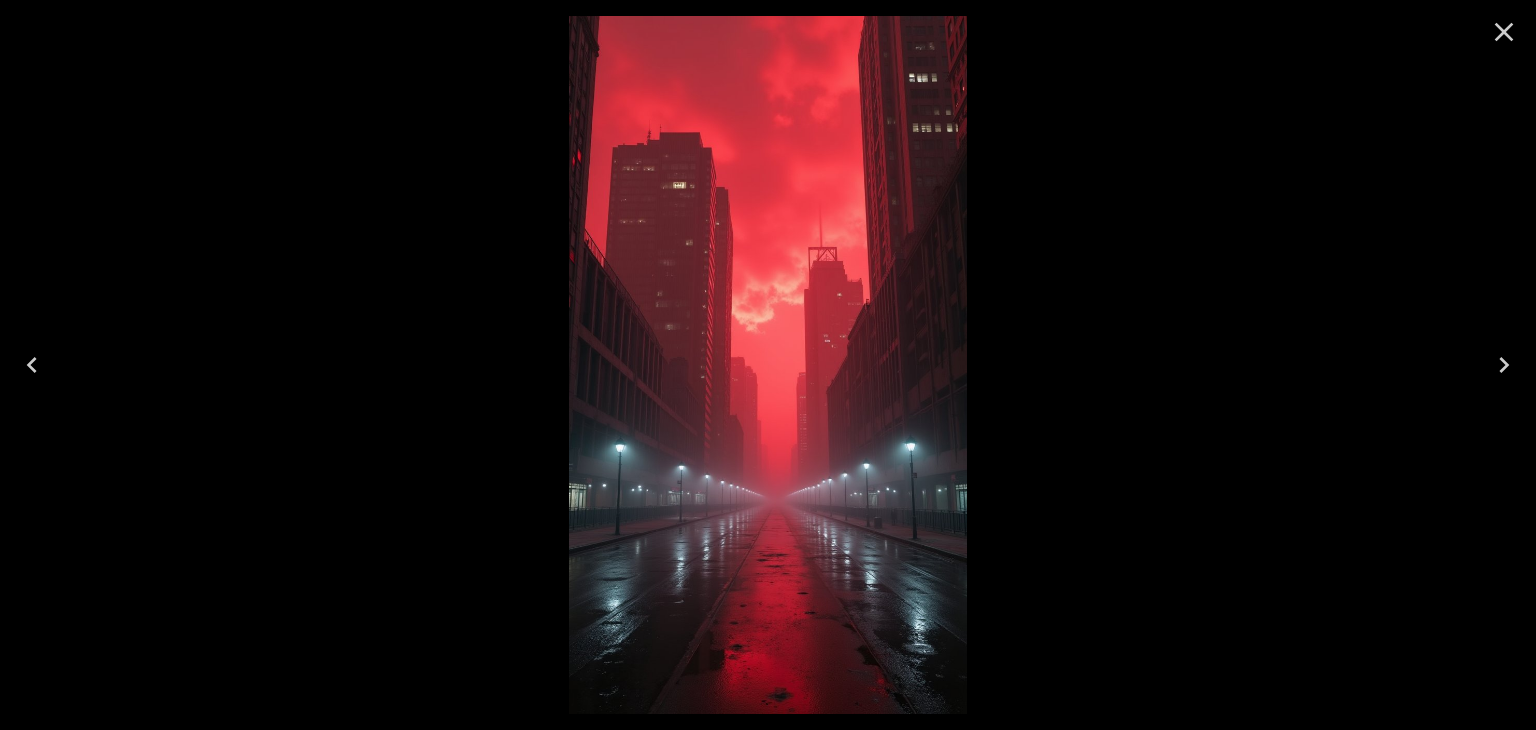 click 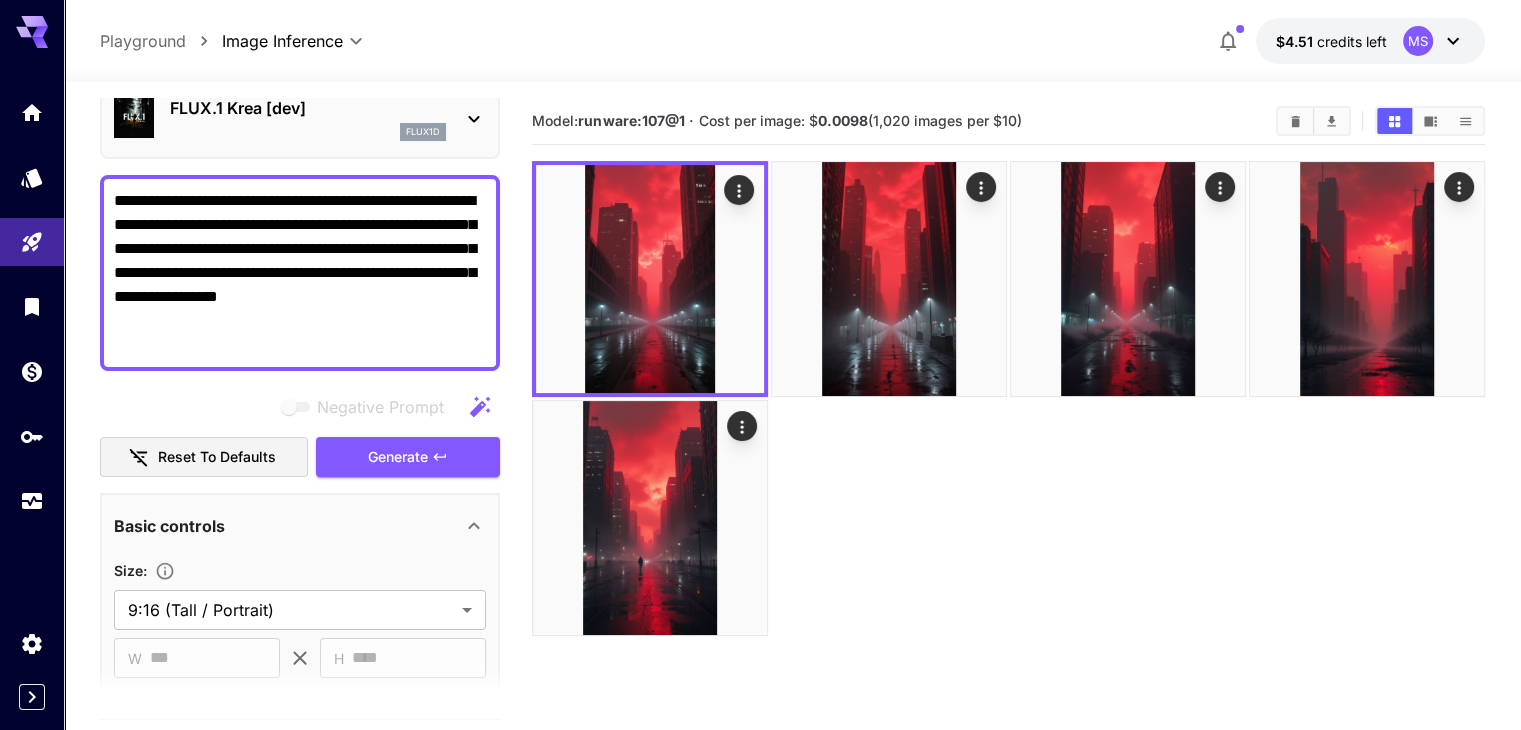 scroll, scrollTop: 394, scrollLeft: 0, axis: vertical 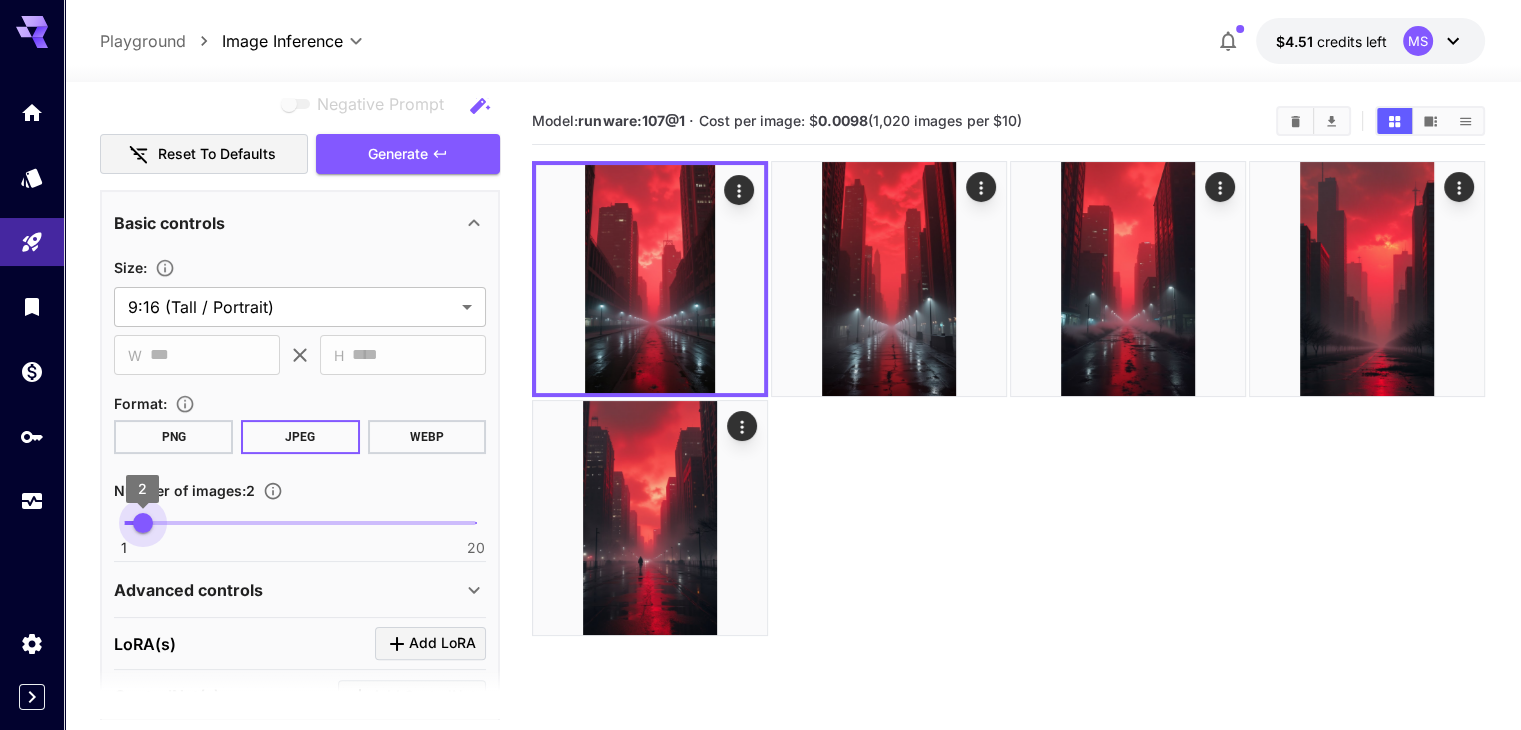 click on "1 20 2" at bounding box center (300, 523) 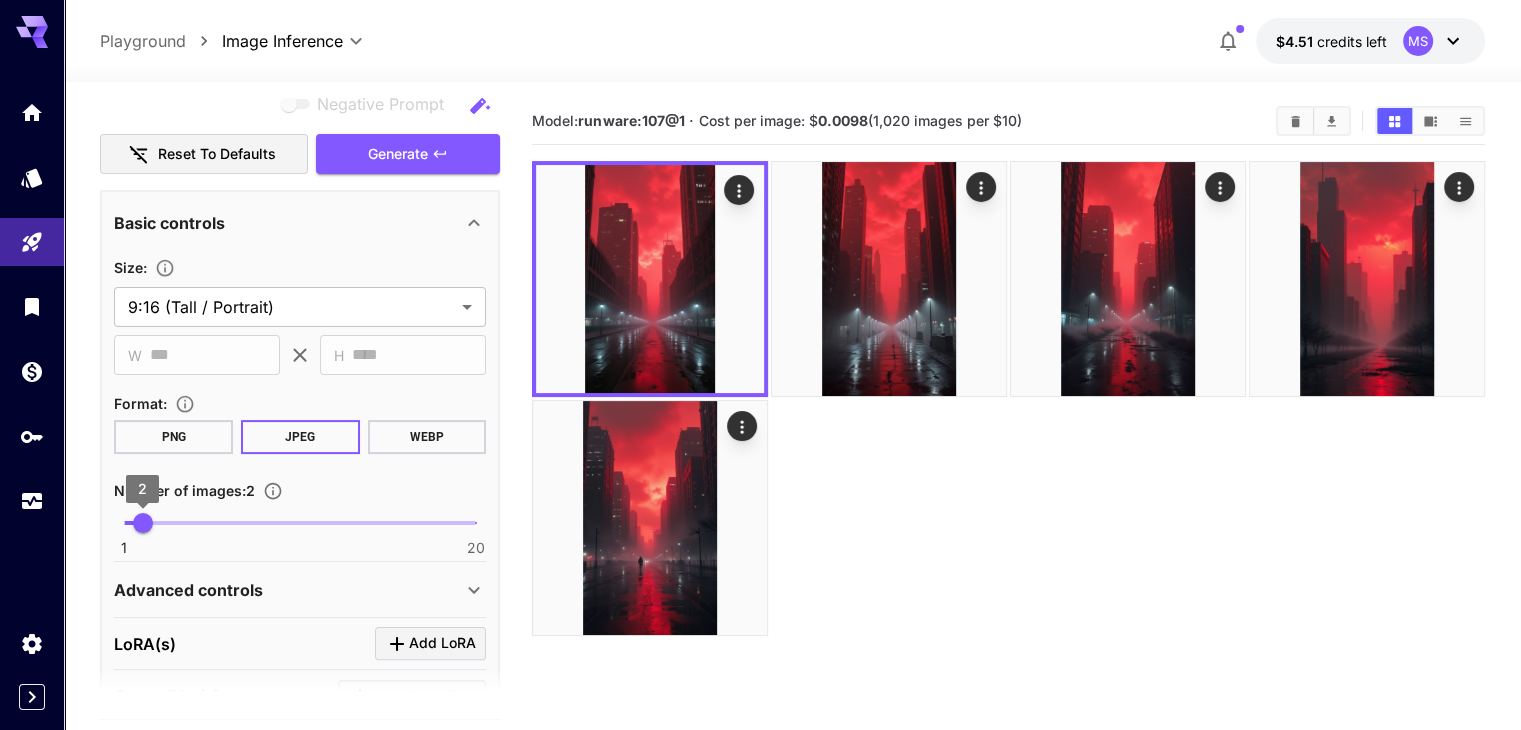 type on "*" 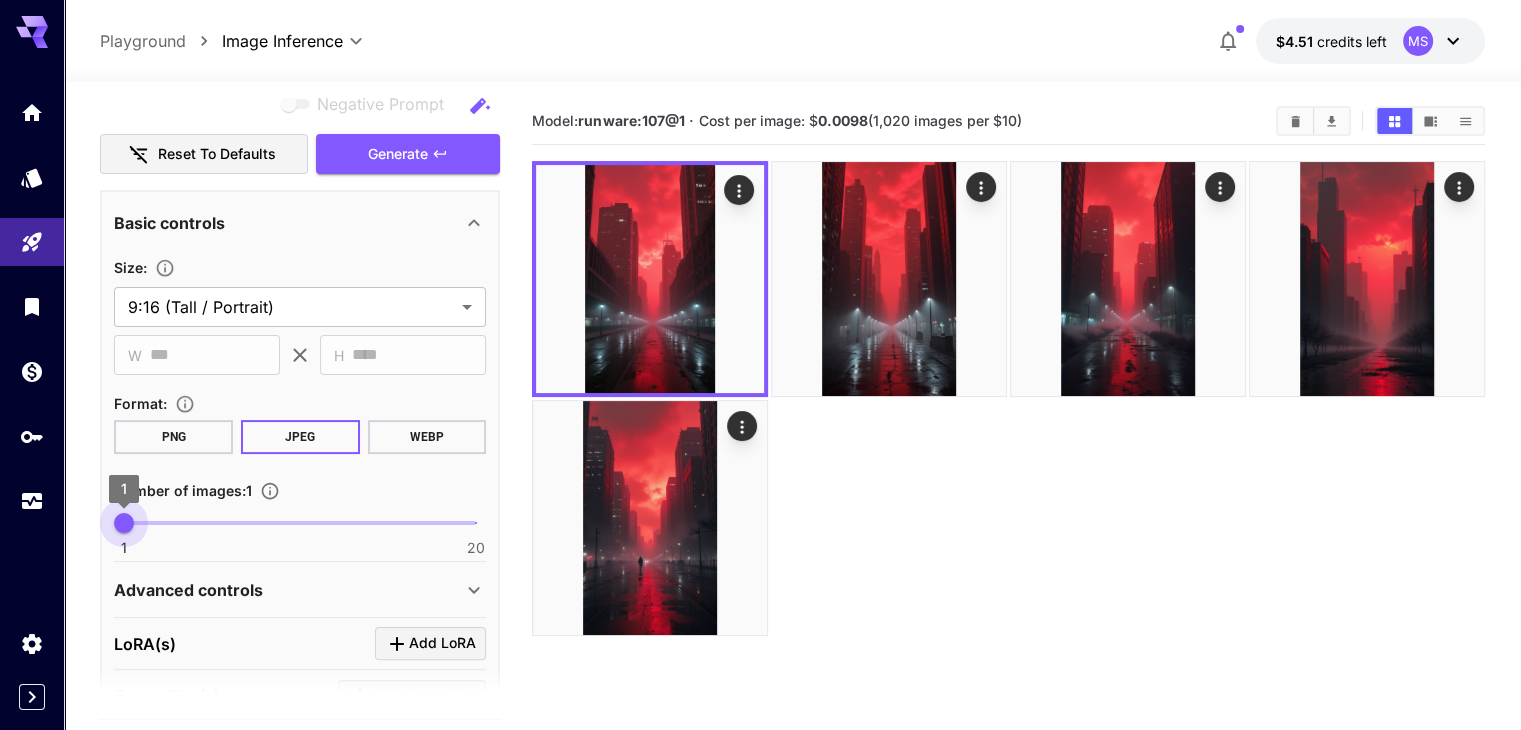 drag, startPoint x: 128, startPoint y: 525, endPoint x: 127, endPoint y: 501, distance: 24.020824 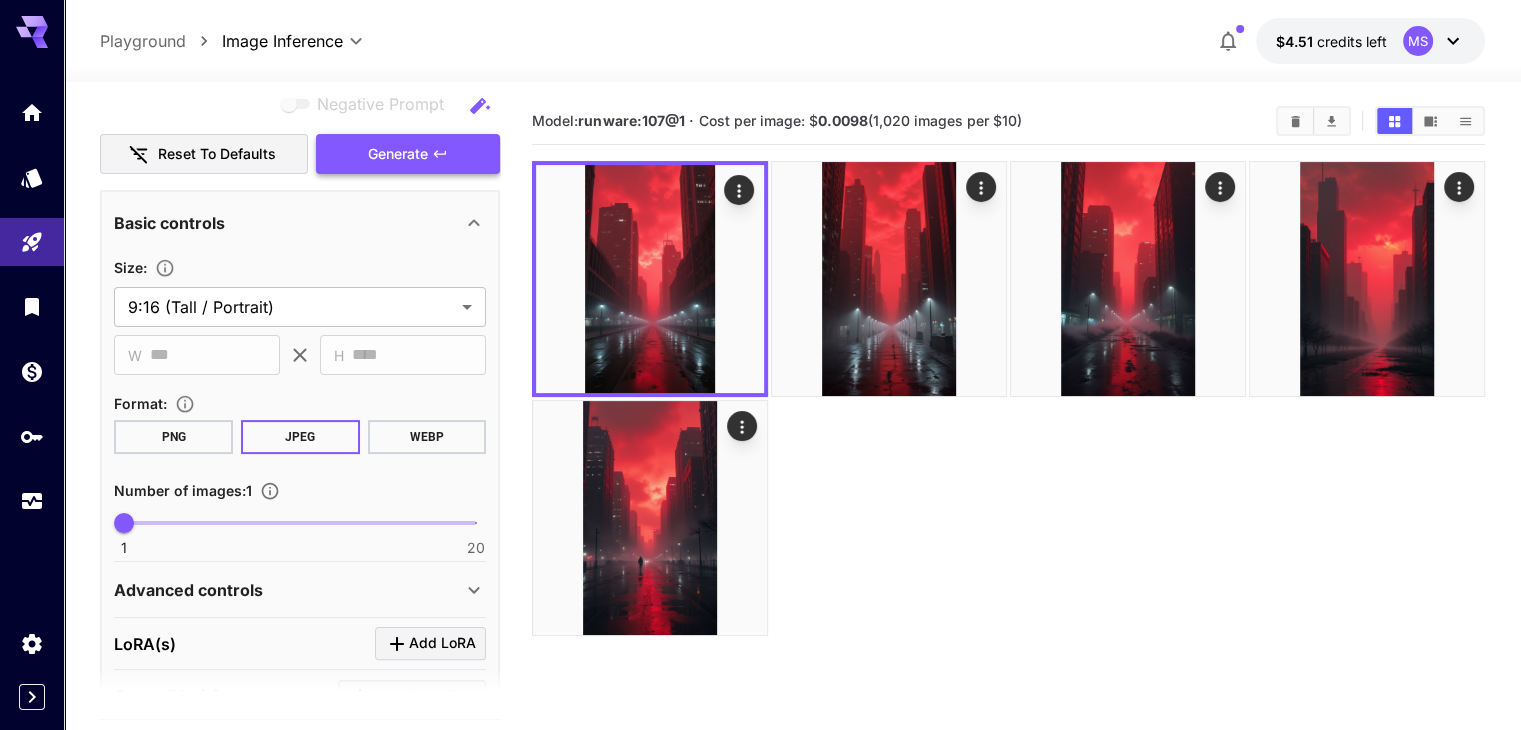 click on "Generate" at bounding box center (408, 154) 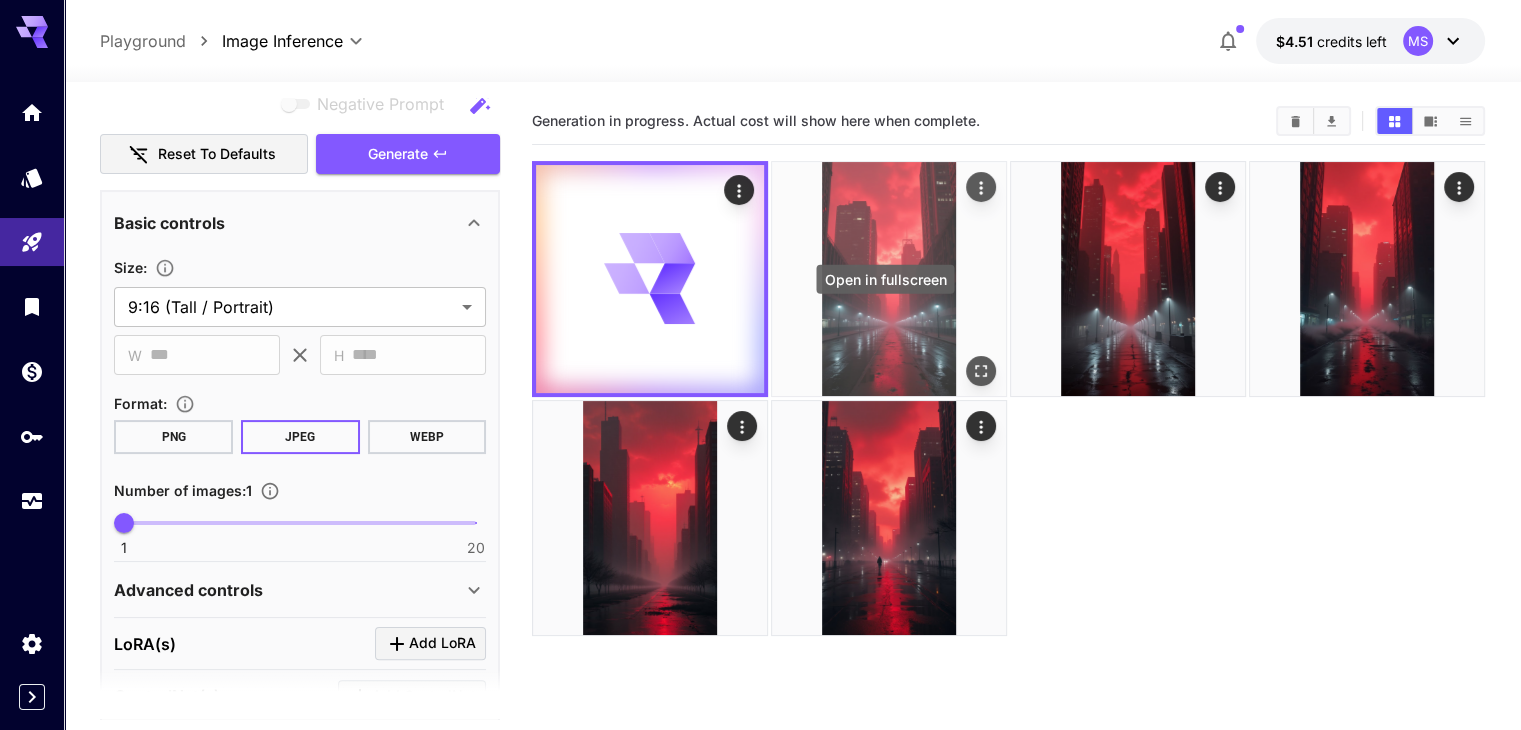 click 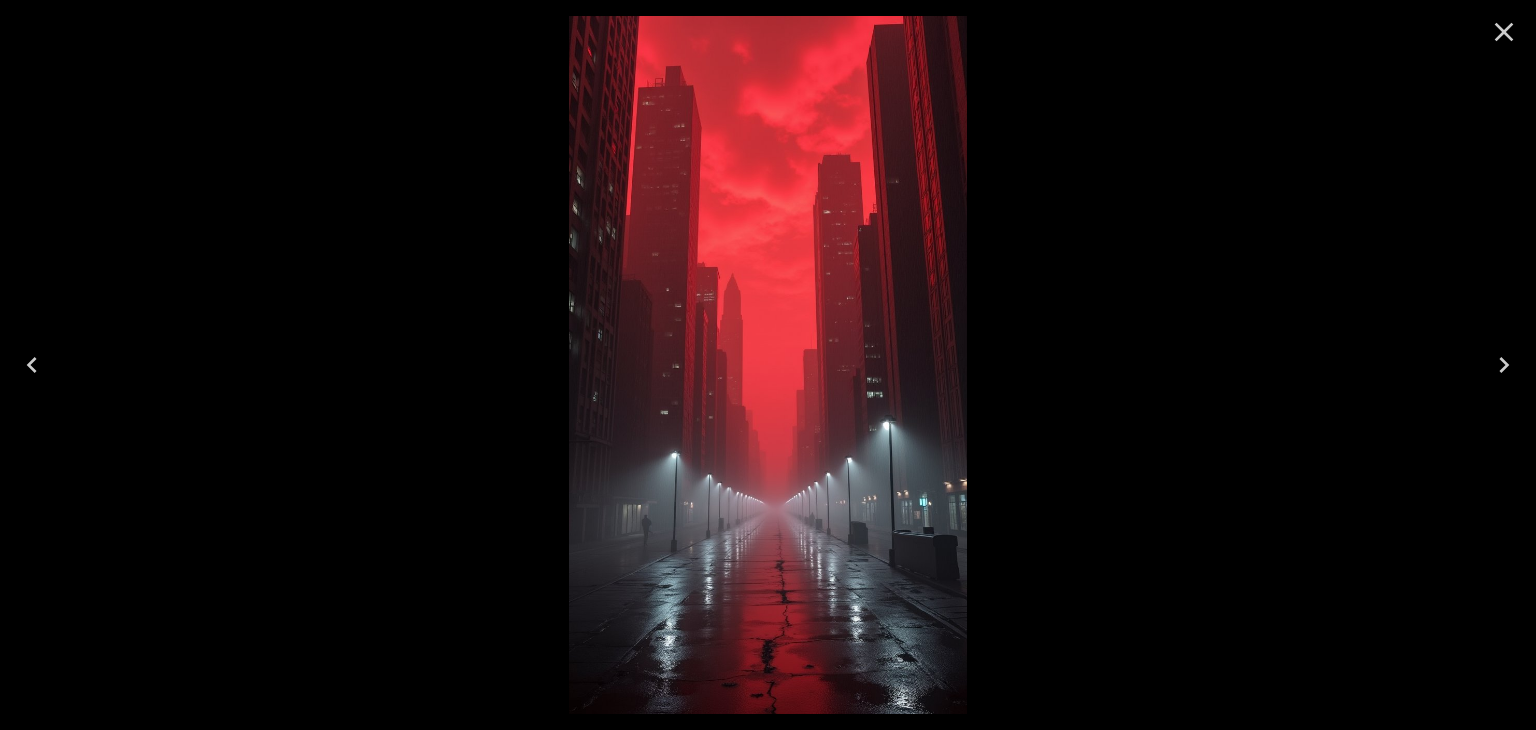 click at bounding box center (1504, 32) 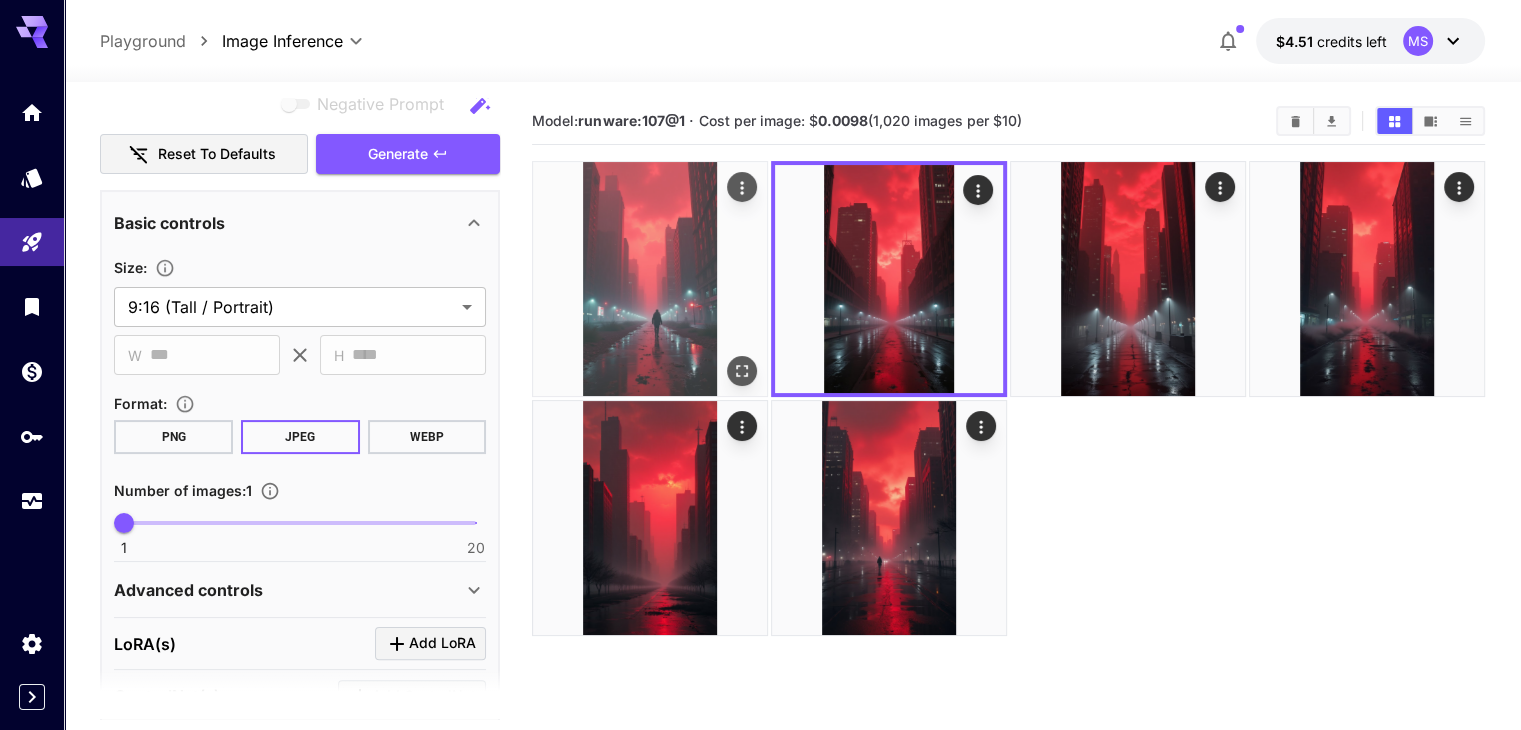 click 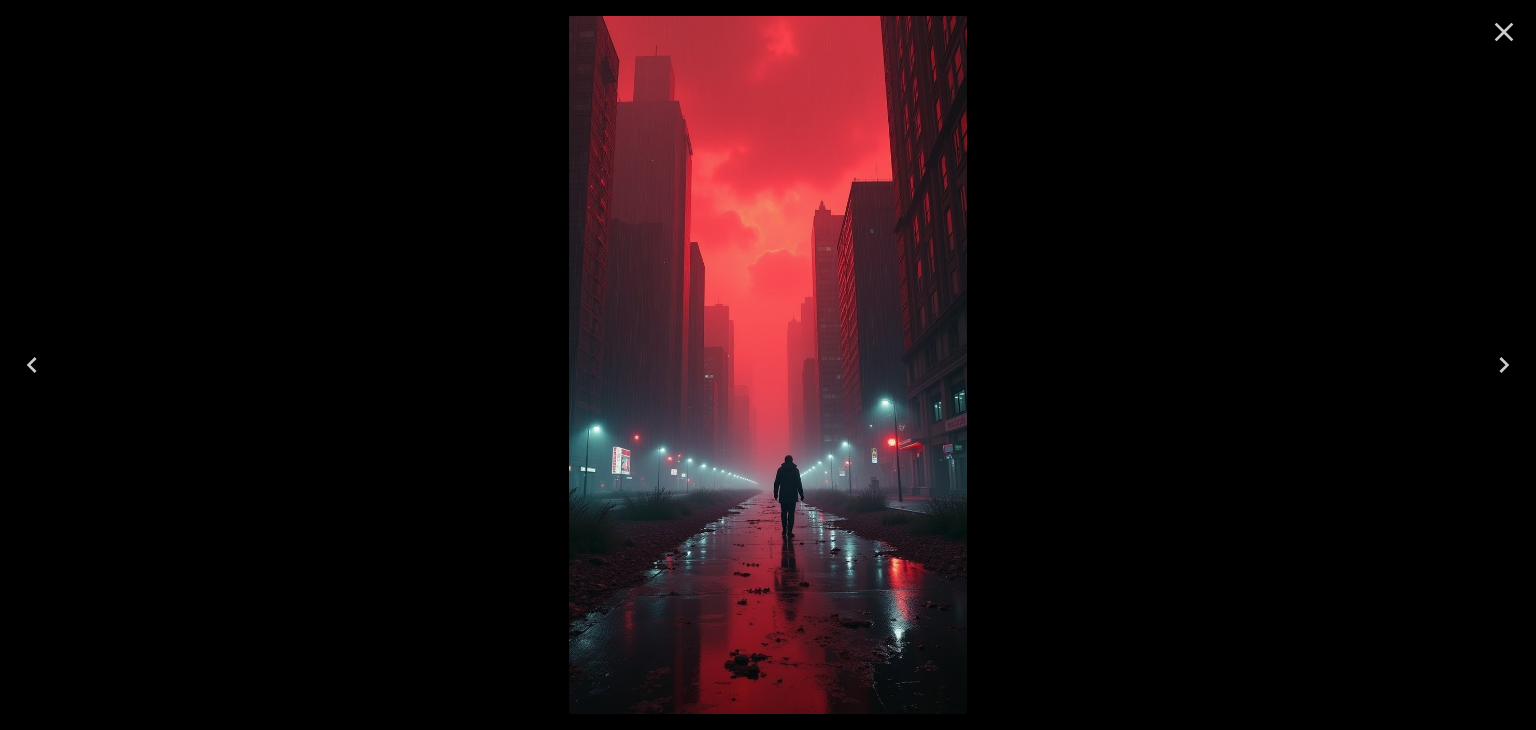 click at bounding box center (1504, 32) 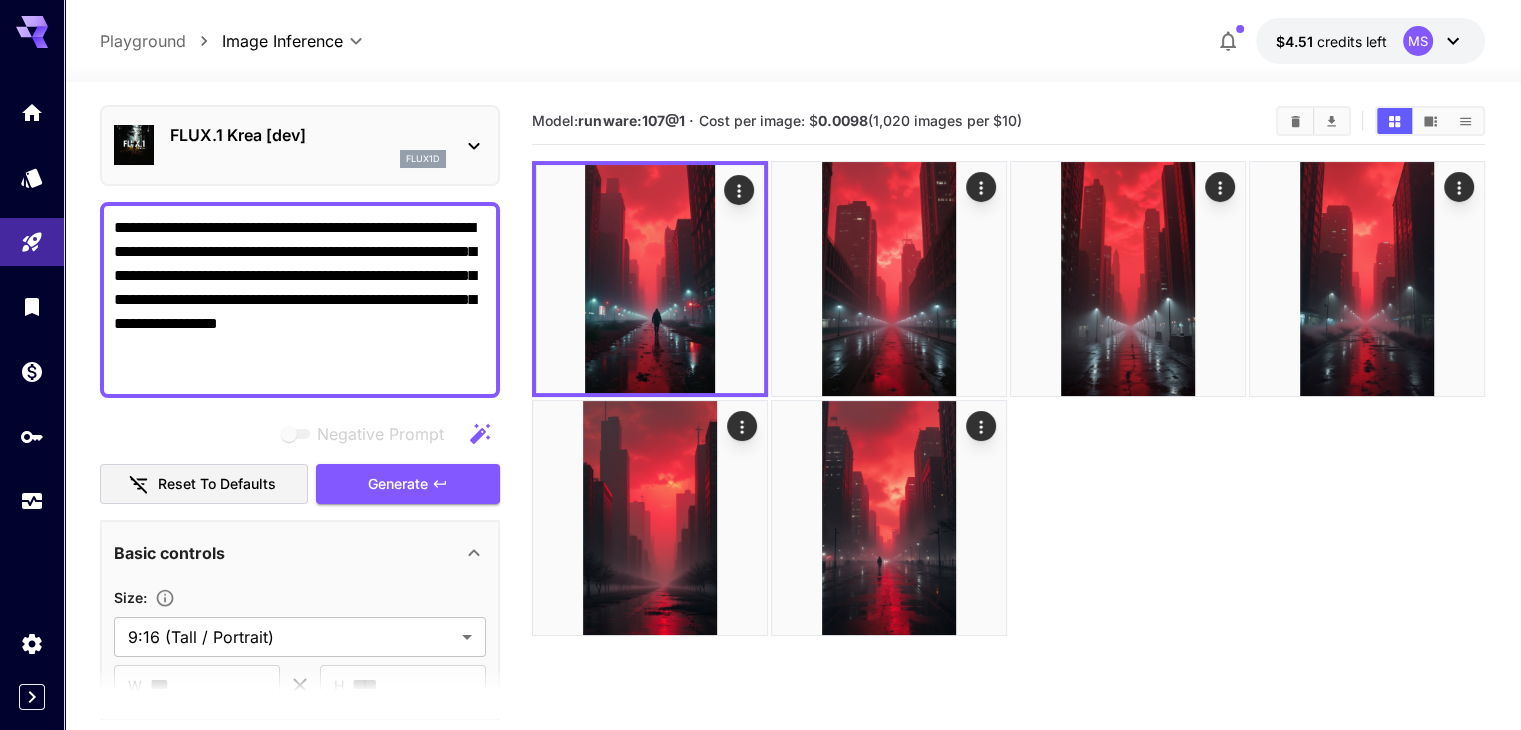 scroll, scrollTop: 52, scrollLeft: 0, axis: vertical 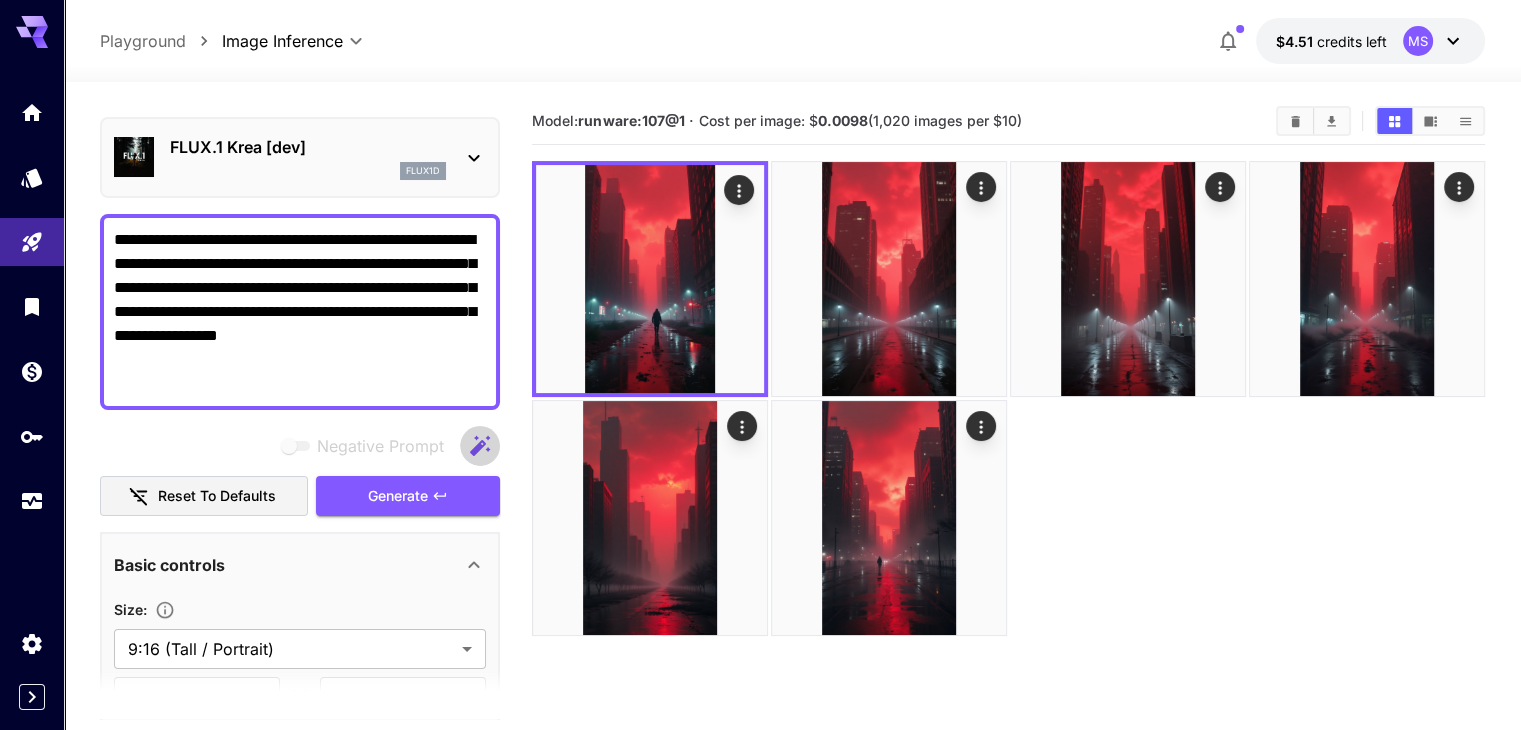 click 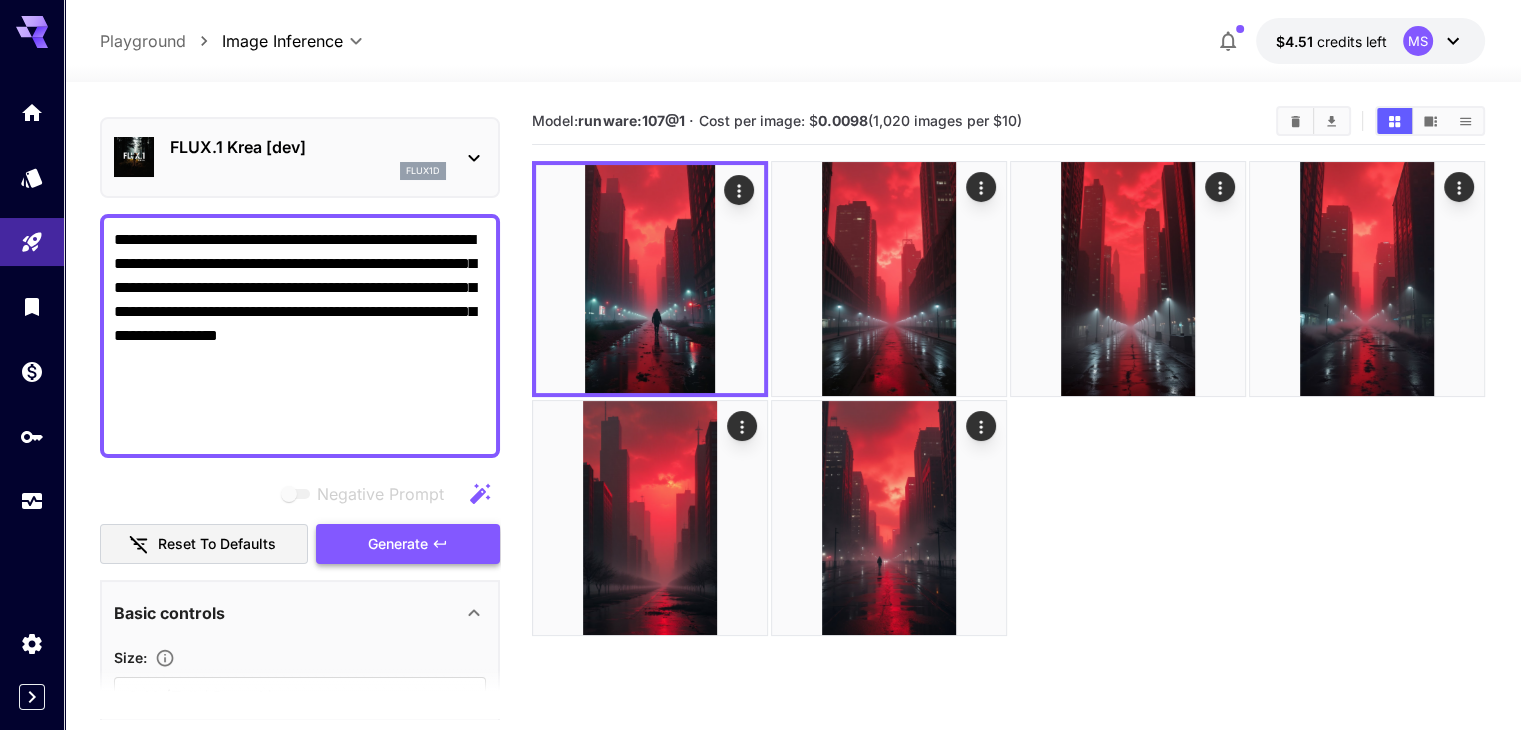 click on "Generate" at bounding box center [398, 544] 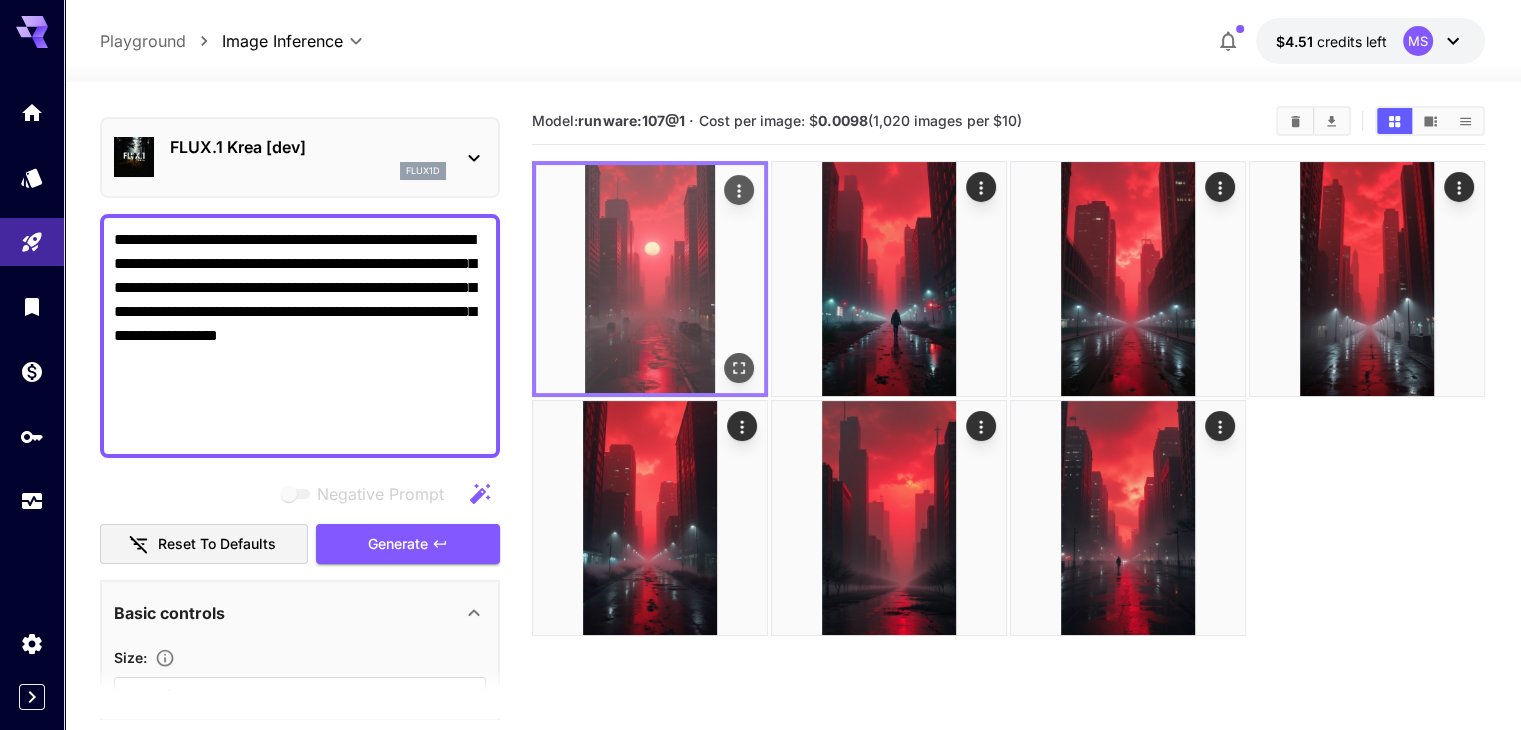 click 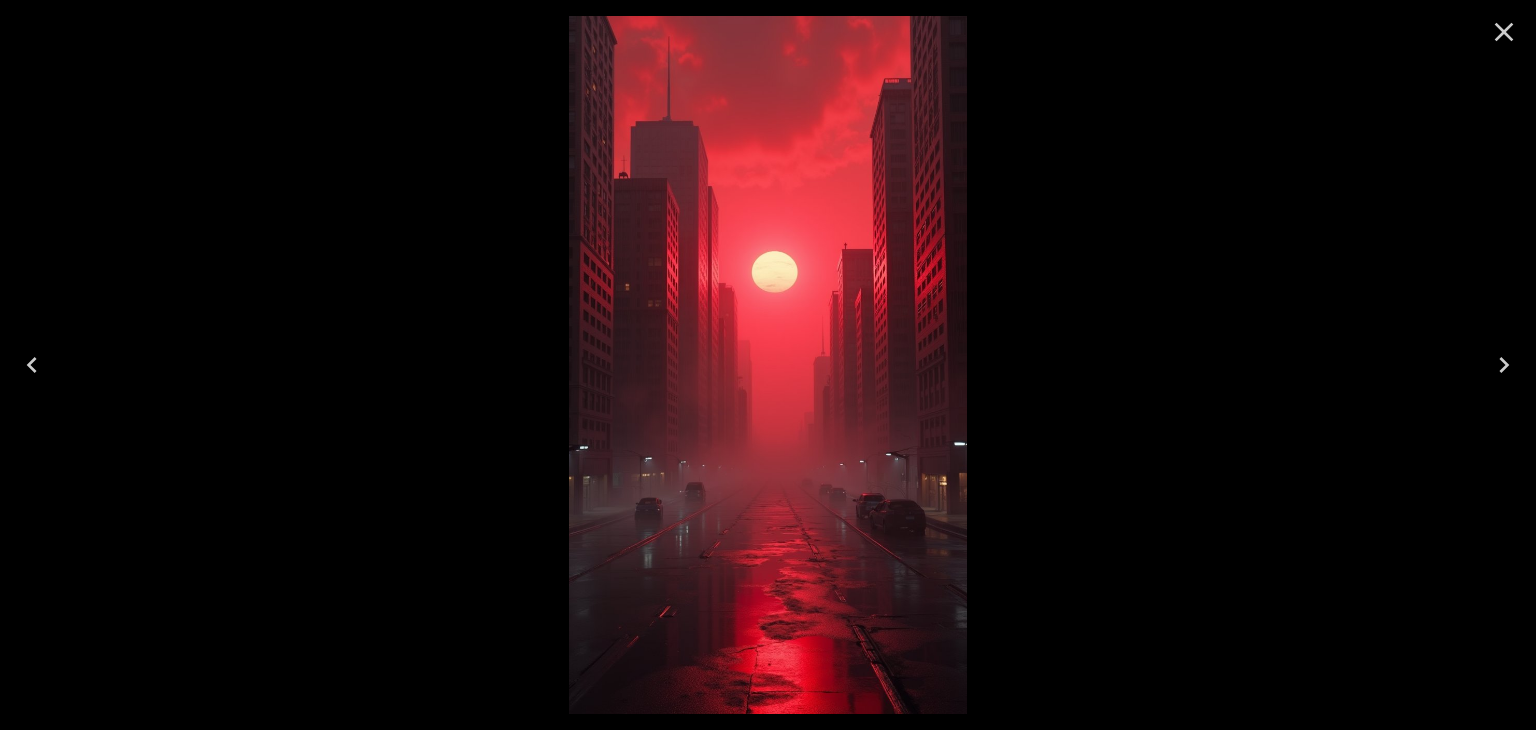 click 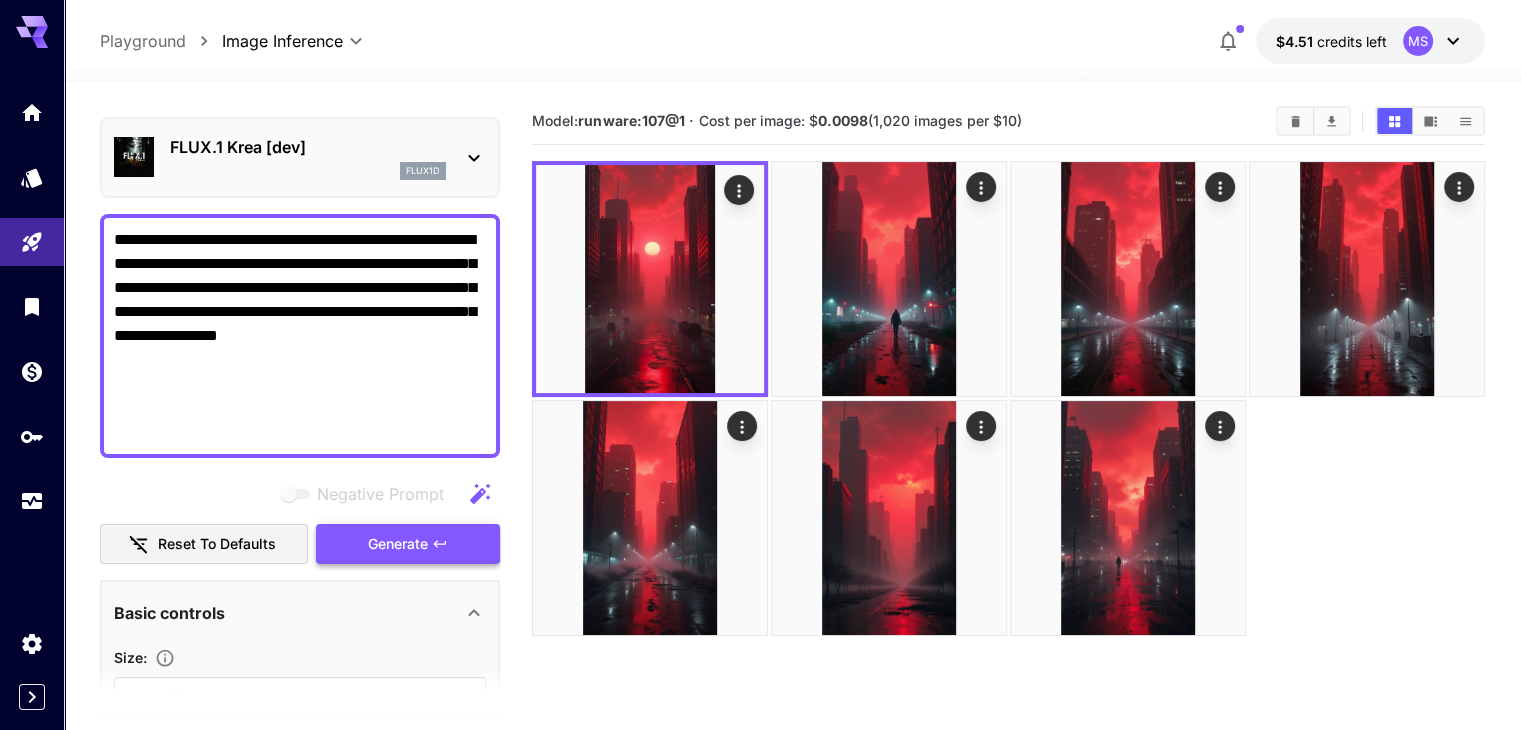 click on "Generate" at bounding box center (408, 544) 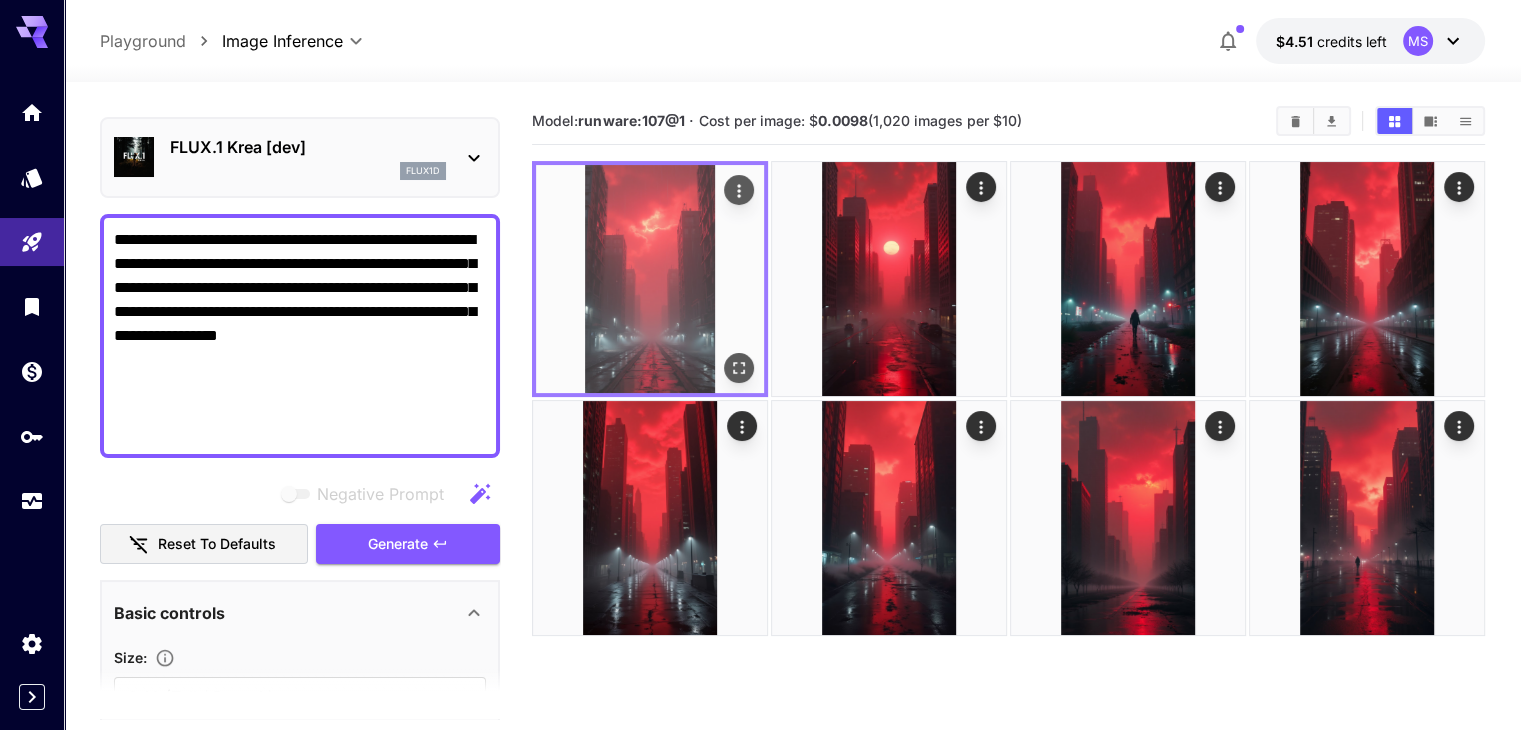 click 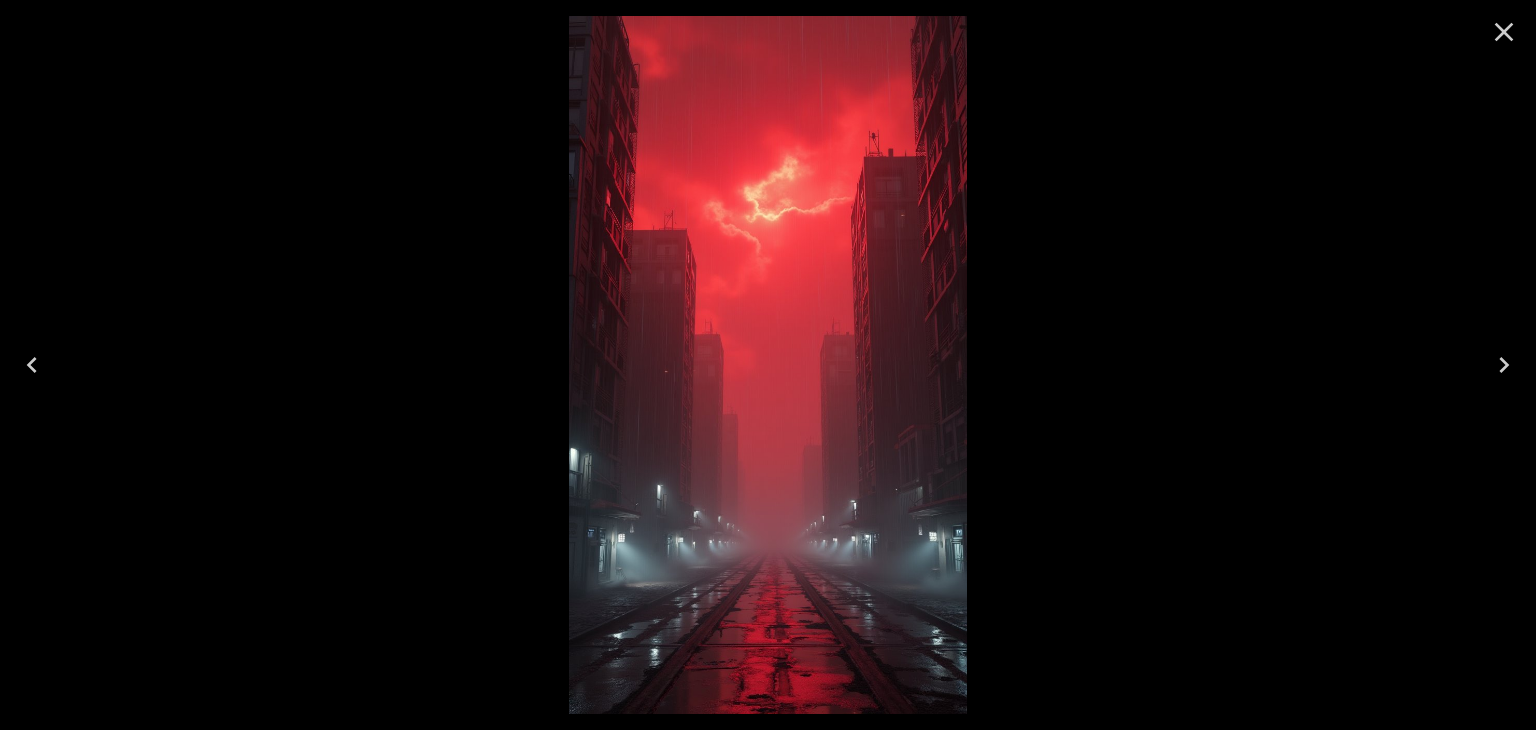 click 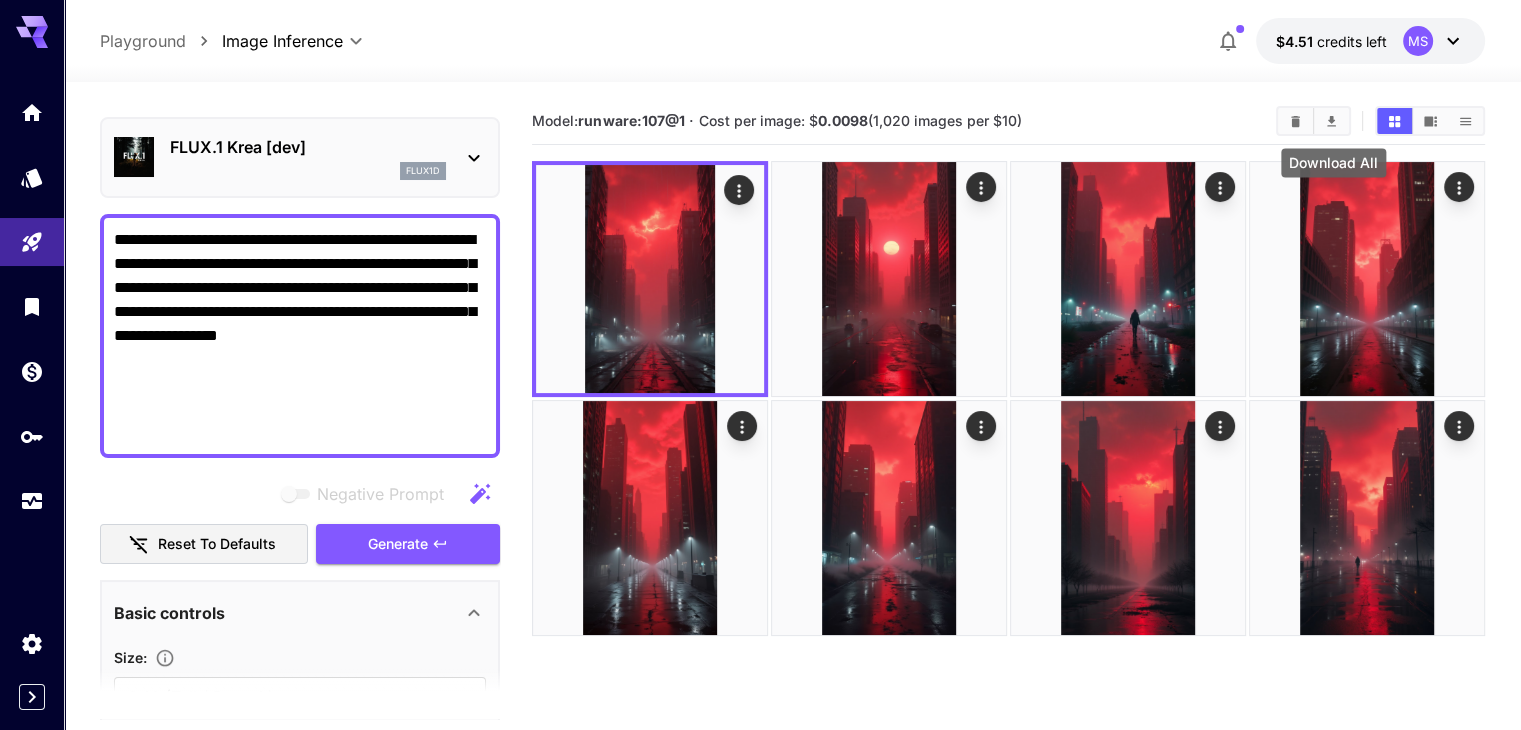 click 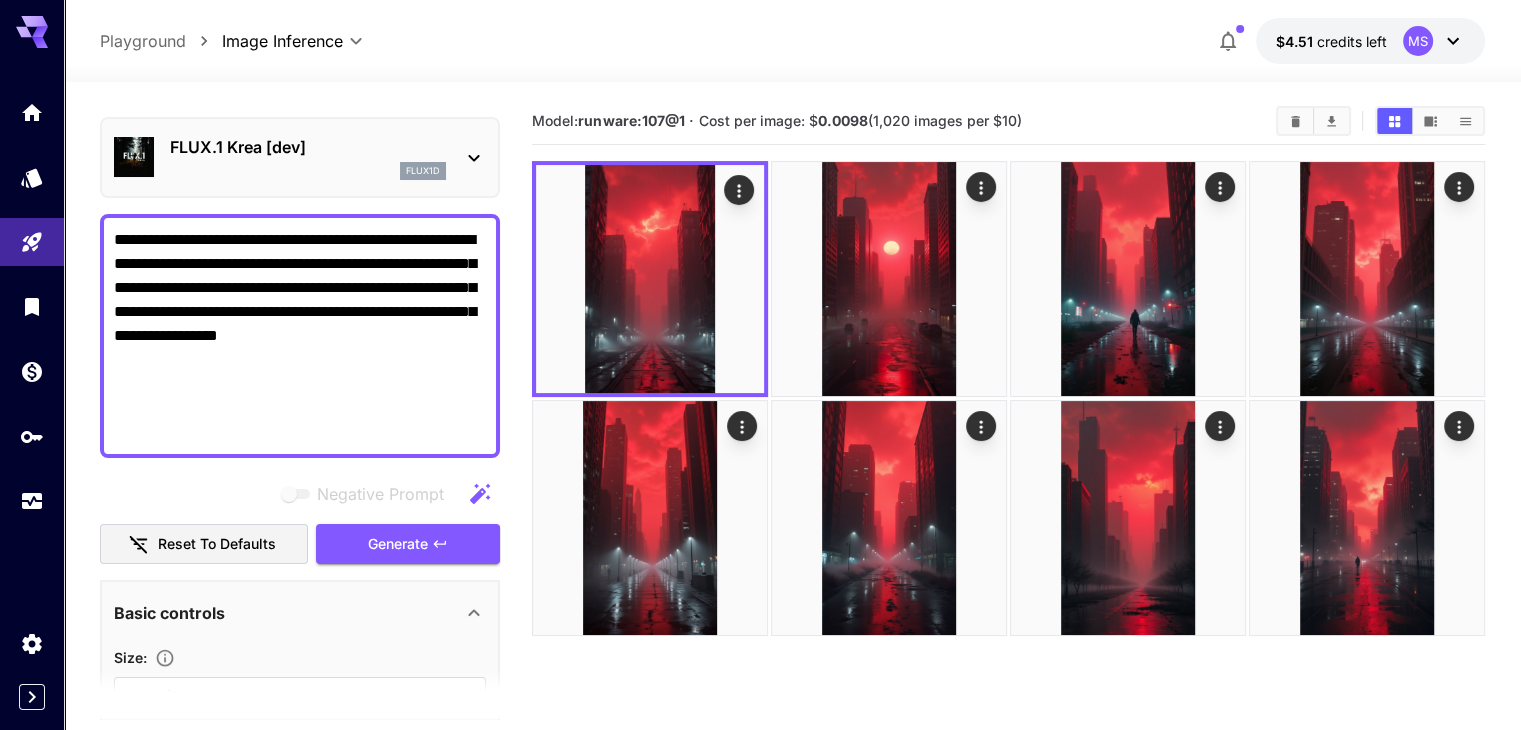 type 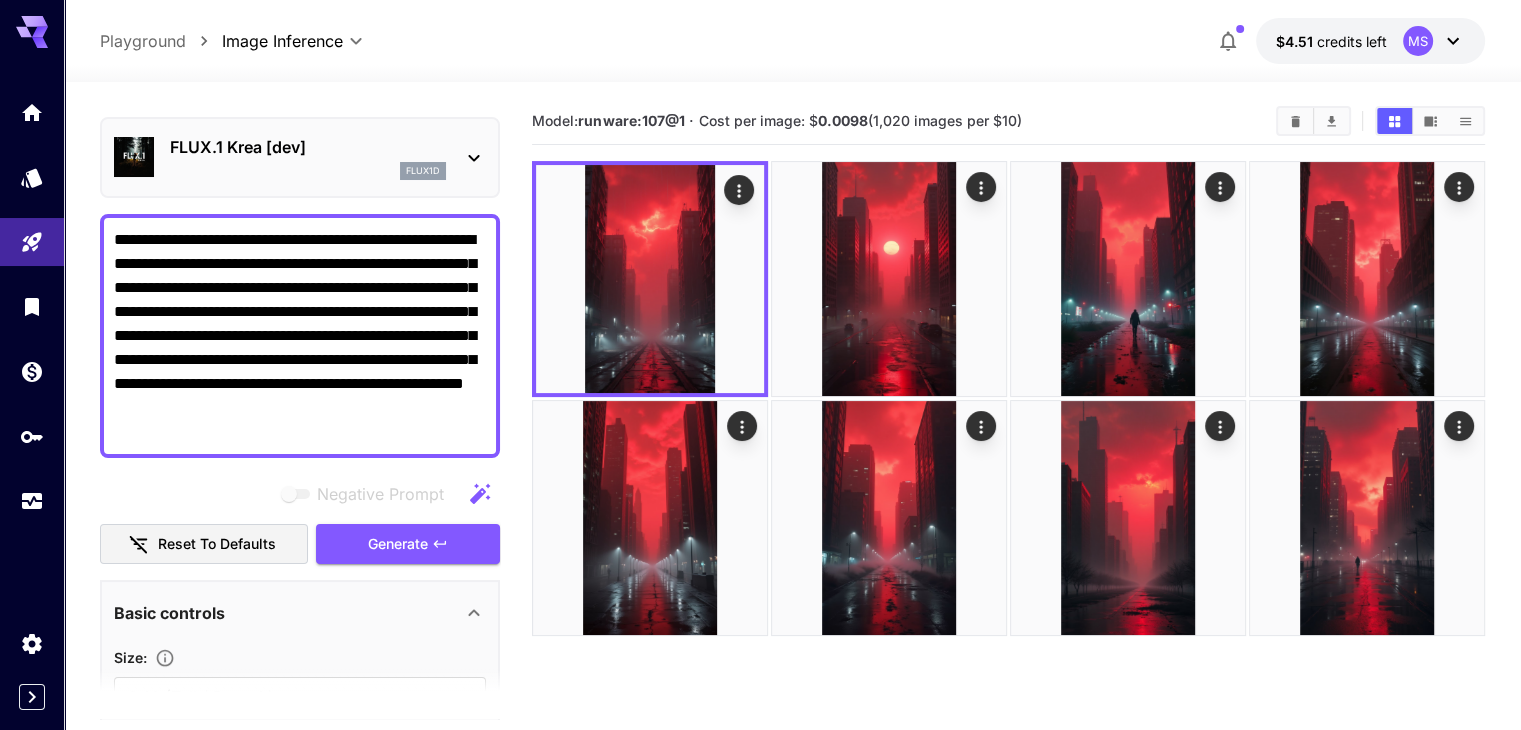 paste 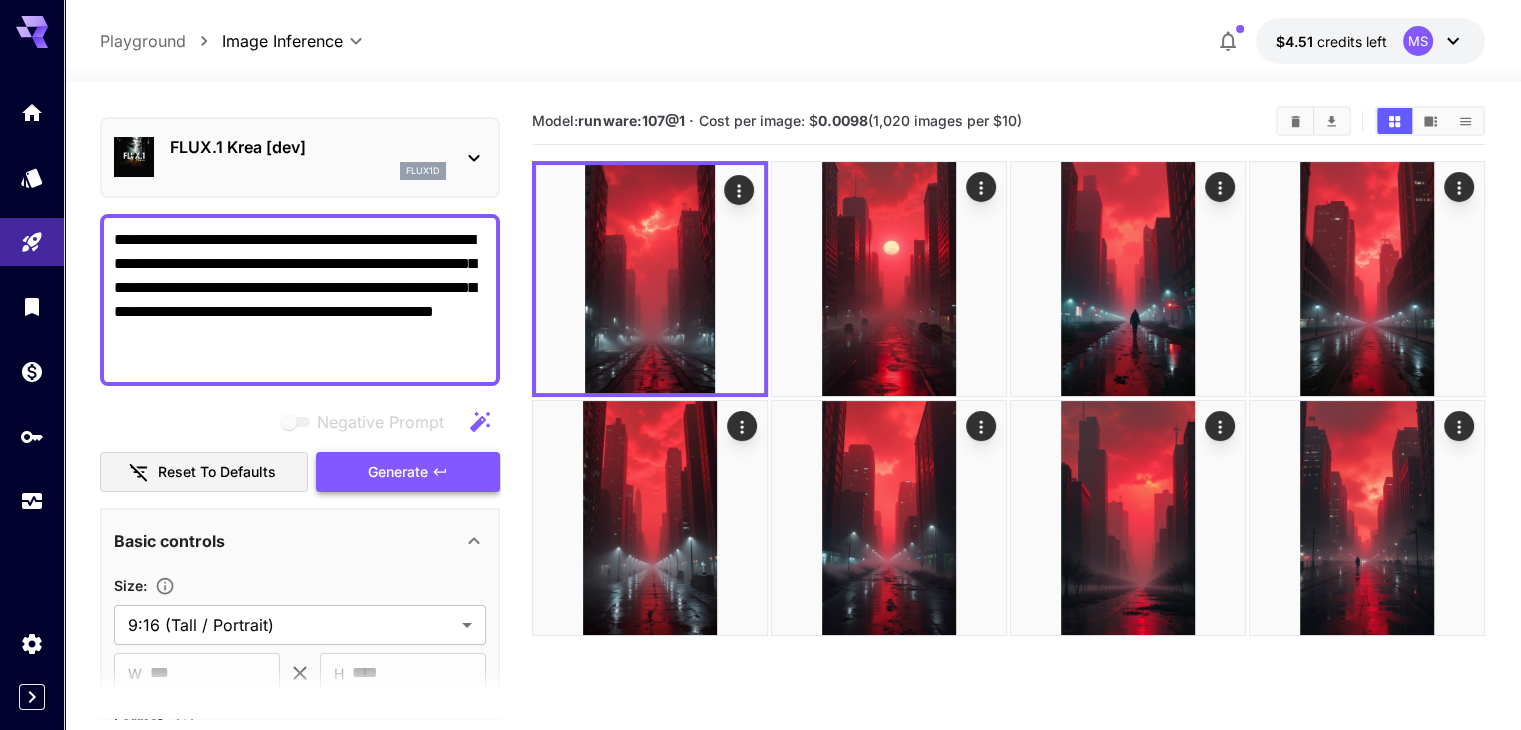 click on "Generate" at bounding box center [398, 472] 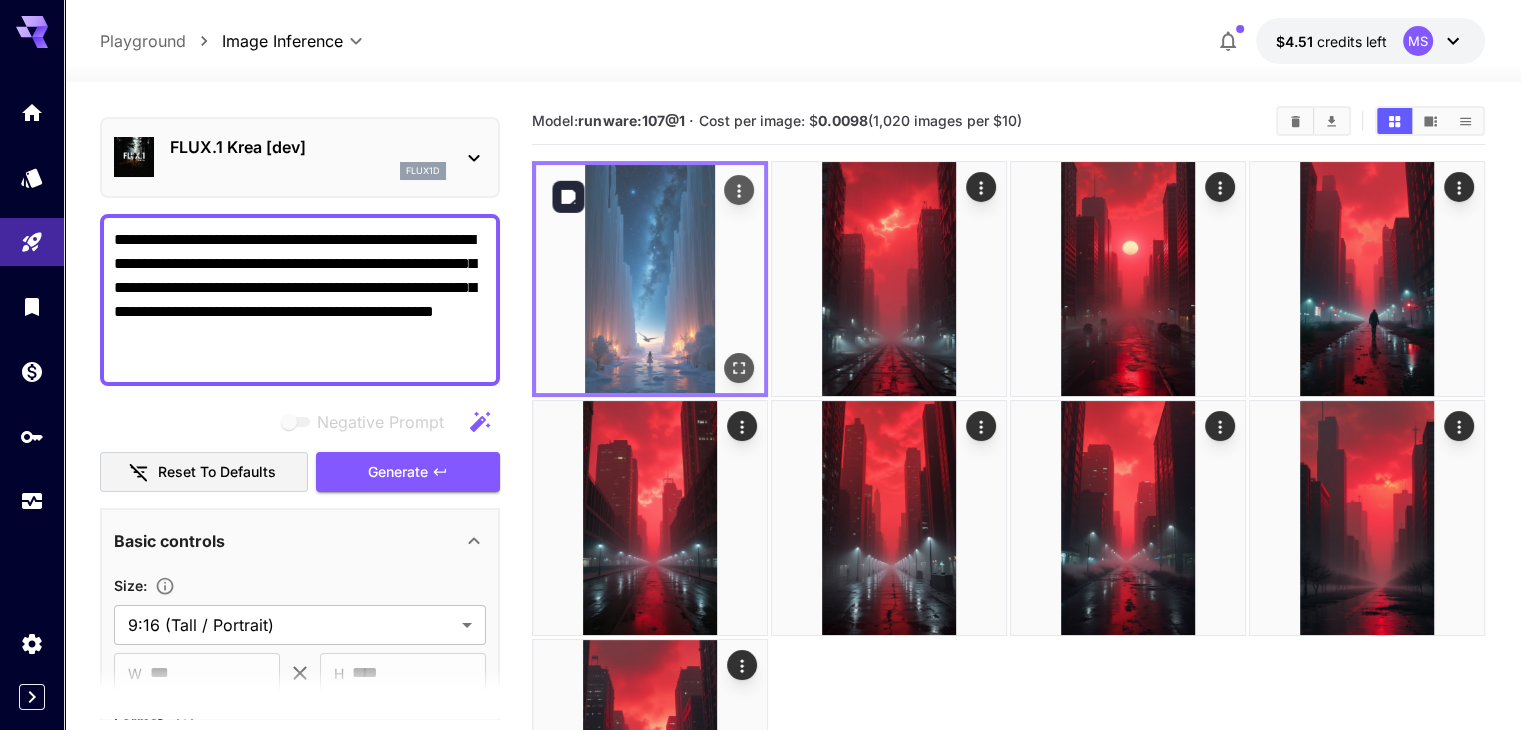click at bounding box center (739, 368) 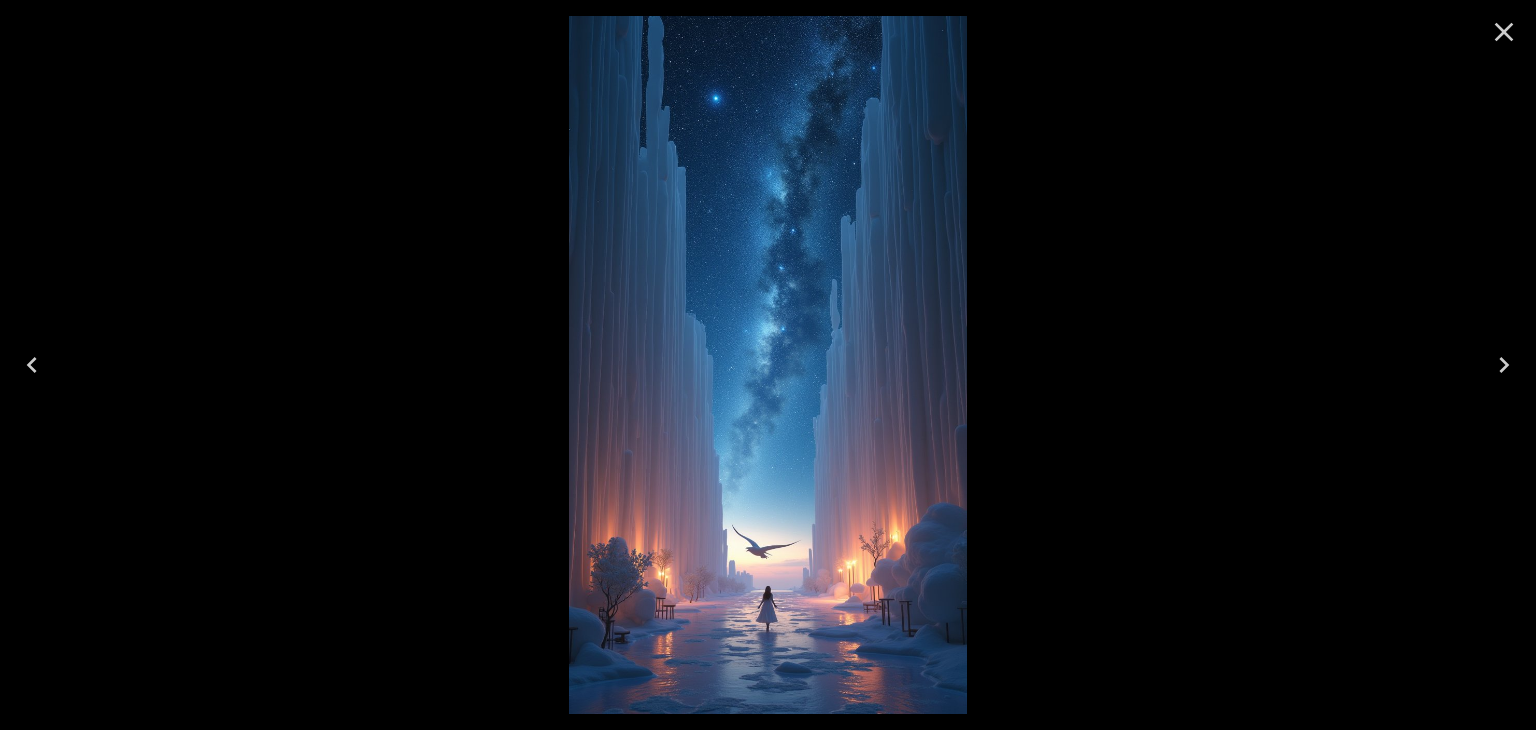 click 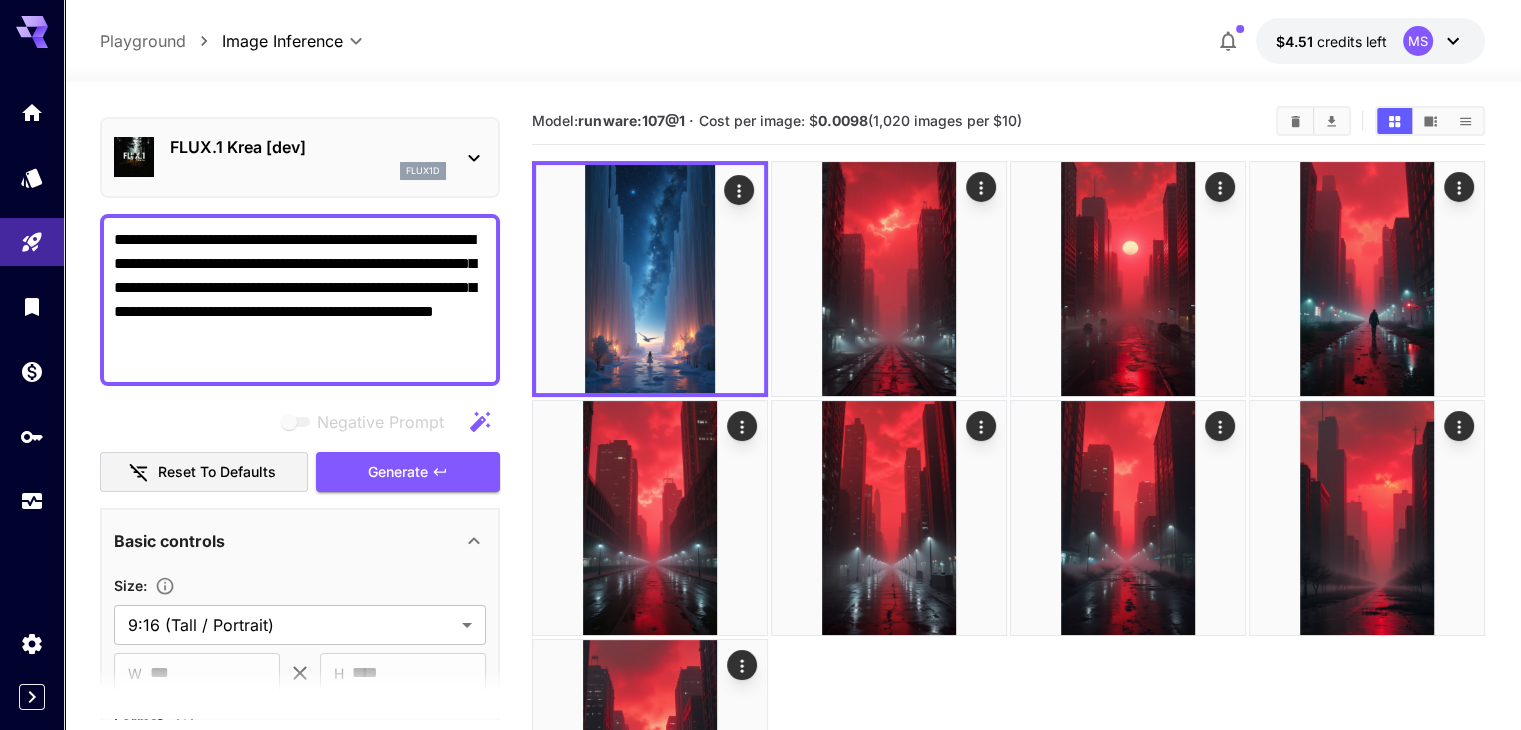 click 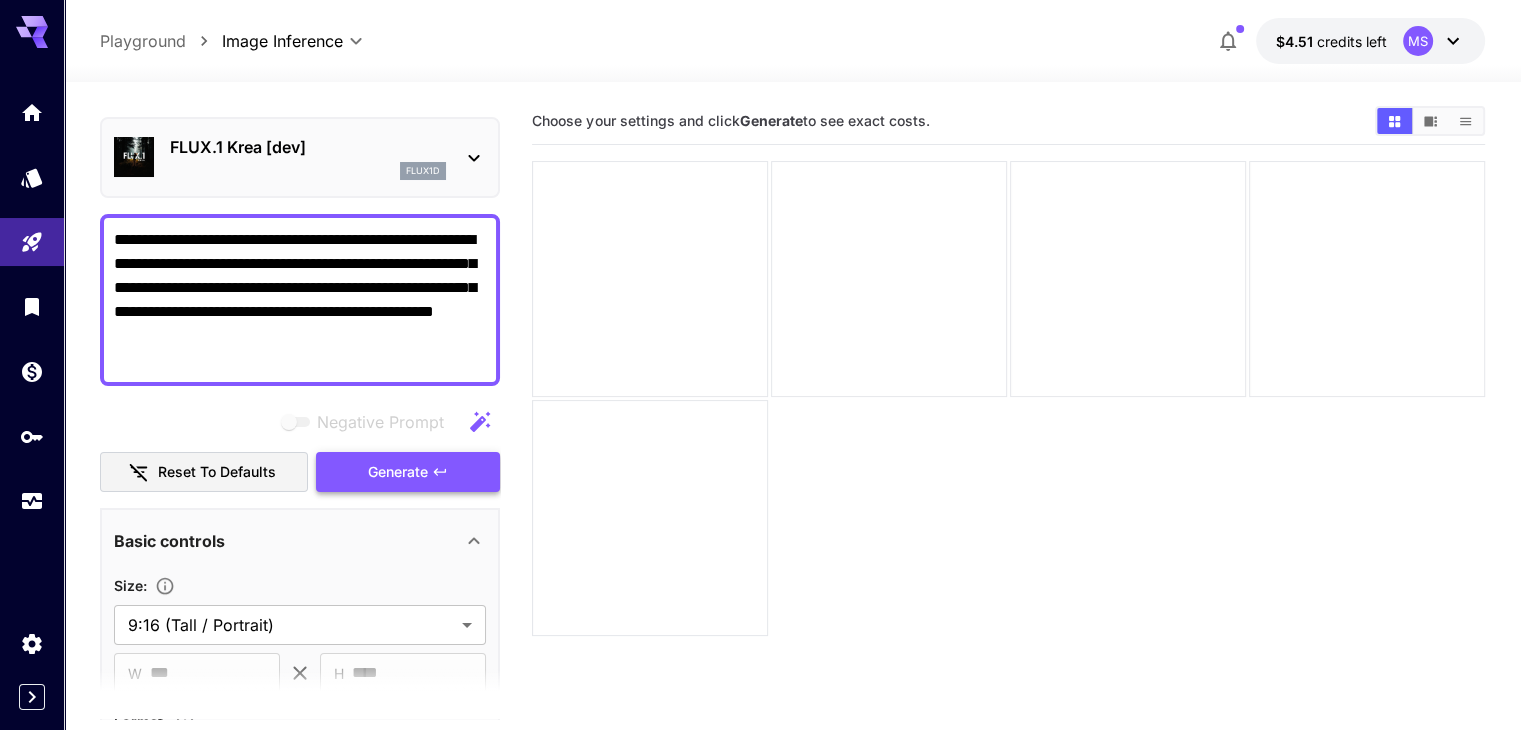 click on "Generate" at bounding box center (398, 472) 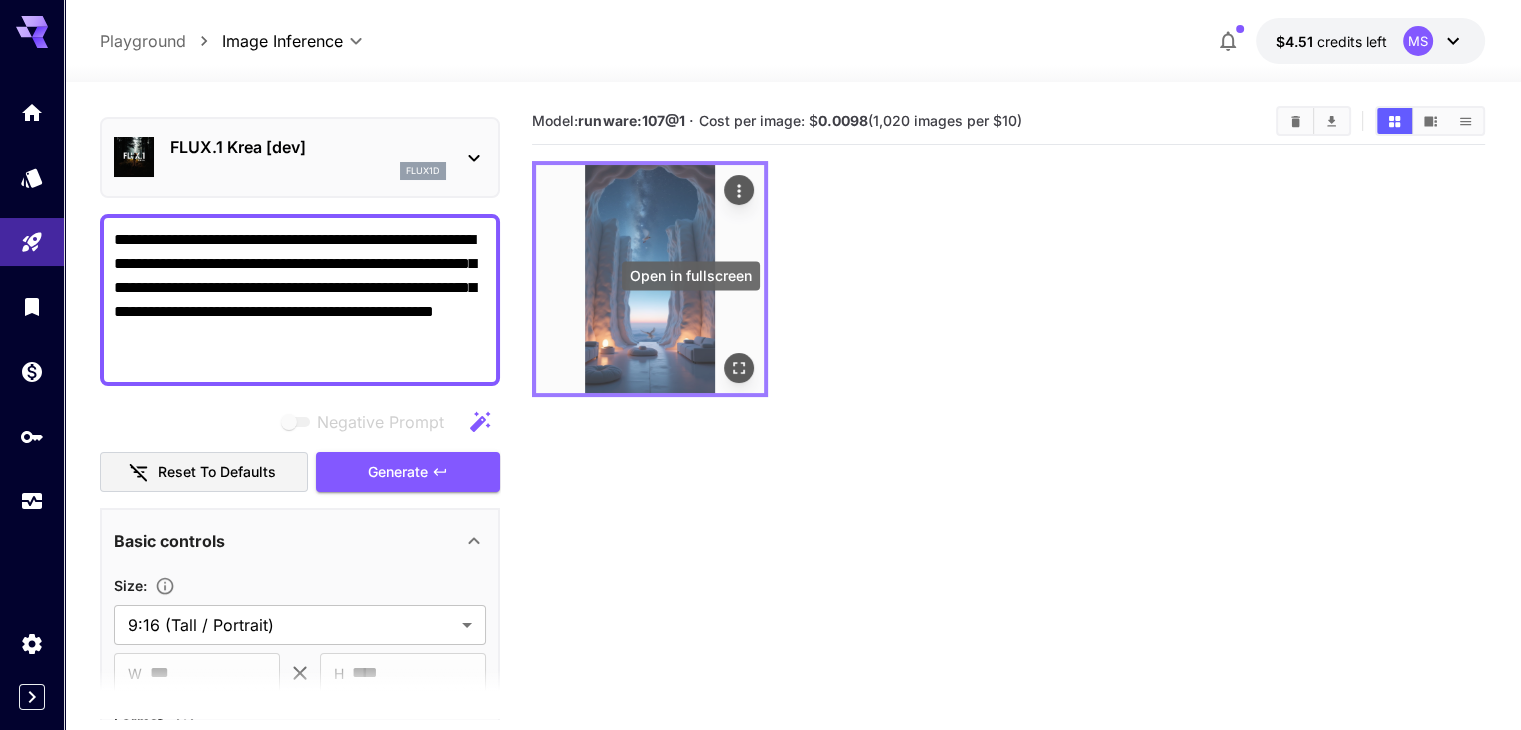 click 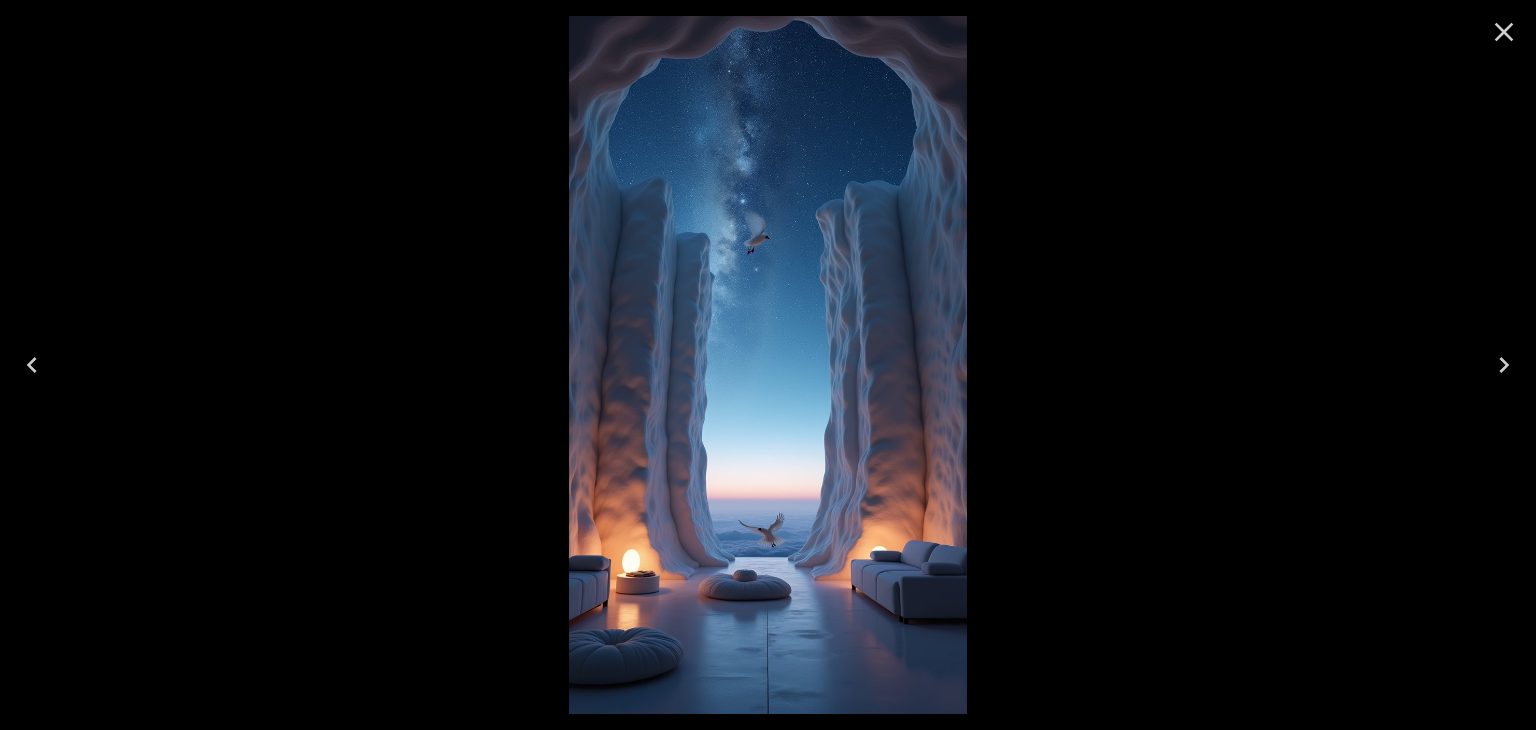 click 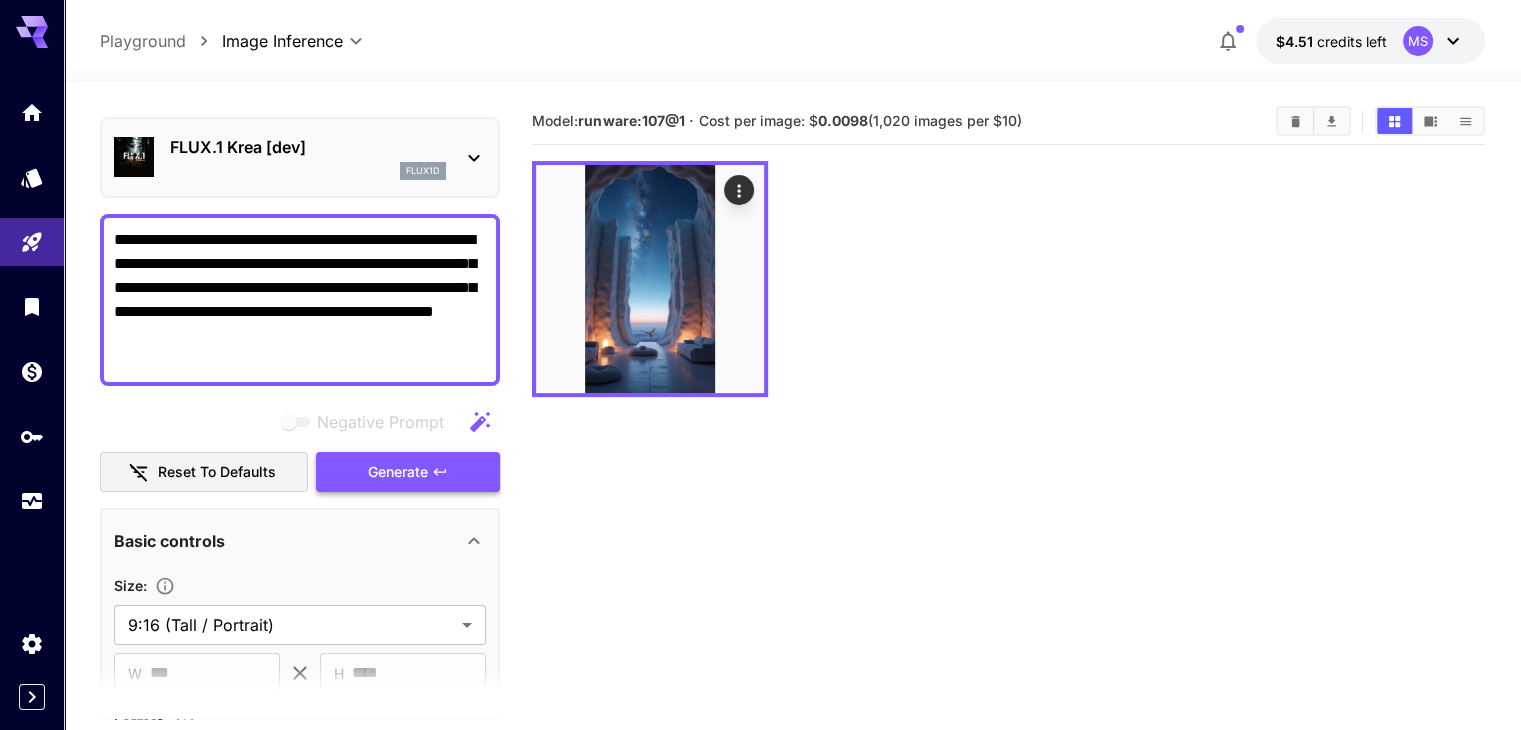 click on "Generate" at bounding box center (398, 472) 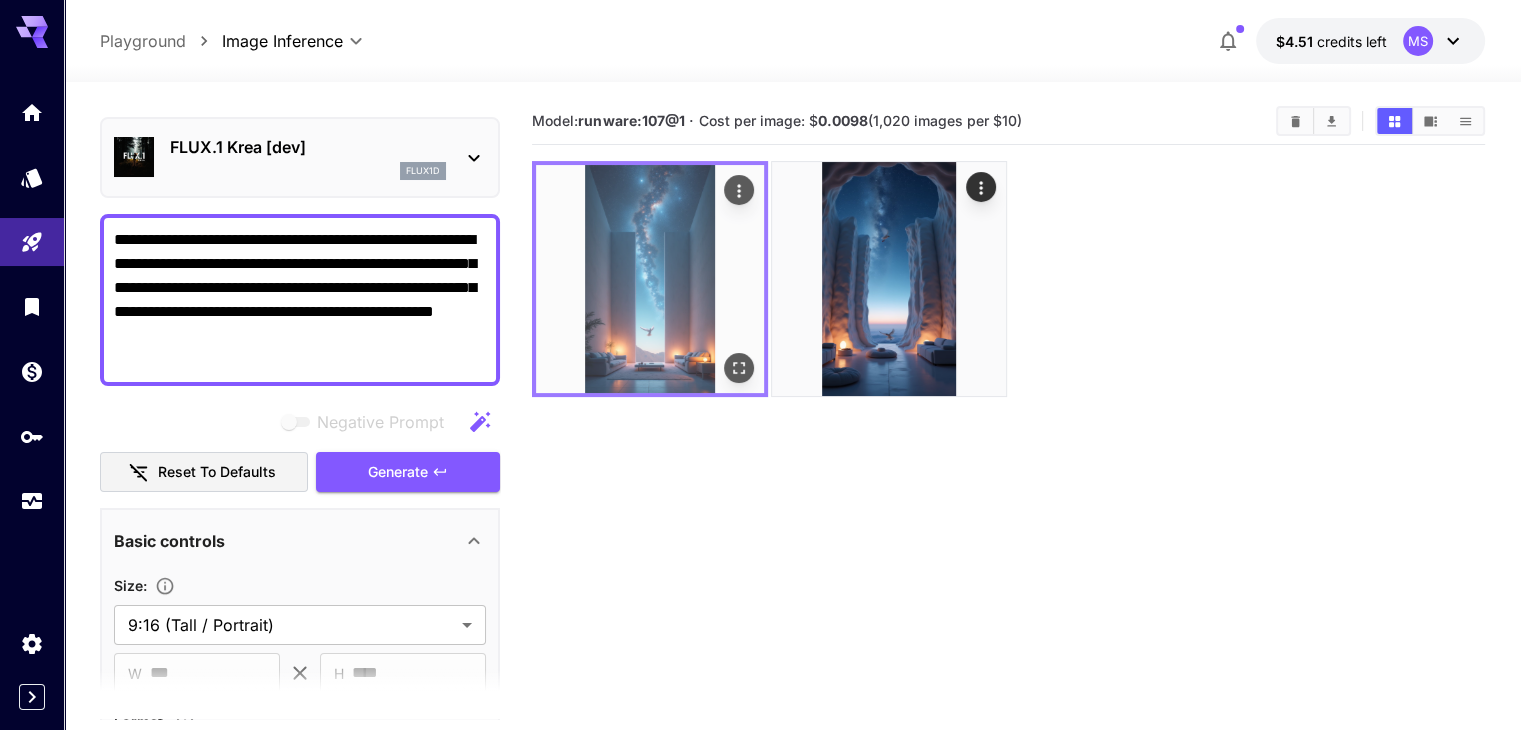 click 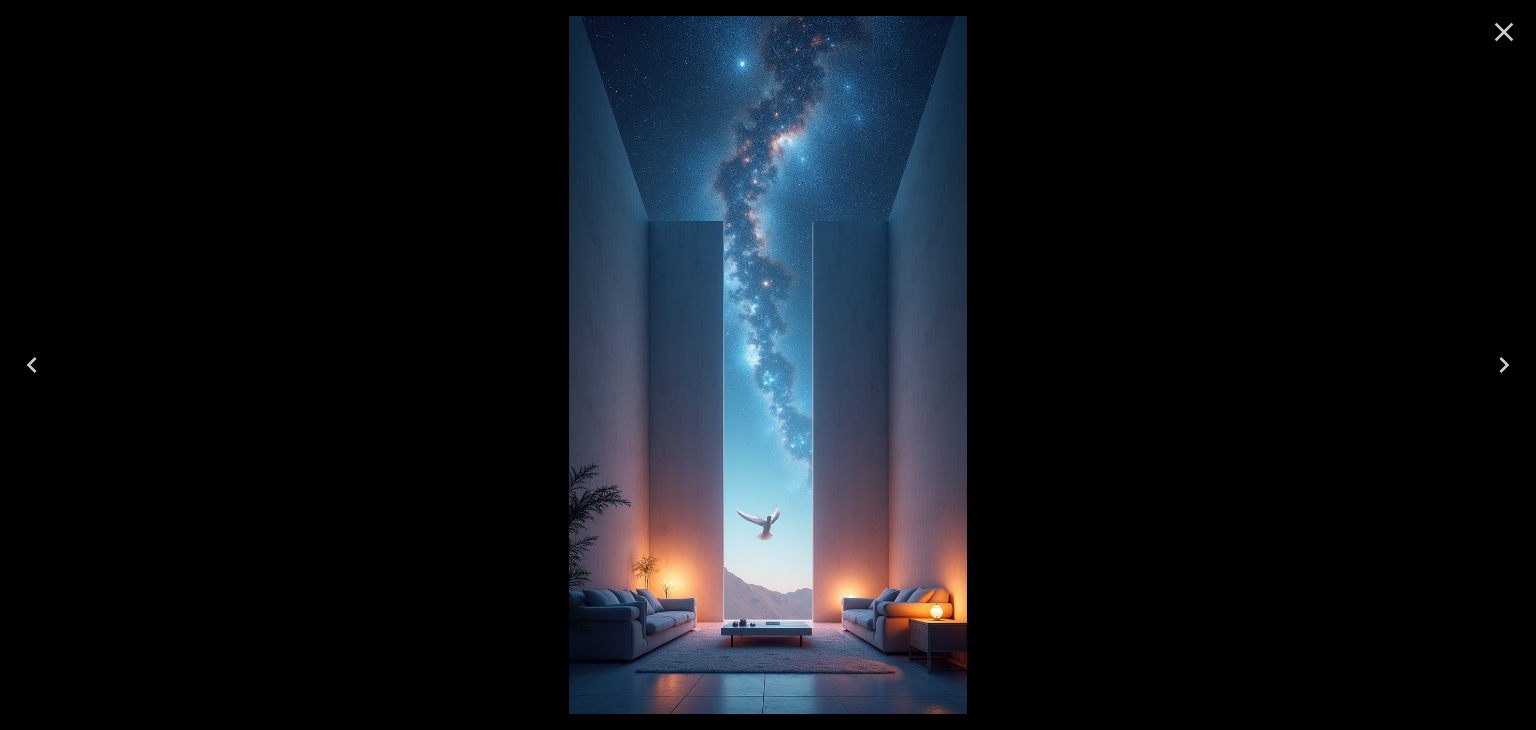 click 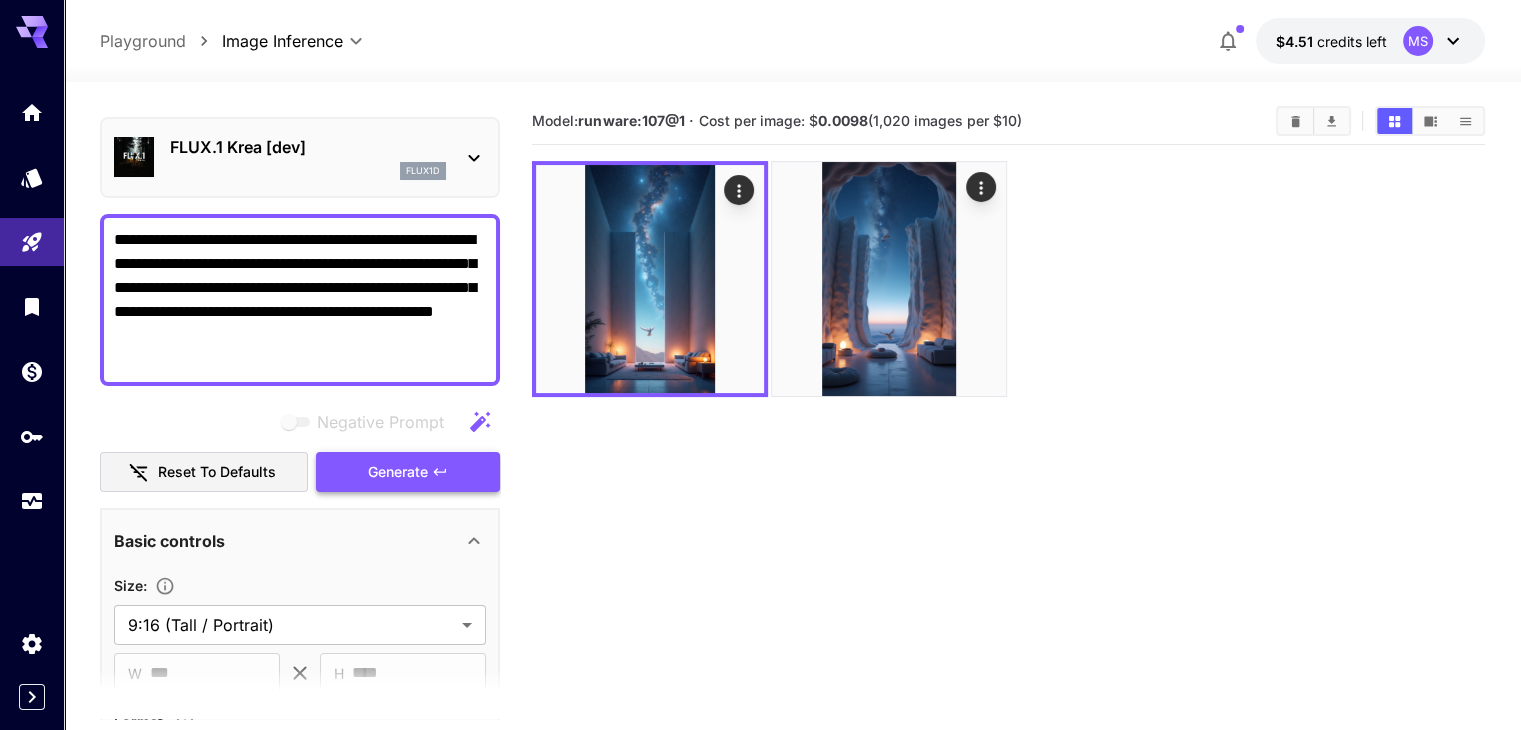 click on "Generate" at bounding box center [408, 472] 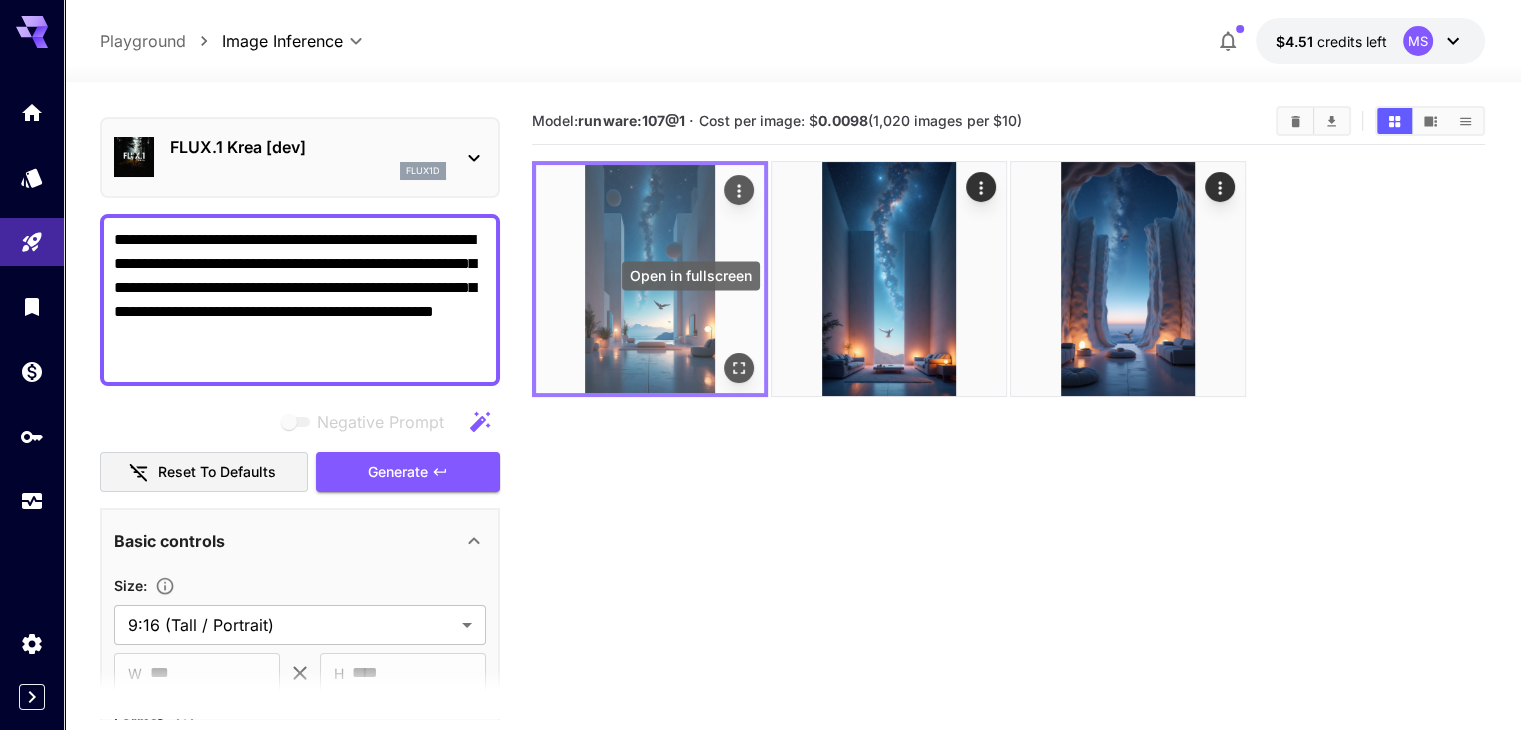 click 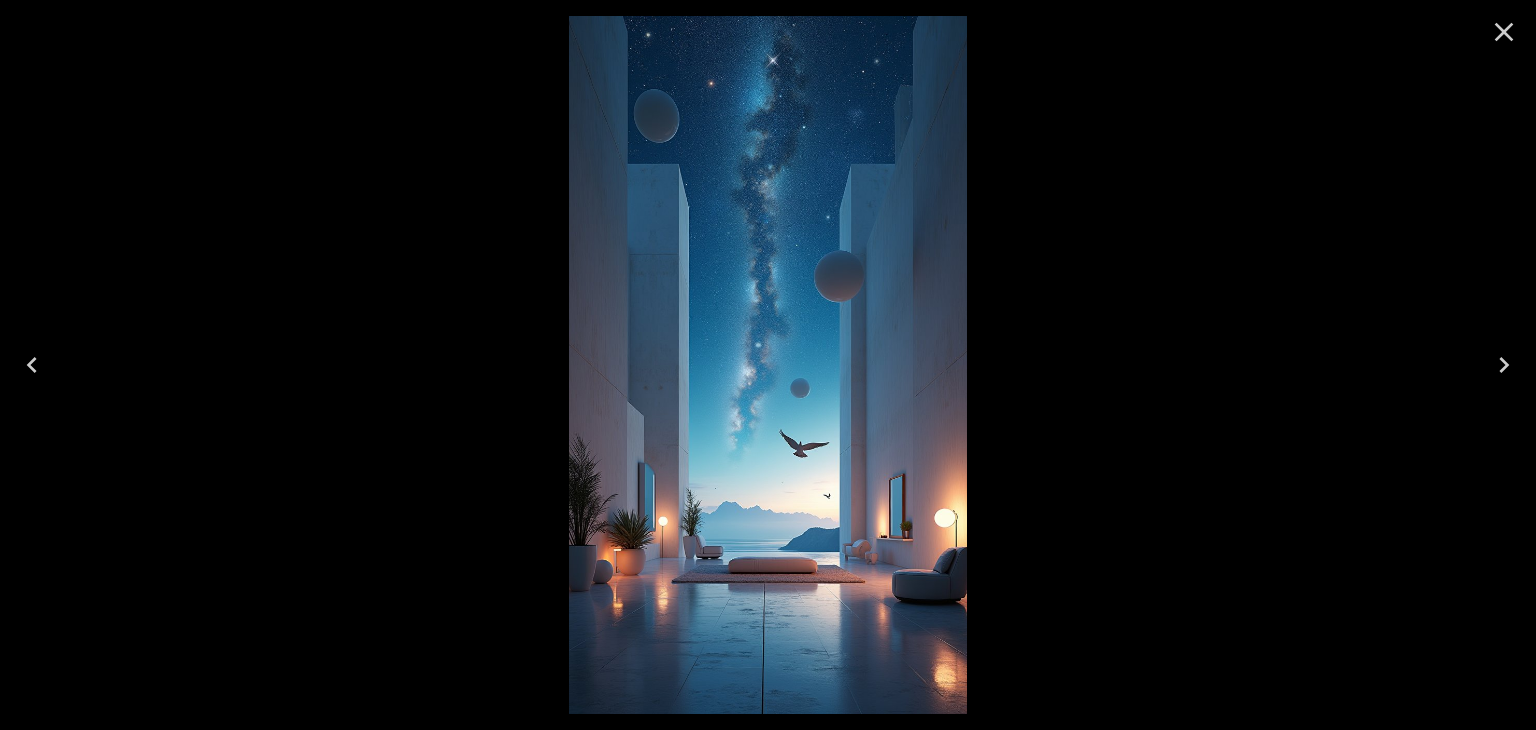 click 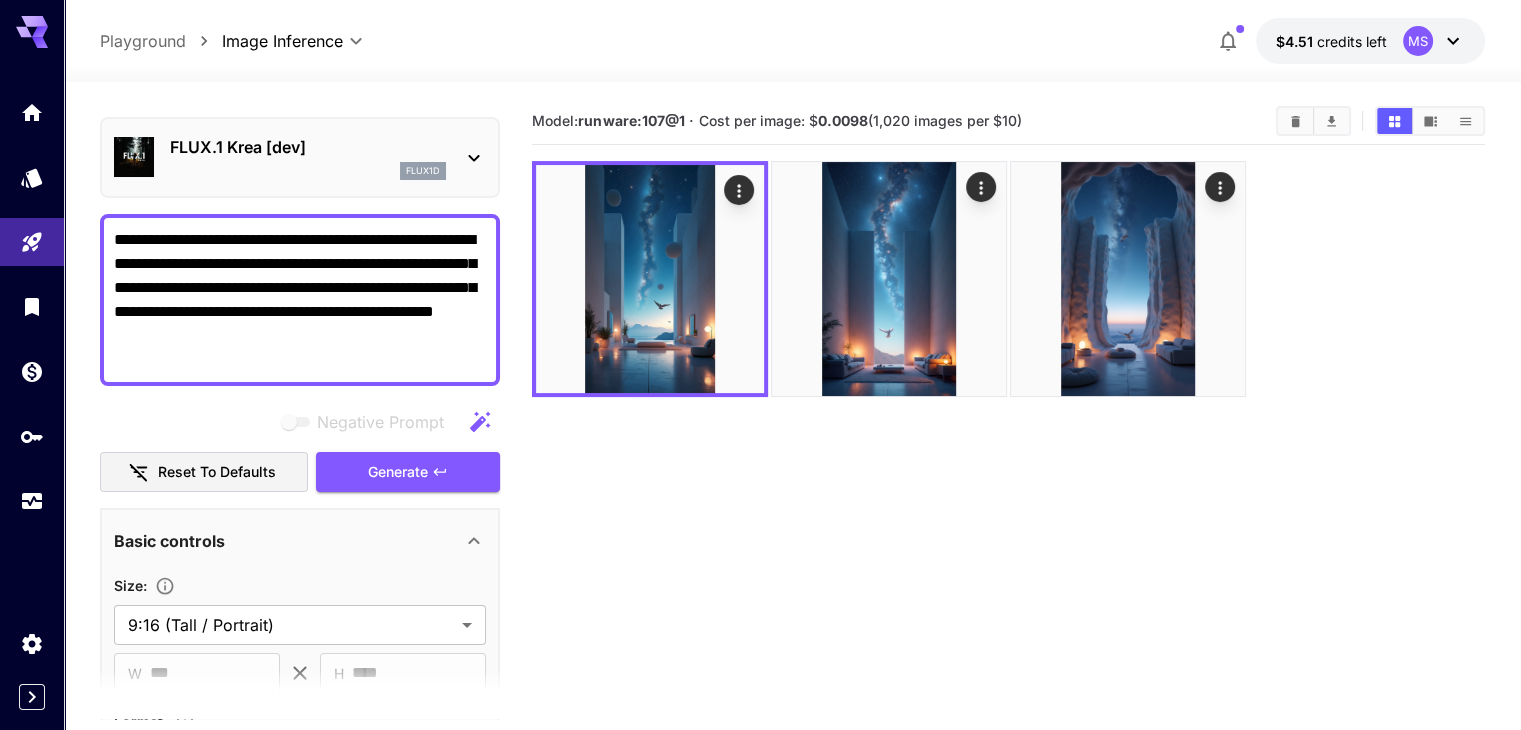 click at bounding box center (1295, 121) 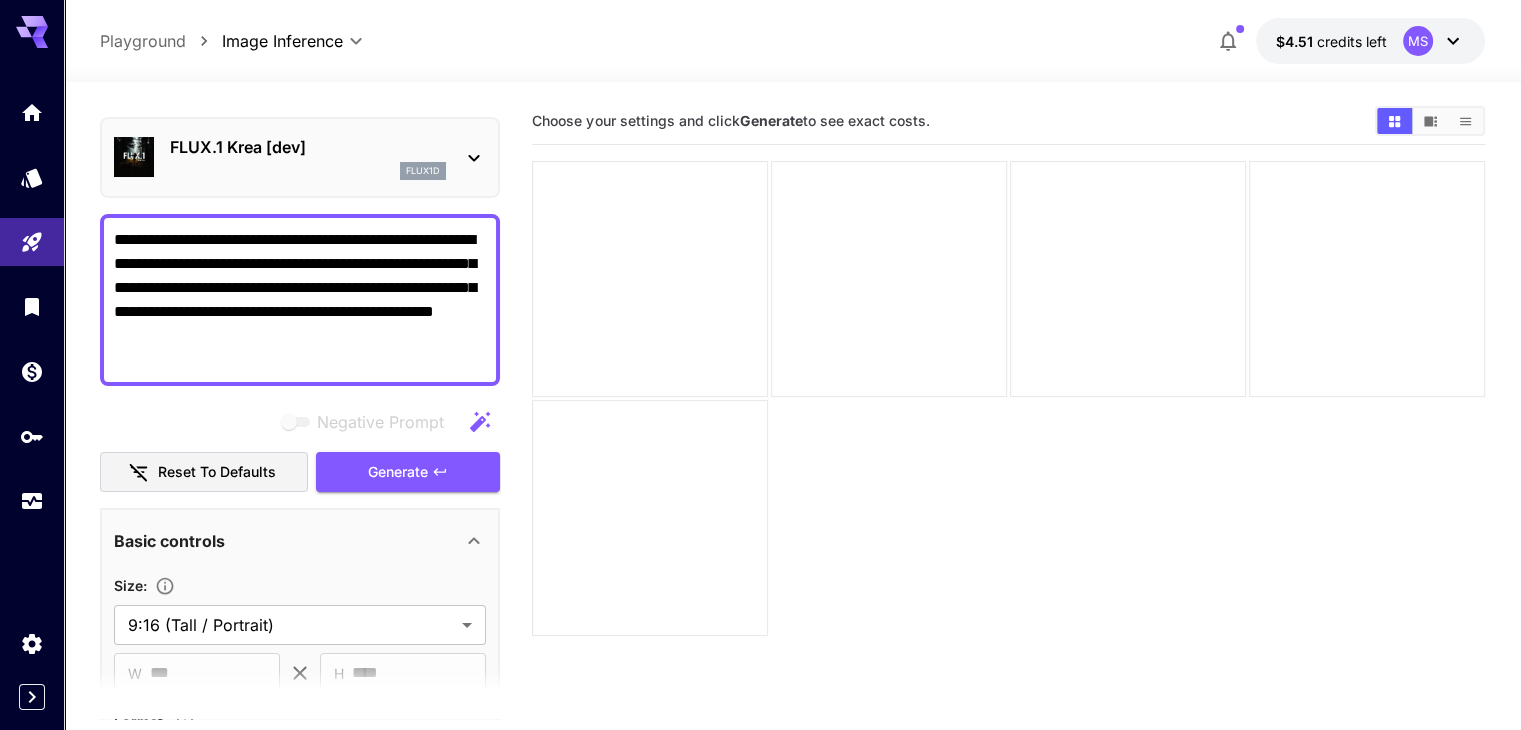 click on "**********" at bounding box center [300, 300] 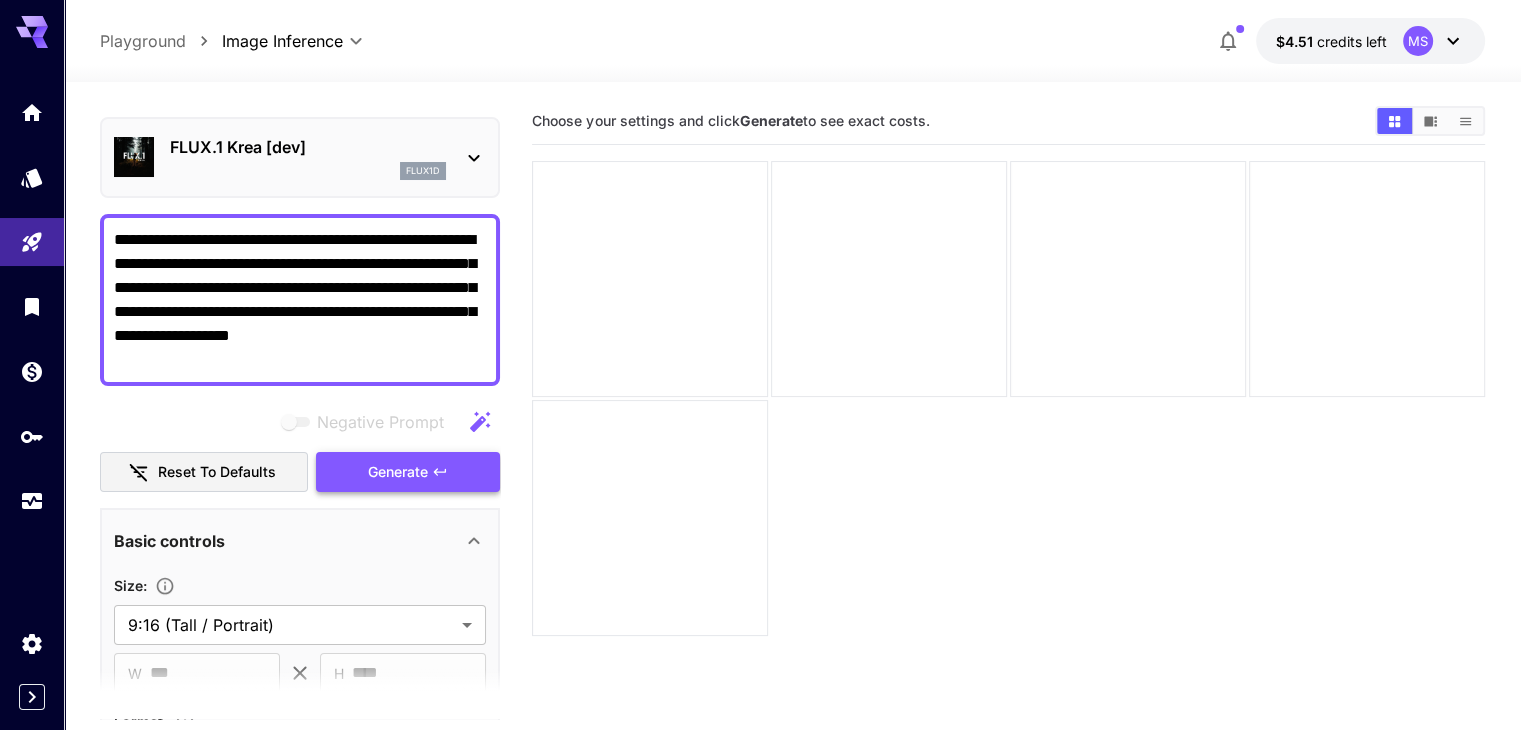 click on "Generate" at bounding box center (398, 472) 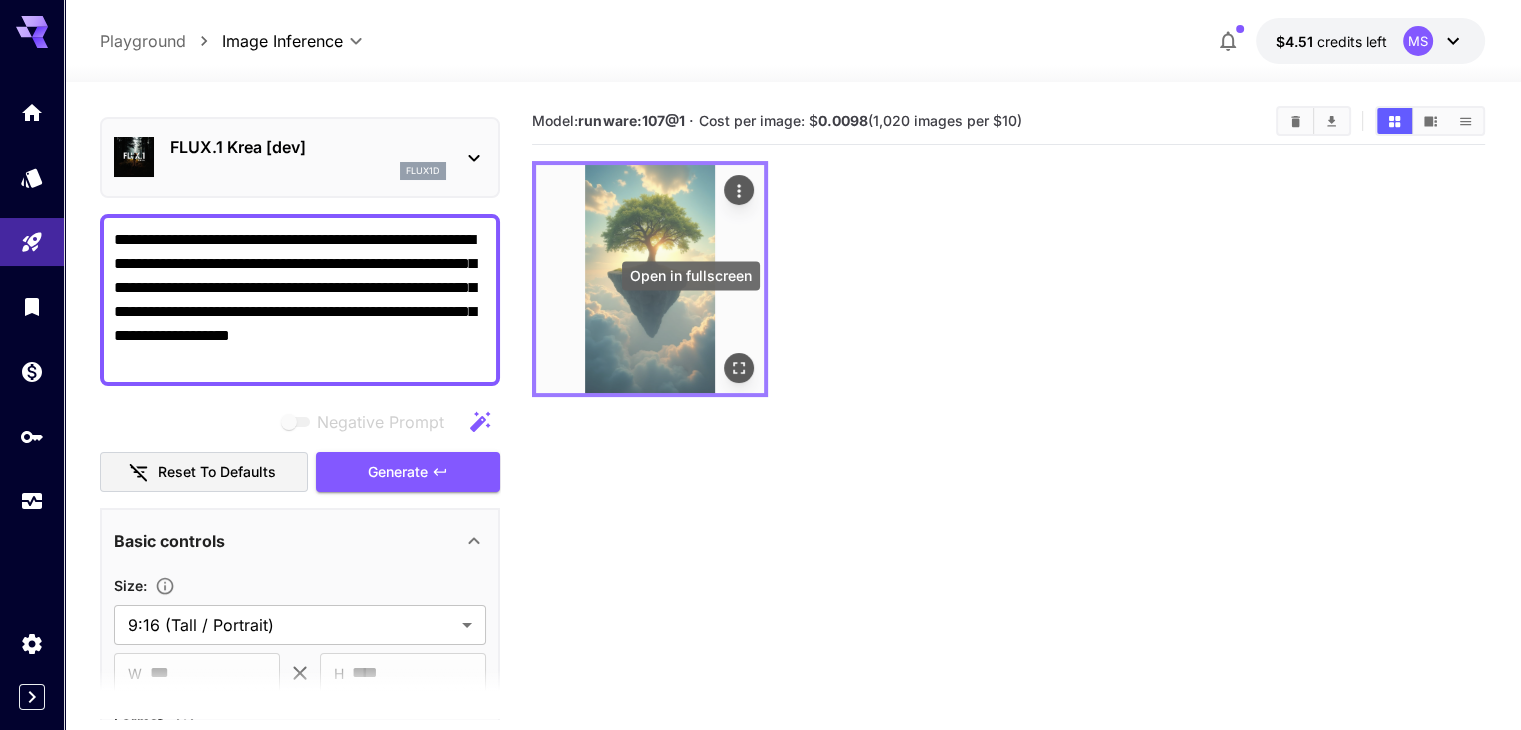 click 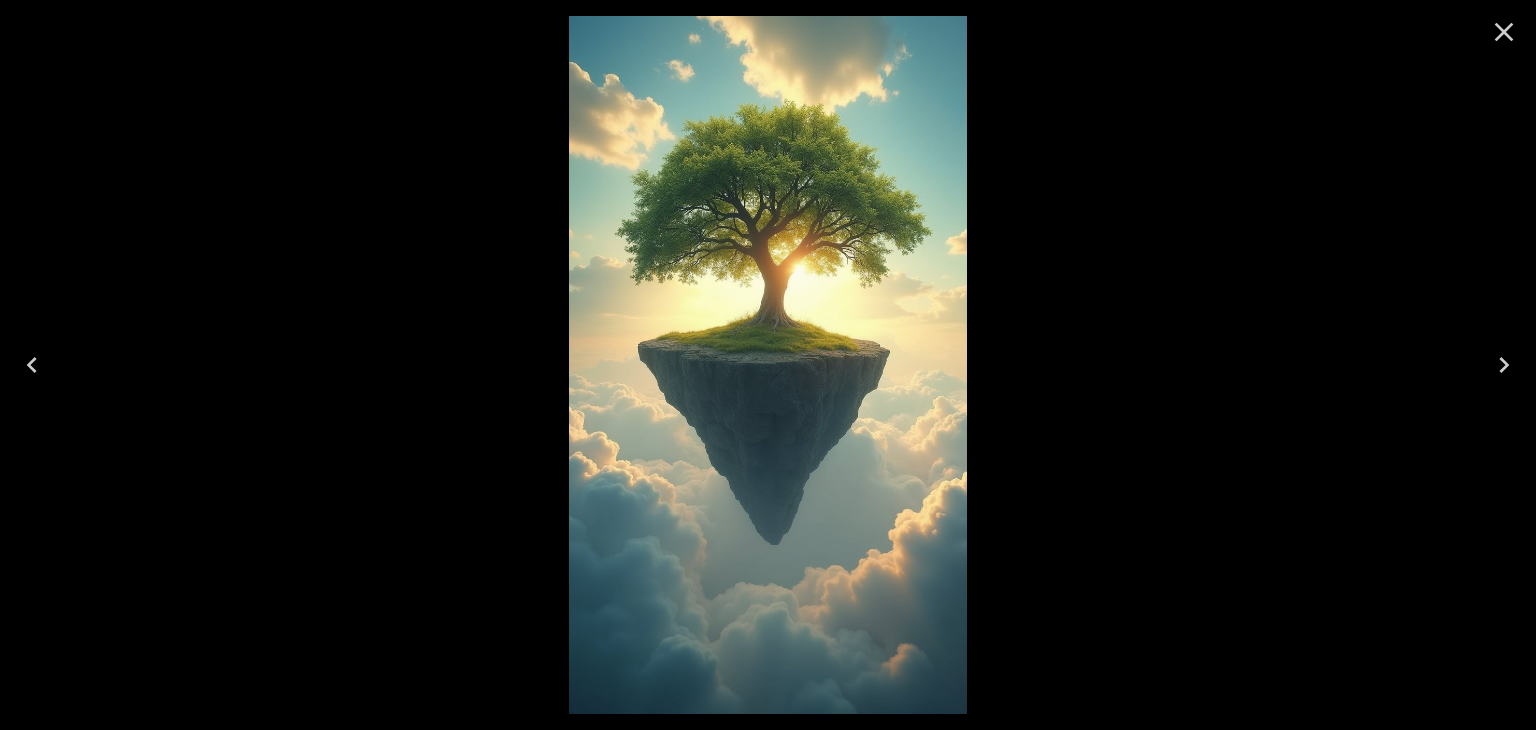 click at bounding box center (1504, 32) 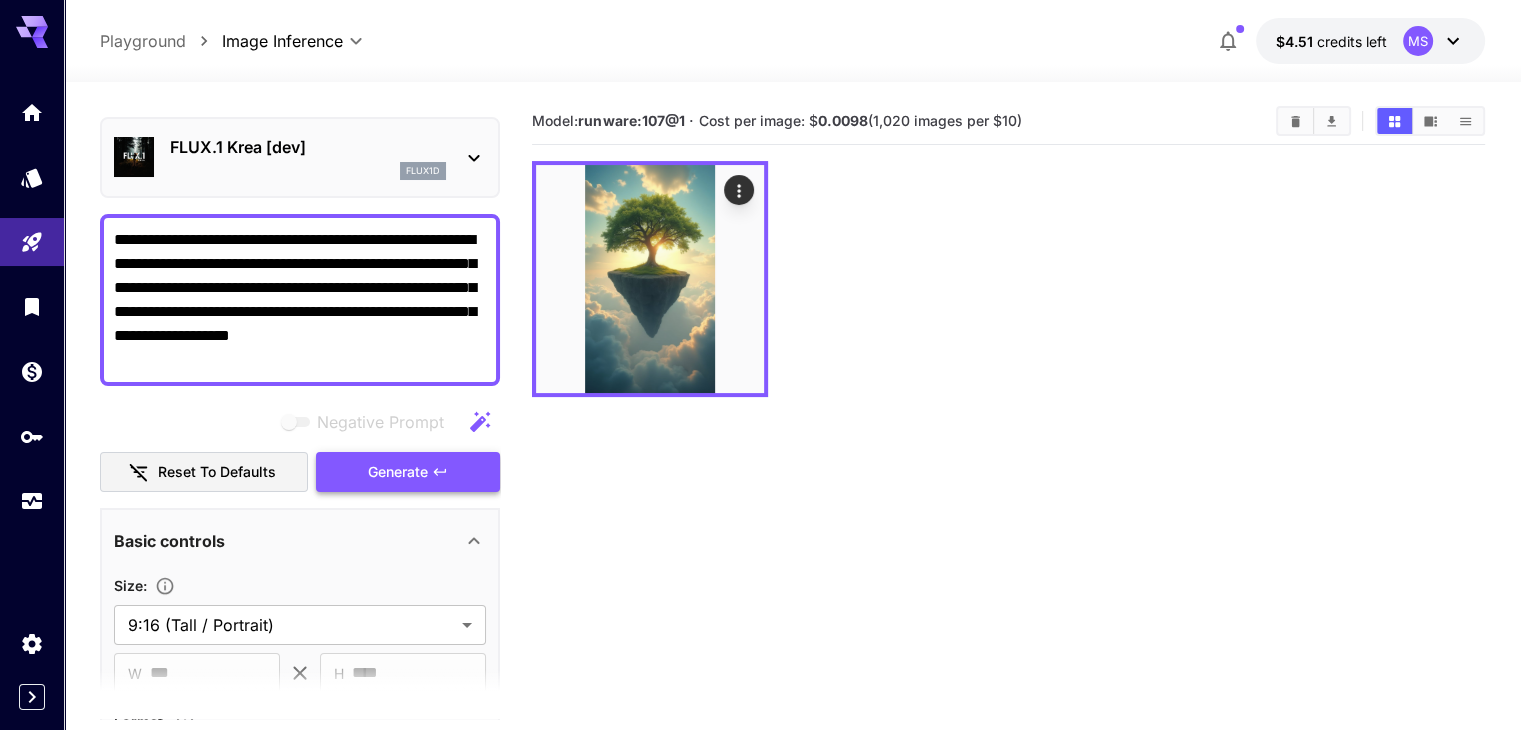 click on "Generate" at bounding box center [408, 472] 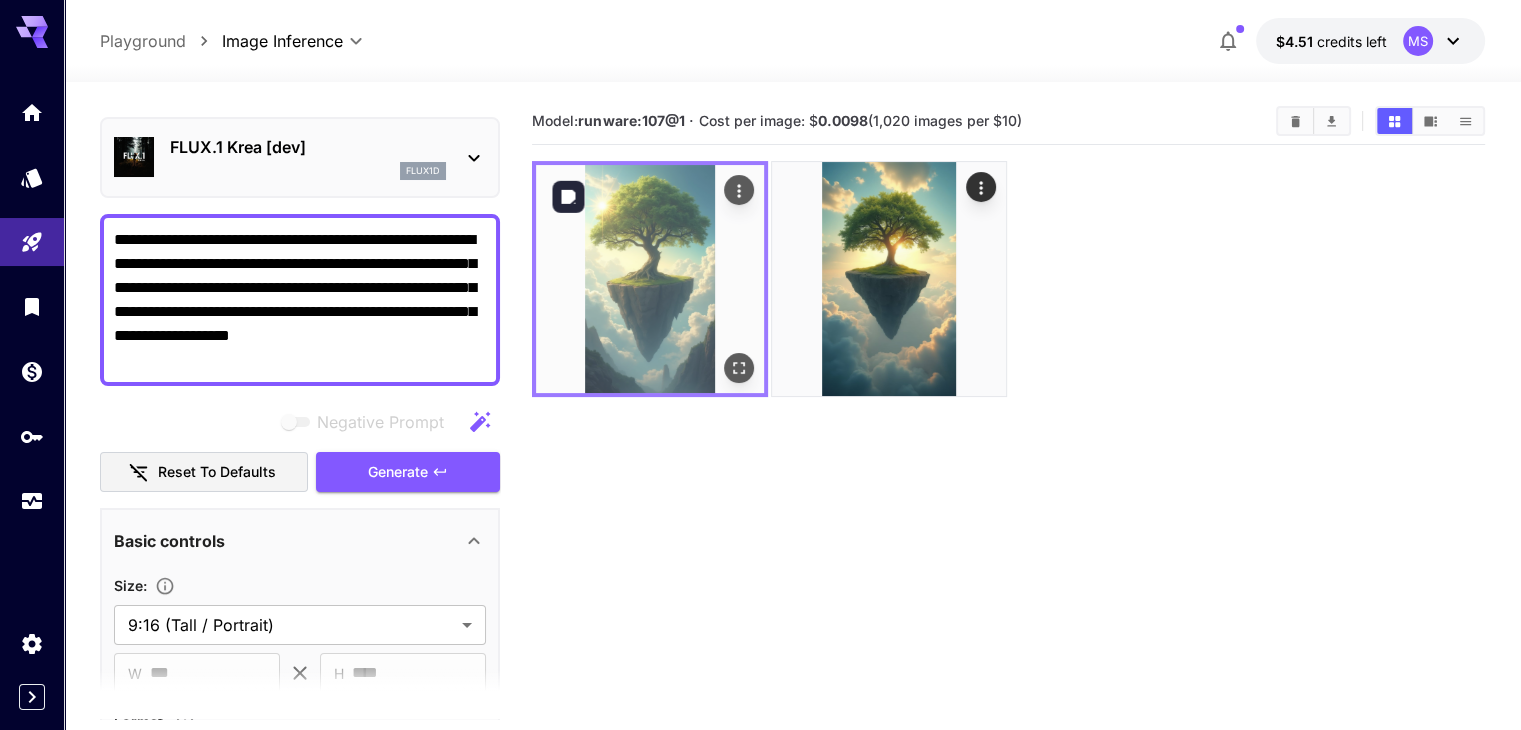 click 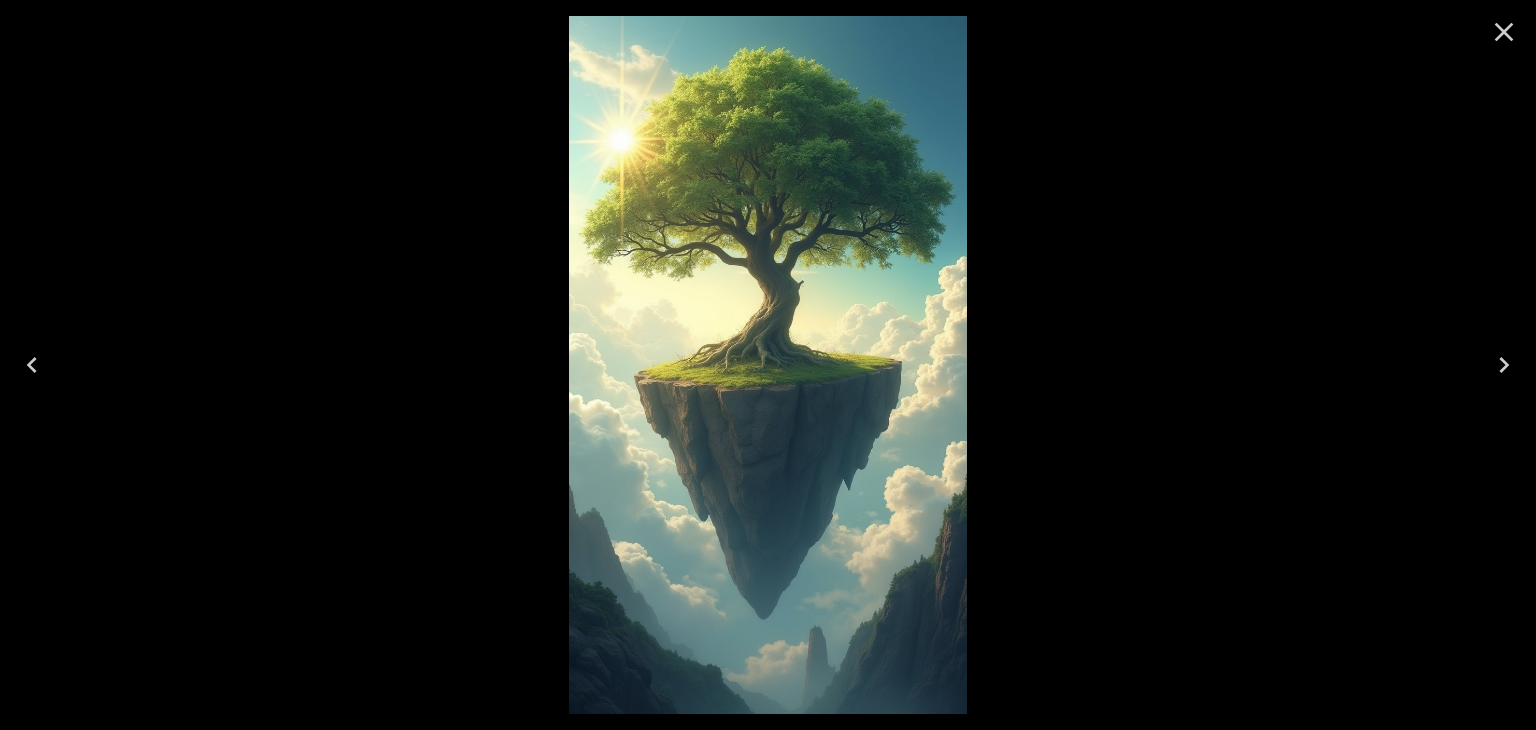 click at bounding box center (1504, 32) 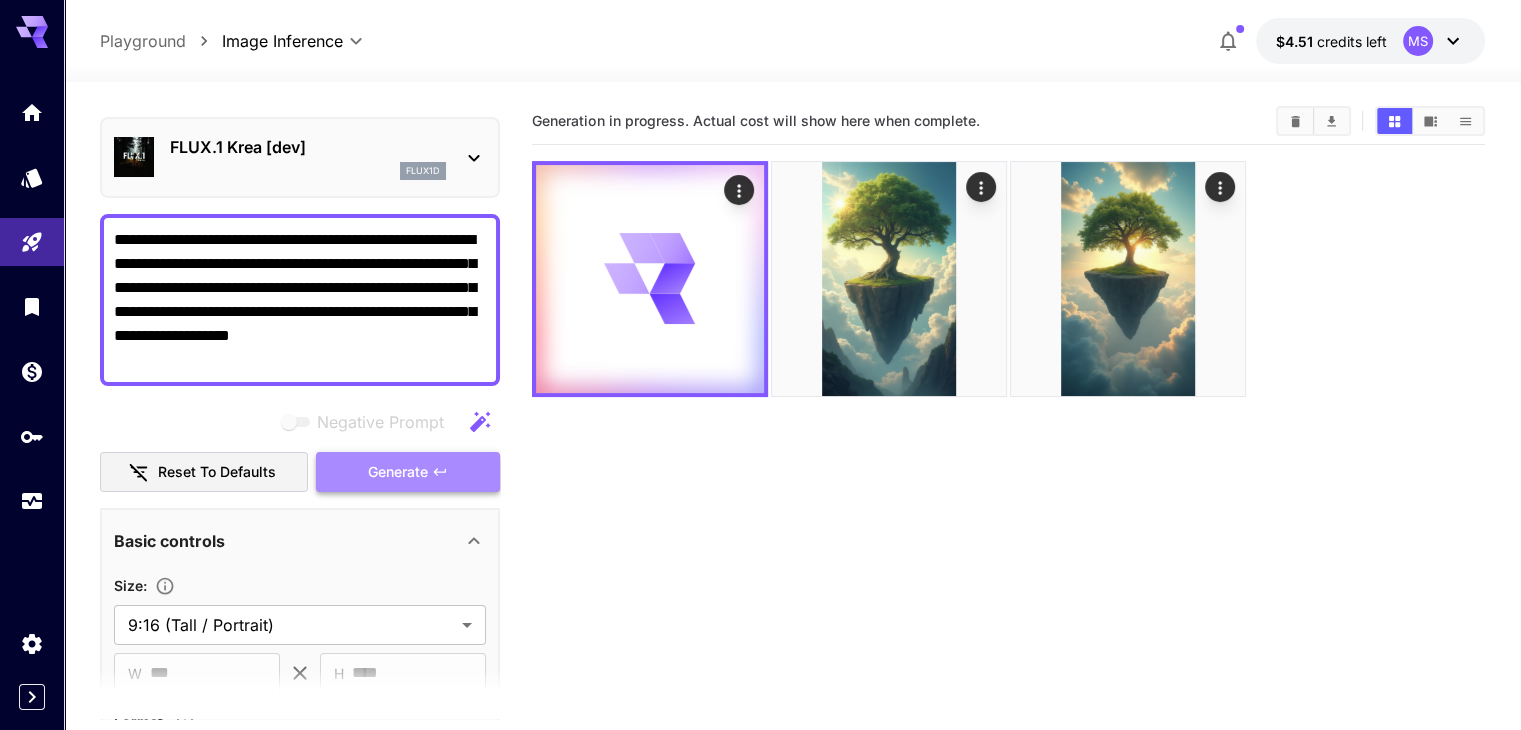 click on "Generate" at bounding box center [408, 472] 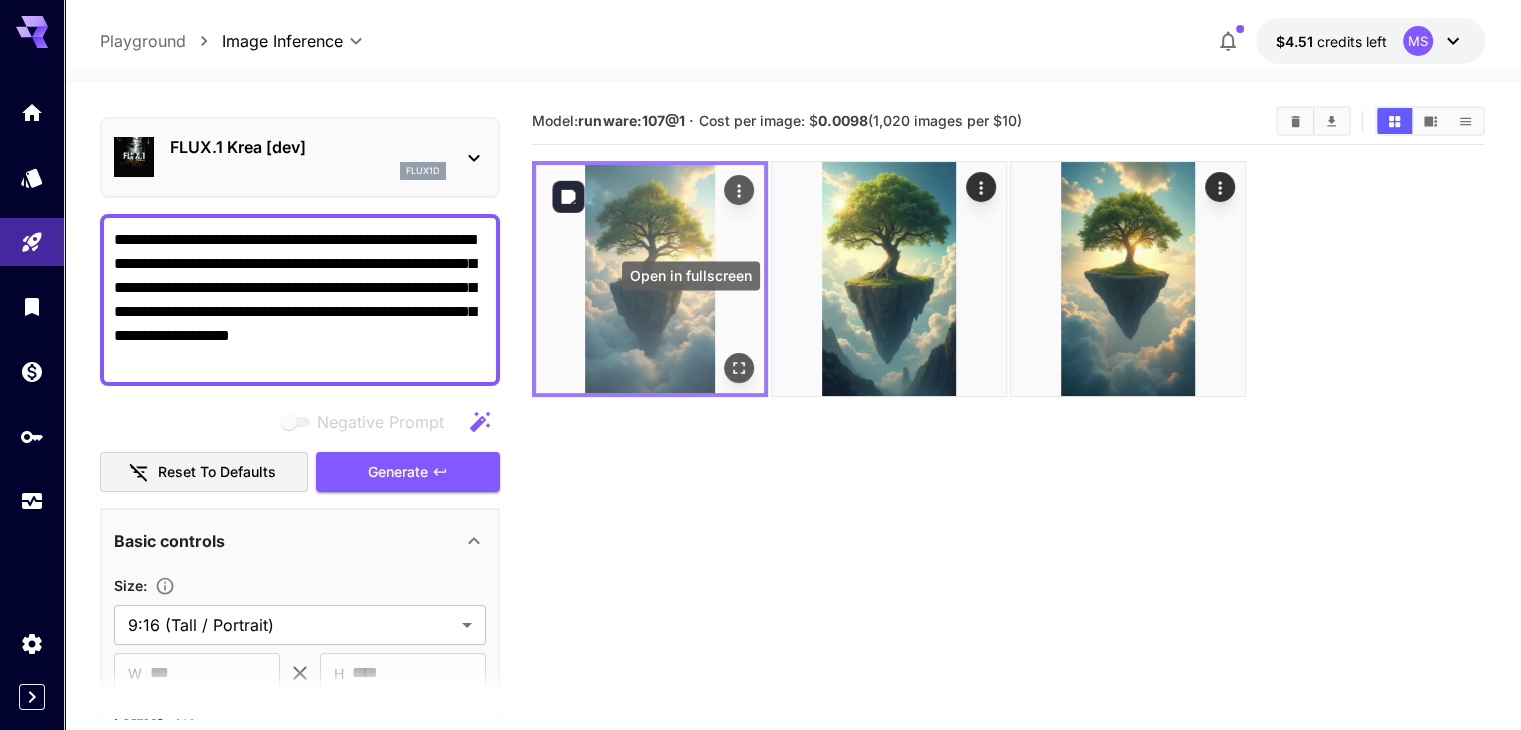 click at bounding box center (739, 368) 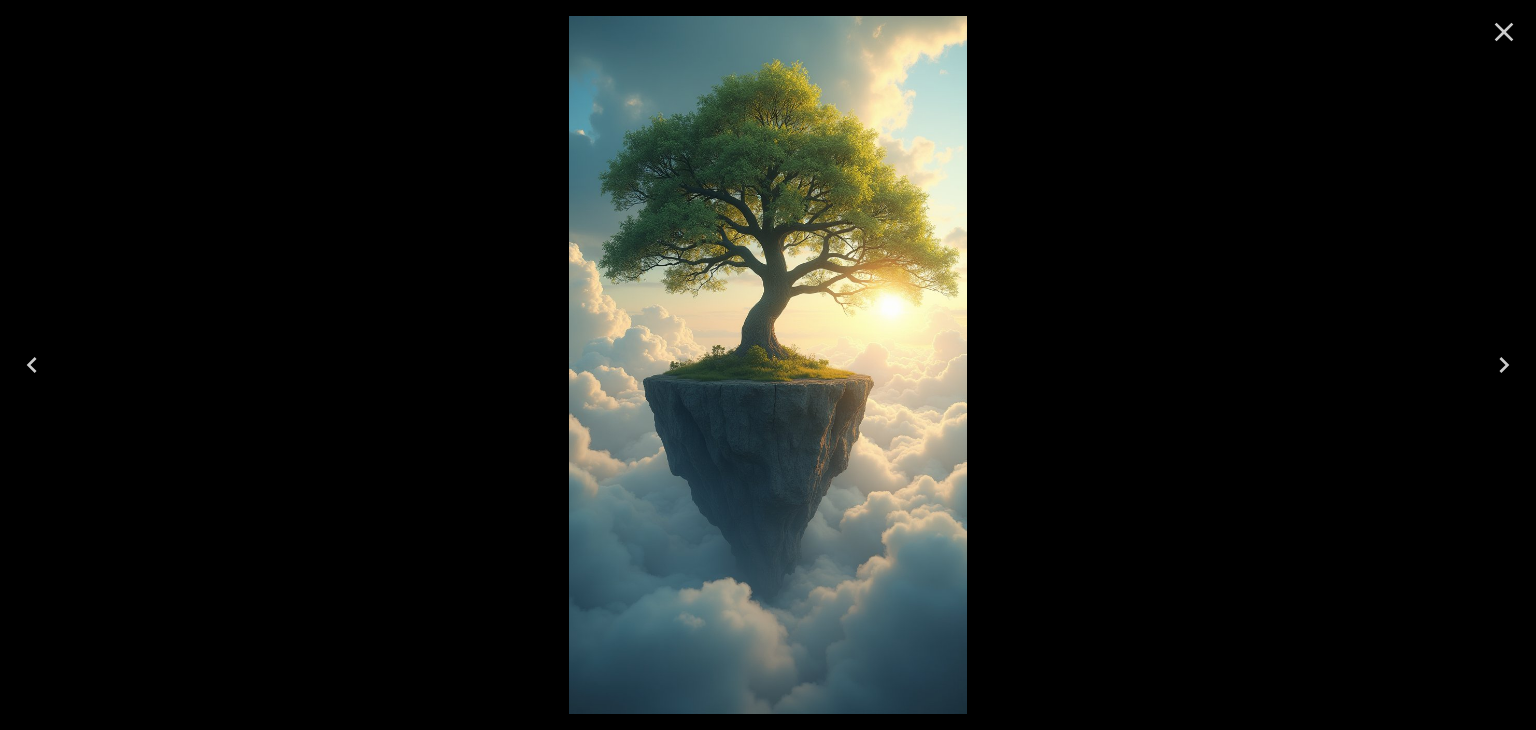 click 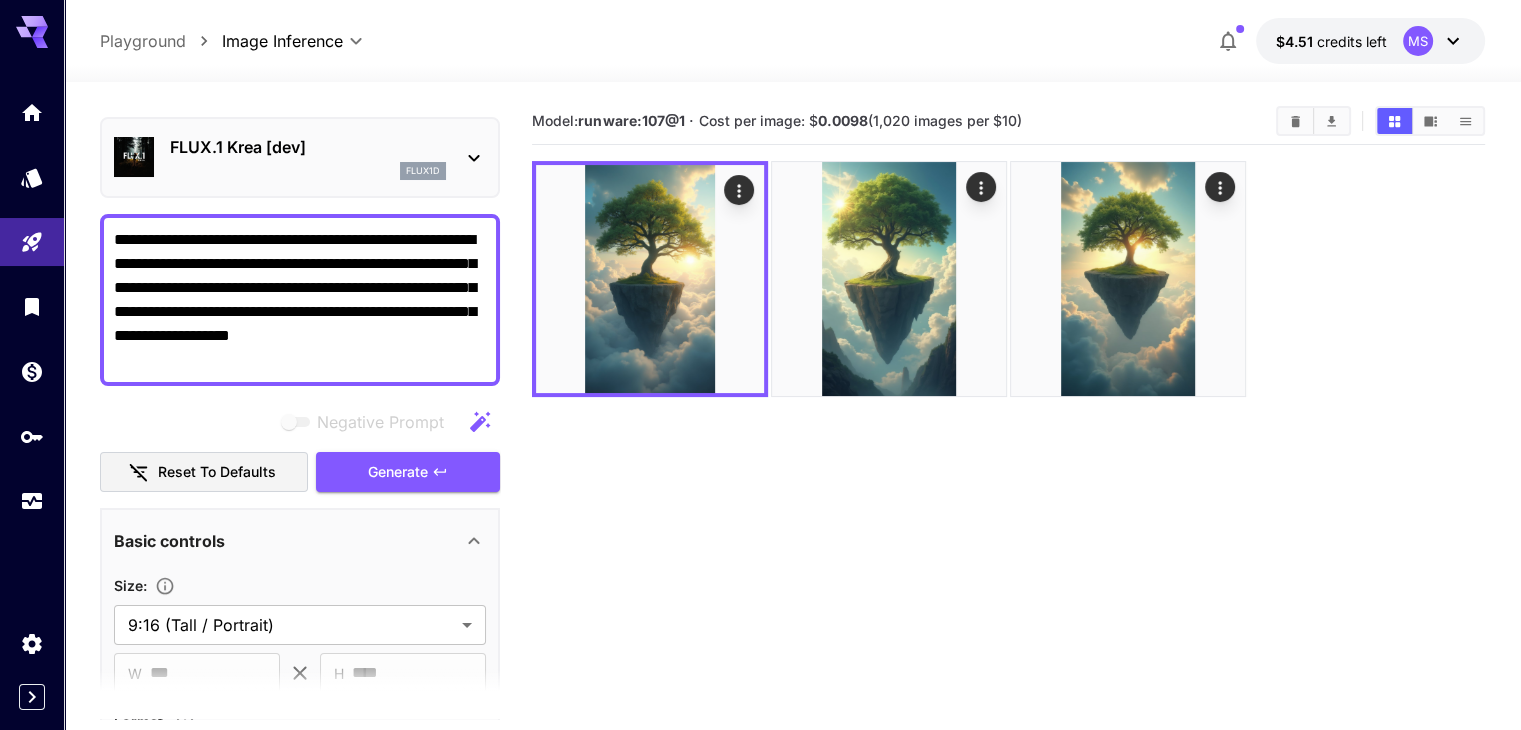 click on "Negative Prompt Reset to defaults Generate" at bounding box center [300, 447] 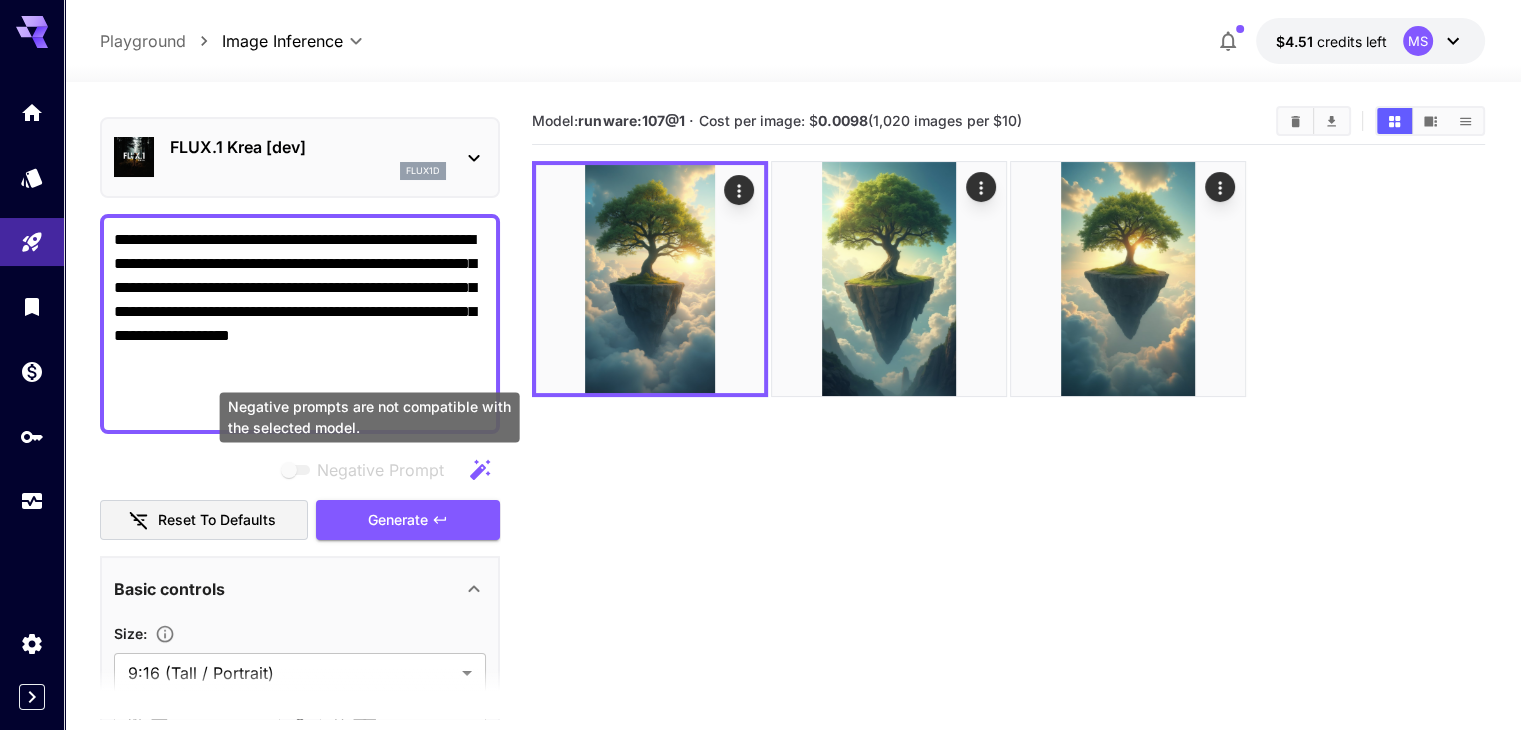 click on "Negative Prompt Reset to defaults Generate" at bounding box center (300, 495) 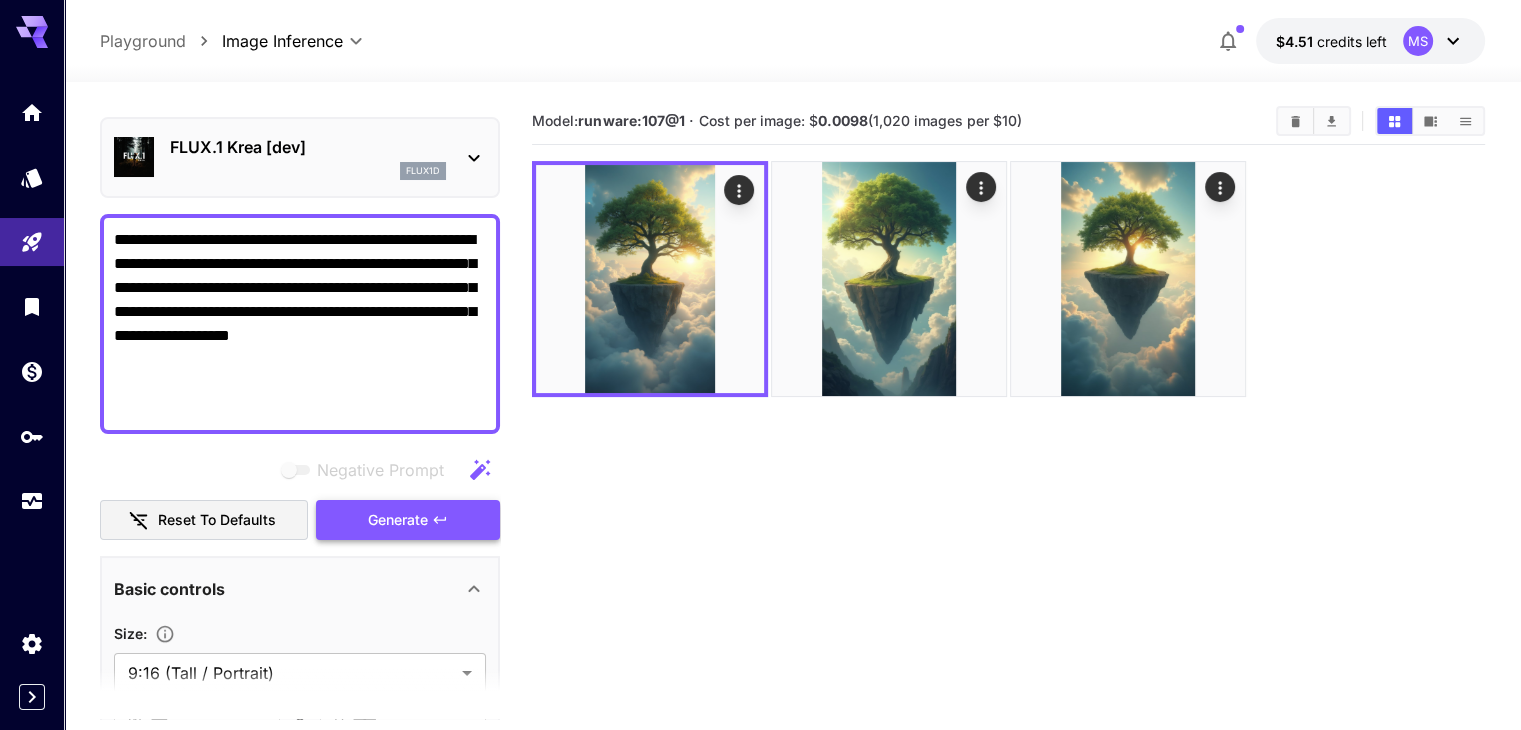 click on "Generate" at bounding box center [408, 520] 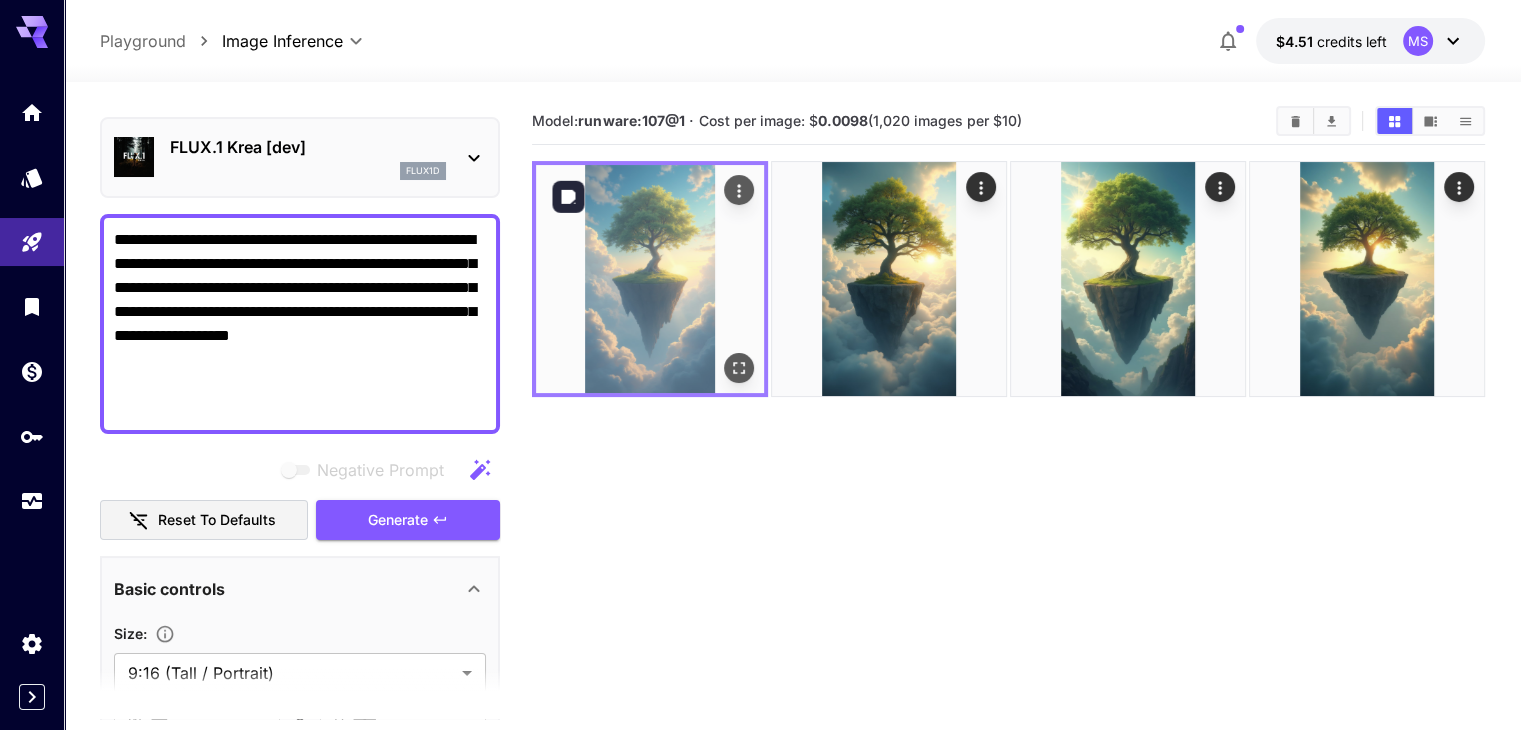 click 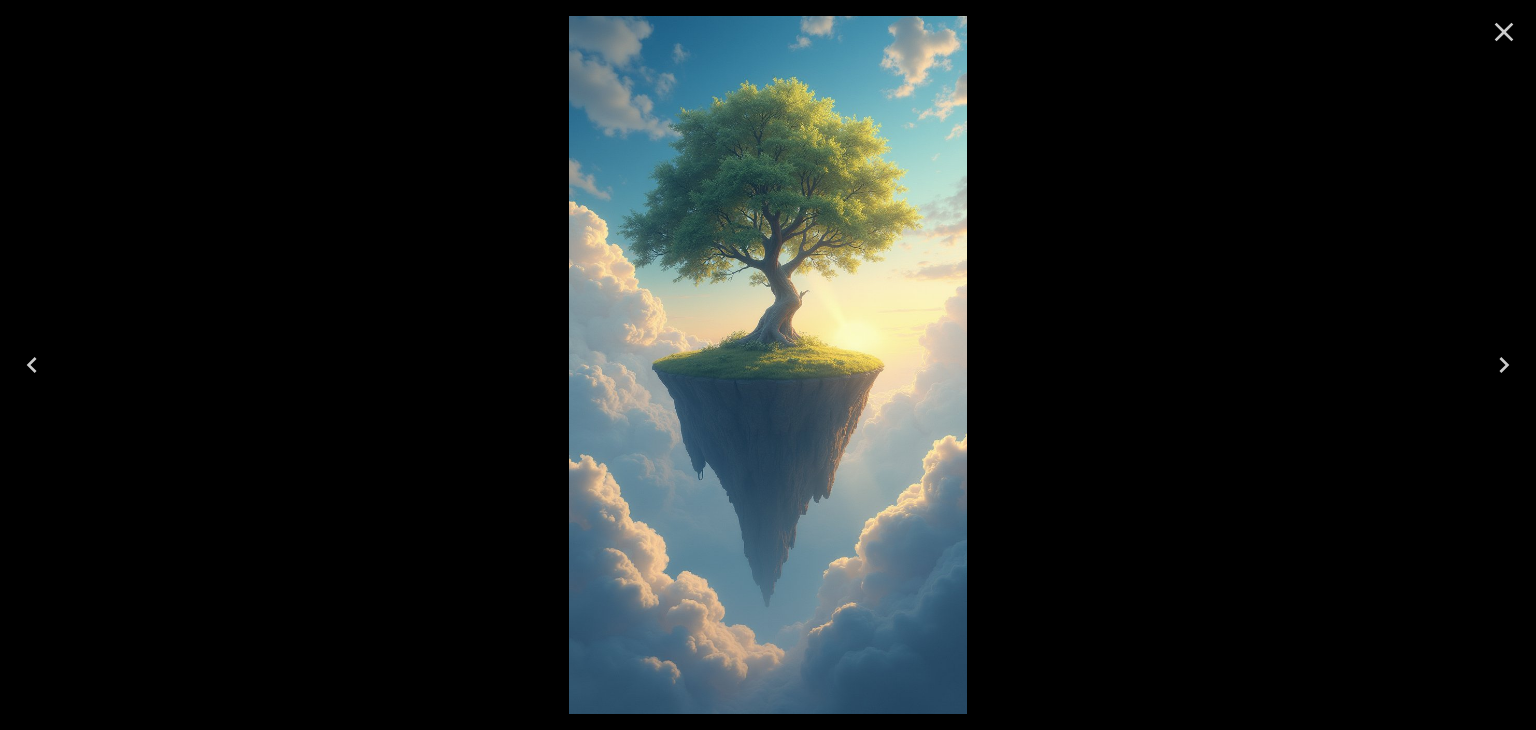 click 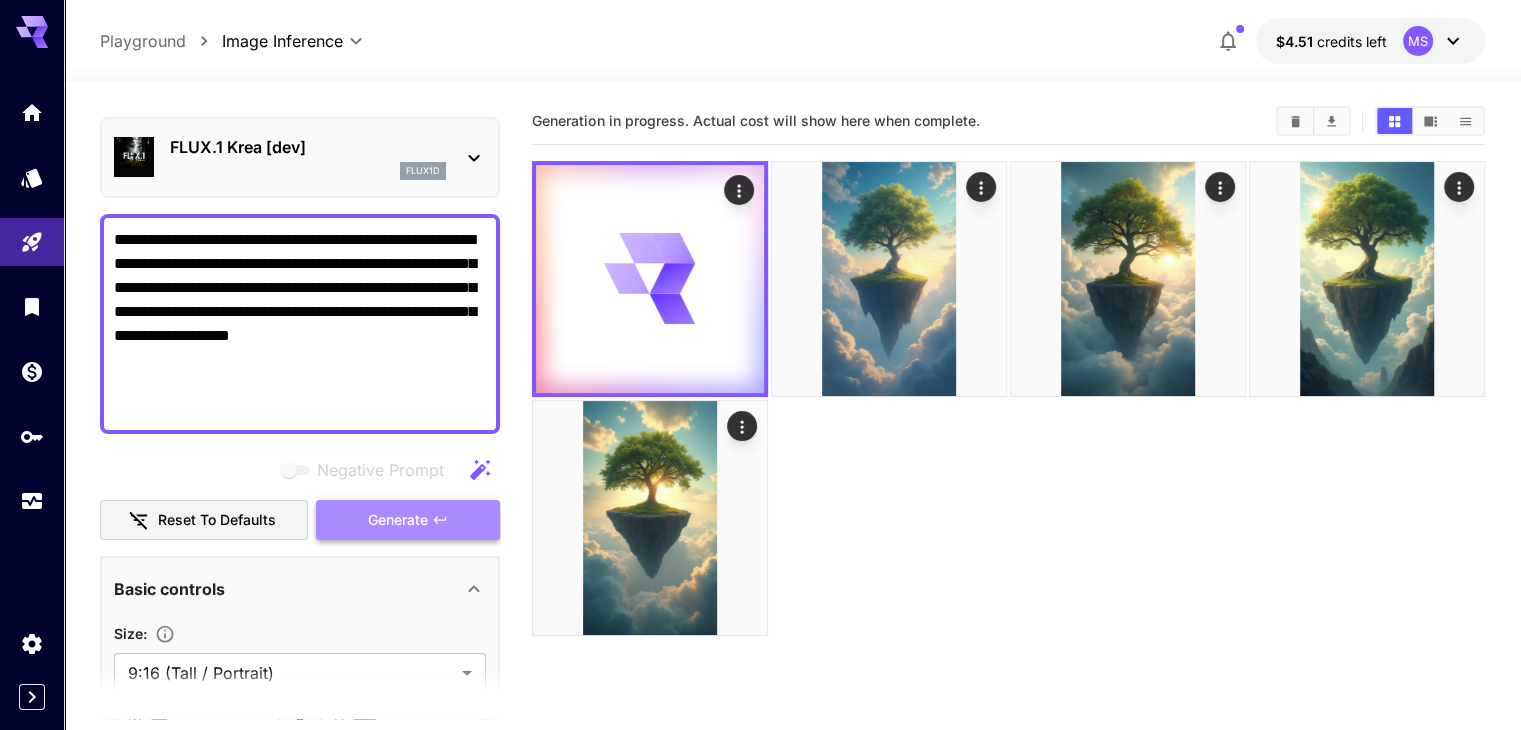 click on "Generate" at bounding box center (398, 520) 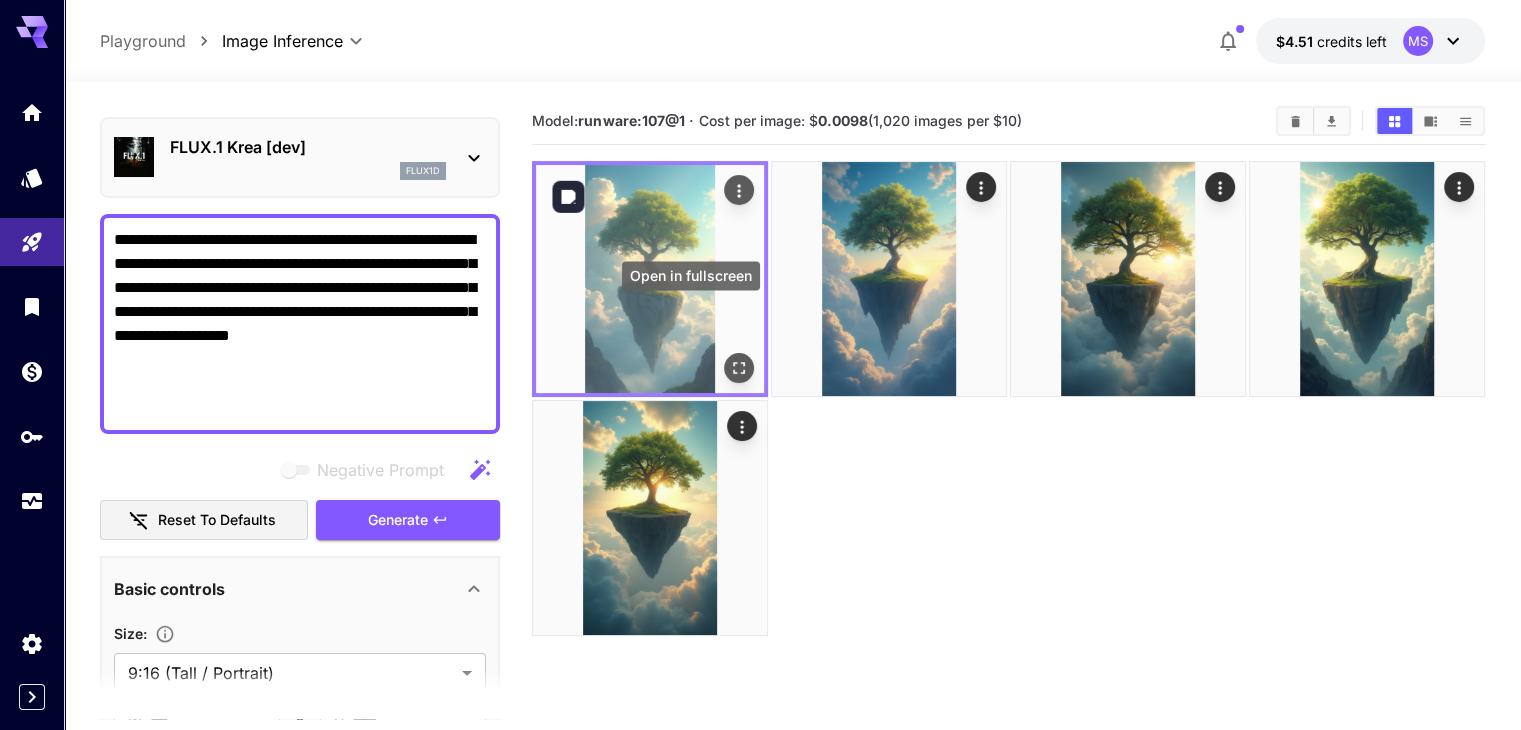 click at bounding box center [739, 368] 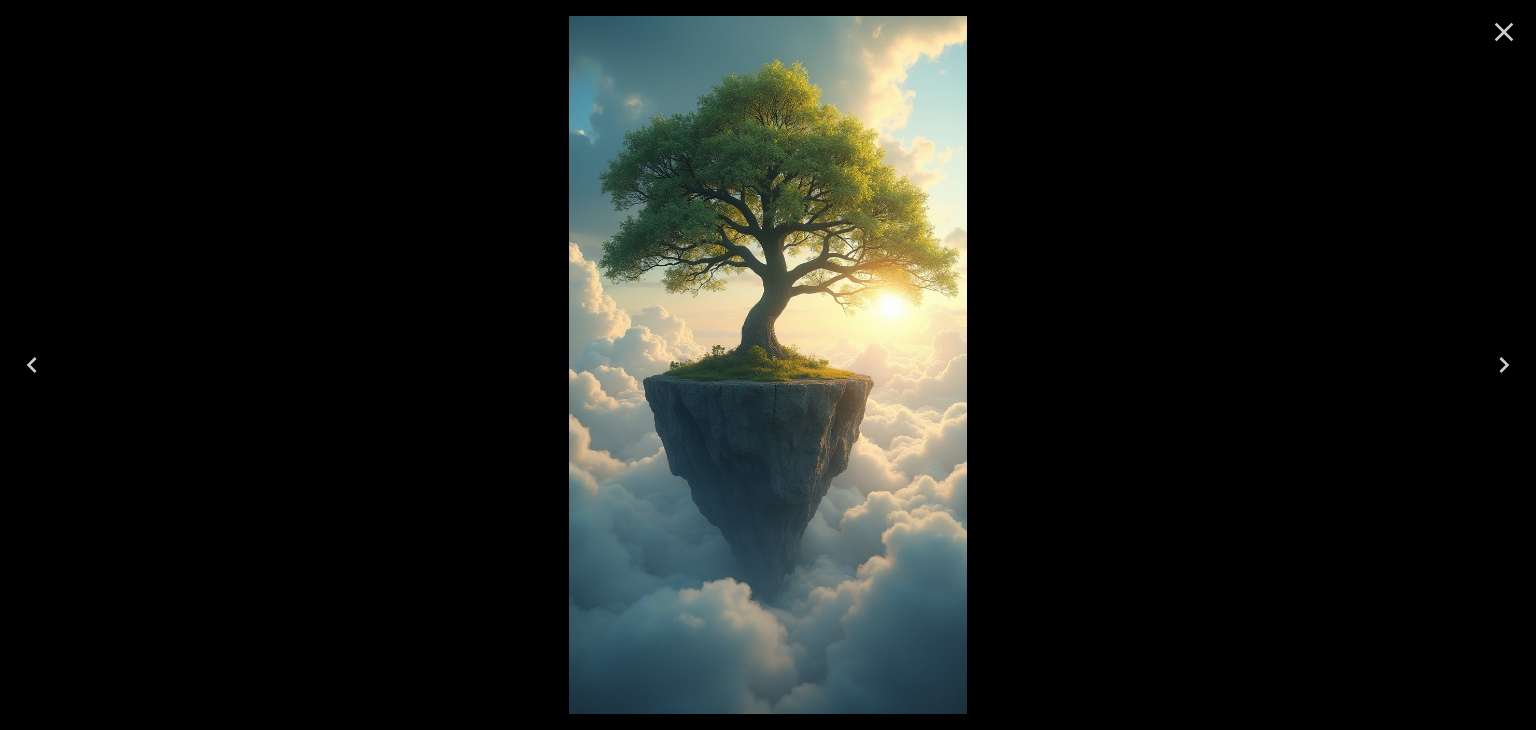 click 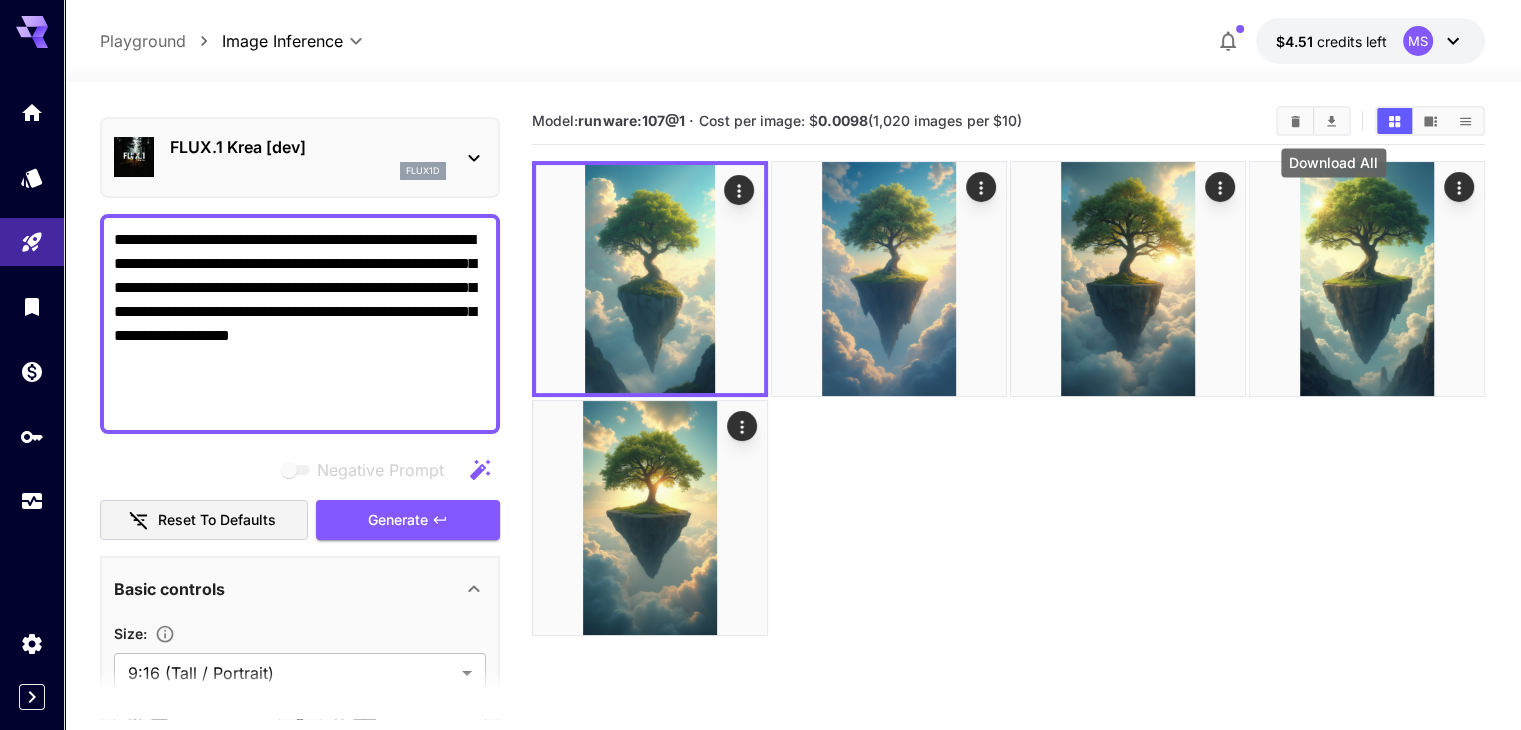 click 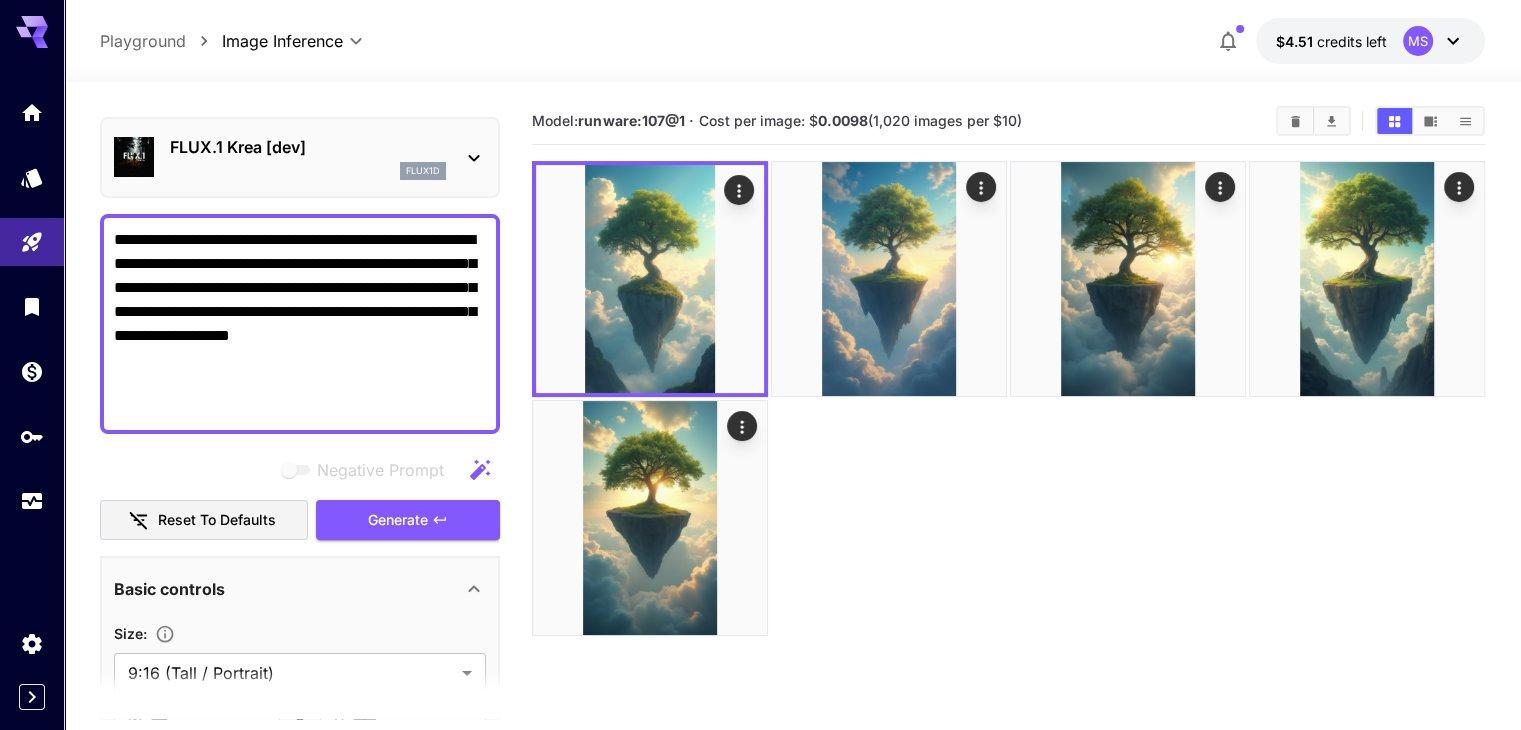 click at bounding box center (1295, 121) 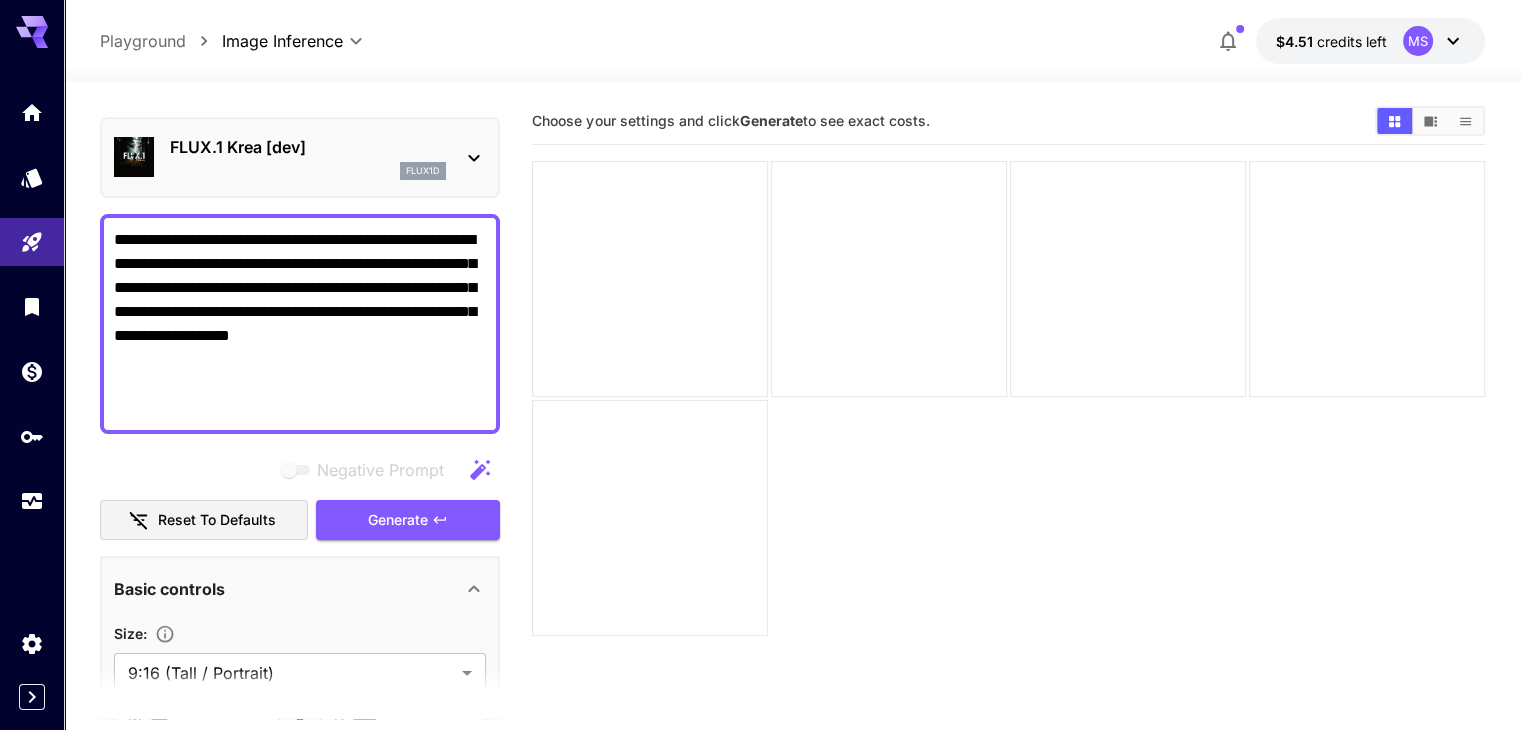 click on "**********" at bounding box center (300, 324) 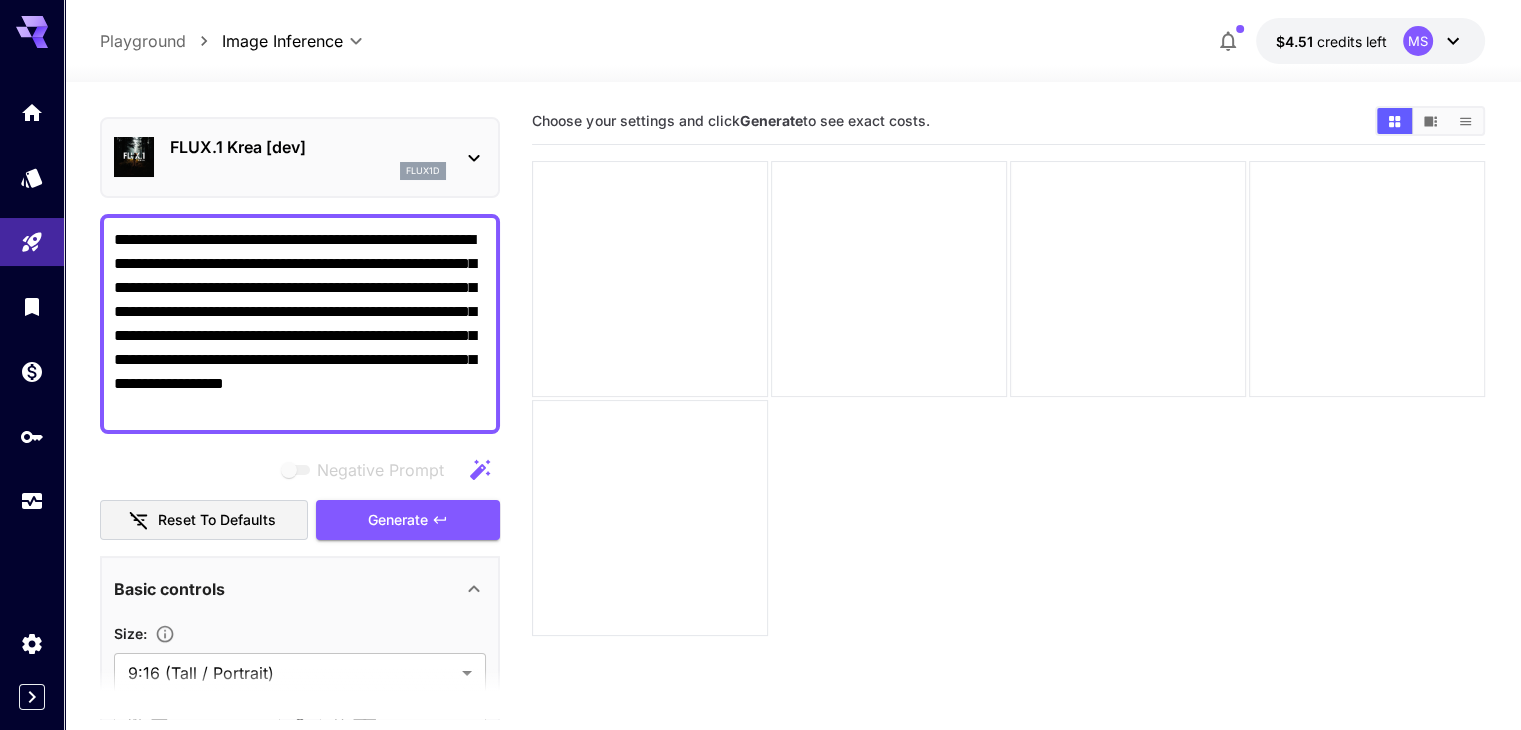 paste 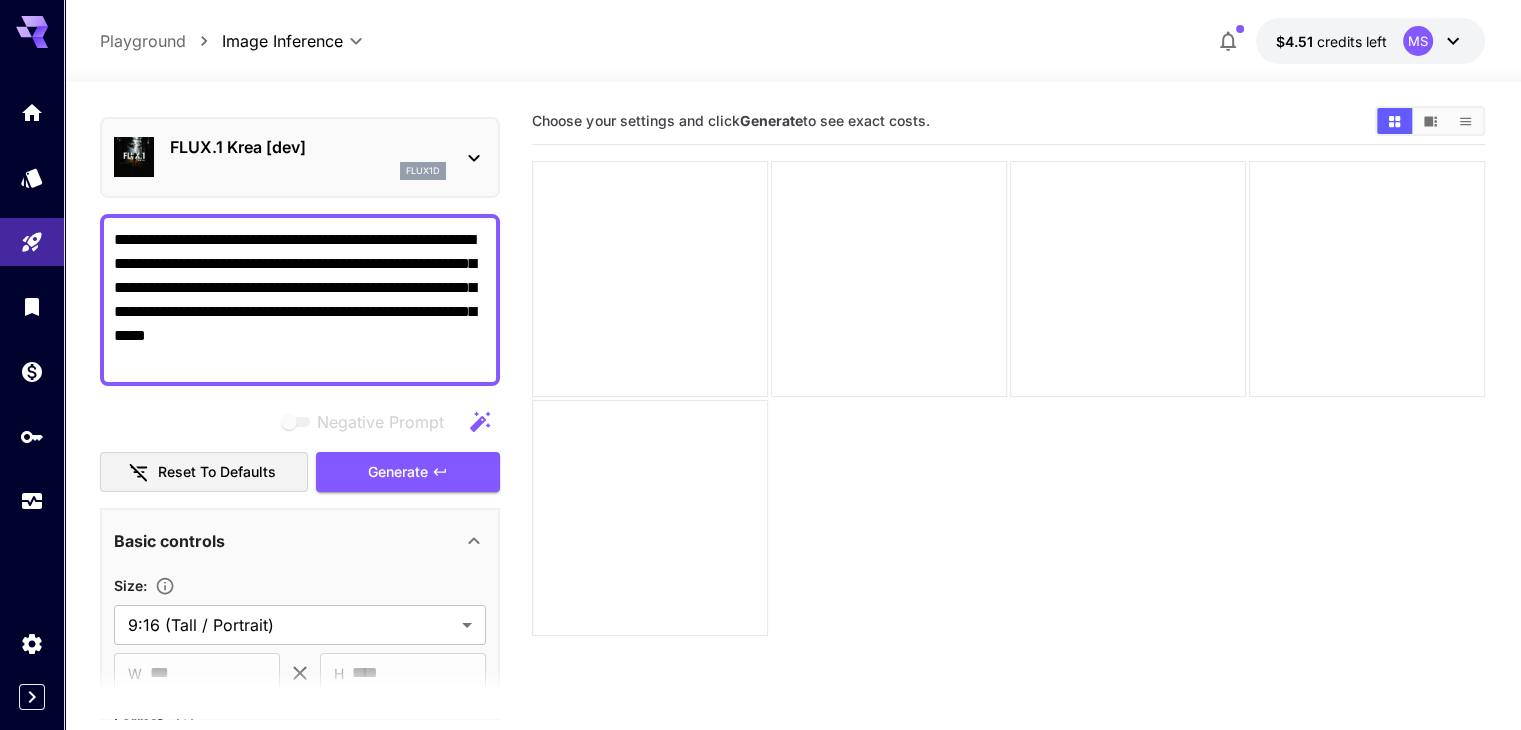 type on "**********" 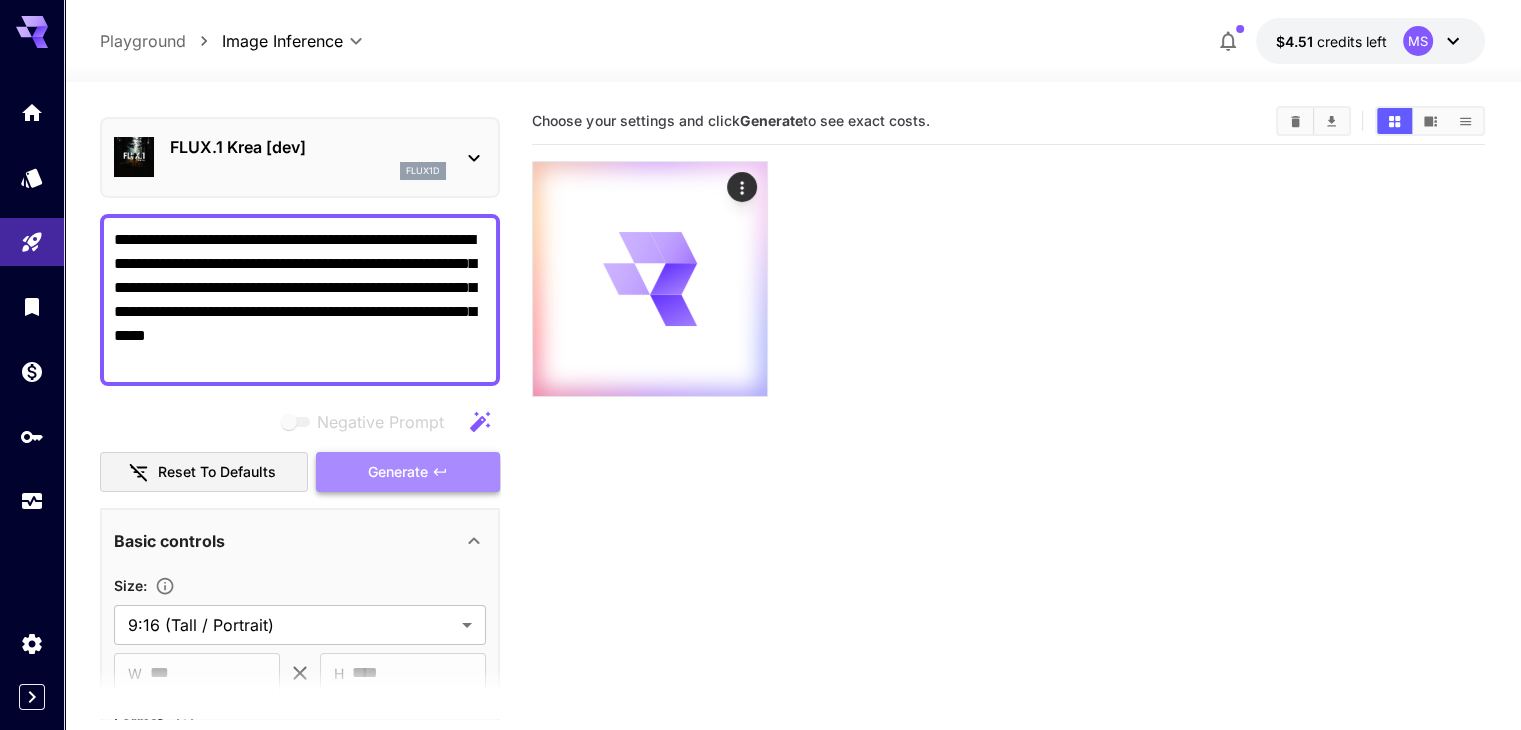 click on "Generate" at bounding box center (398, 472) 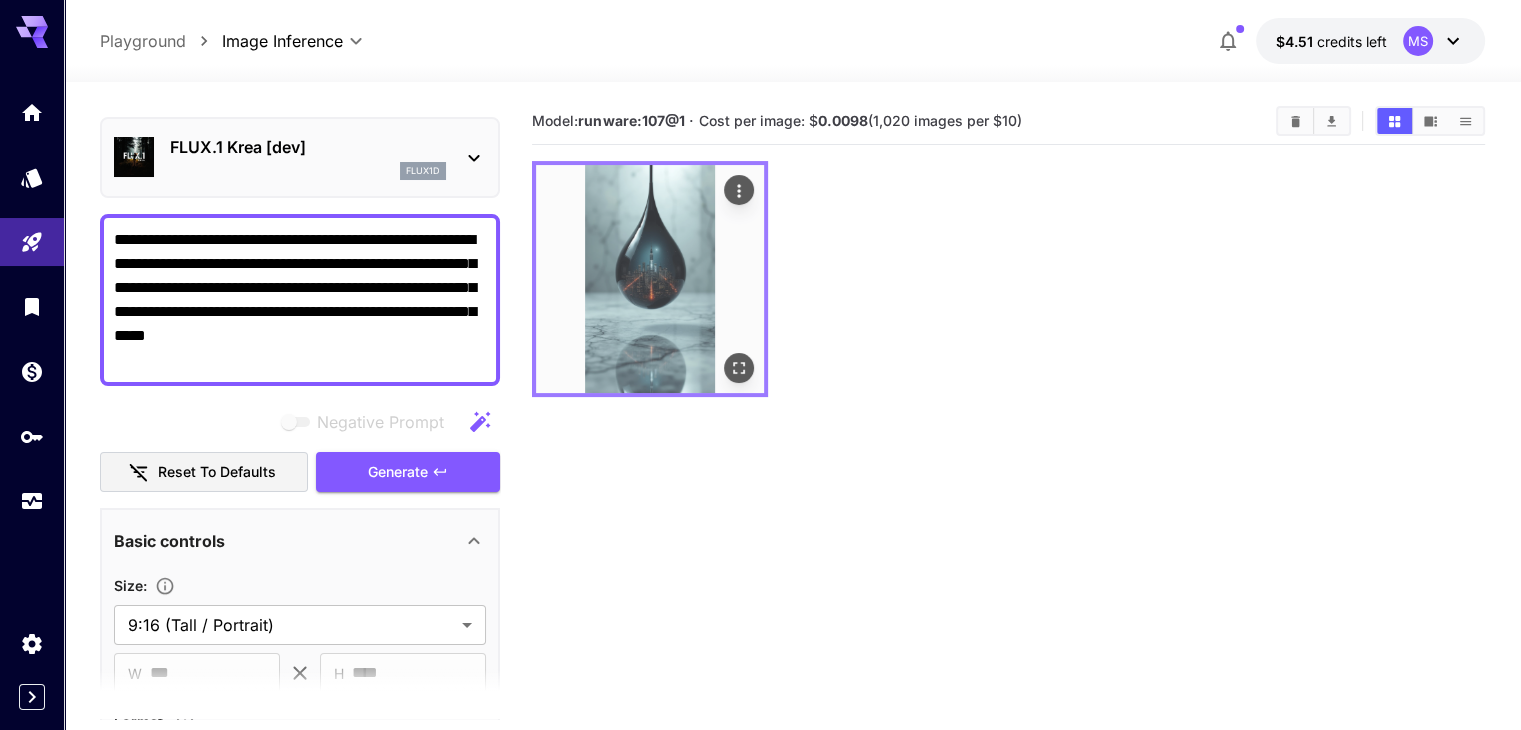 click 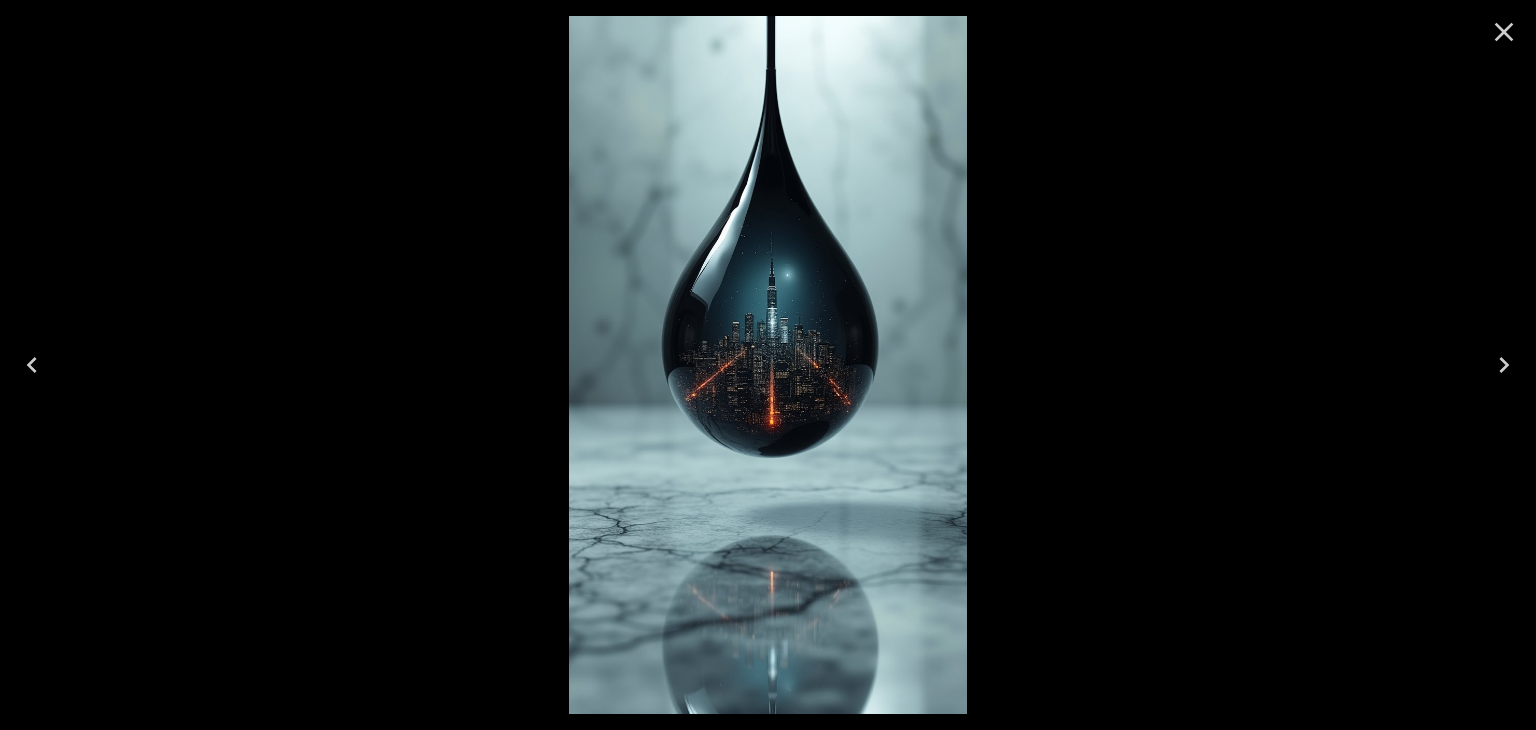 click 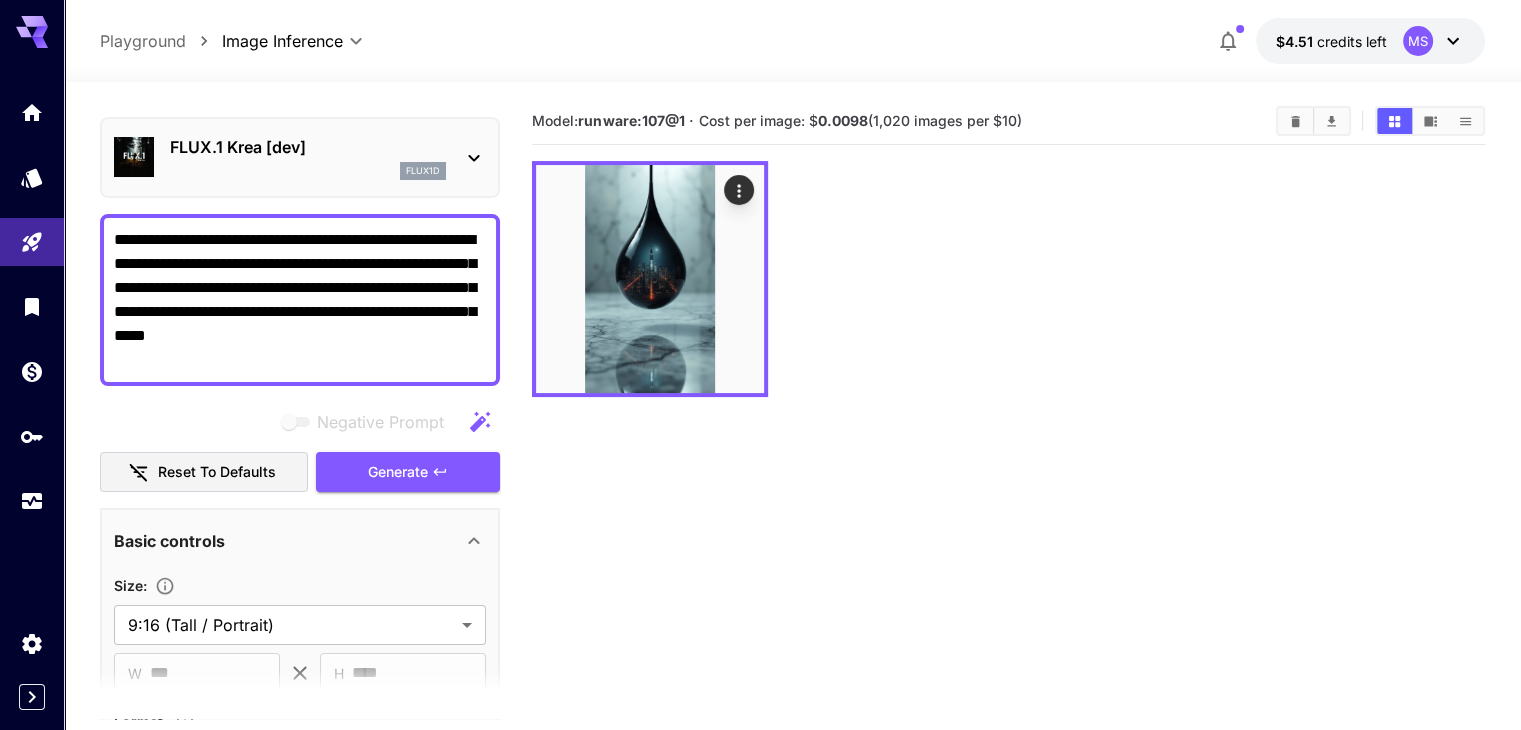 scroll, scrollTop: 235, scrollLeft: 0, axis: vertical 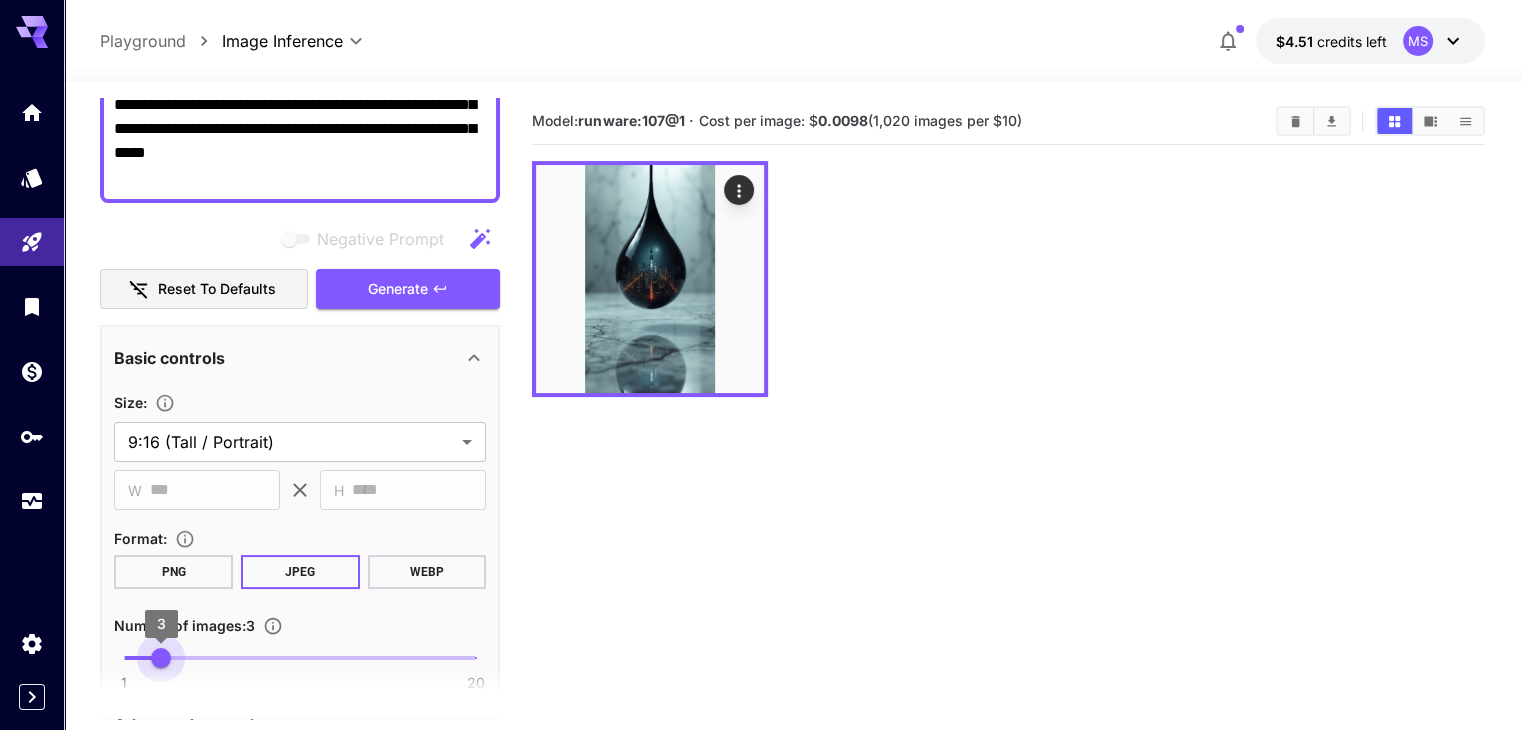 click on "1 20 3" at bounding box center (300, 658) 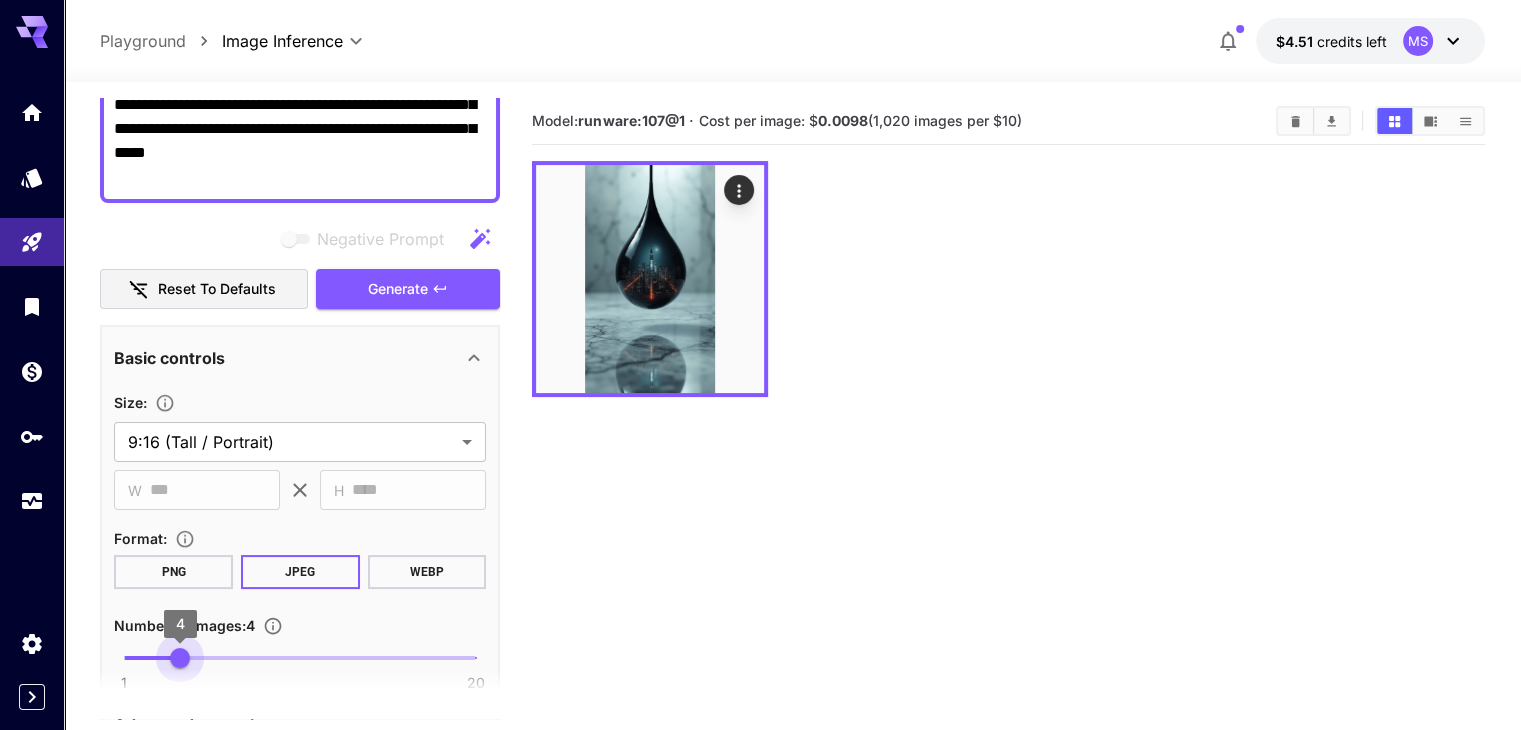 click on "1 20 4" at bounding box center (300, 658) 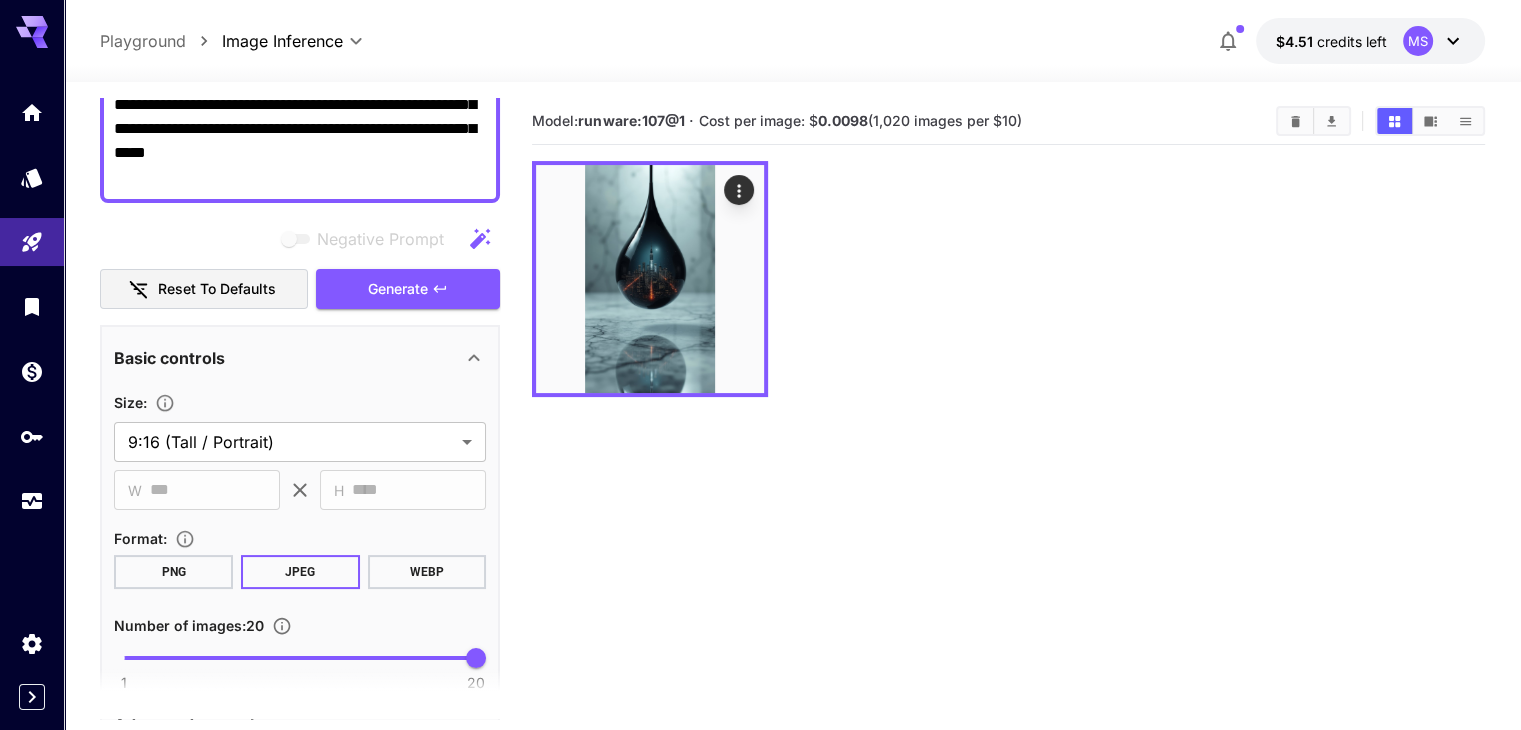 click on "1 20 20" at bounding box center (300, 658) 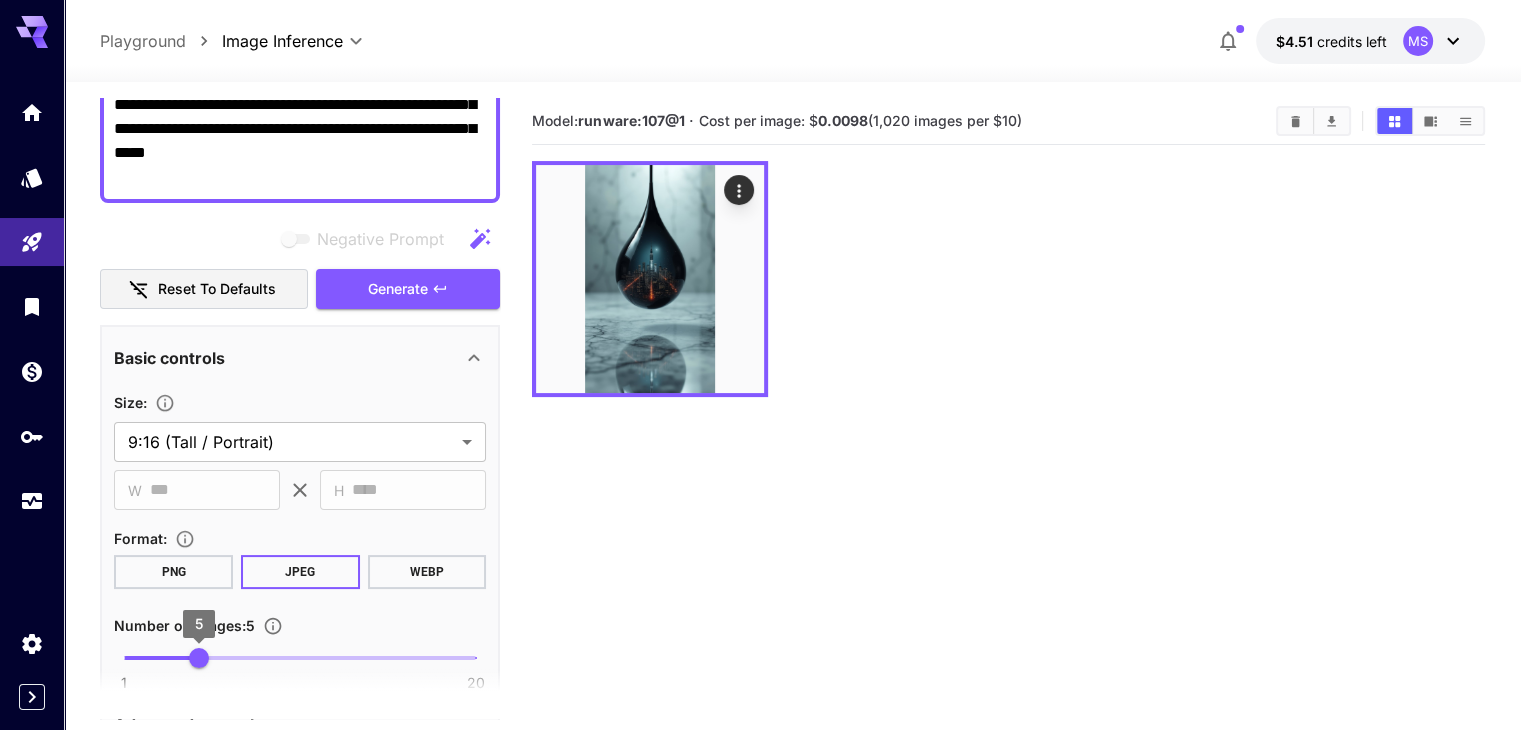 click on "5" at bounding box center [199, 658] 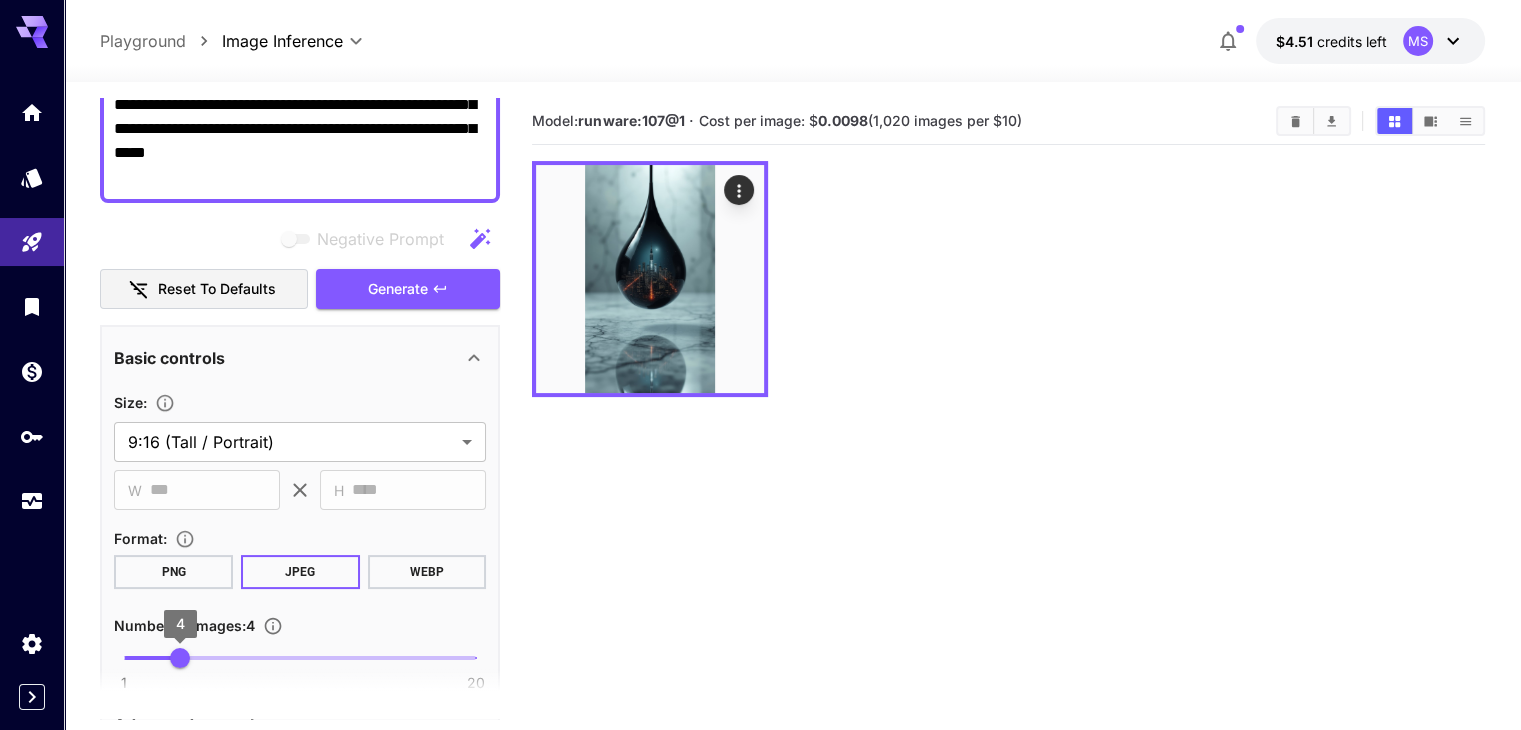 type on "*" 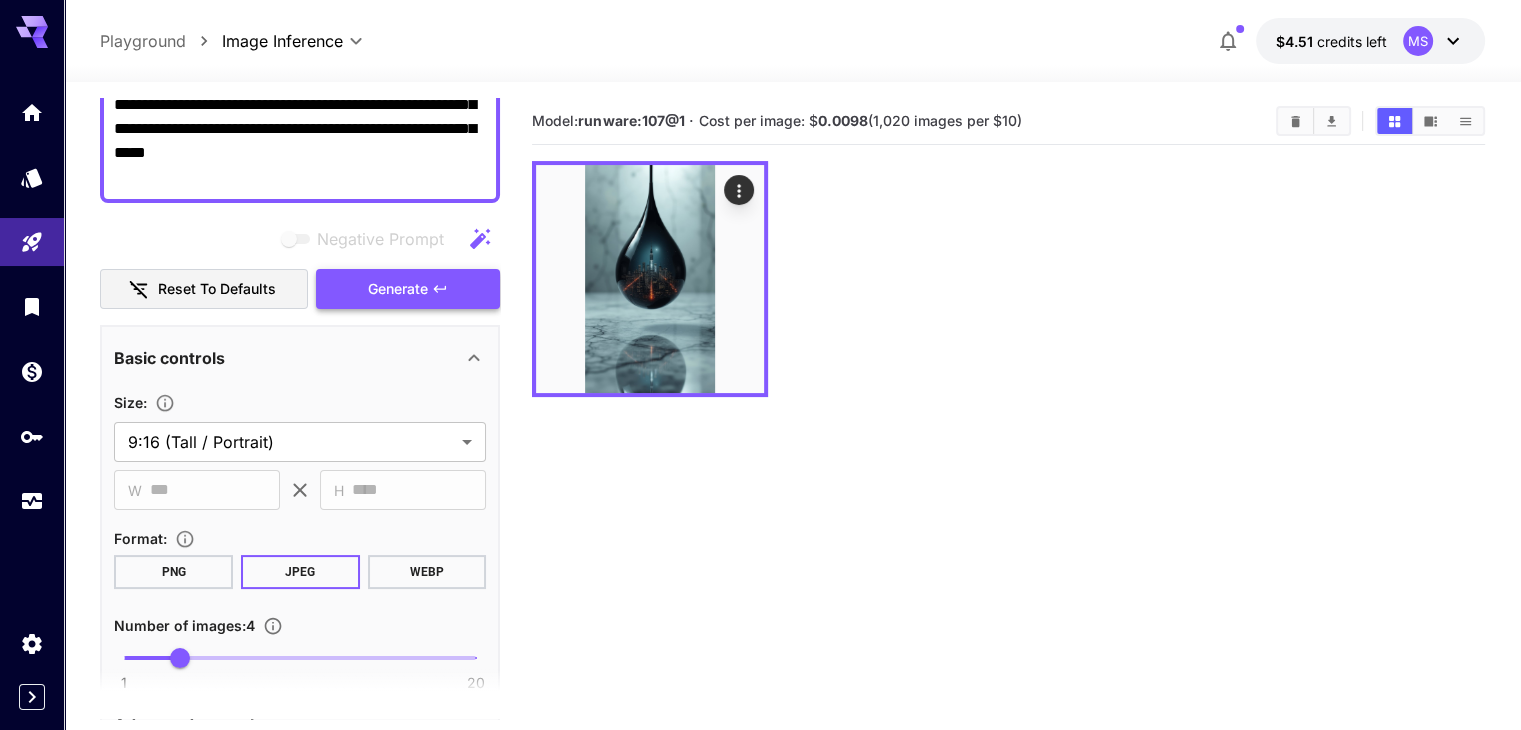 click 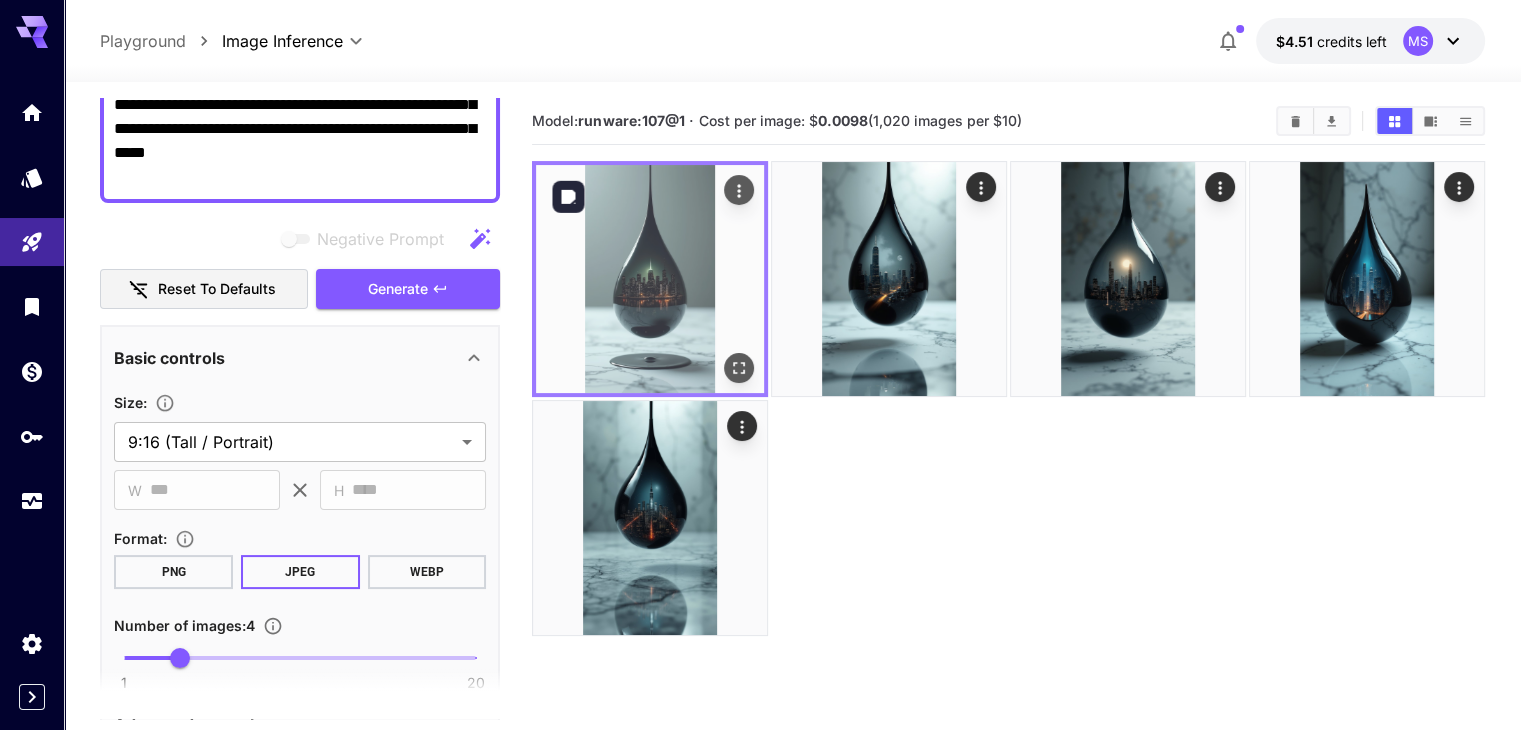 click at bounding box center (650, 279) 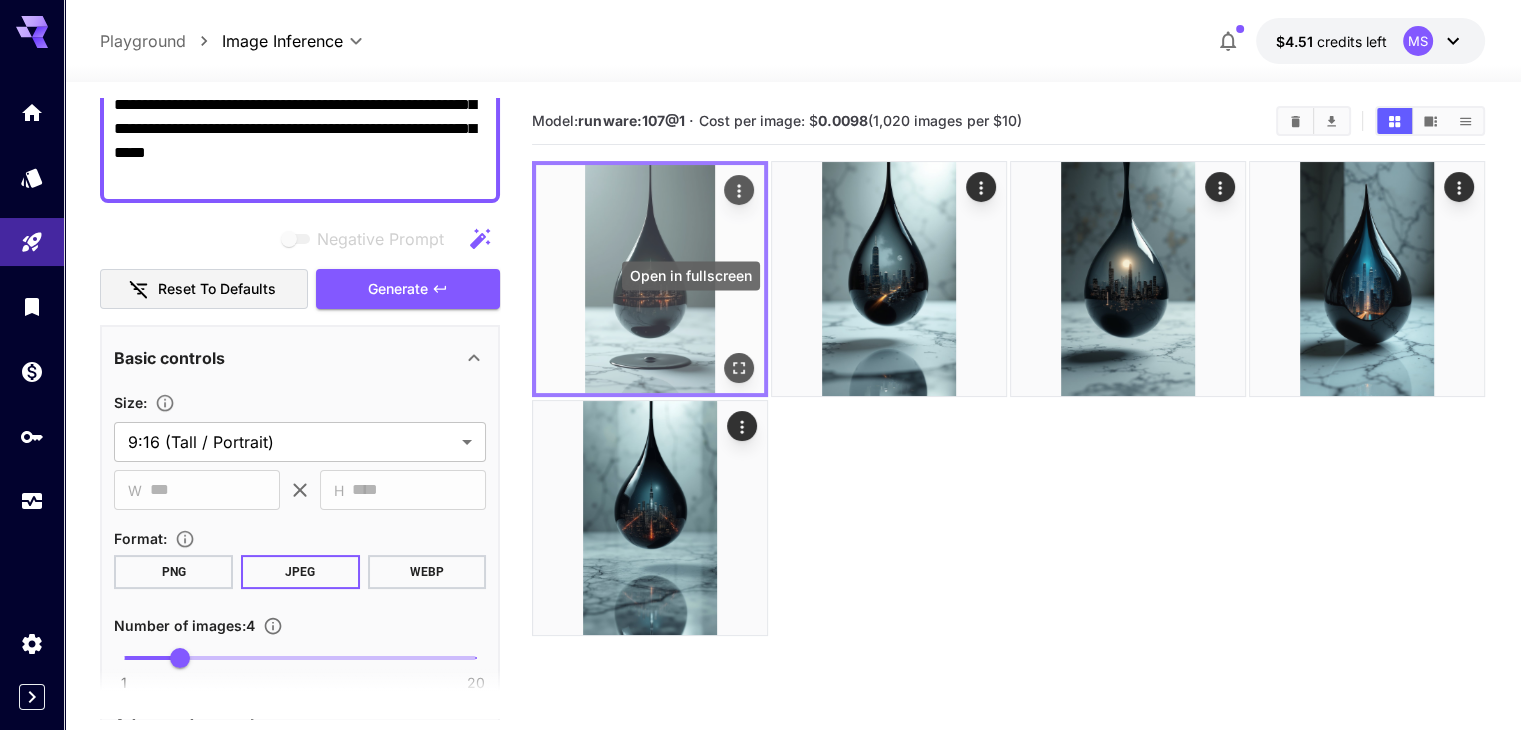 click 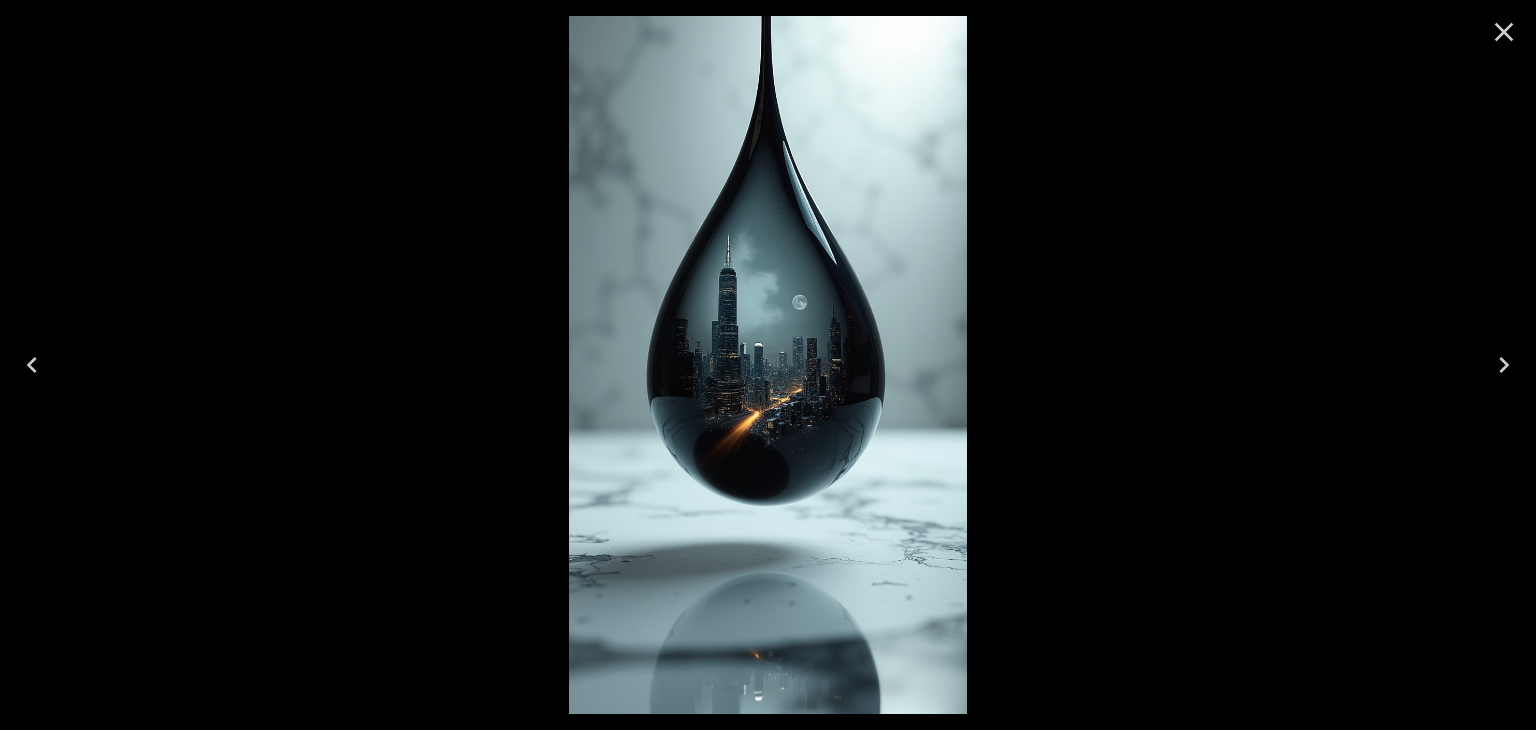 click 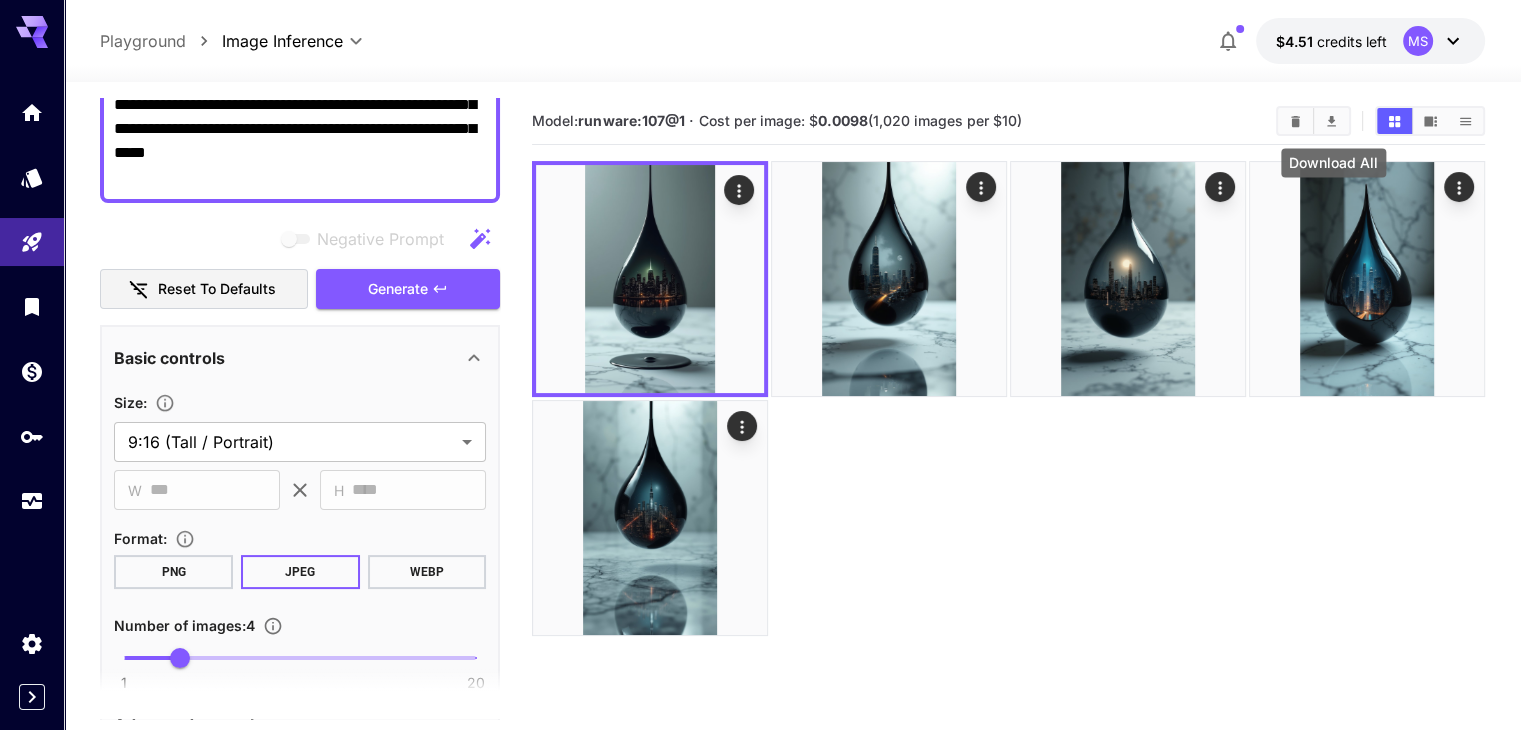 click 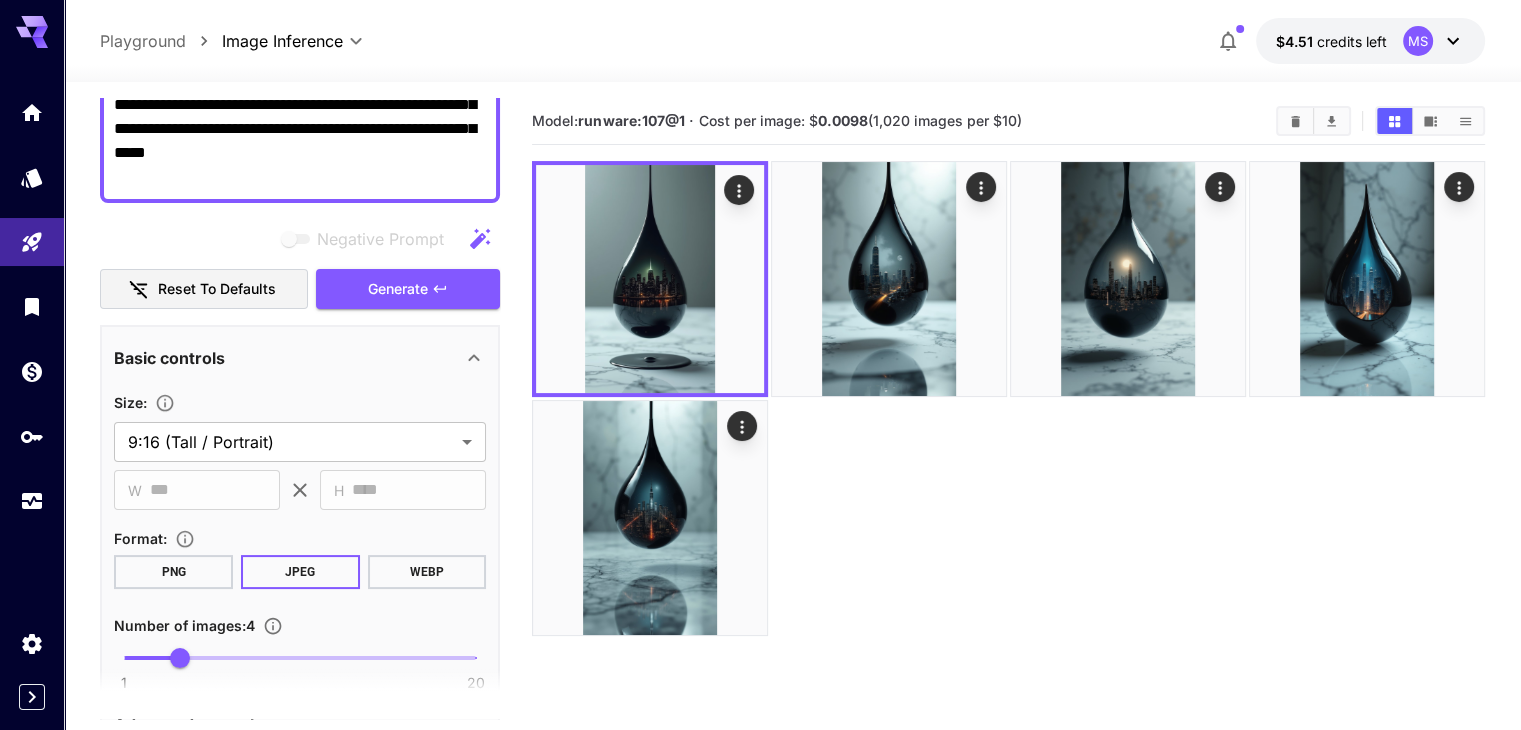 click on "Model:  runware:[EMAIL] · Cost per image: $ 0.0098  (1,020 images per $10)" at bounding box center (1008, 463) 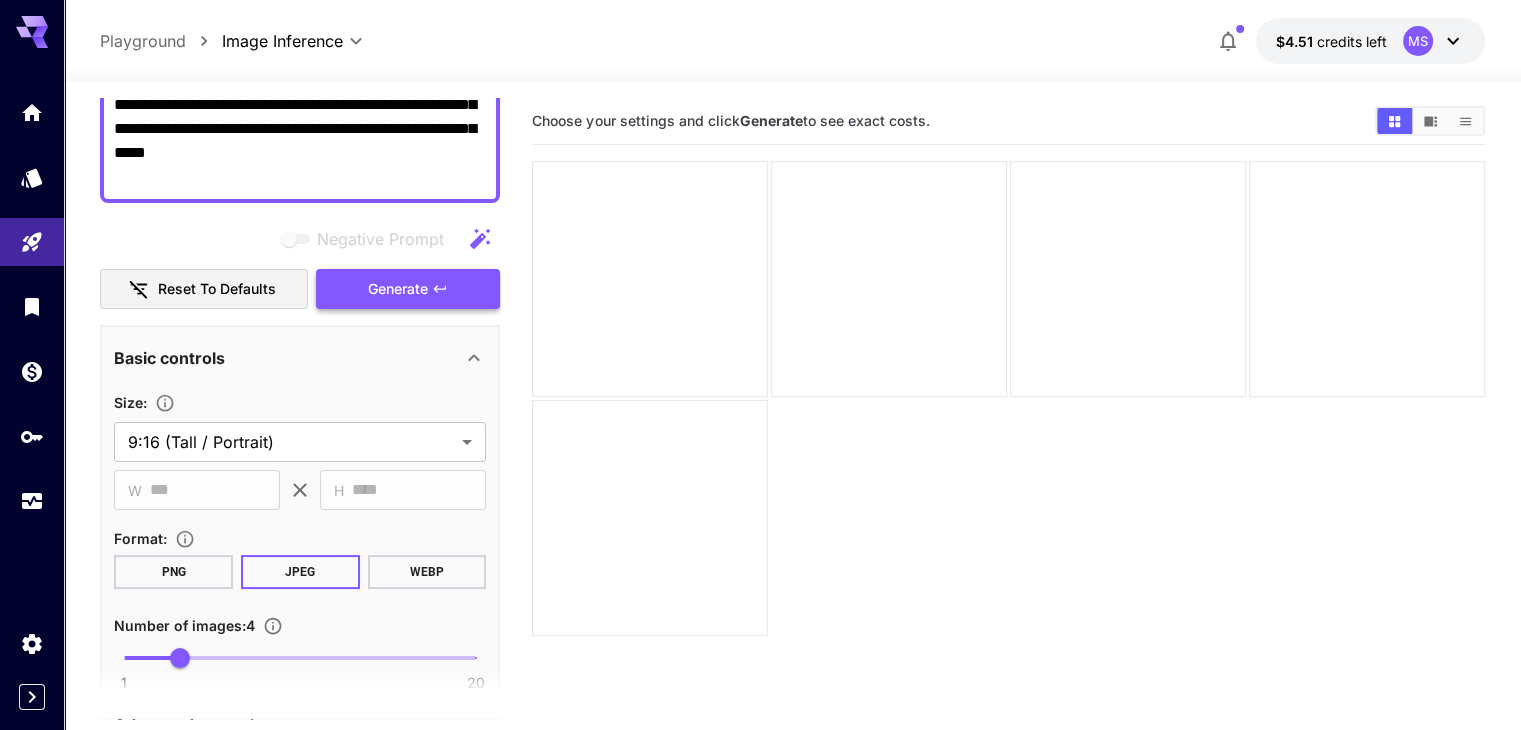 click on "Generate" at bounding box center (408, 289) 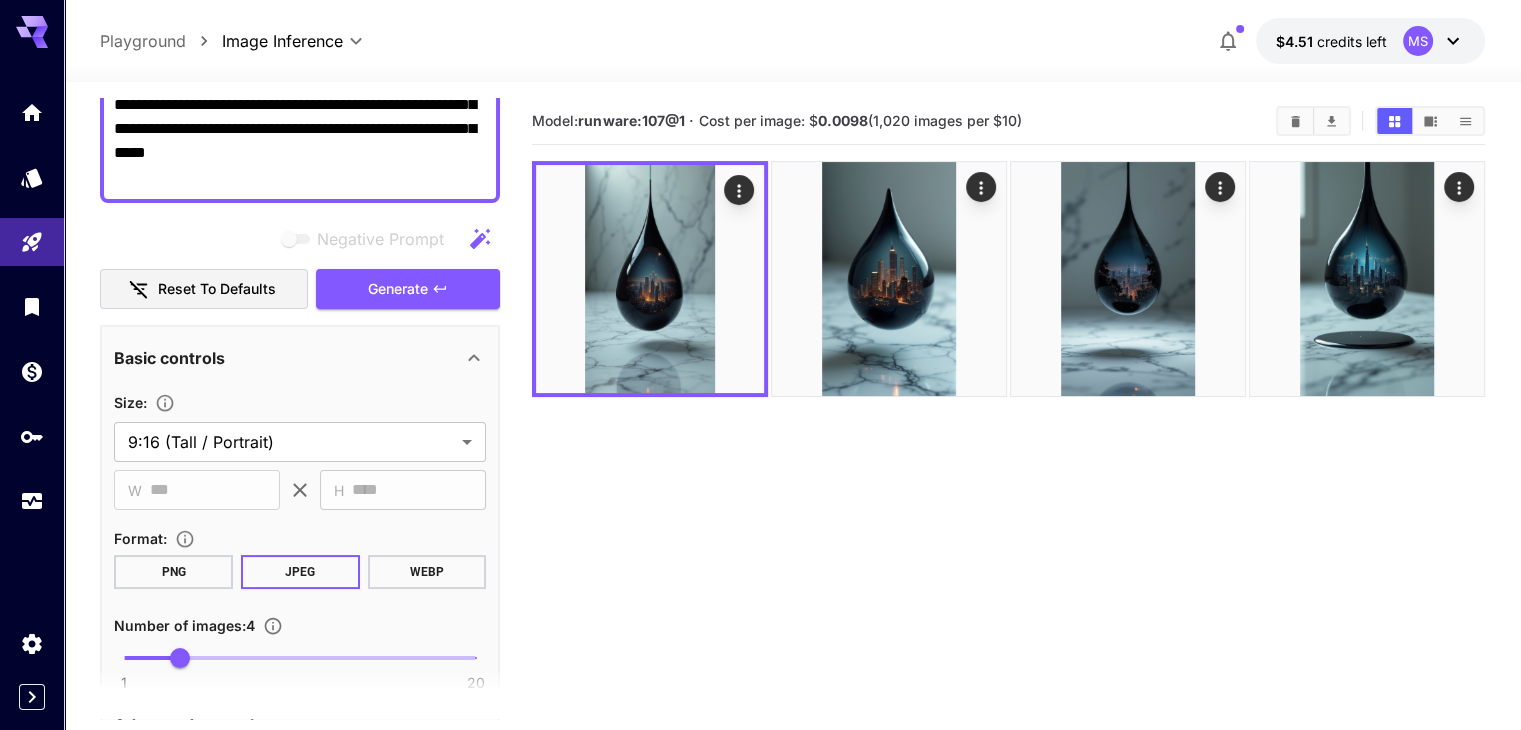 scroll, scrollTop: 0, scrollLeft: 0, axis: both 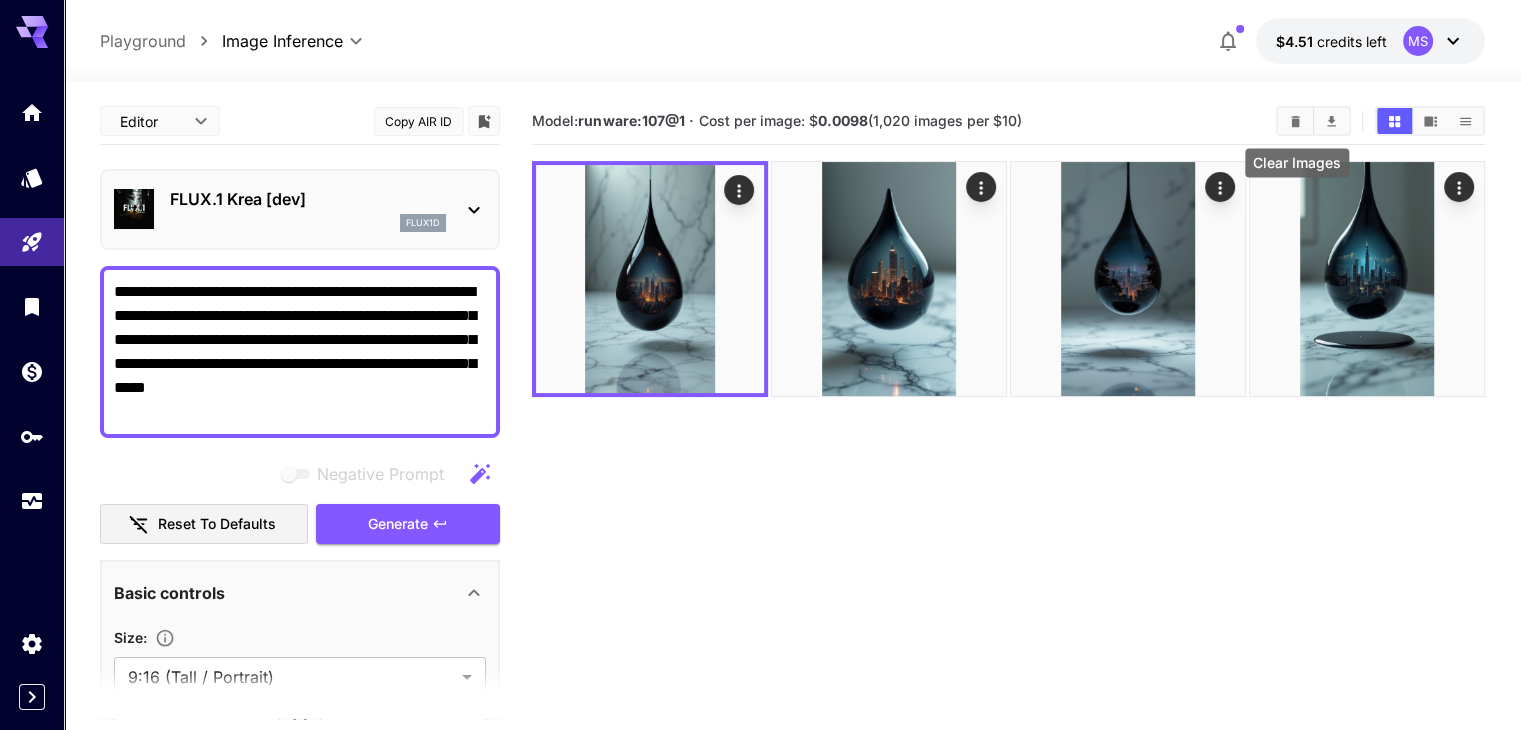 click at bounding box center [1295, 121] 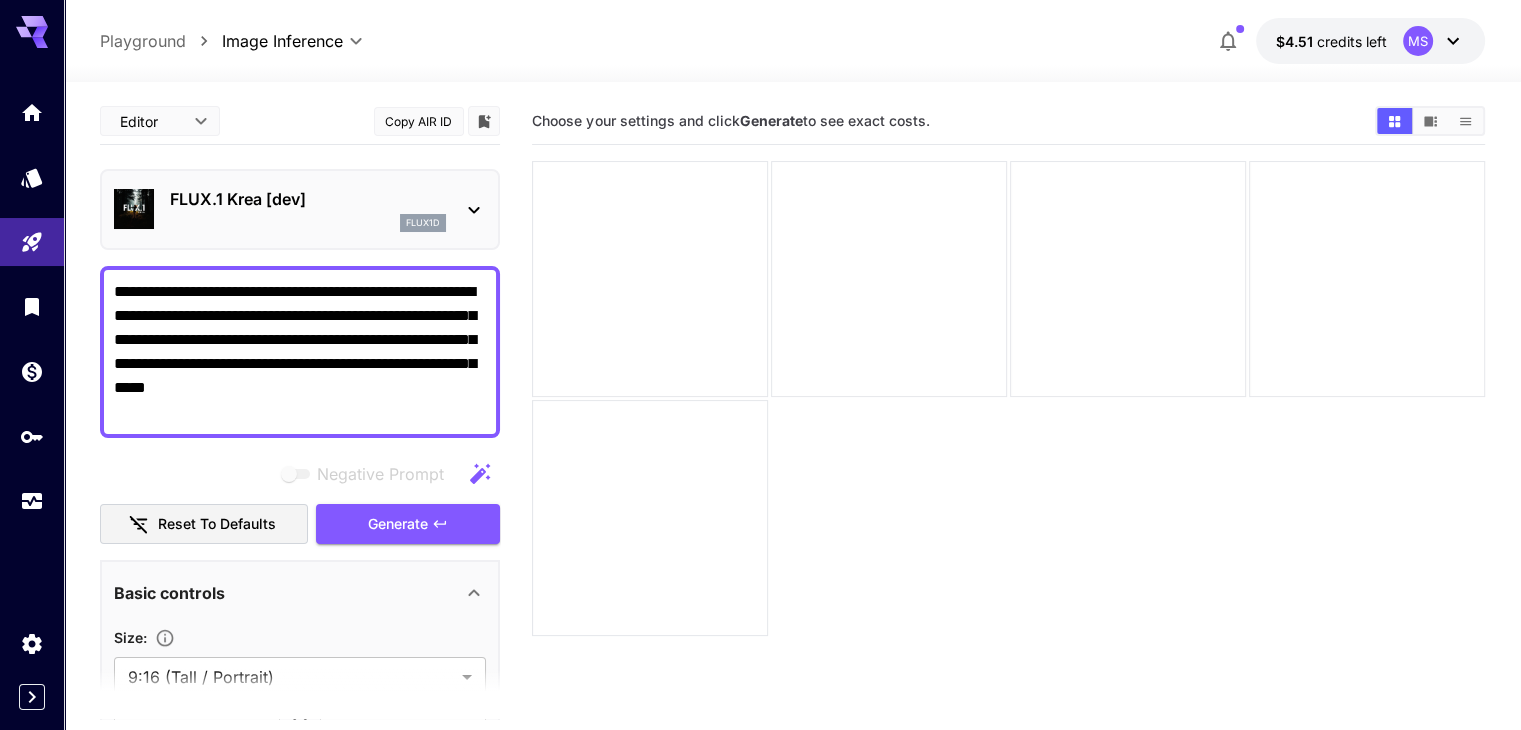 click on "**********" at bounding box center (300, 352) 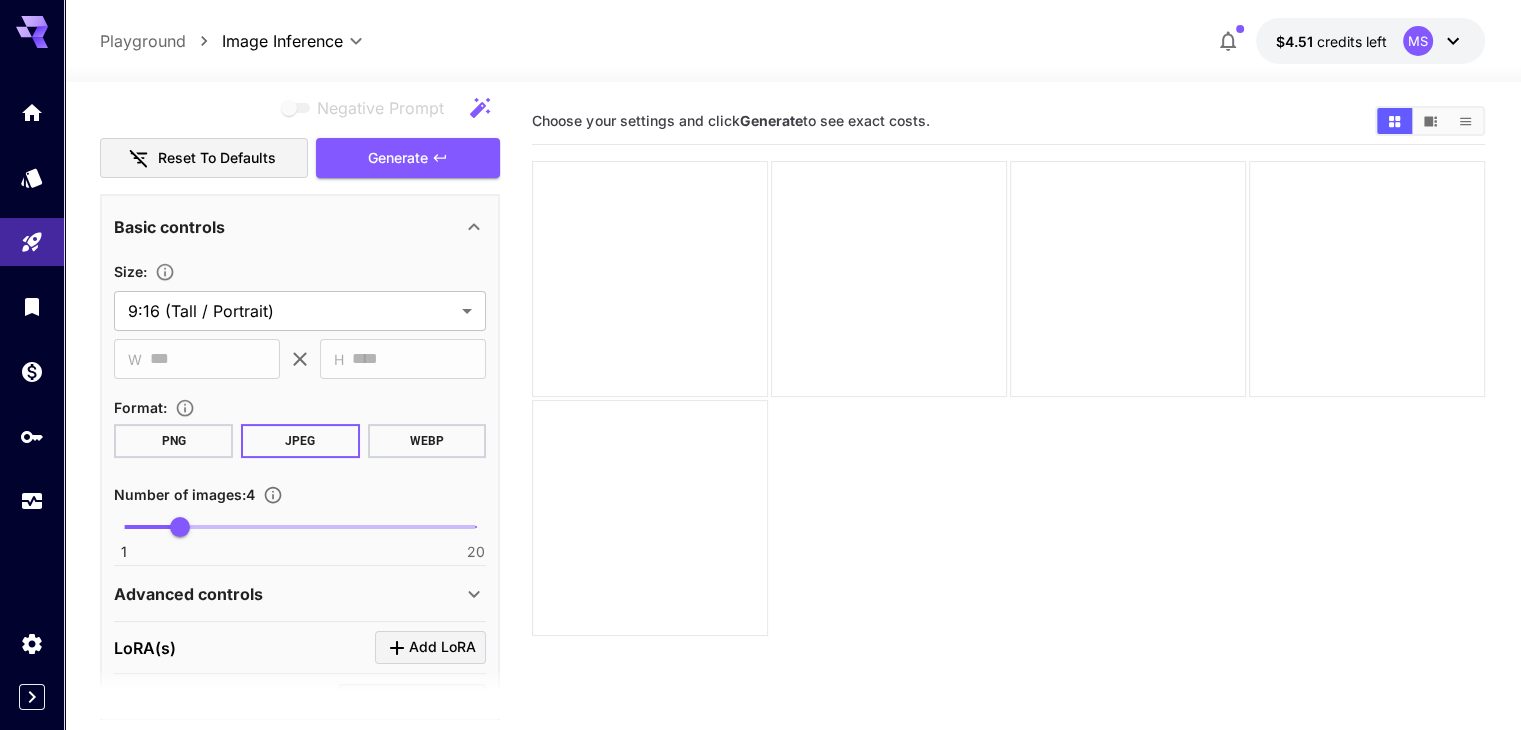 scroll, scrollTop: 364, scrollLeft: 0, axis: vertical 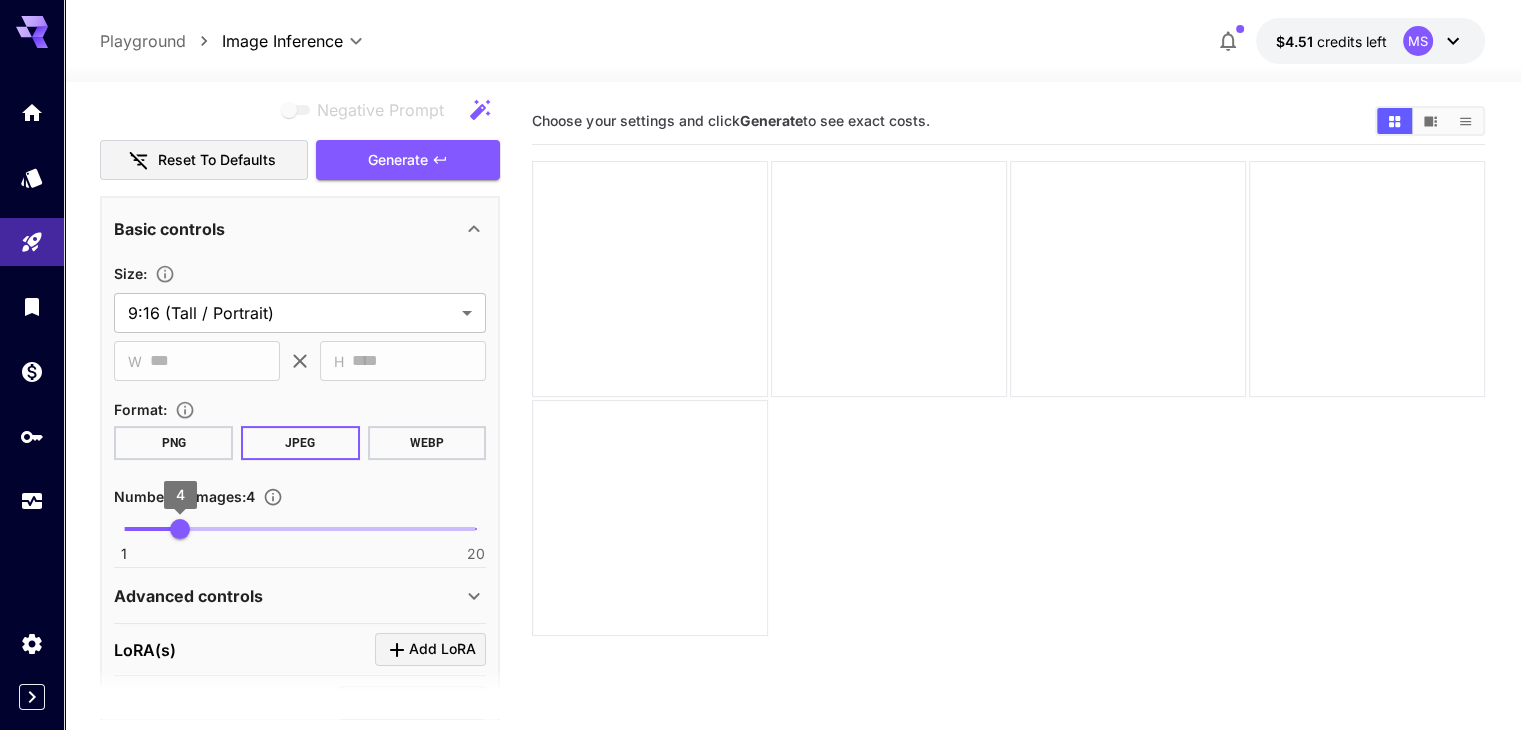 type on "**********" 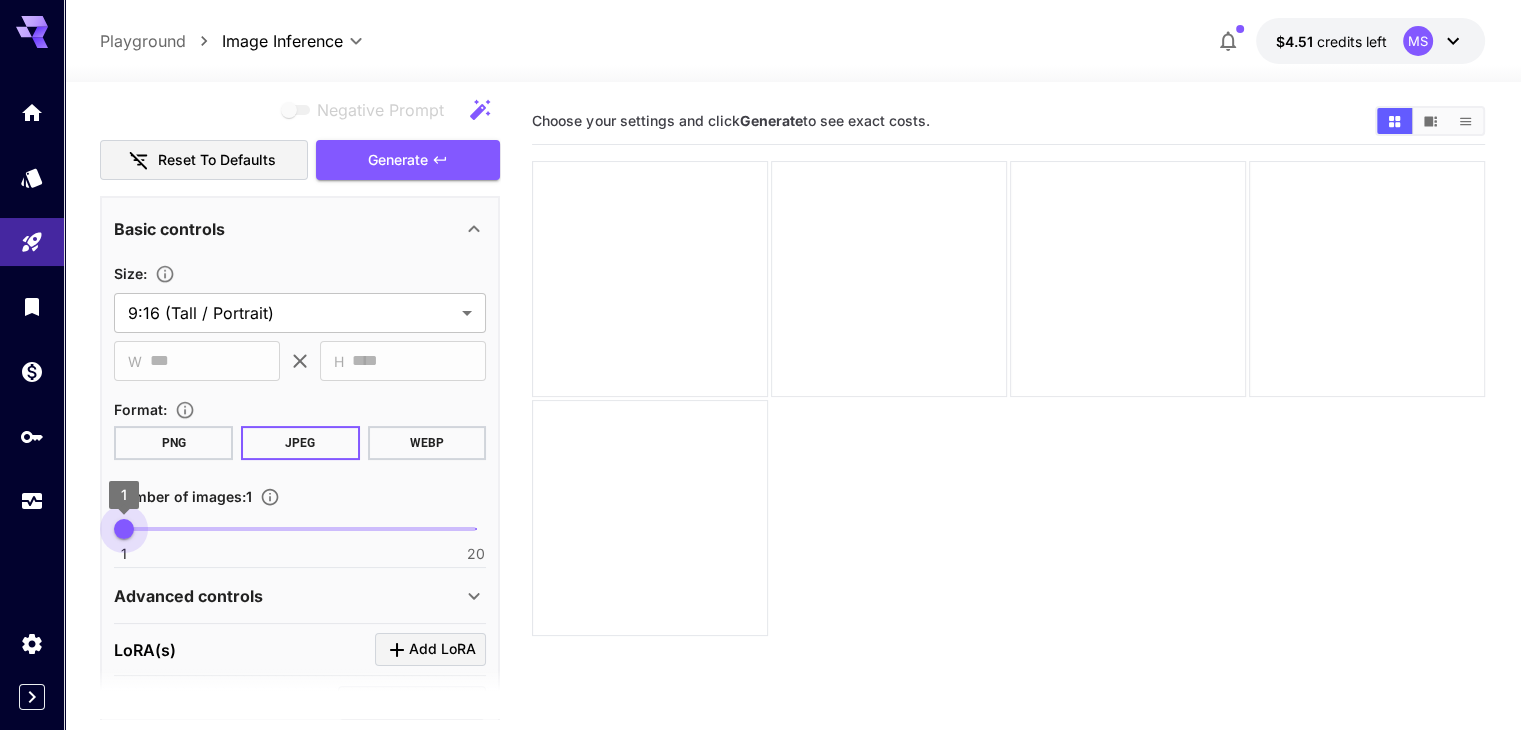 drag, startPoint x: 177, startPoint y: 509, endPoint x: 96, endPoint y: 509, distance: 81 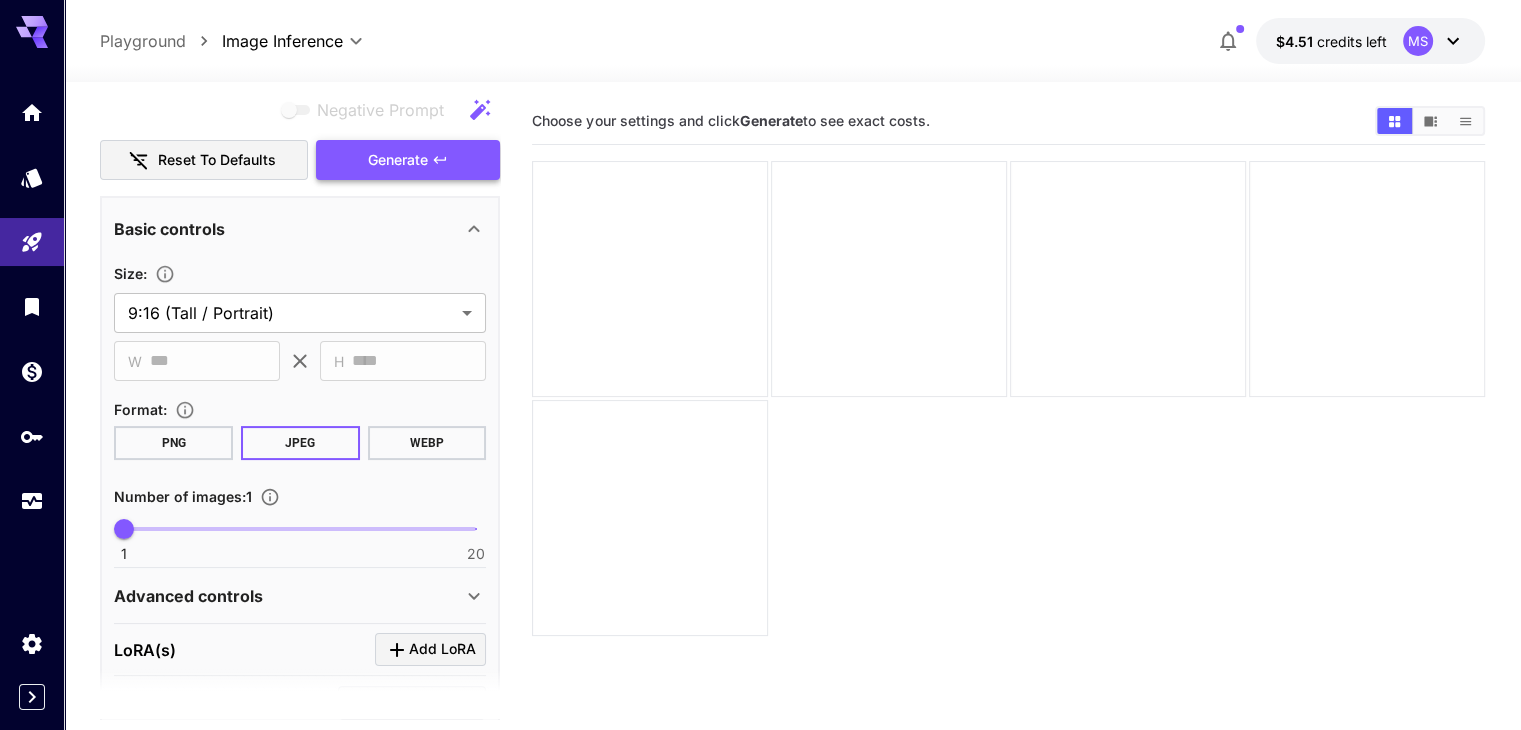 click on "Generate" at bounding box center (408, 160) 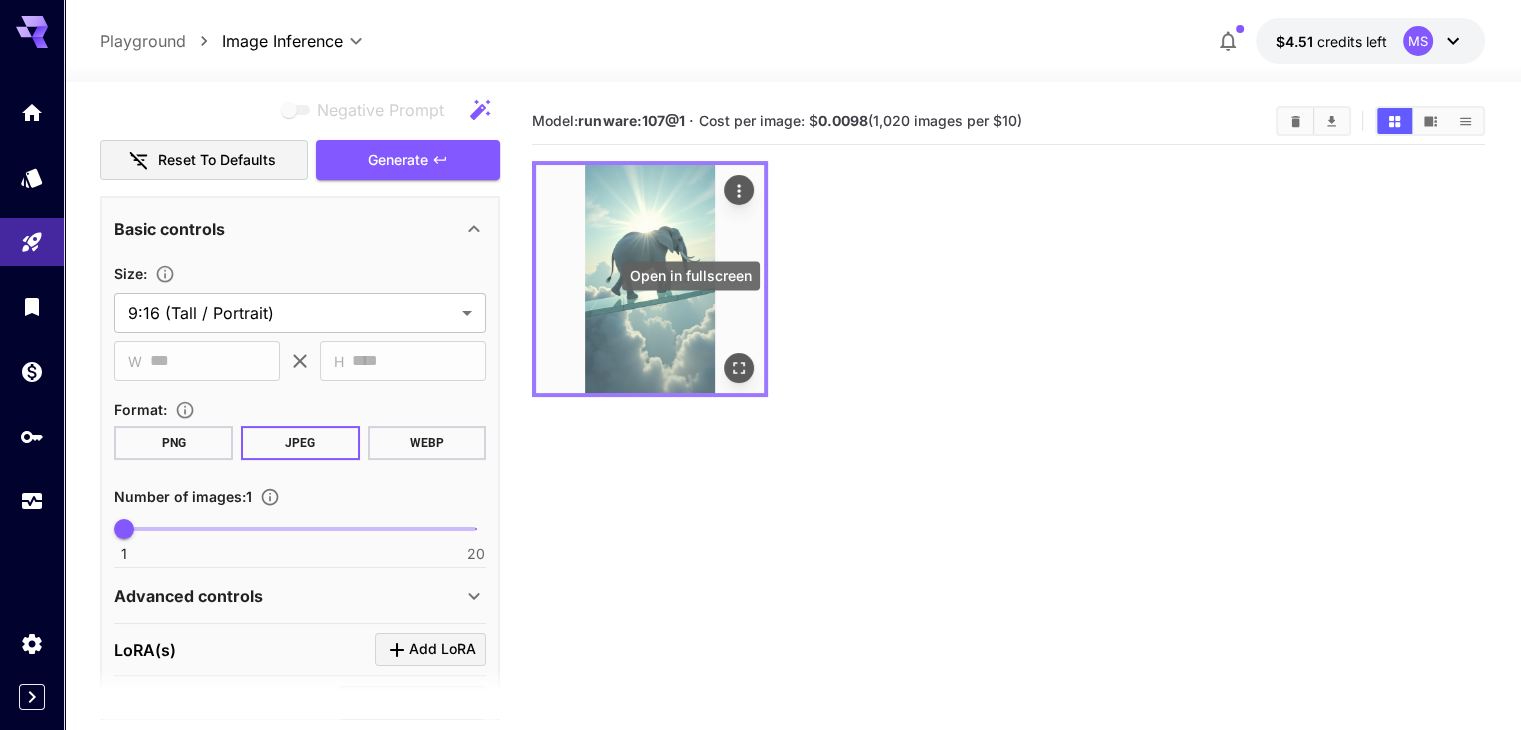 click 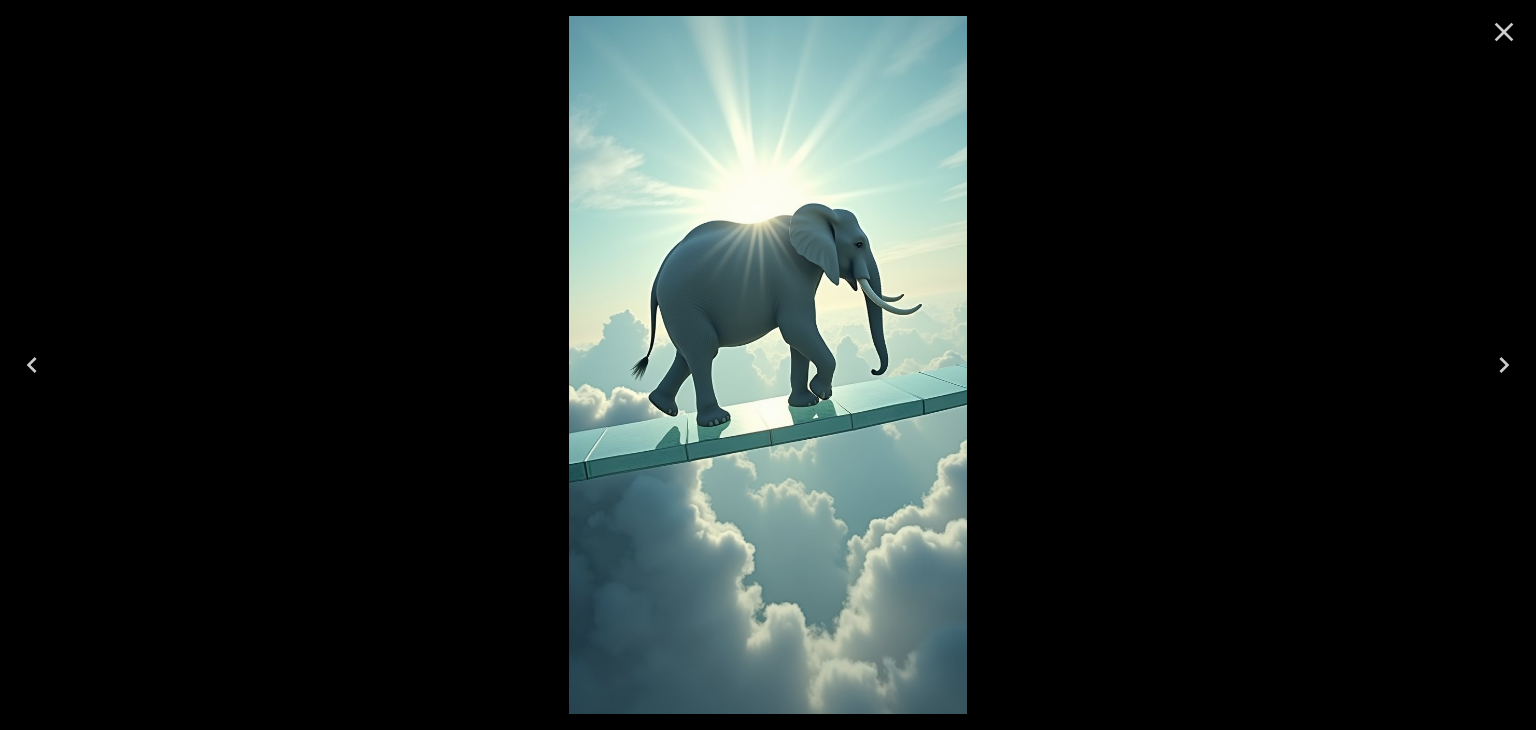 click 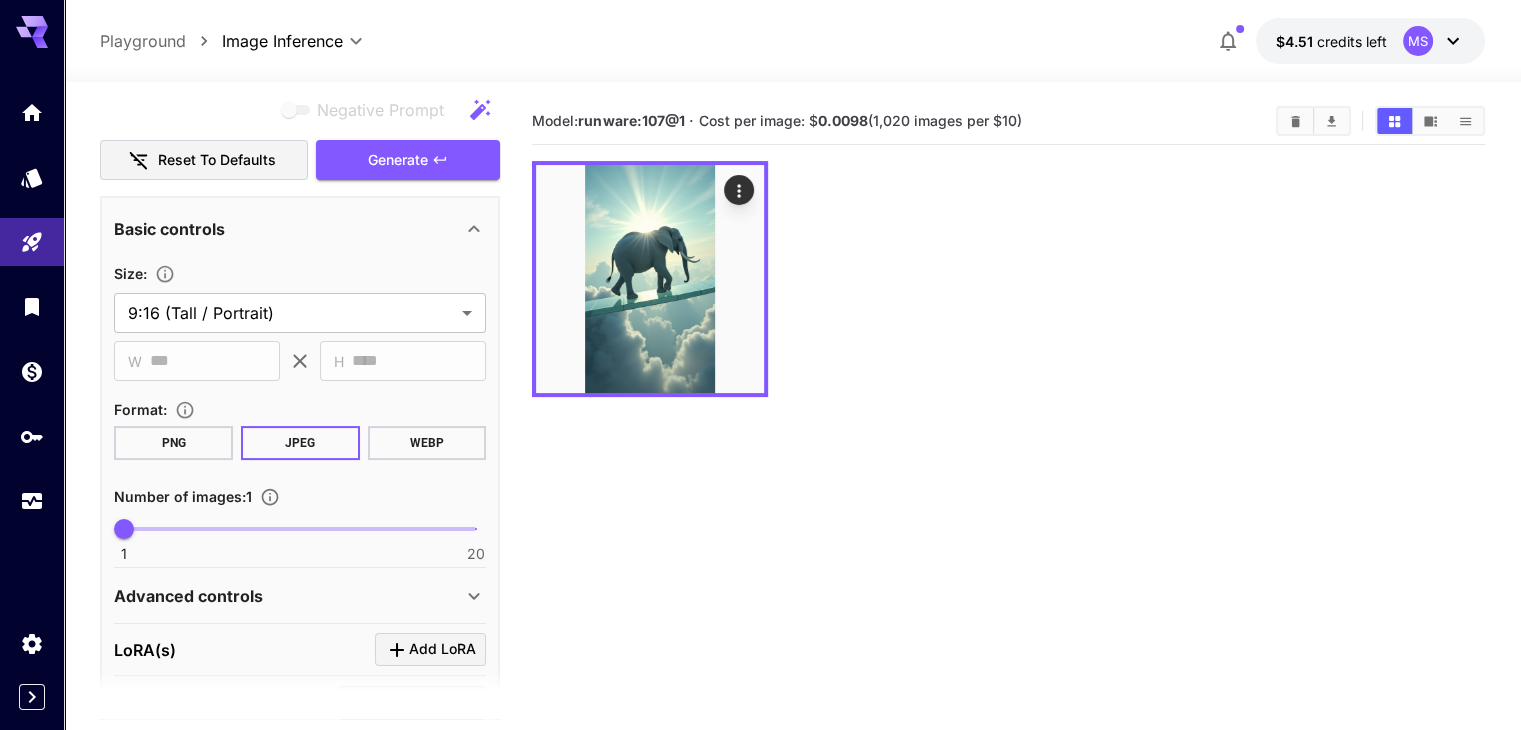 scroll, scrollTop: 0, scrollLeft: 0, axis: both 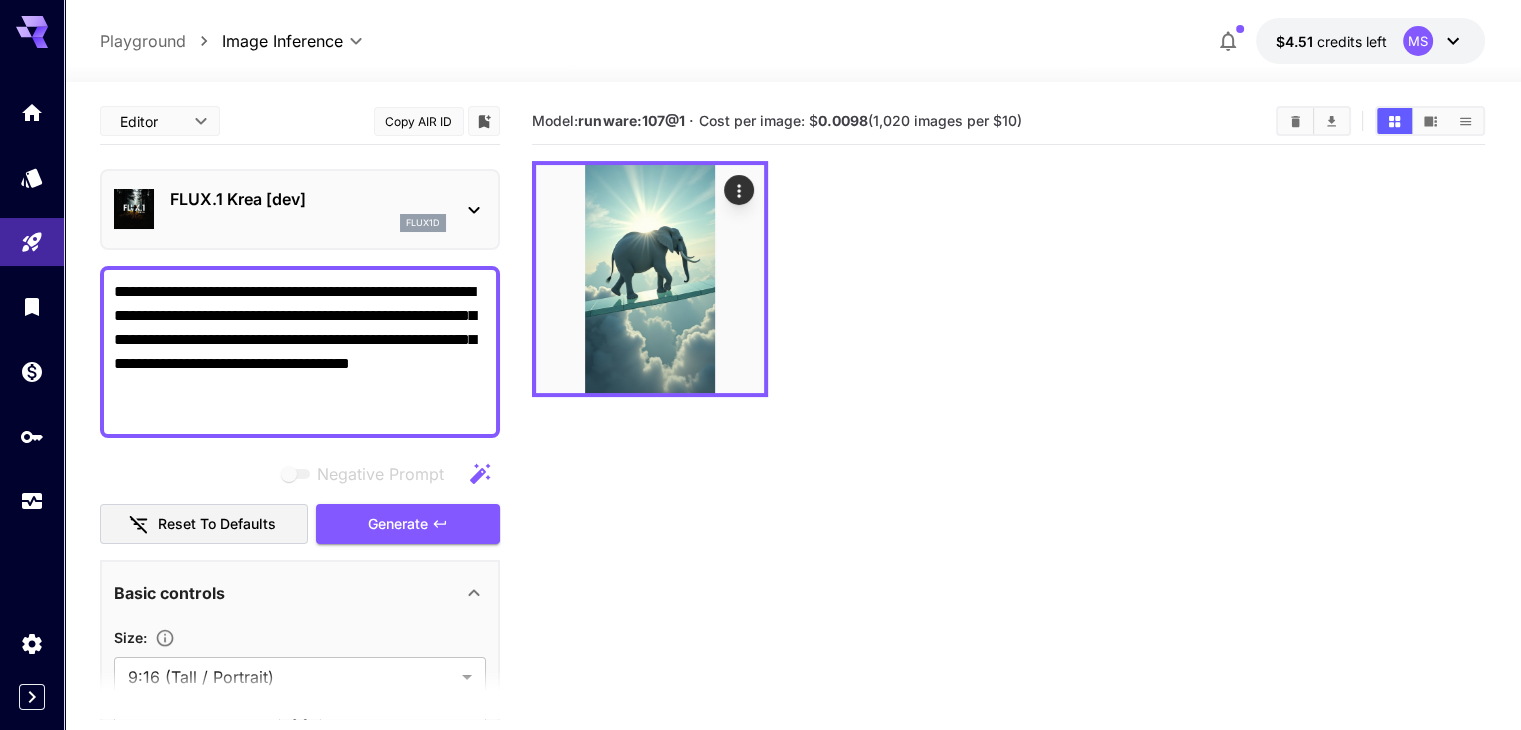 click 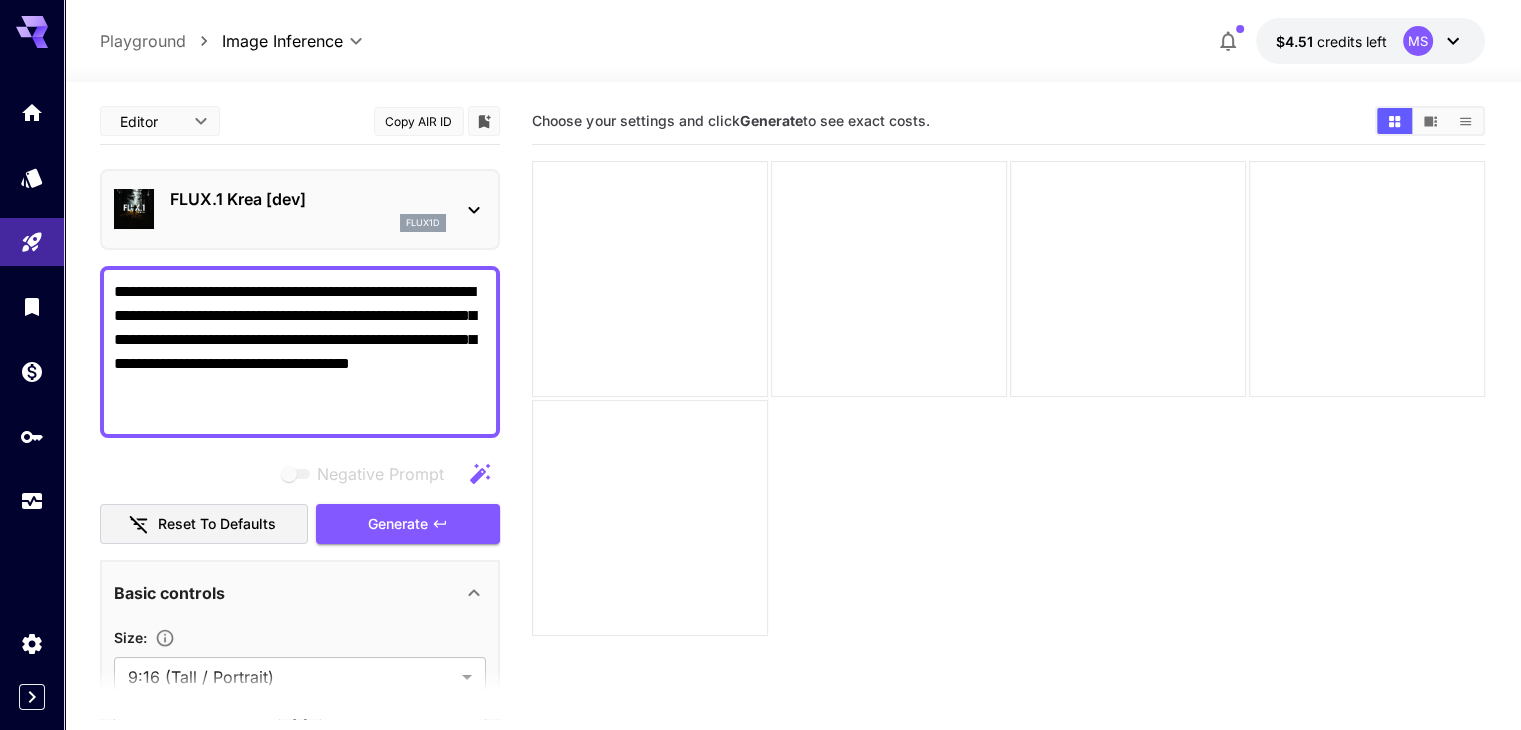 click on "Choose your settings and click  Generate  to see exact costs." at bounding box center [1008, 463] 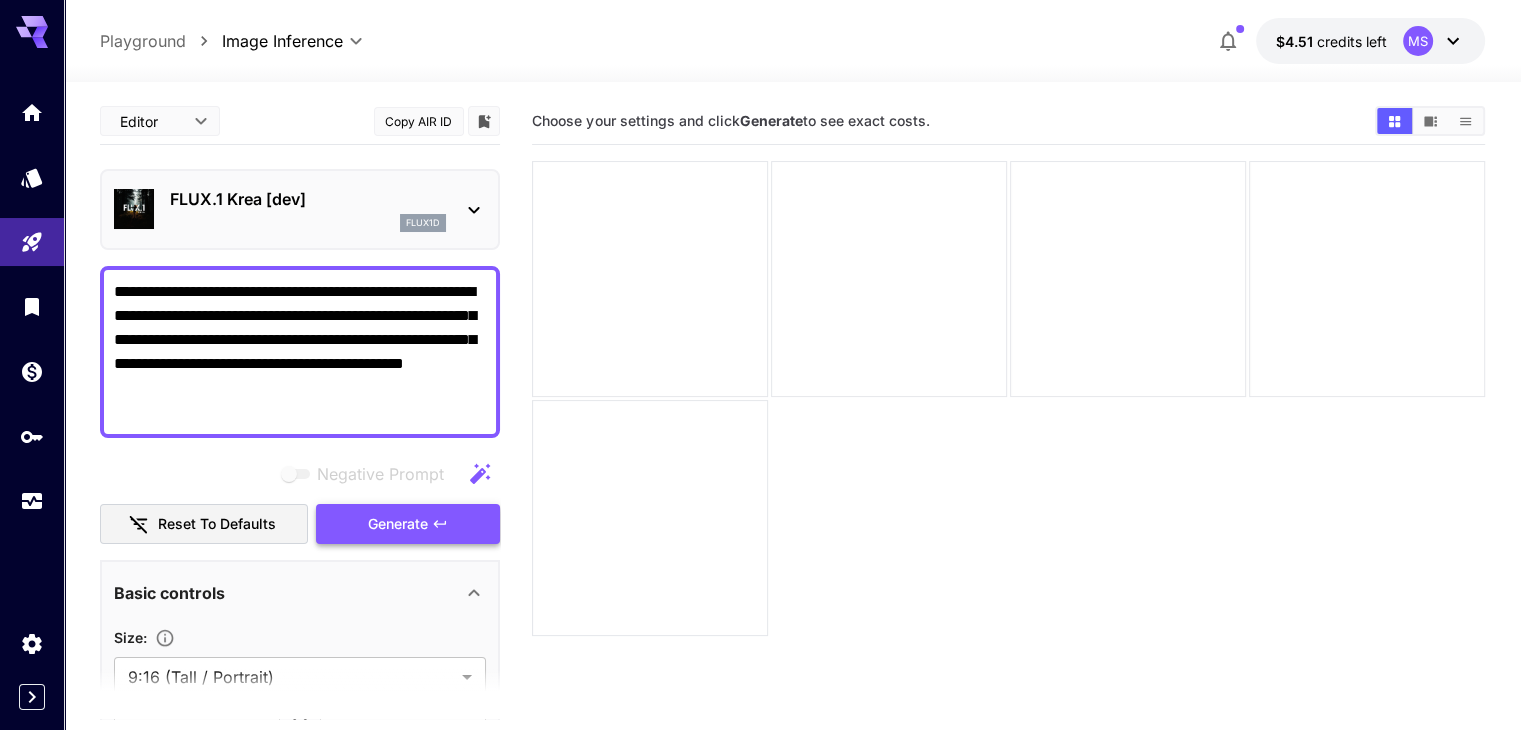 click on "Generate" at bounding box center [398, 524] 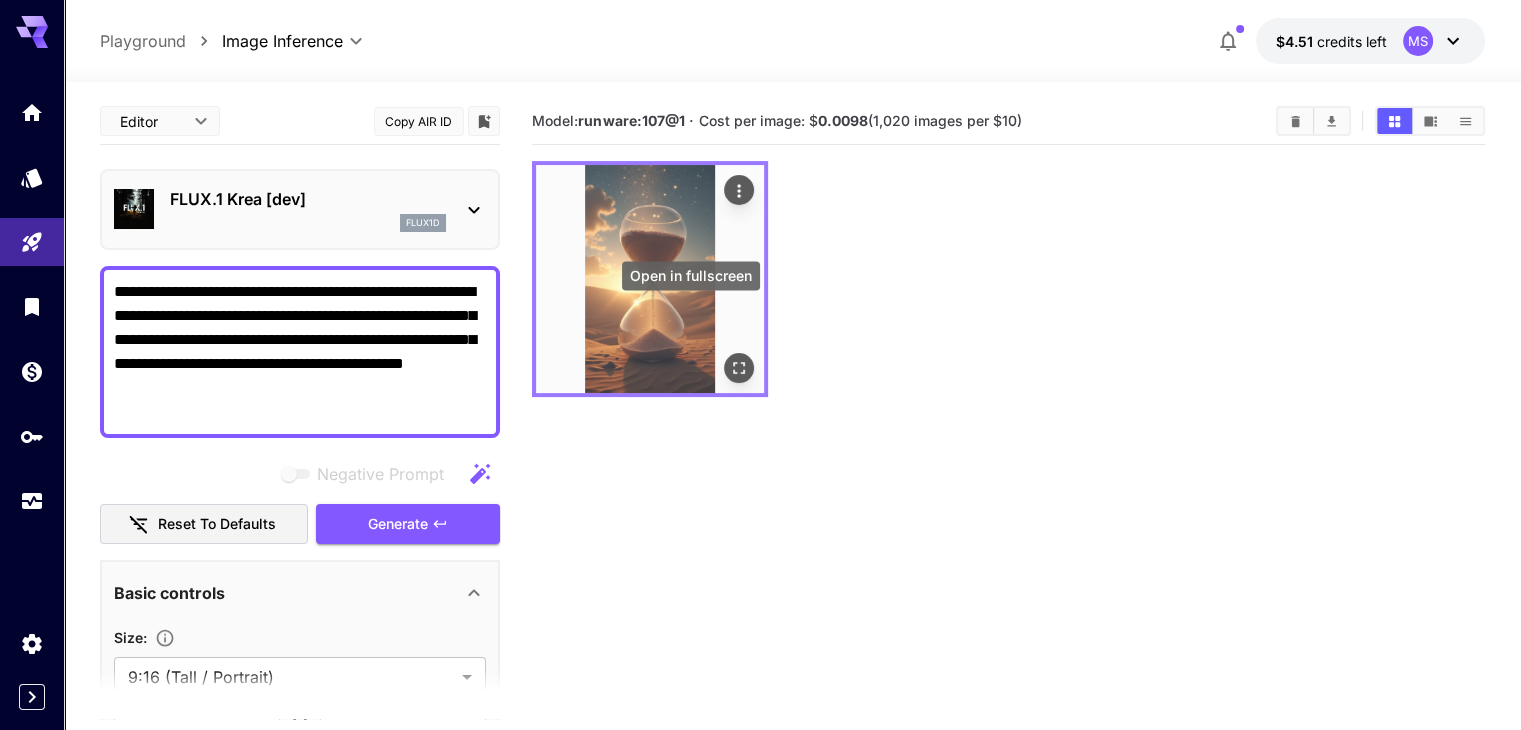 click 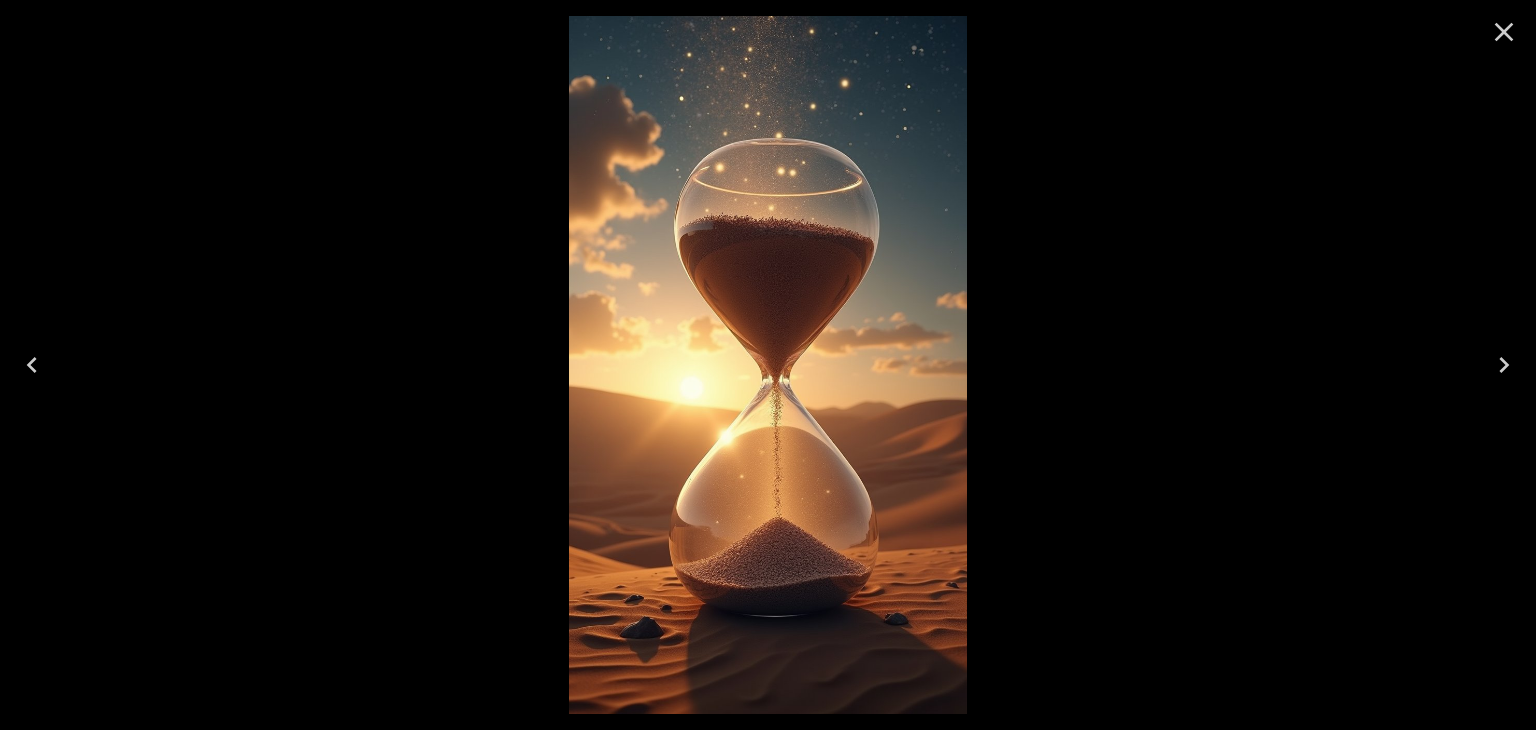 click 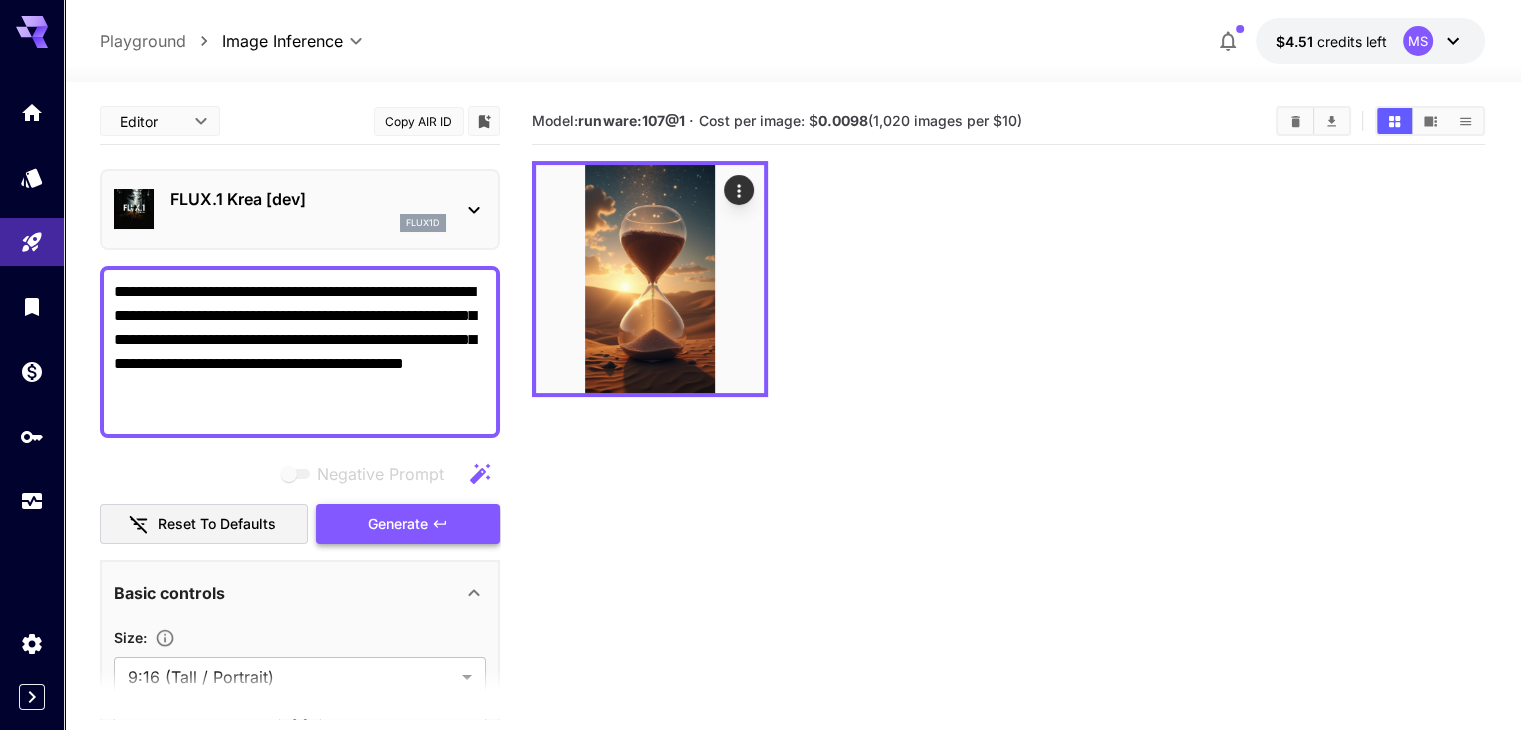click on "Generate" at bounding box center (408, 524) 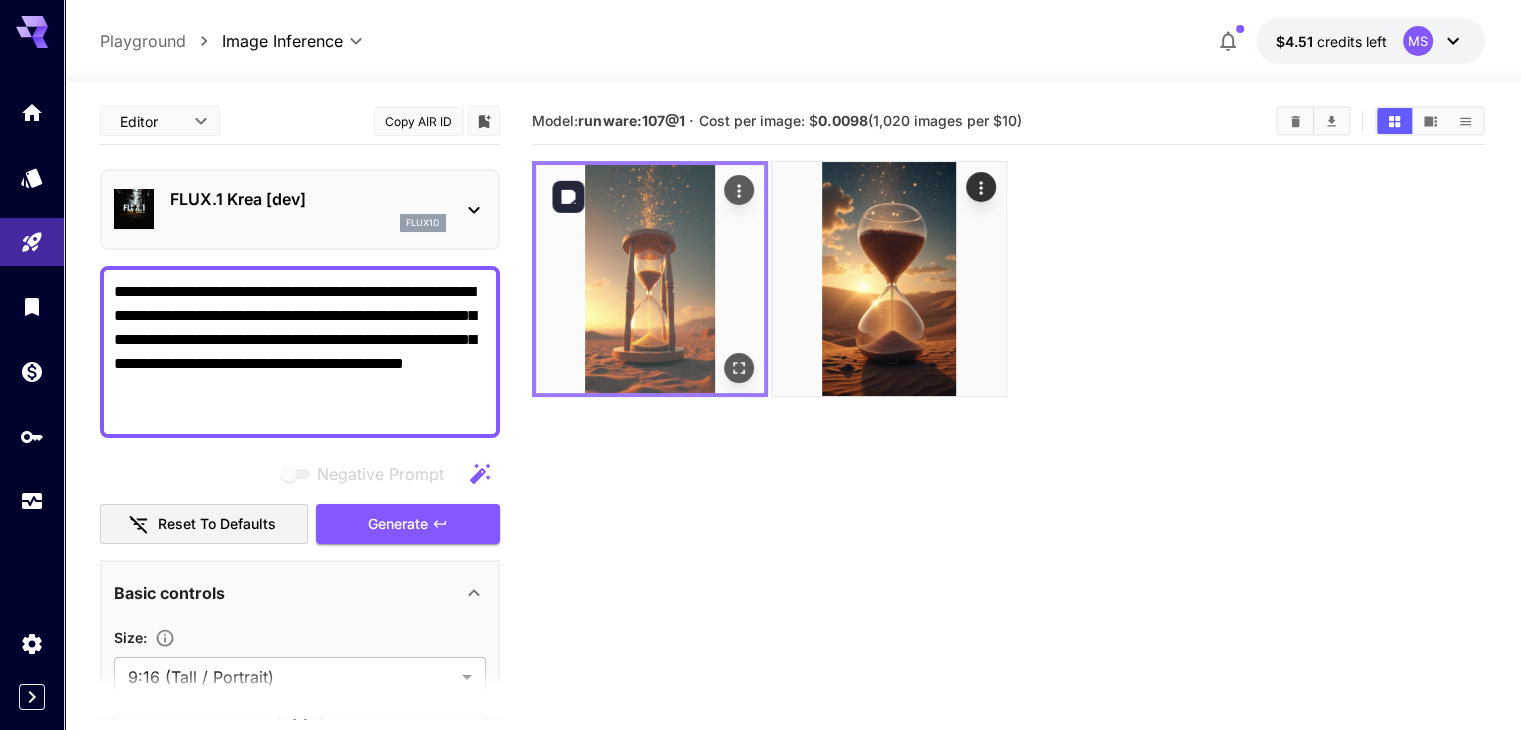 click at bounding box center [650, 279] 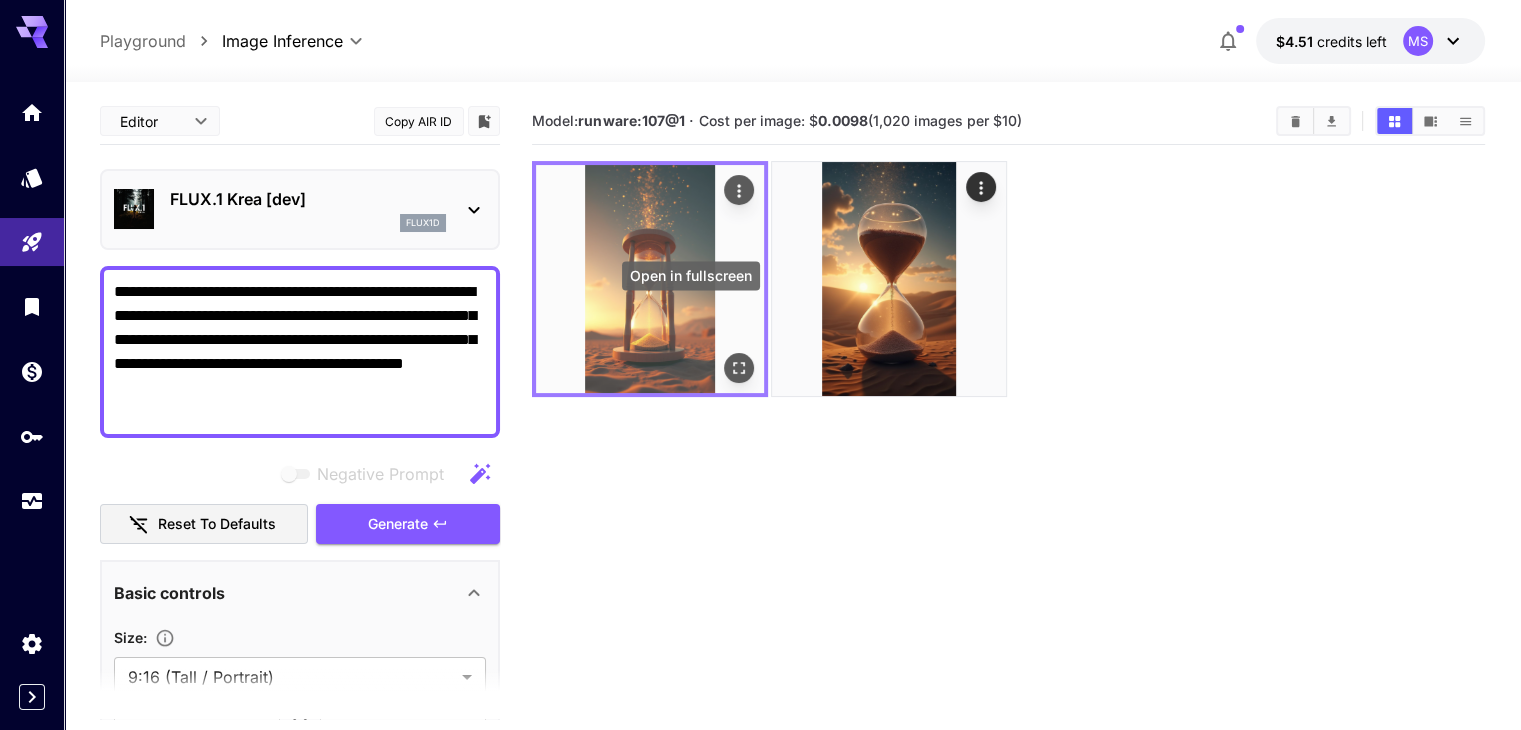 click 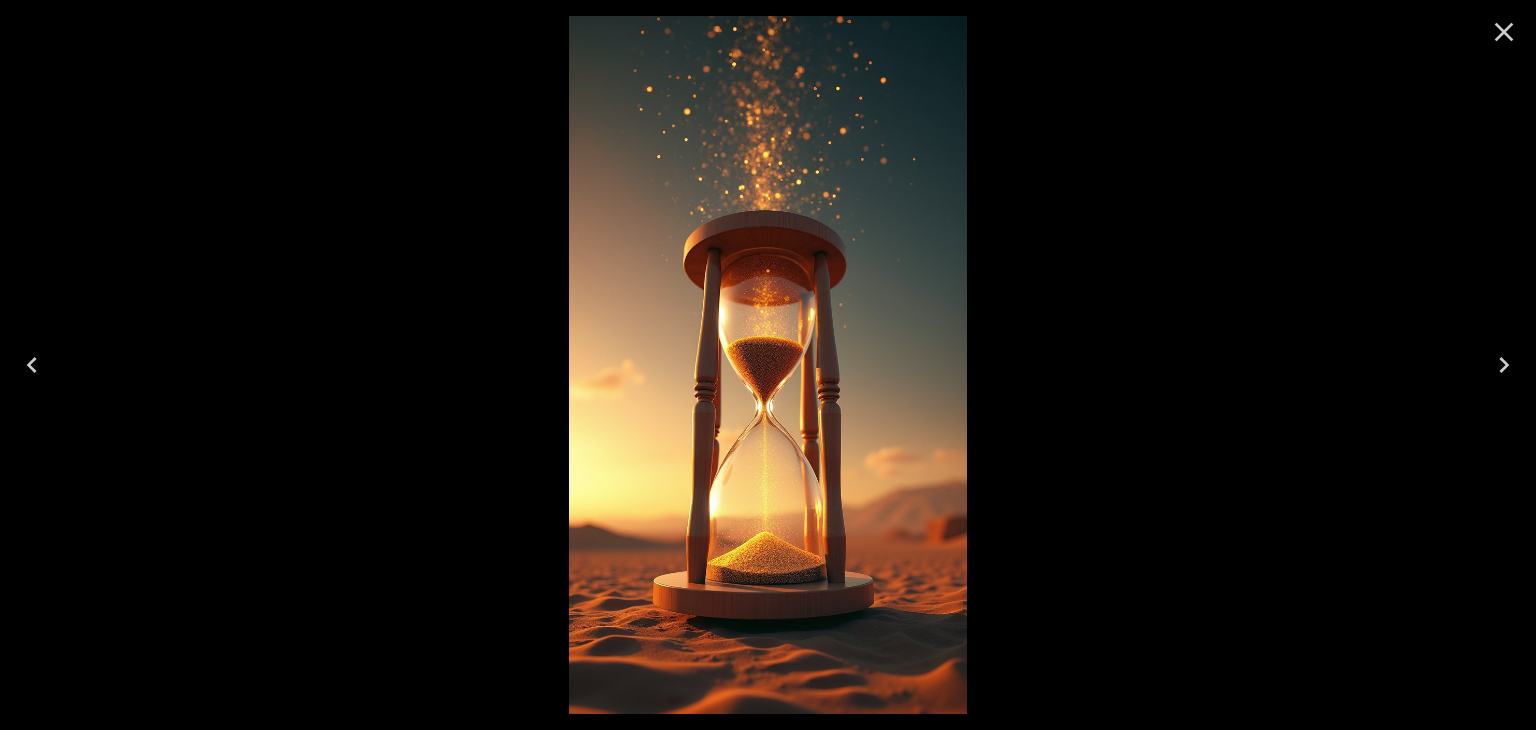 click 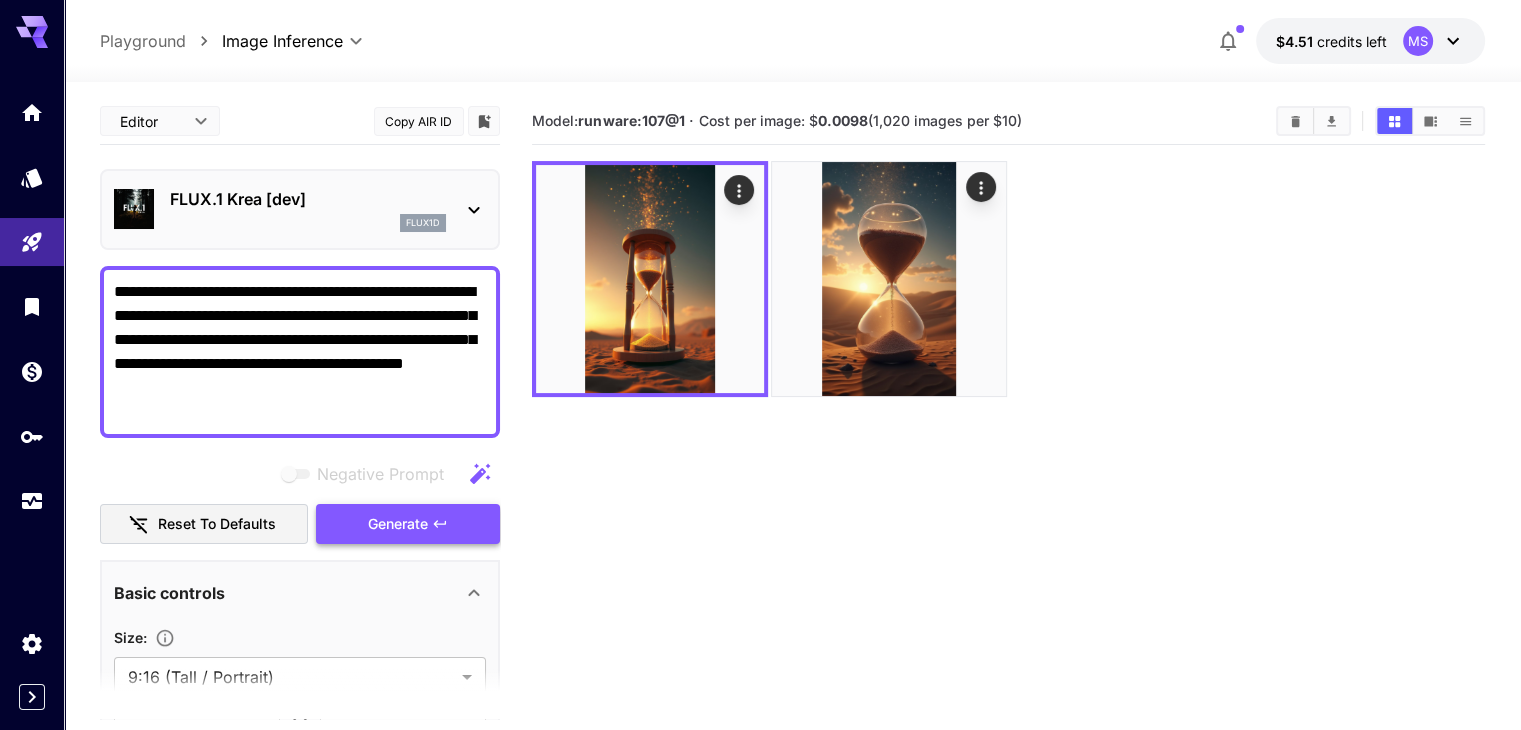 click on "Generate" at bounding box center [408, 524] 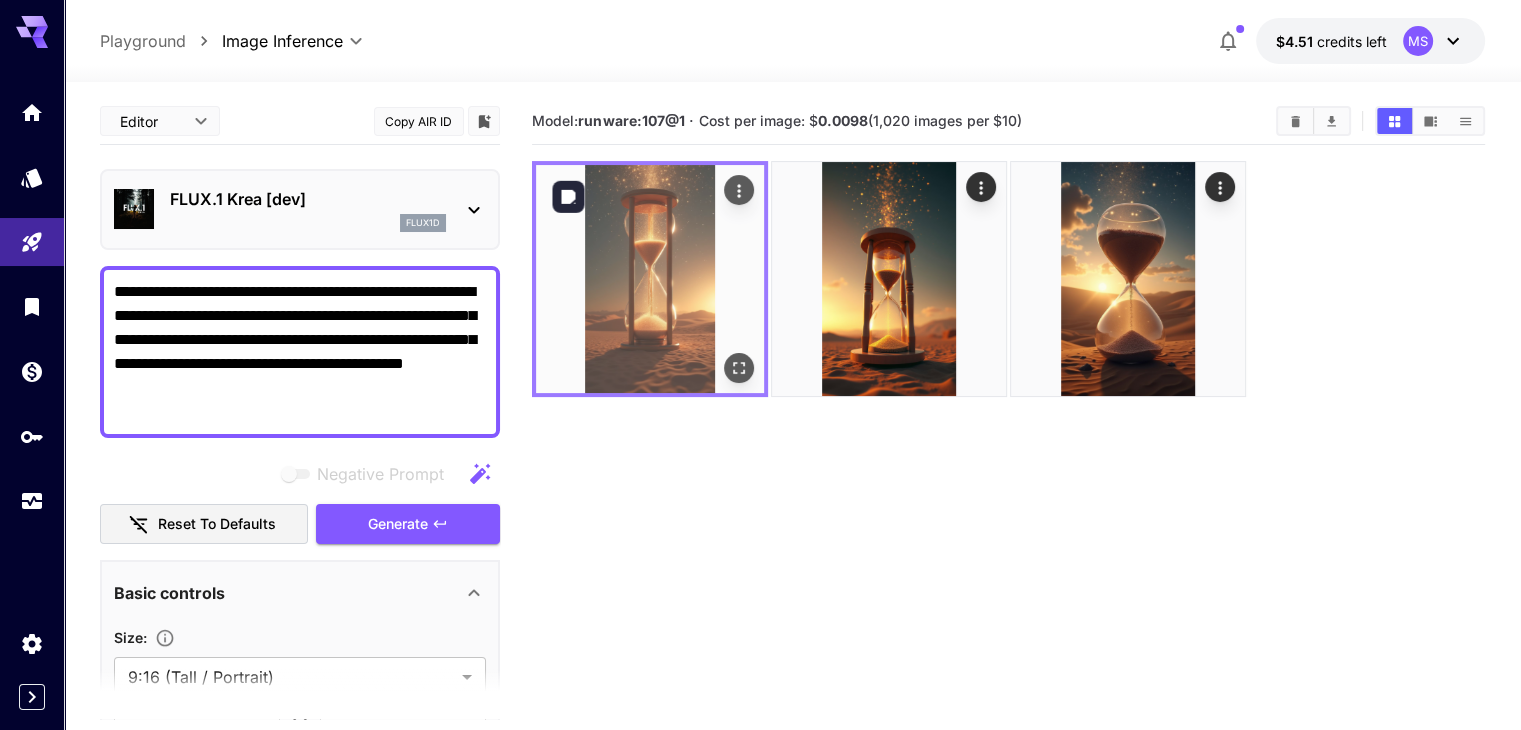 click 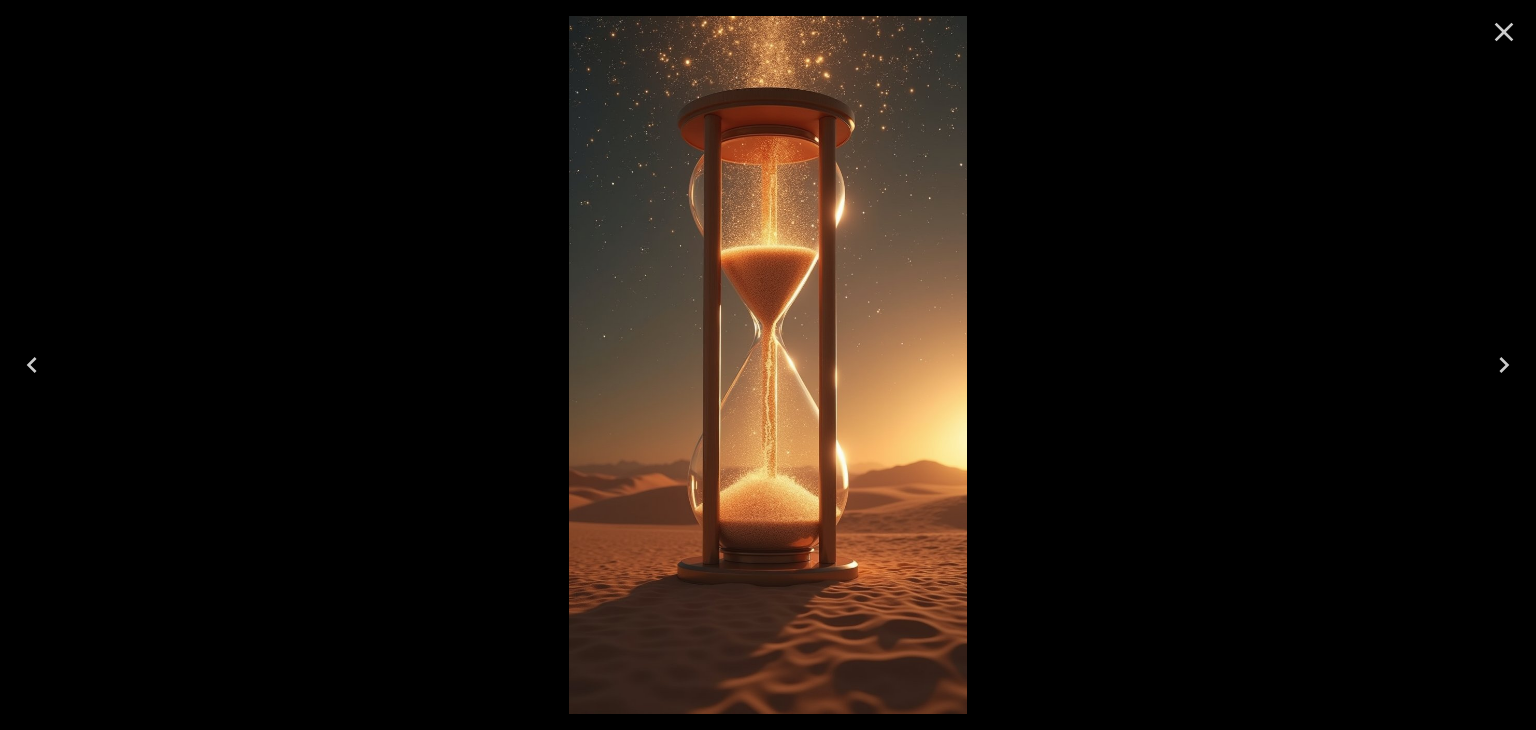 click 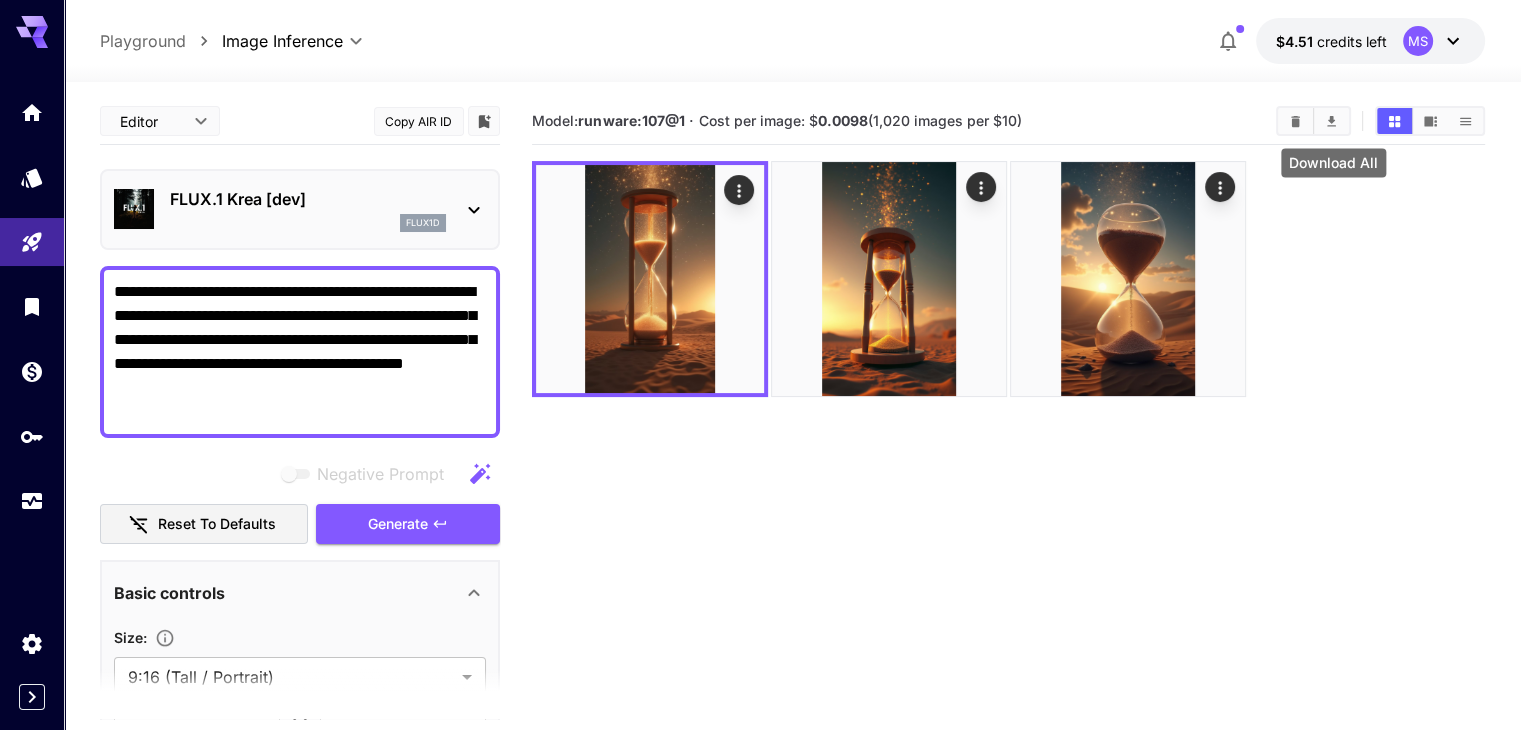 click 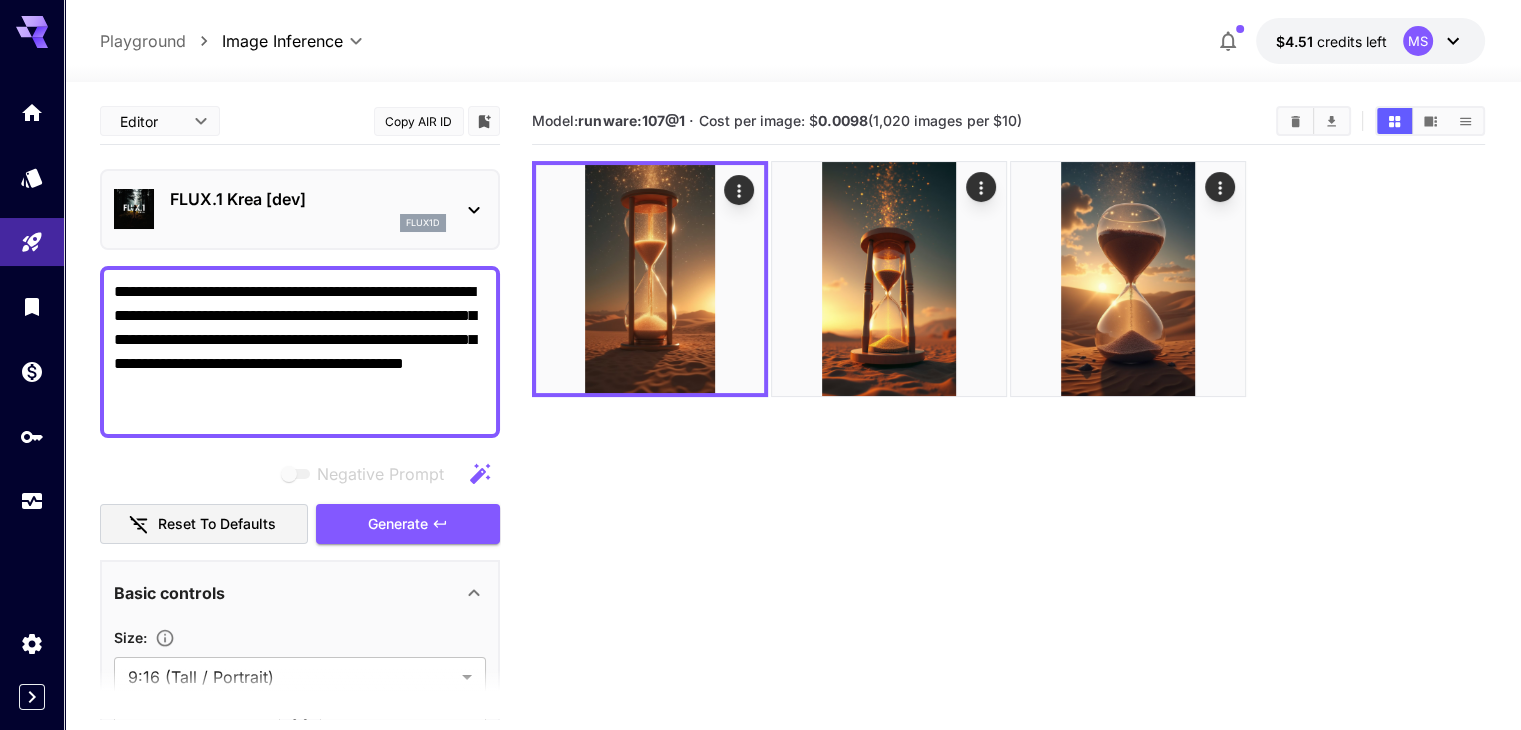 click on "**********" at bounding box center (300, 352) 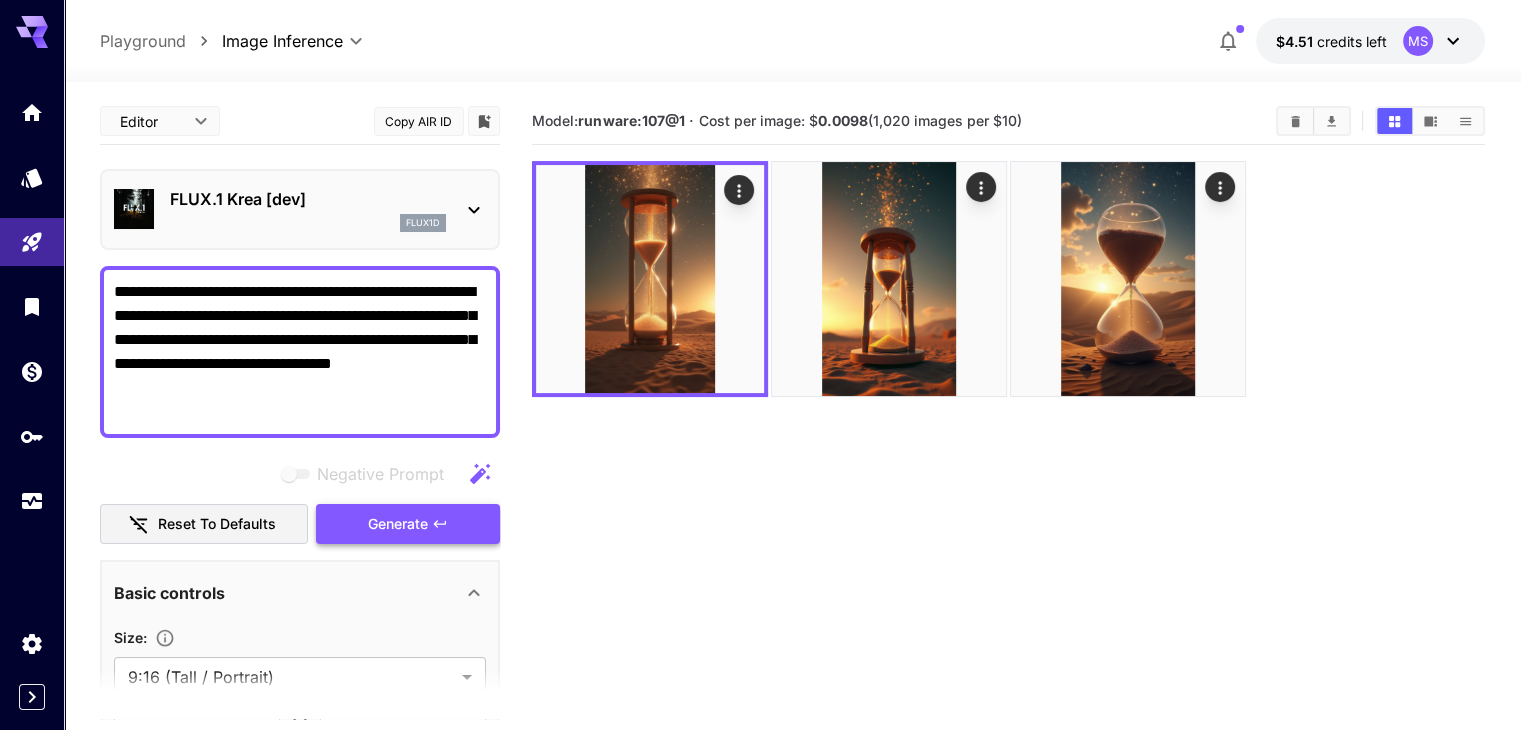 click on "Generate" at bounding box center (398, 524) 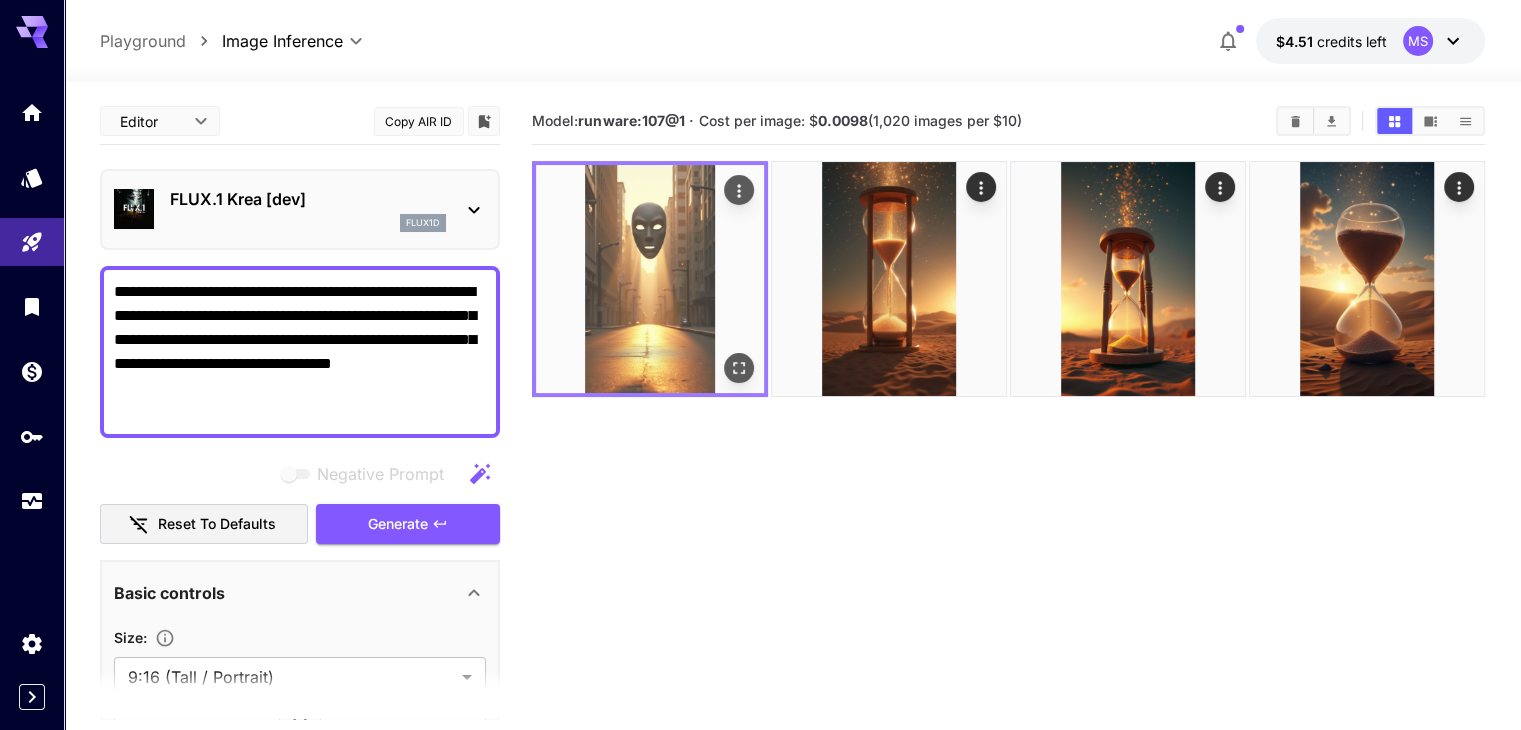 click 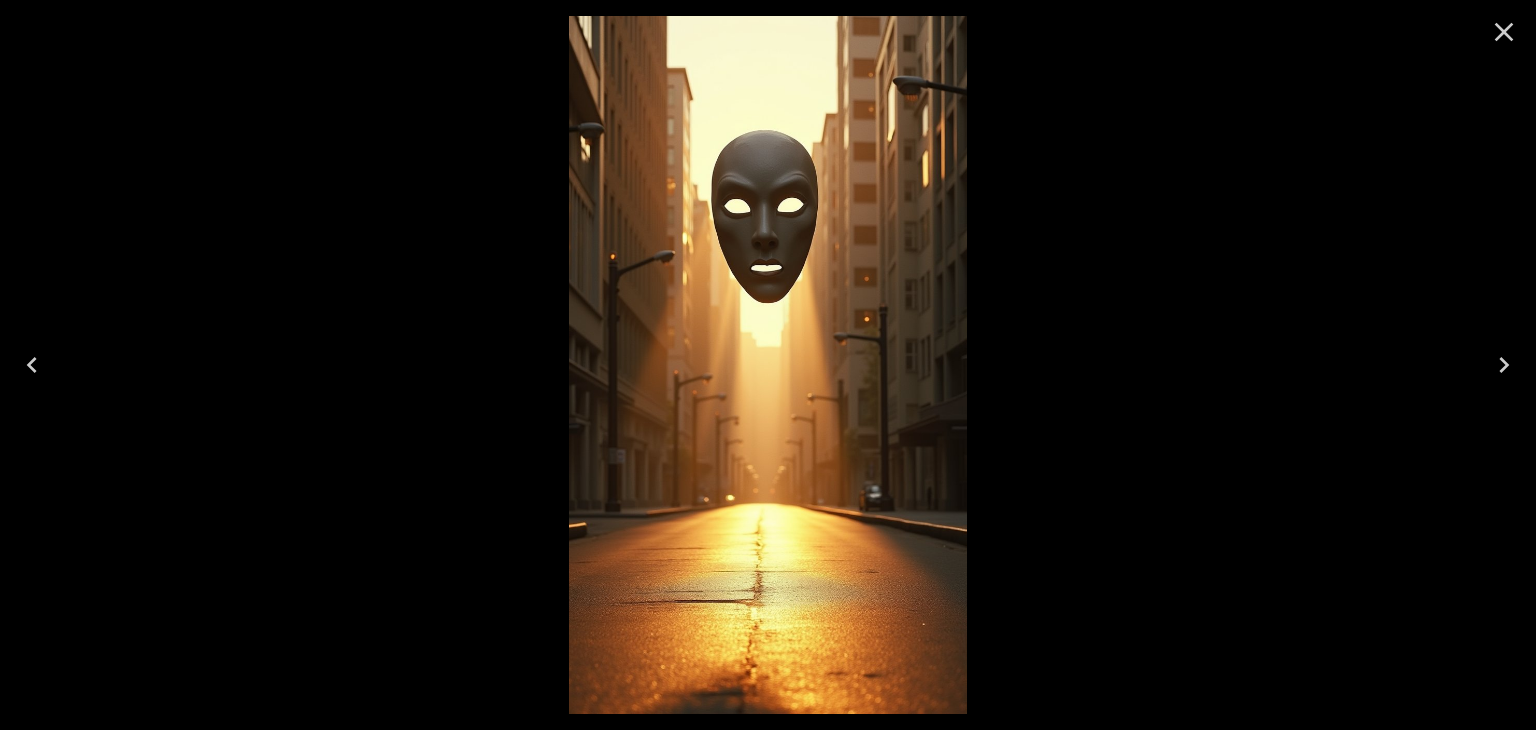 click 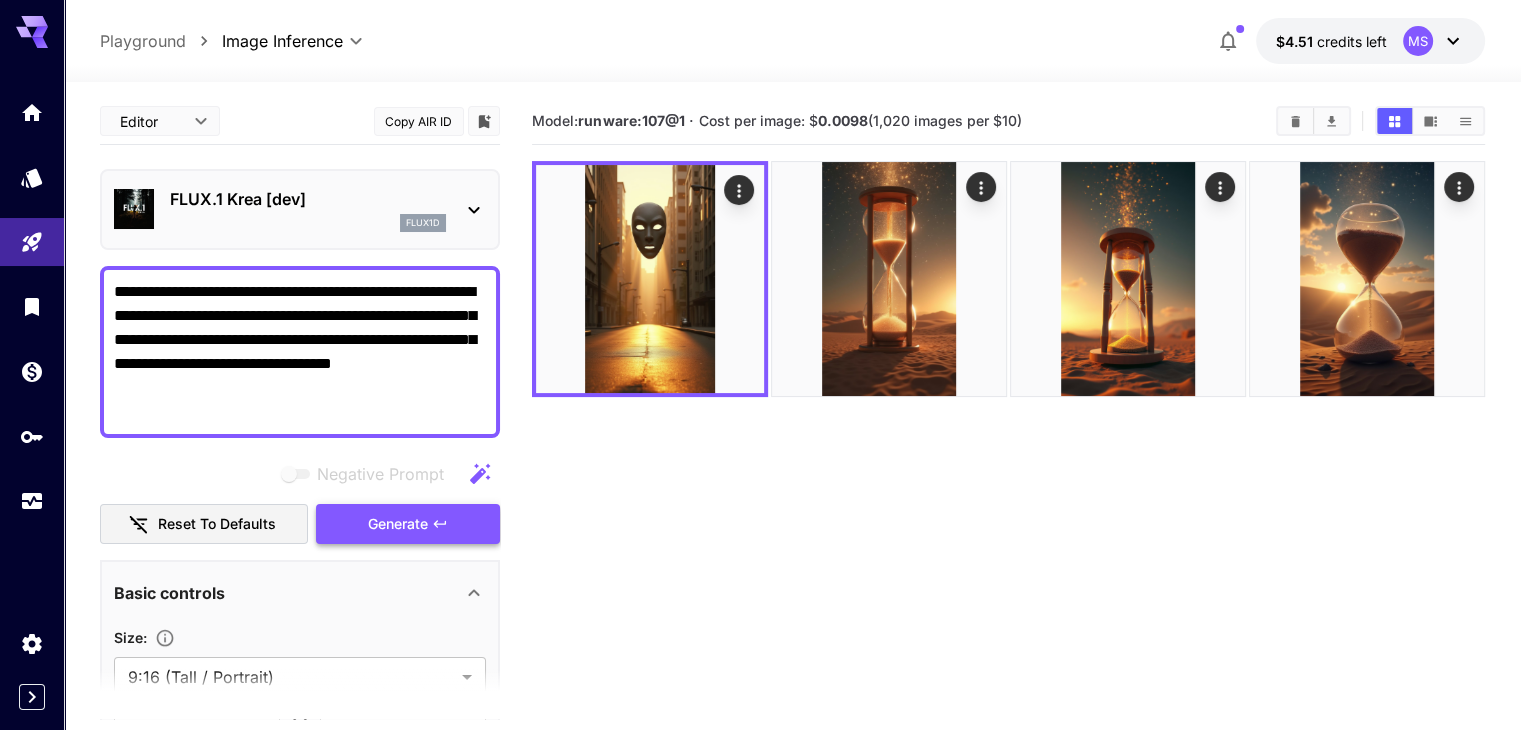click on "Generate" at bounding box center (398, 524) 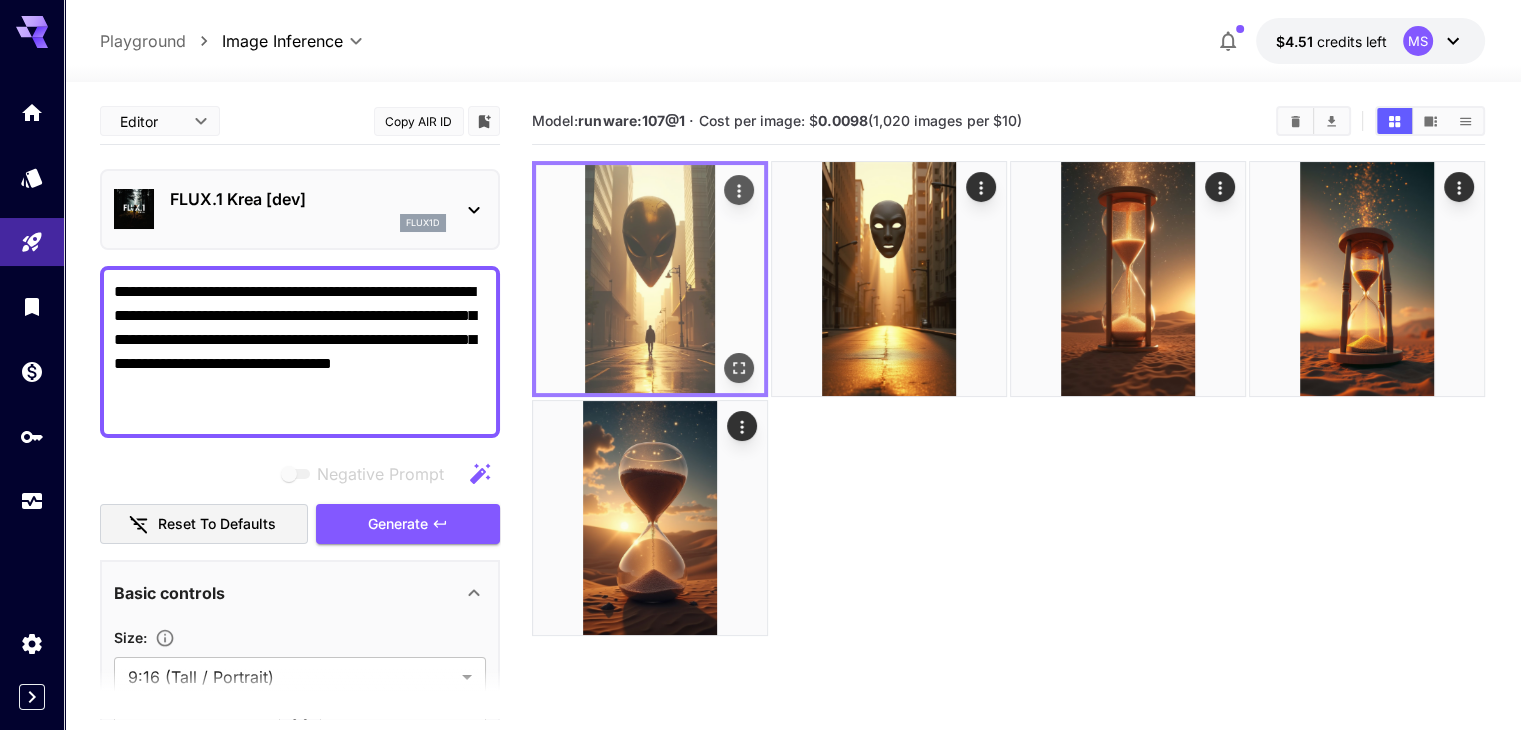 click 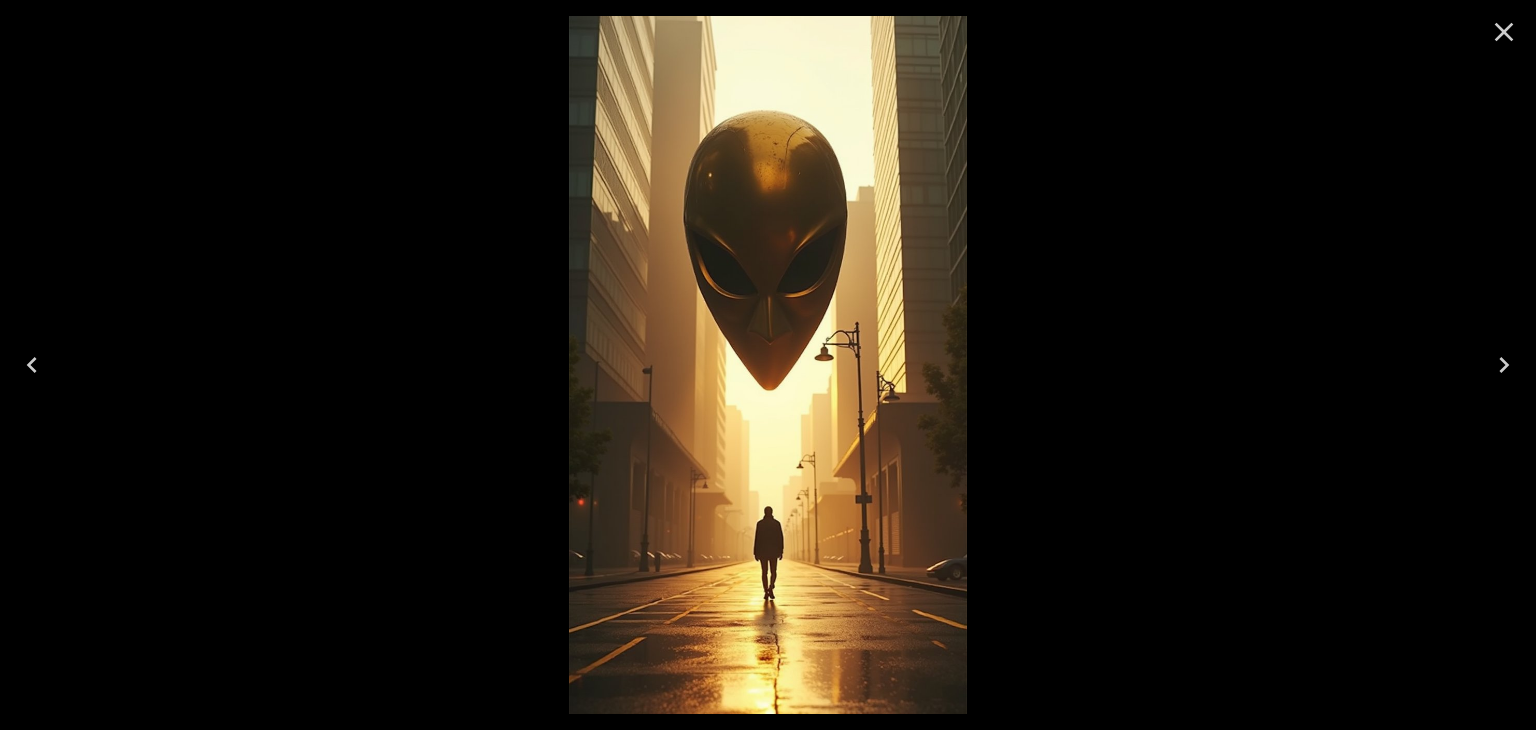 click 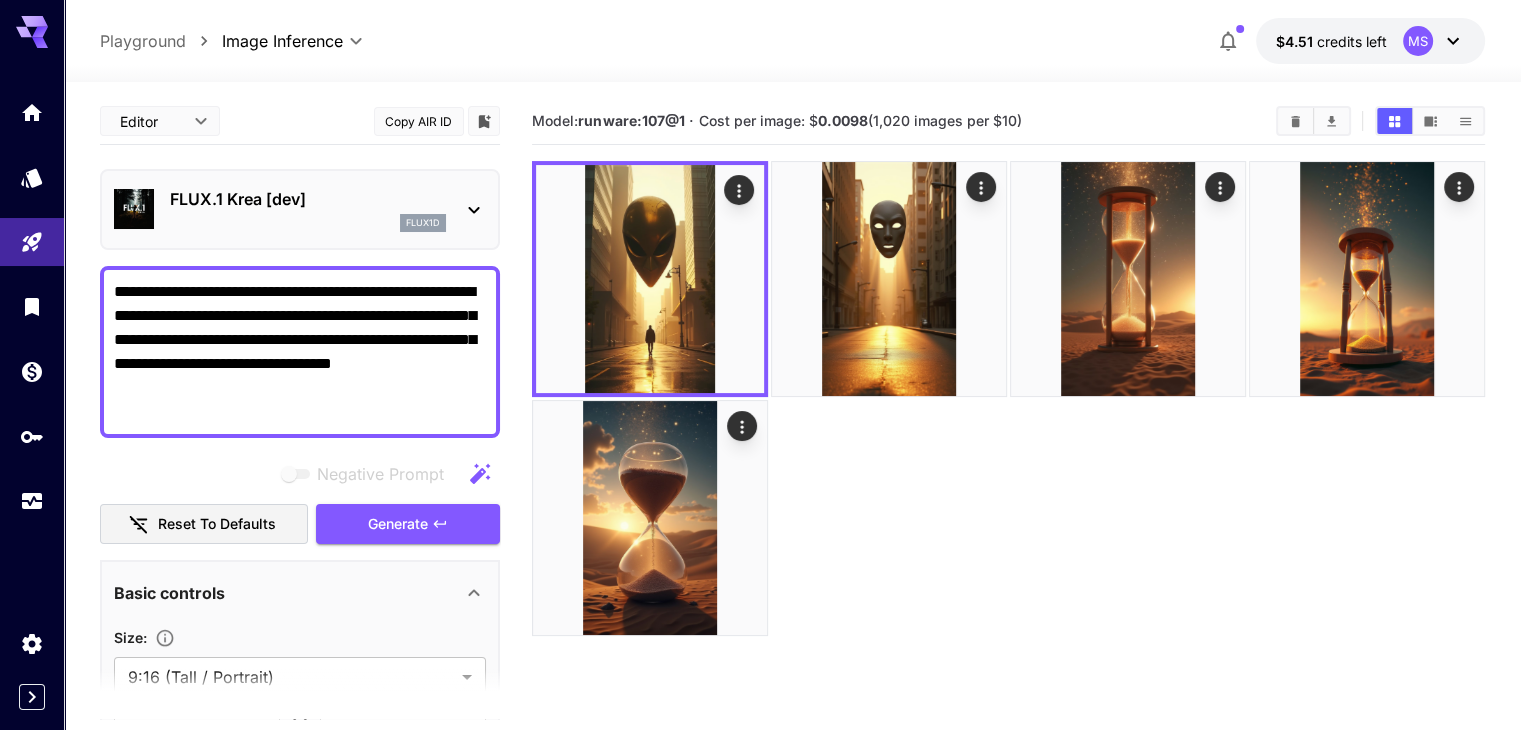 click on "**********" at bounding box center (300, 352) 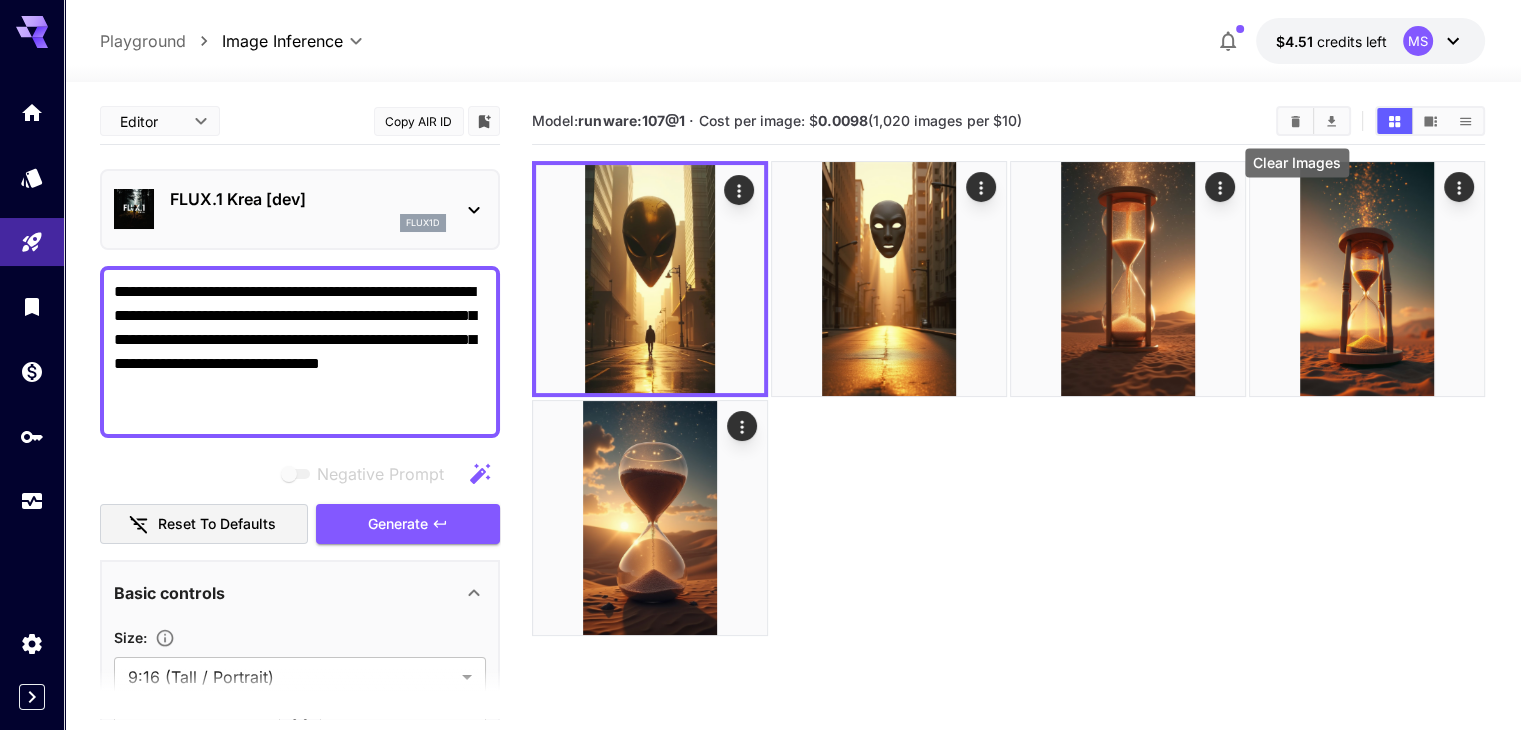 click at bounding box center (1295, 121) 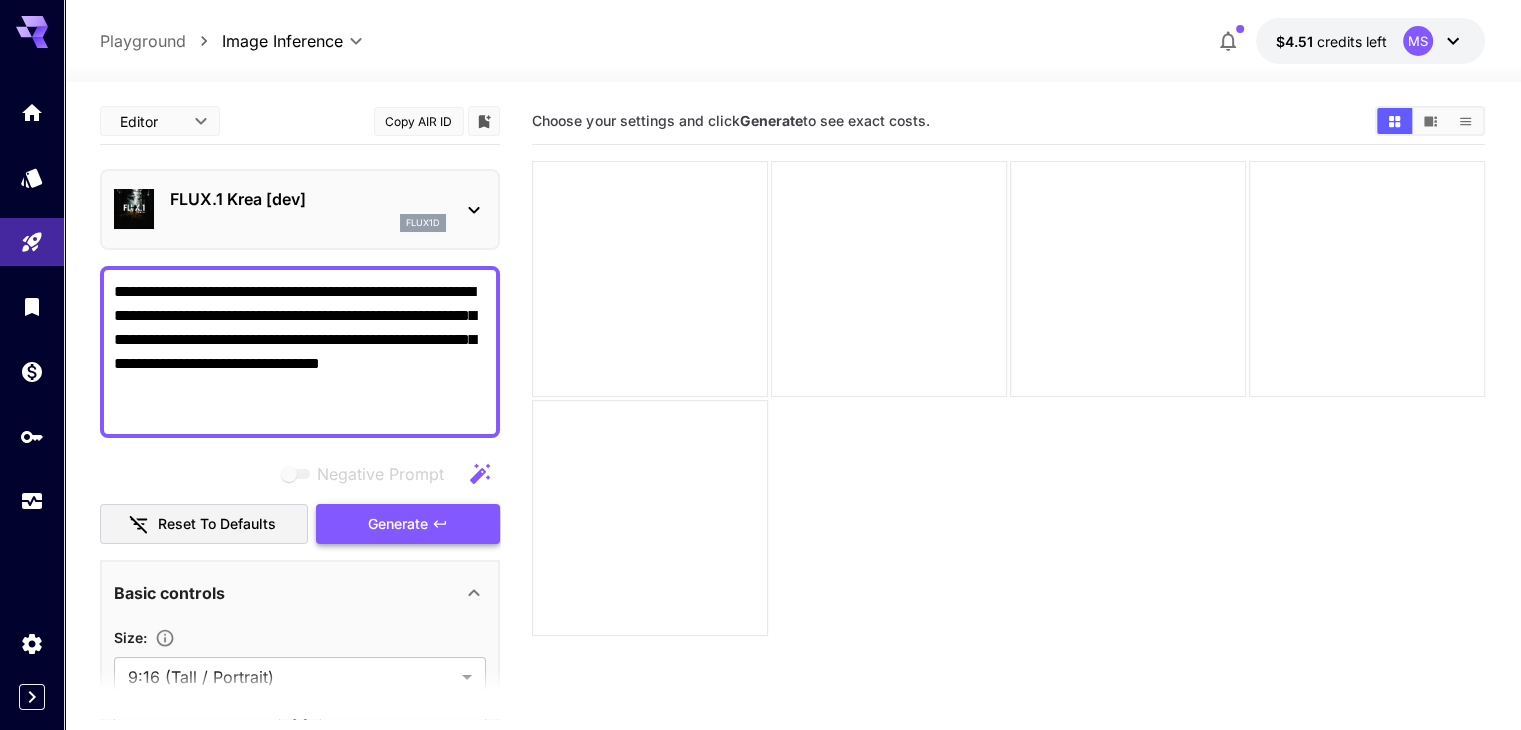 click on "Generate" at bounding box center (398, 524) 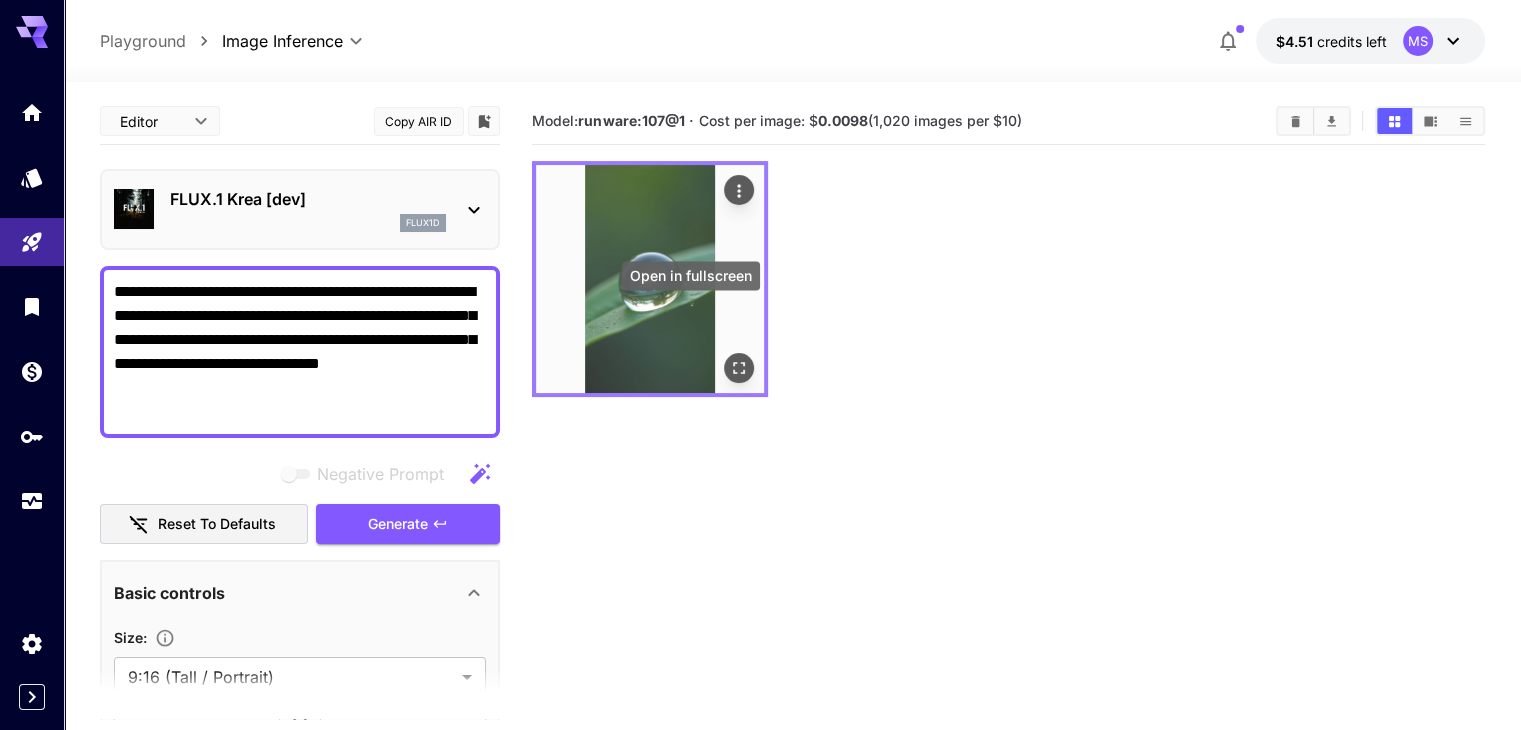 click 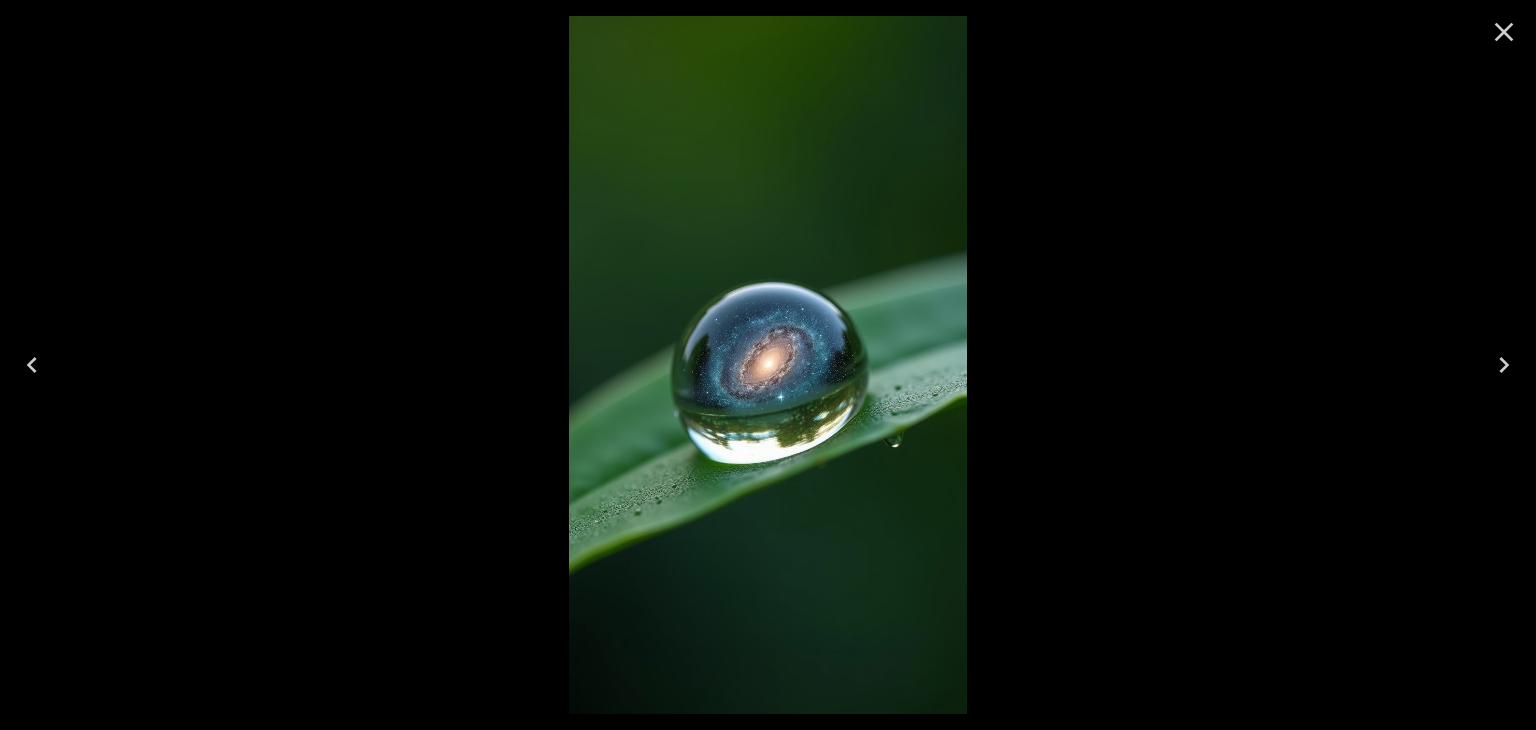 click 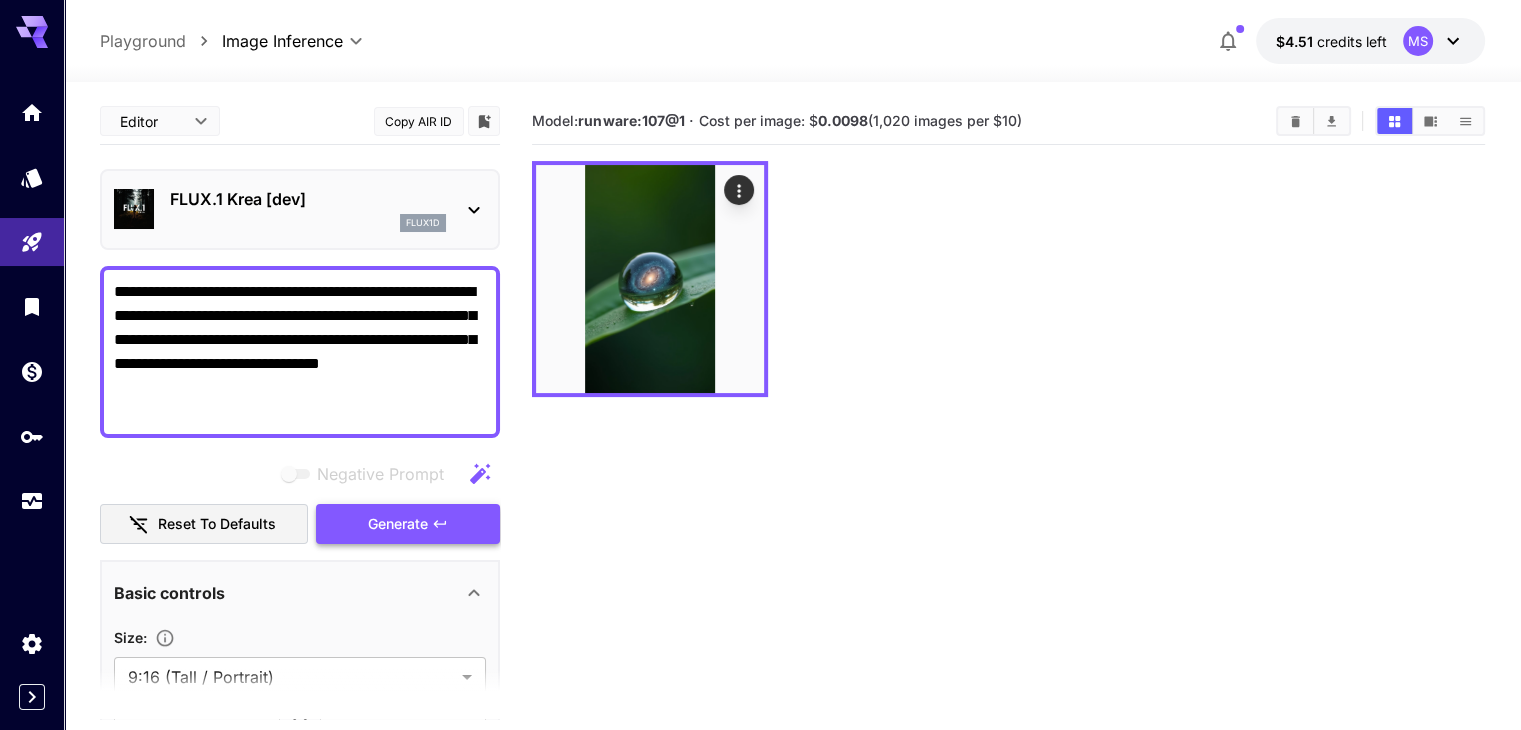 click 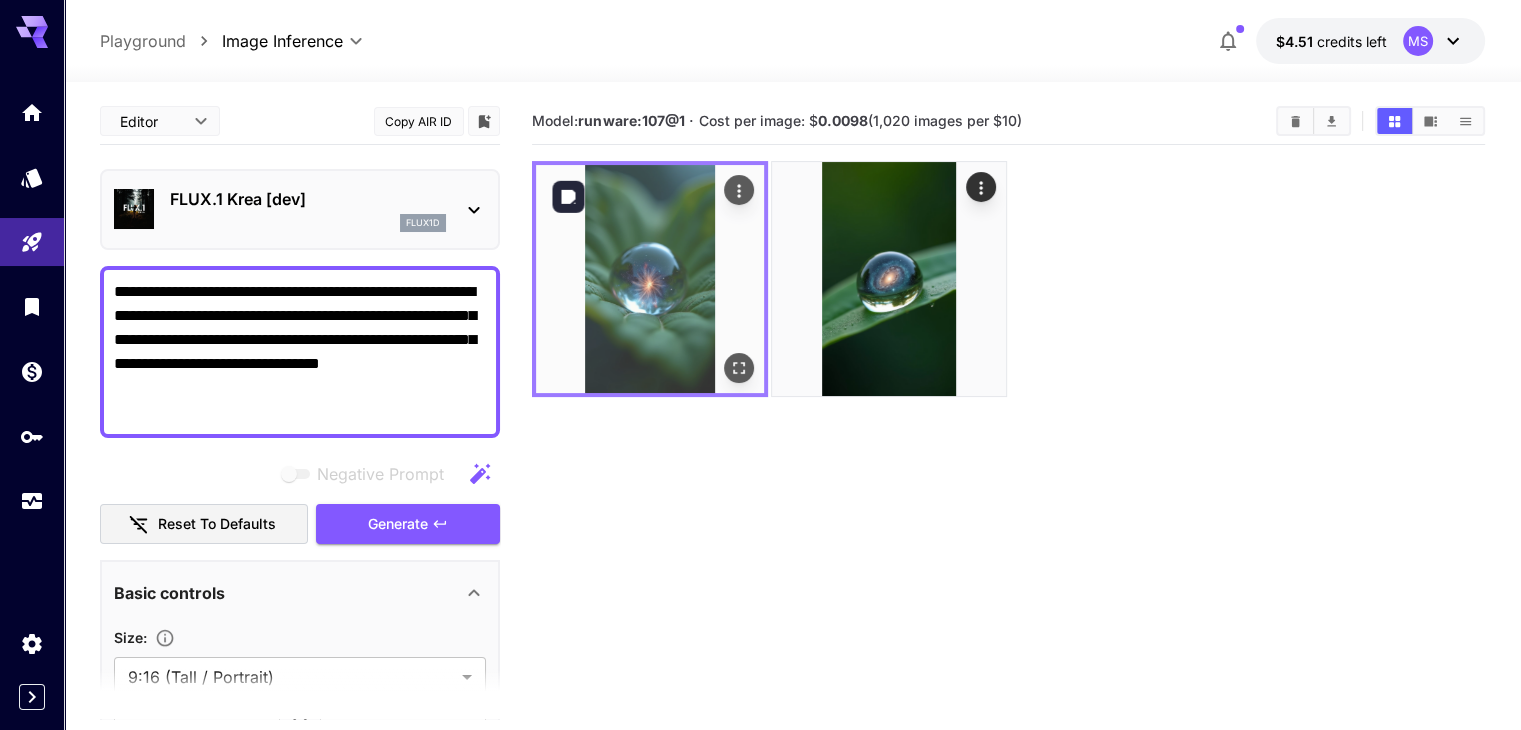click at bounding box center [650, 279] 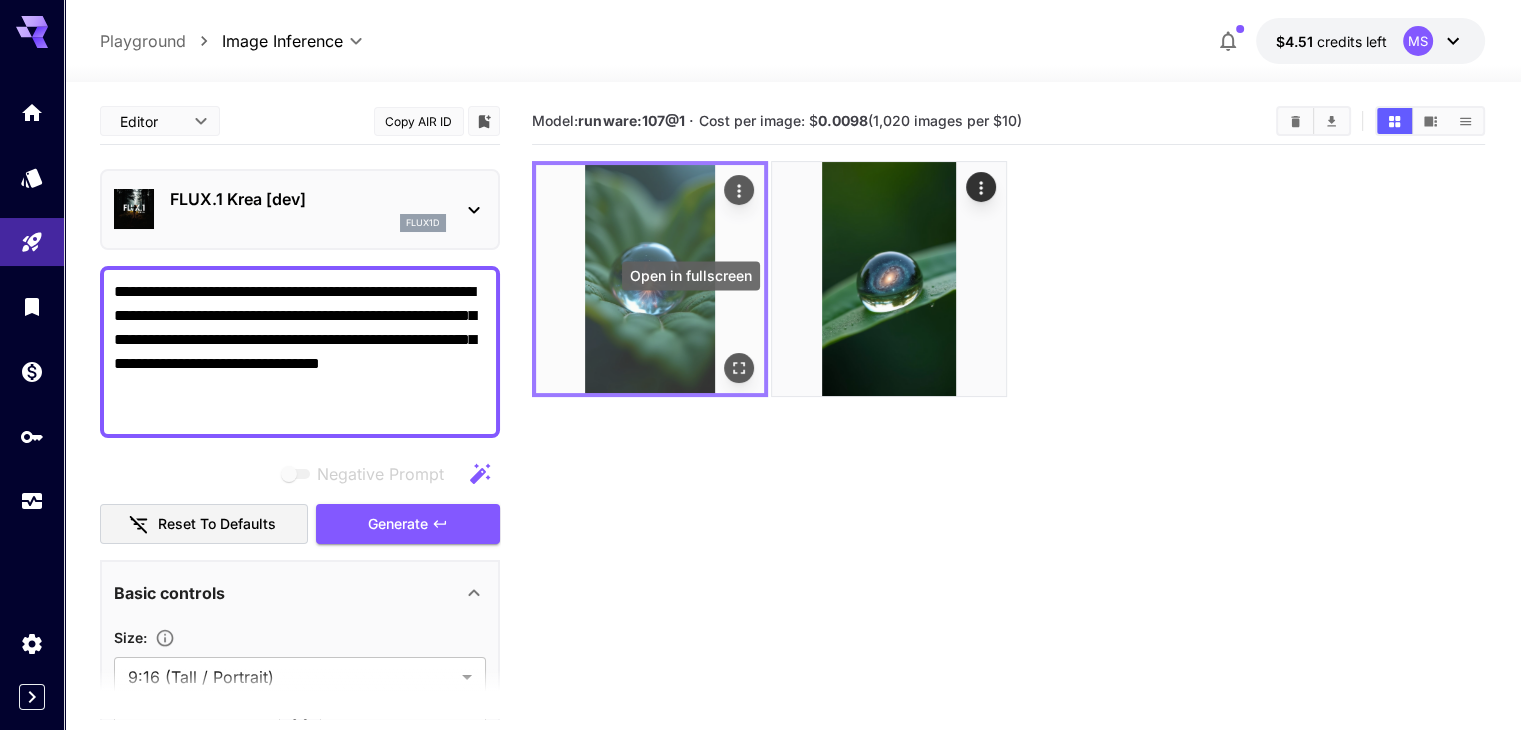 click 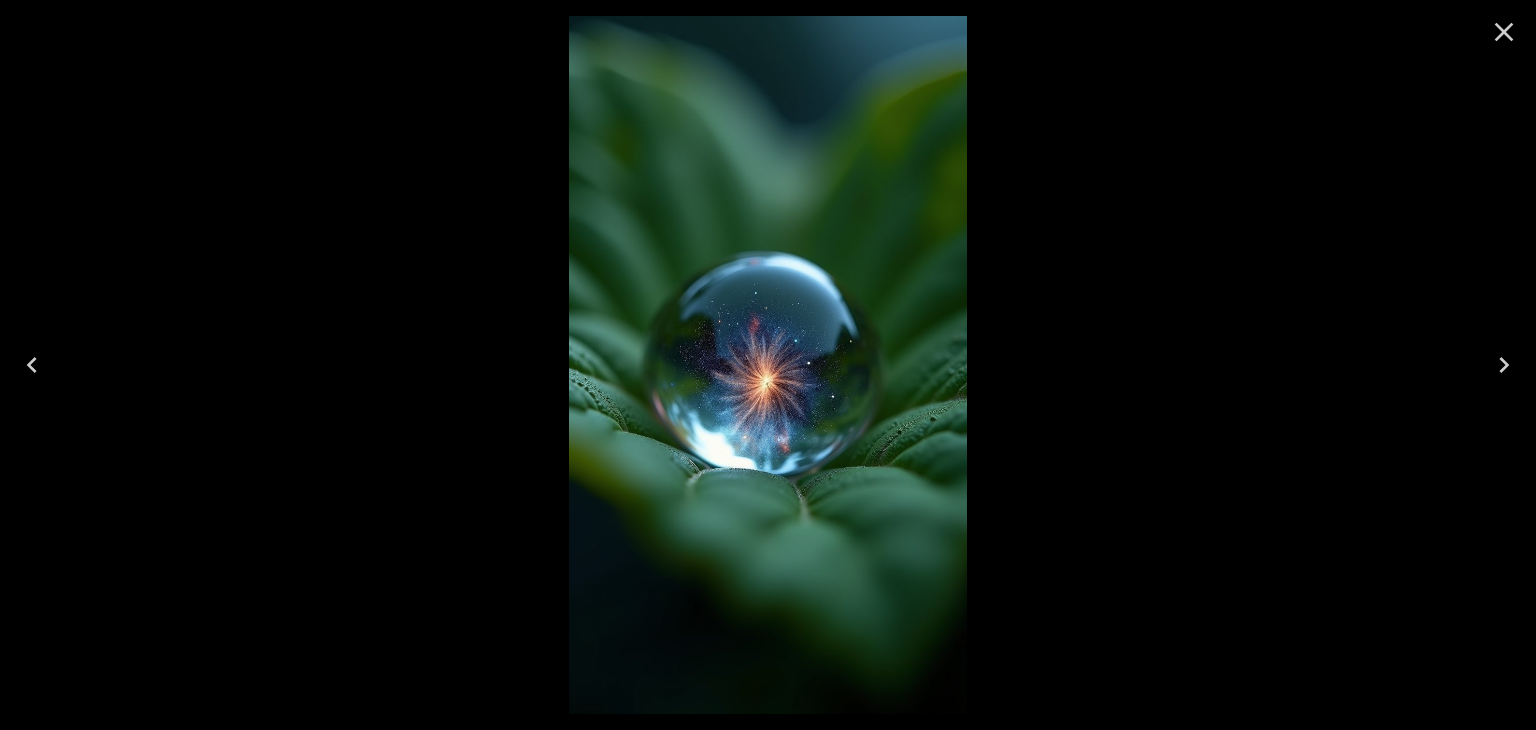click 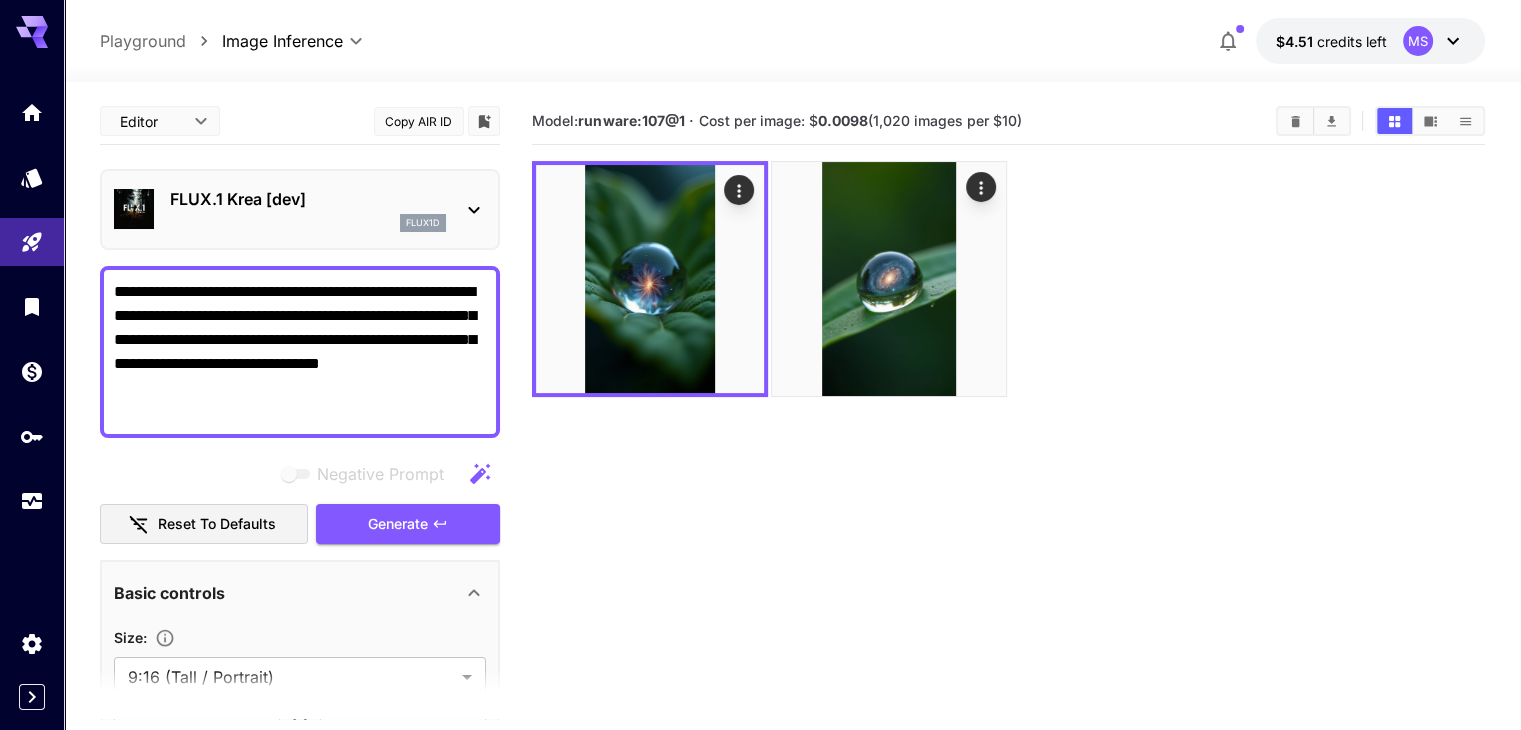 click on "**********" at bounding box center (300, 352) 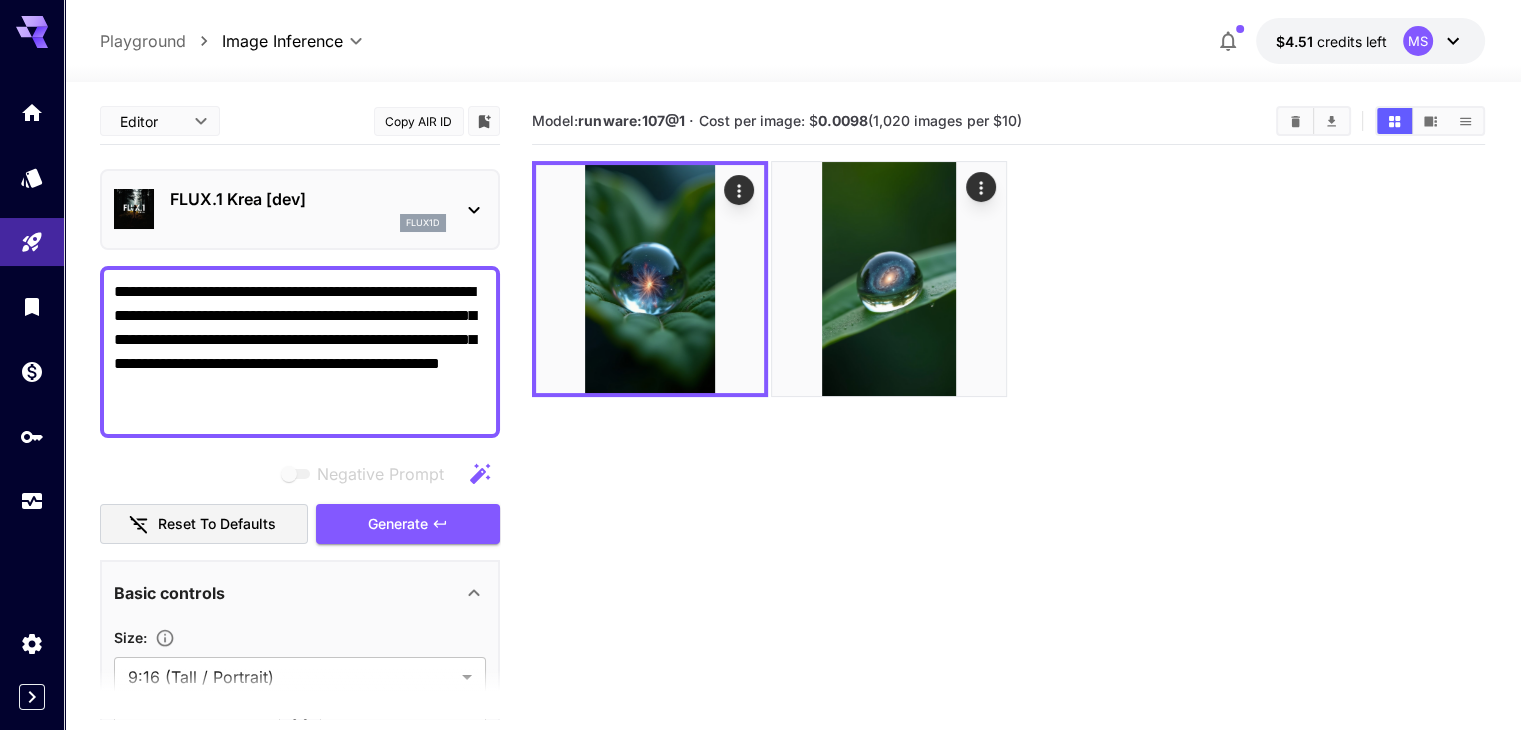 click on "Negative Prompt Reset to defaults Generate" at bounding box center (300, 499) 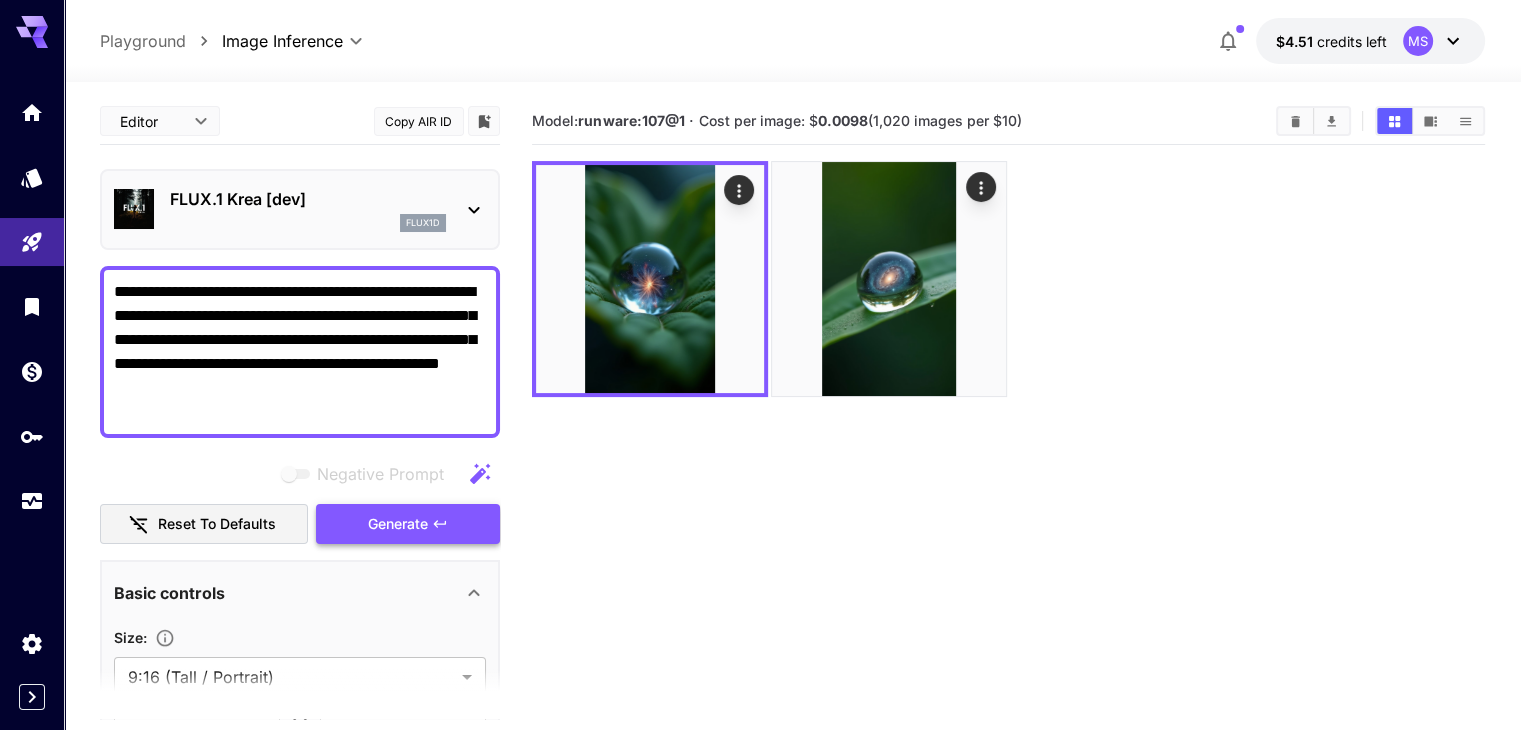 click on "Generate" at bounding box center [398, 524] 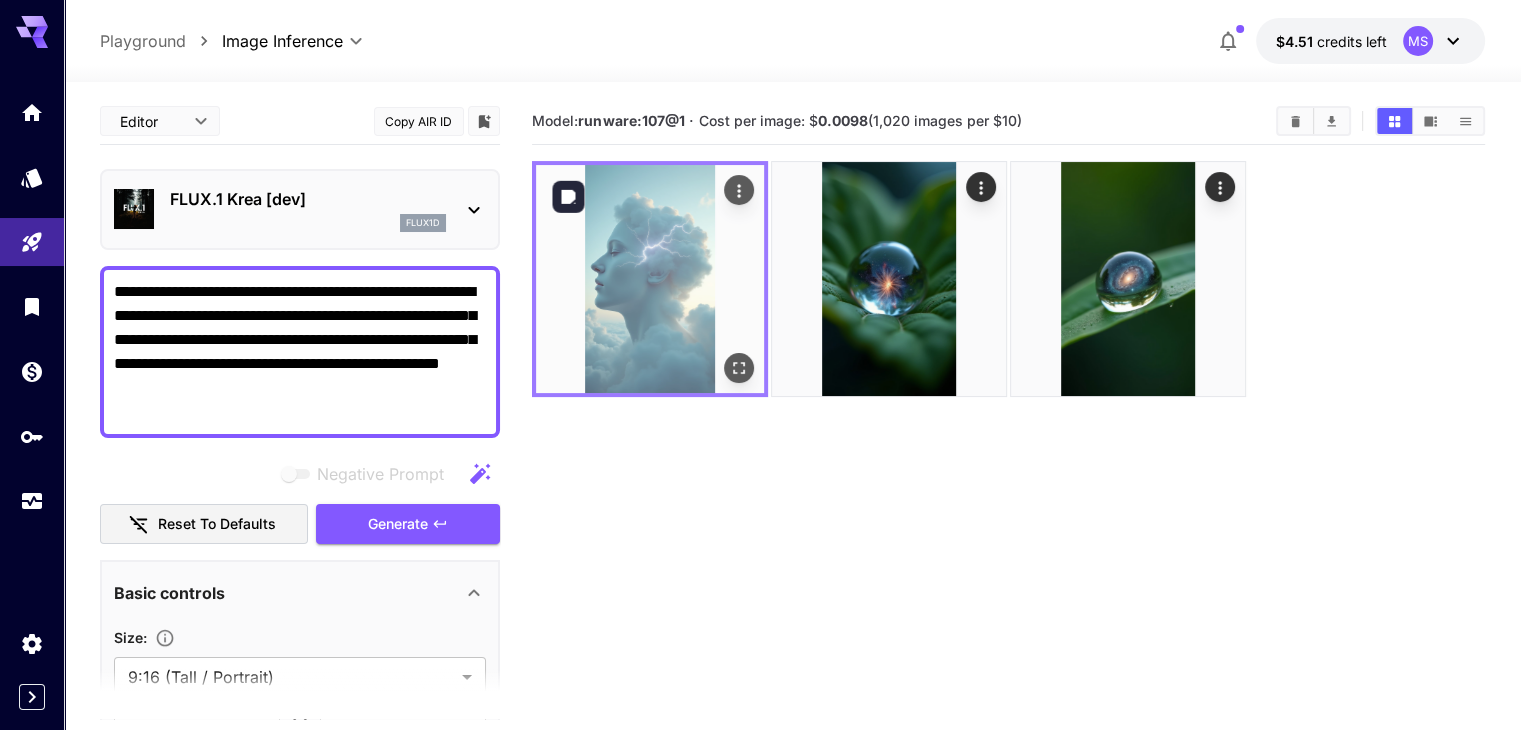 click at bounding box center (739, 368) 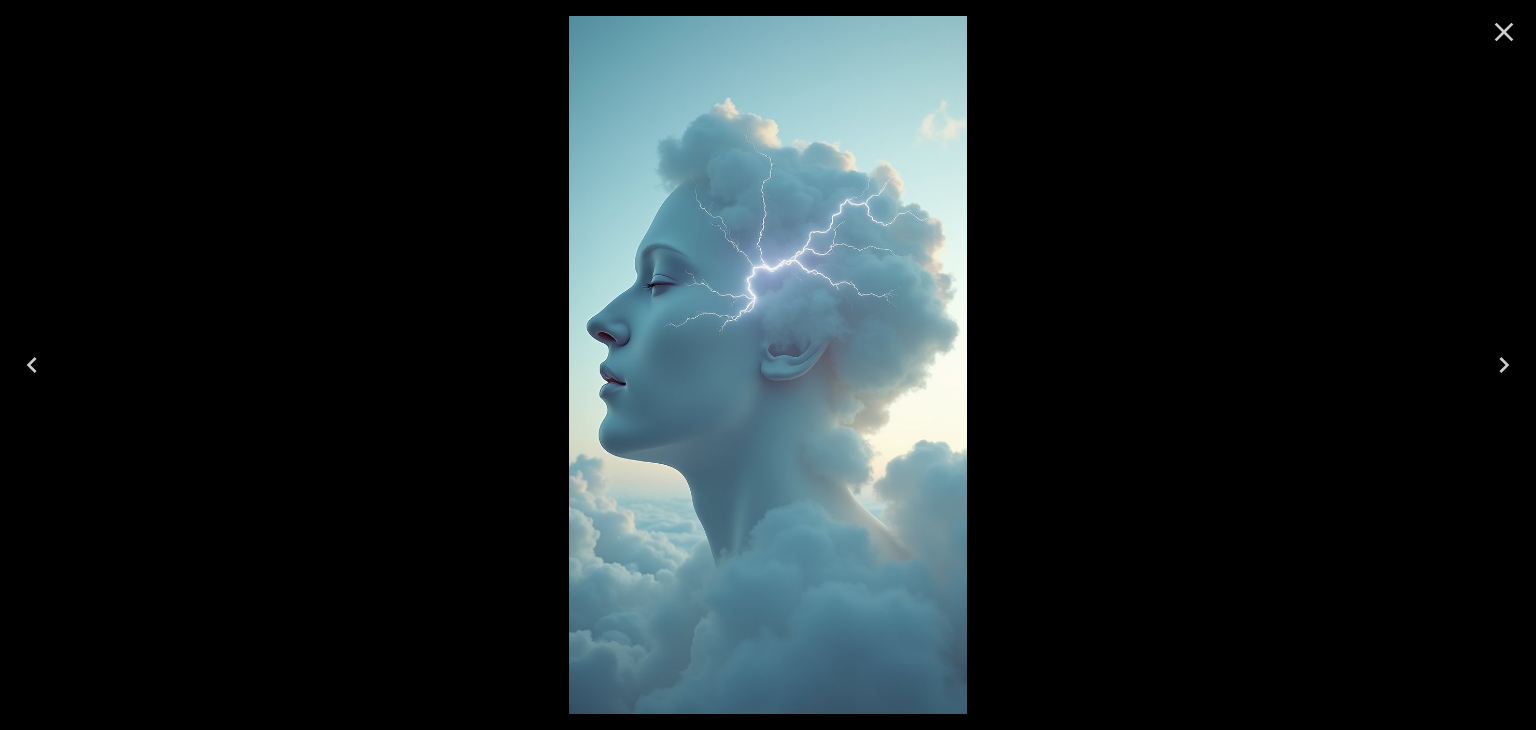click at bounding box center (1504, 32) 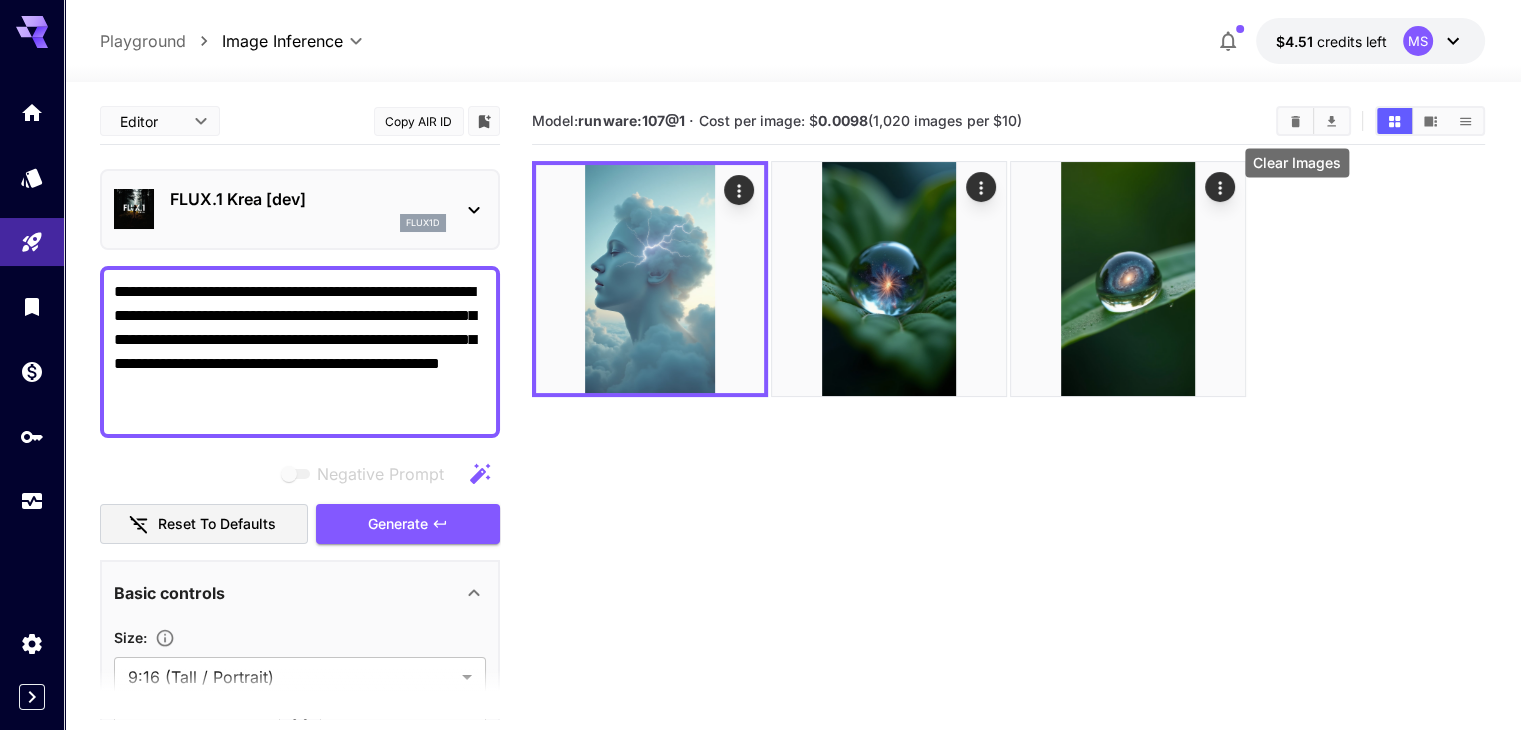 click 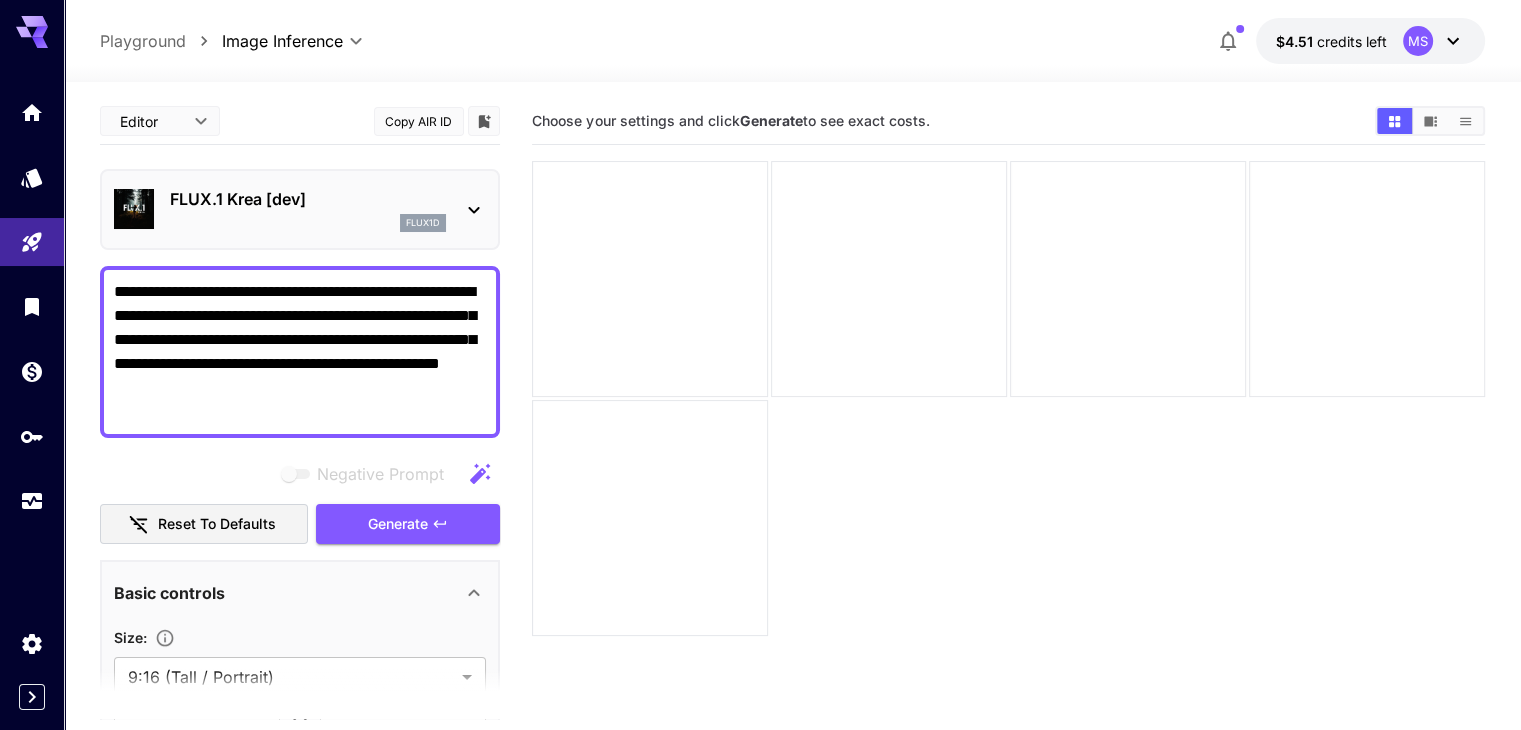 click on "**********" at bounding box center [300, 352] 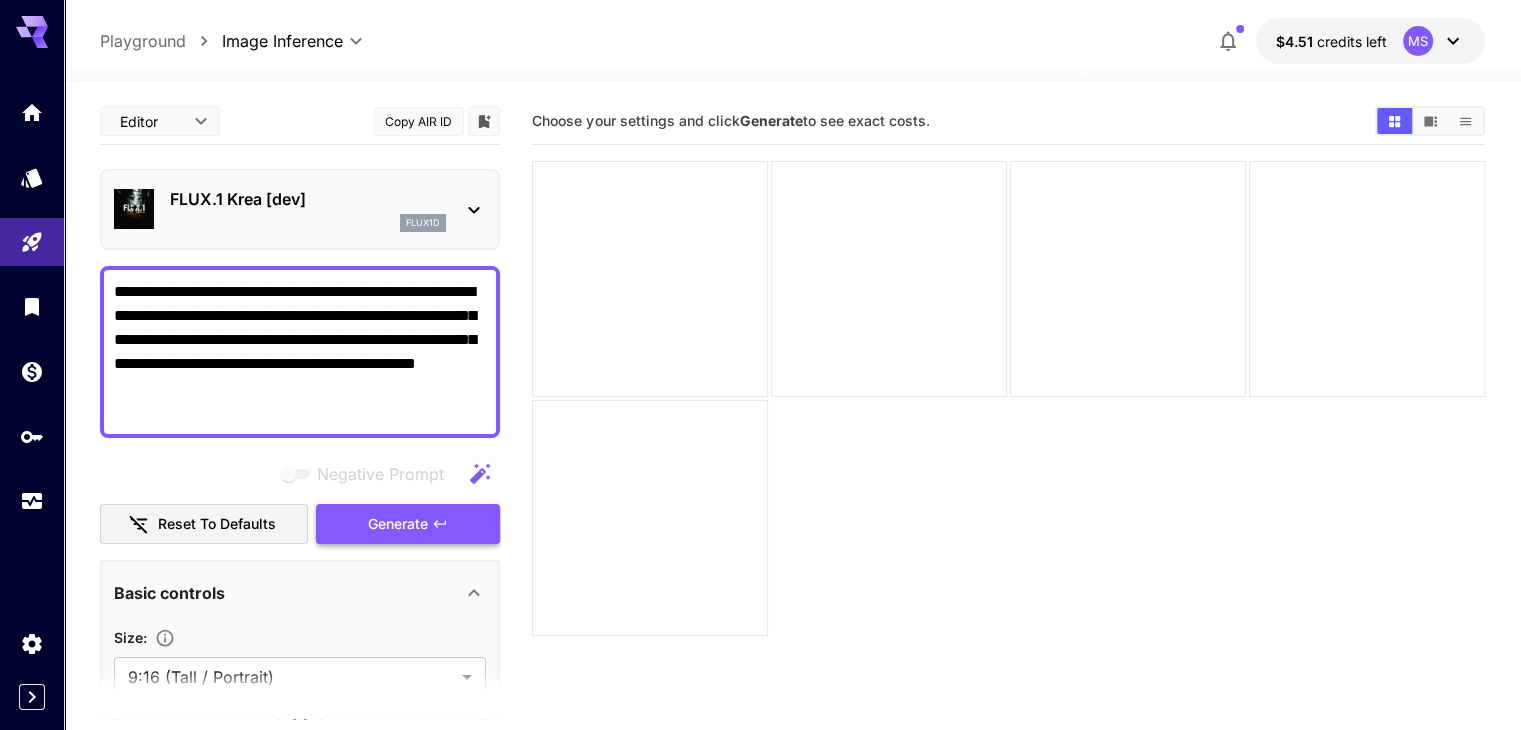 type on "**********" 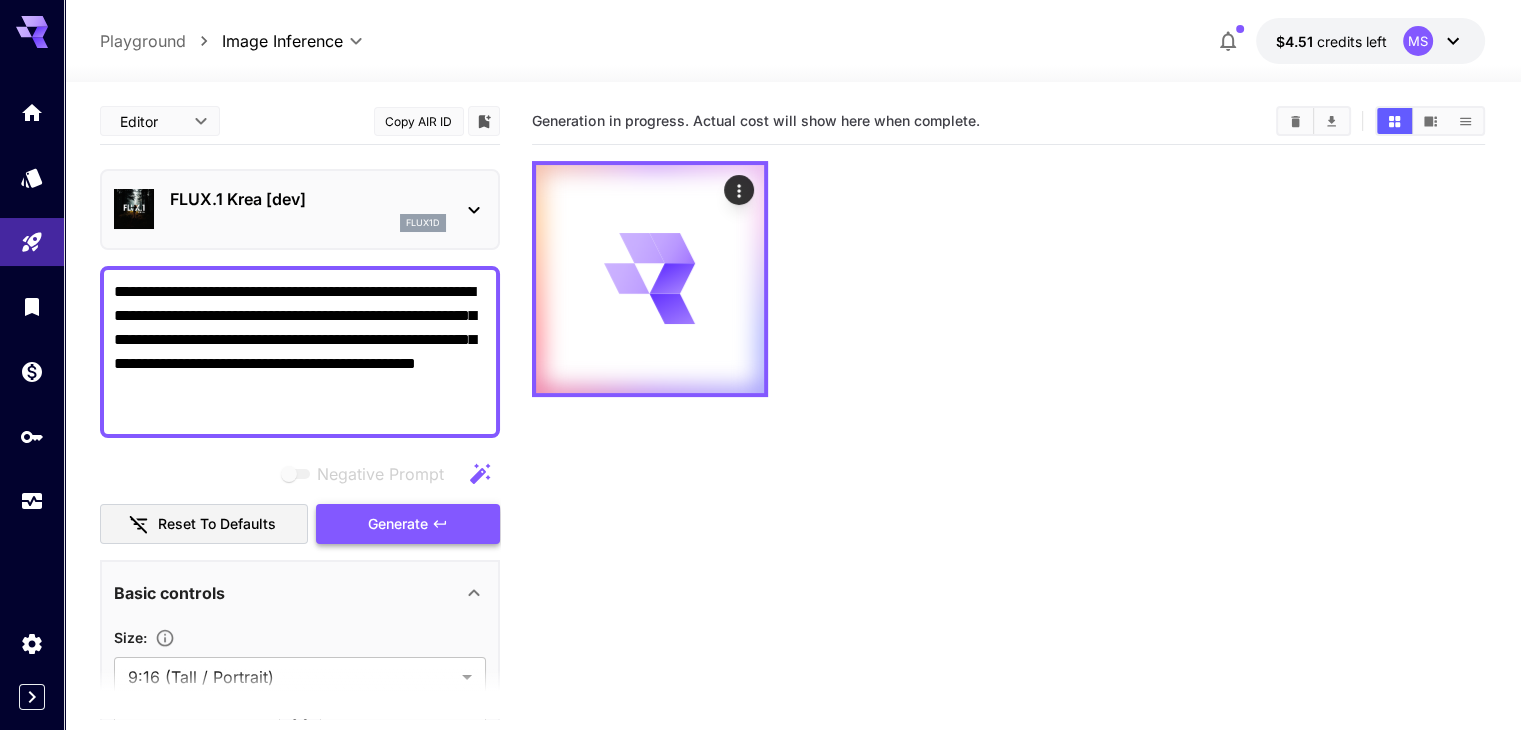 type 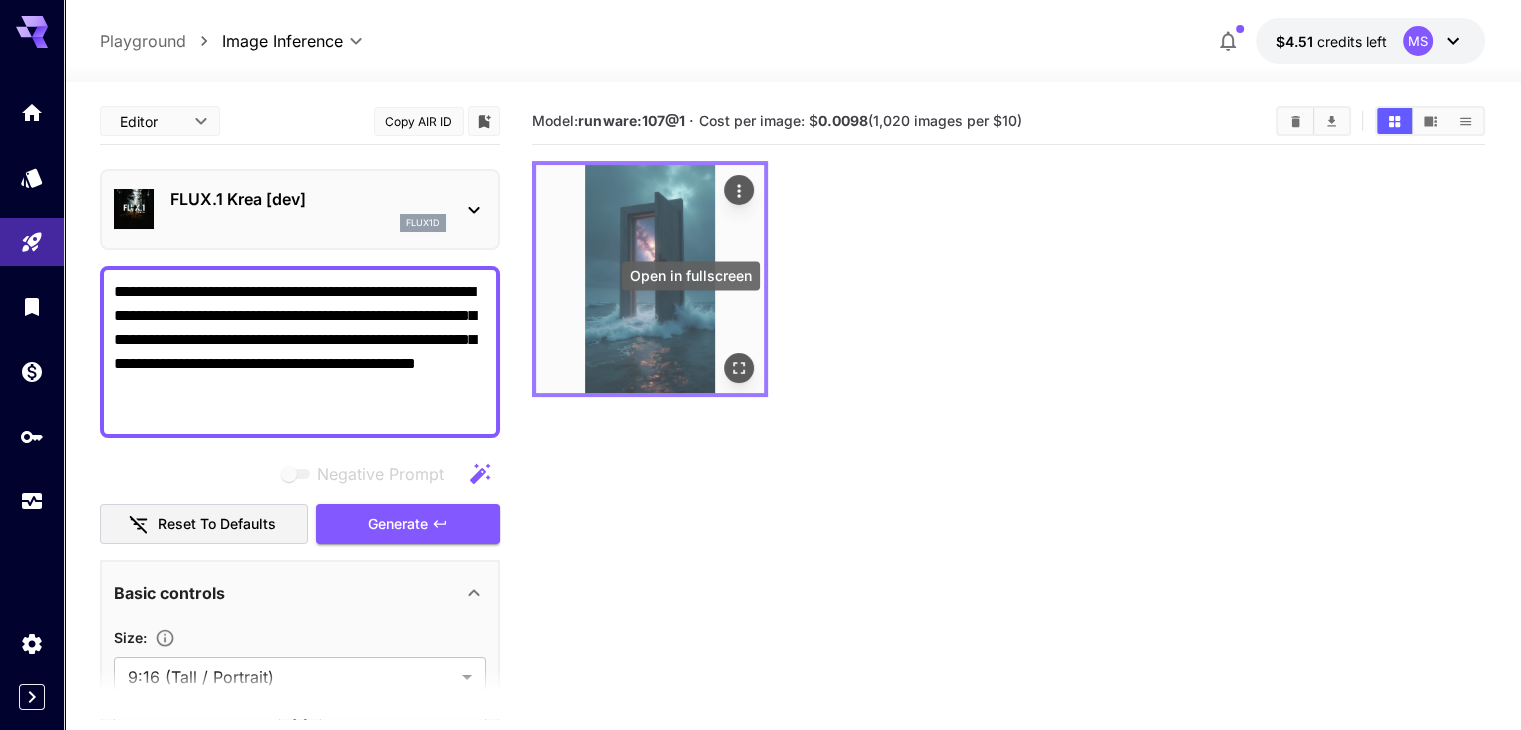 click 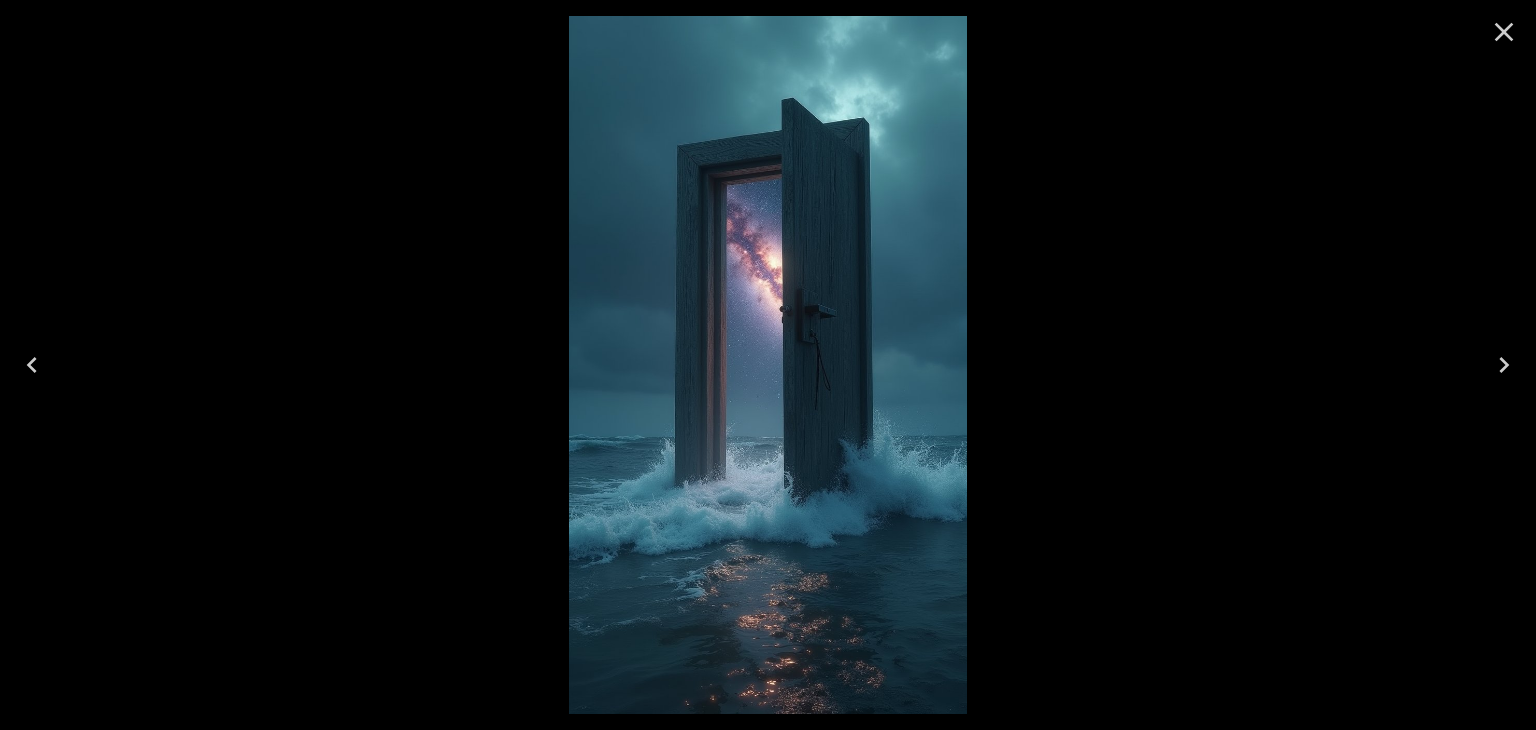 click 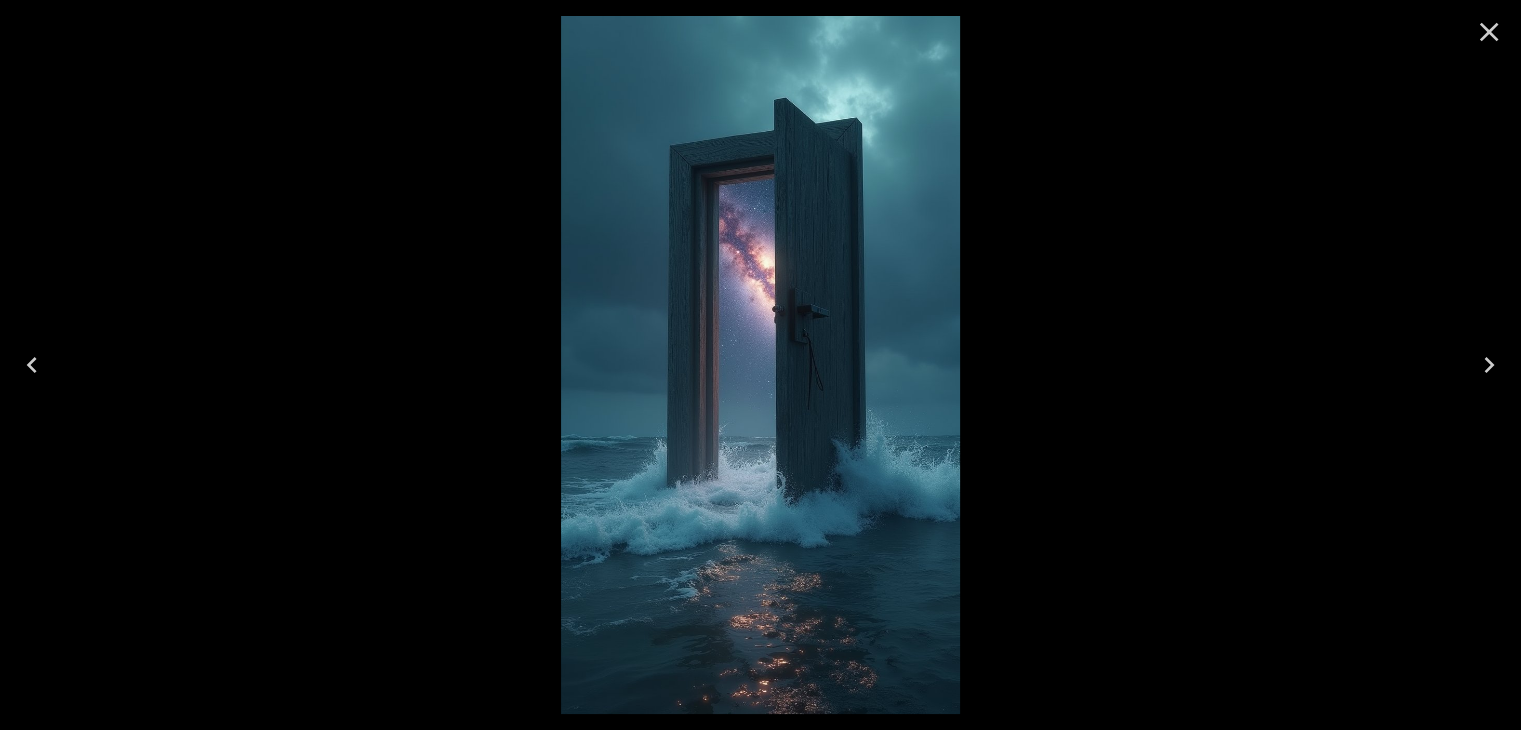 click on "**********" at bounding box center [785, 41] 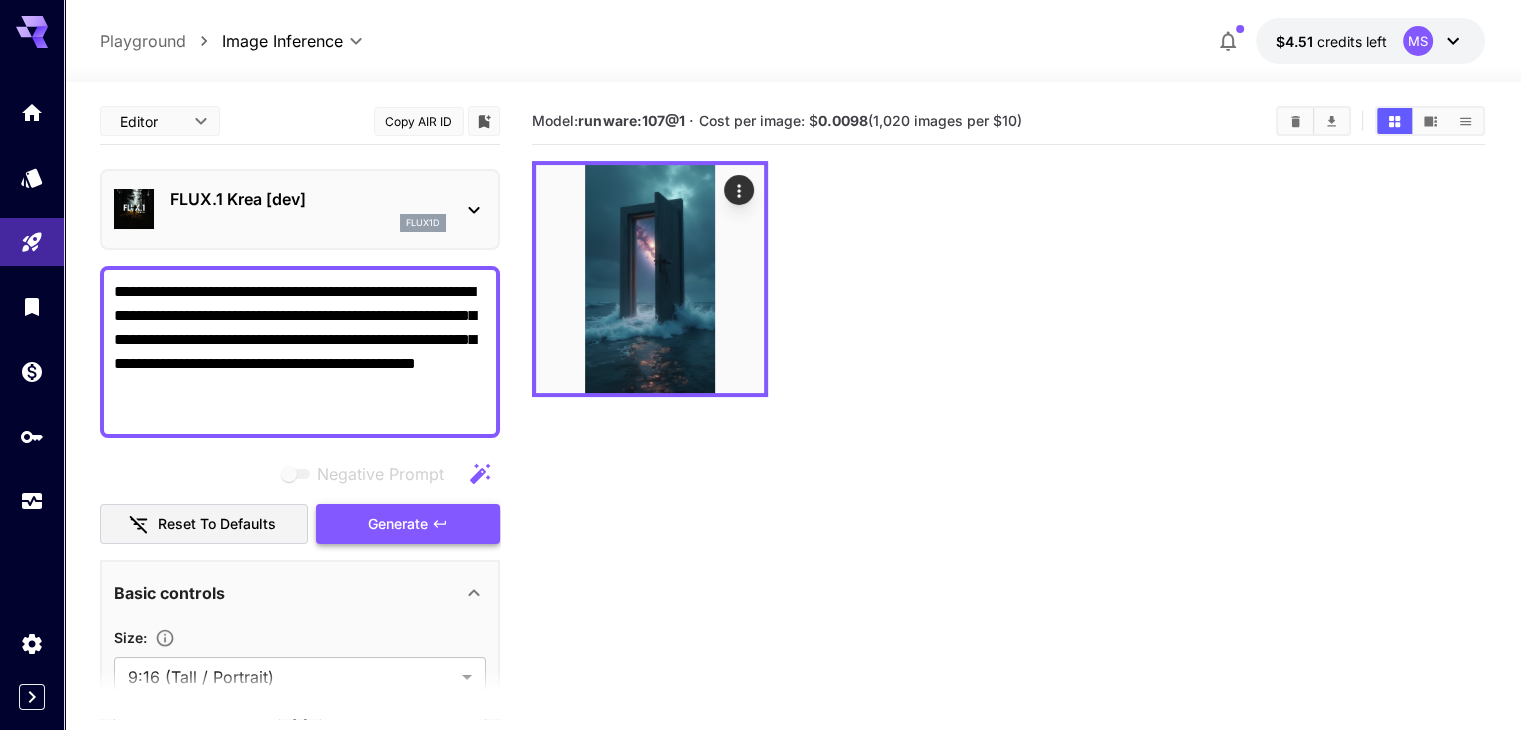 click 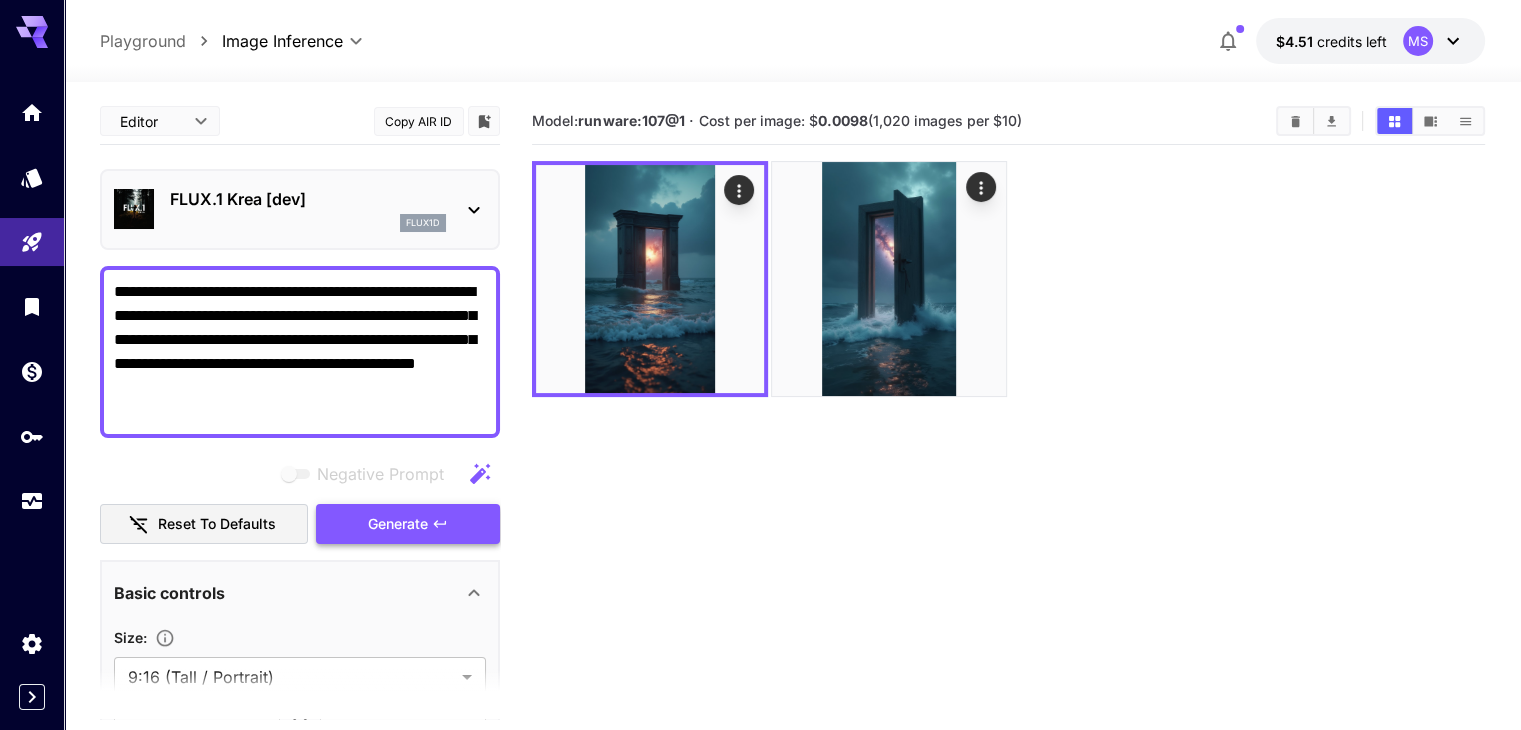 click 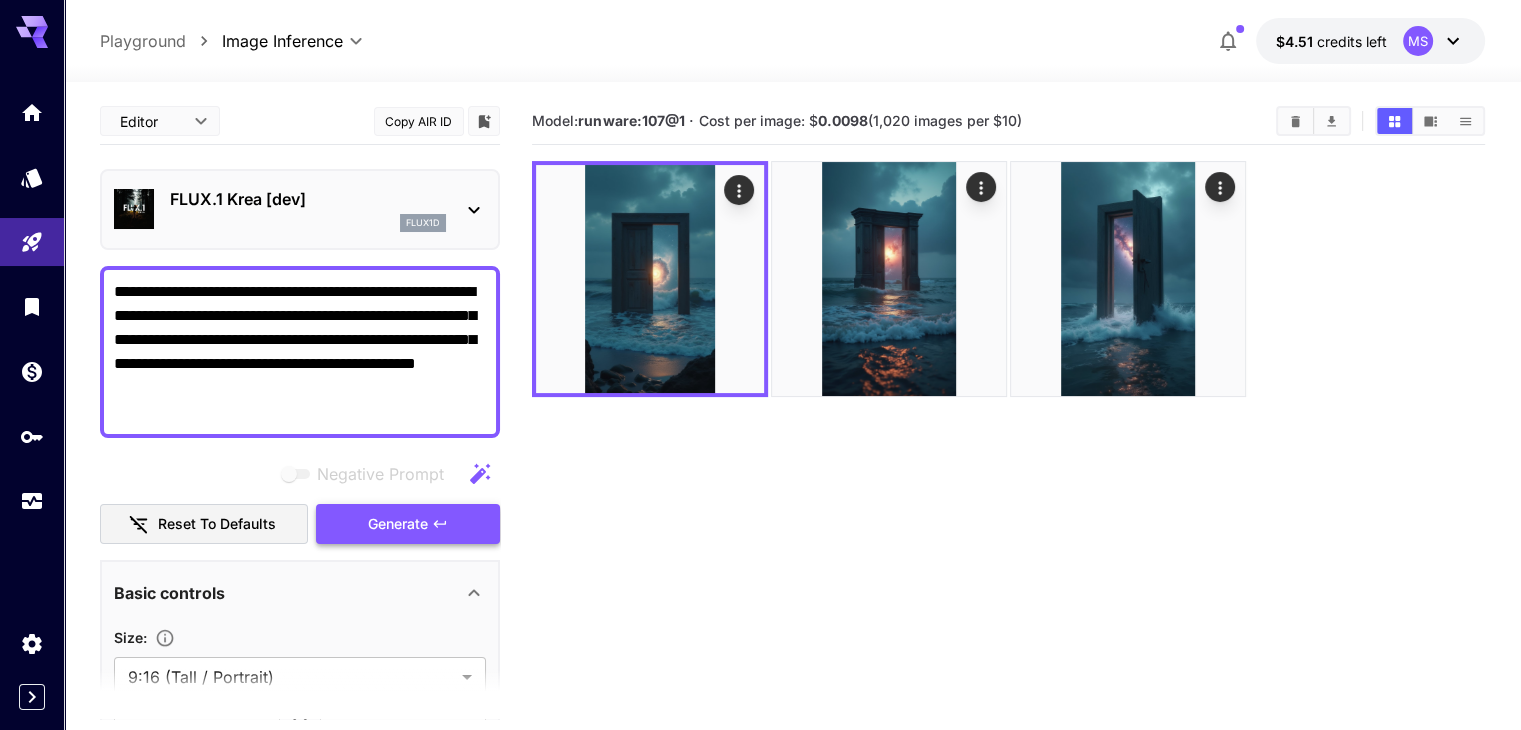 click 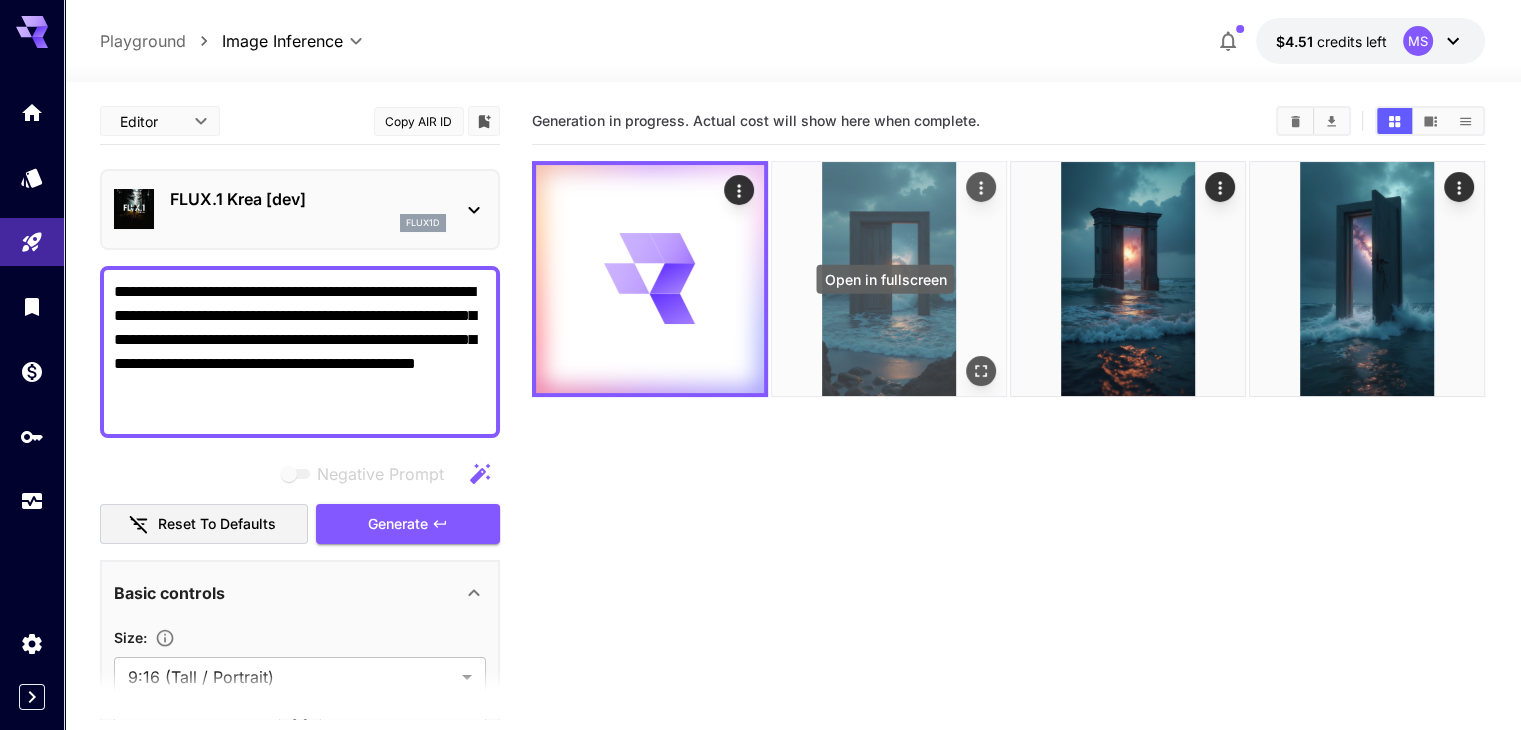 click 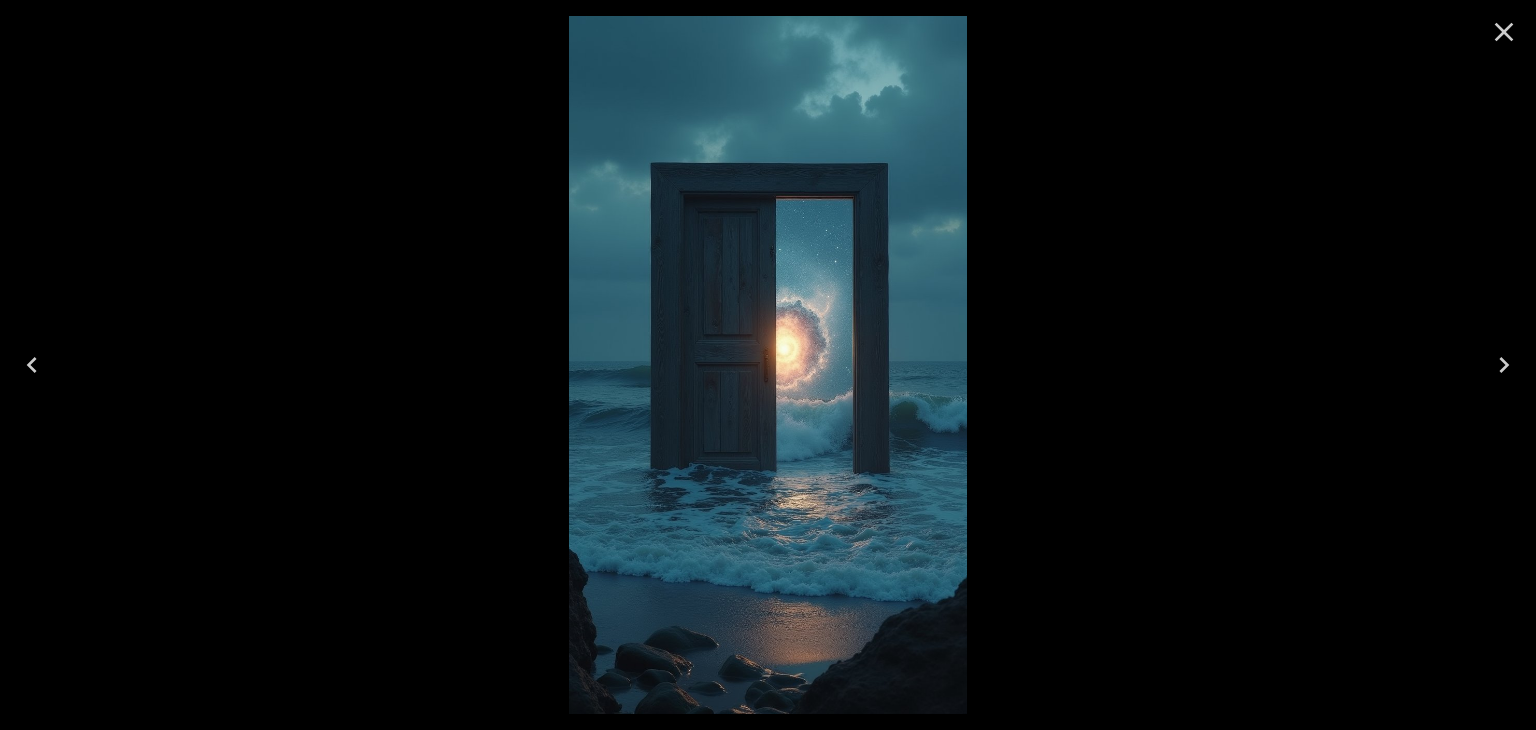 click 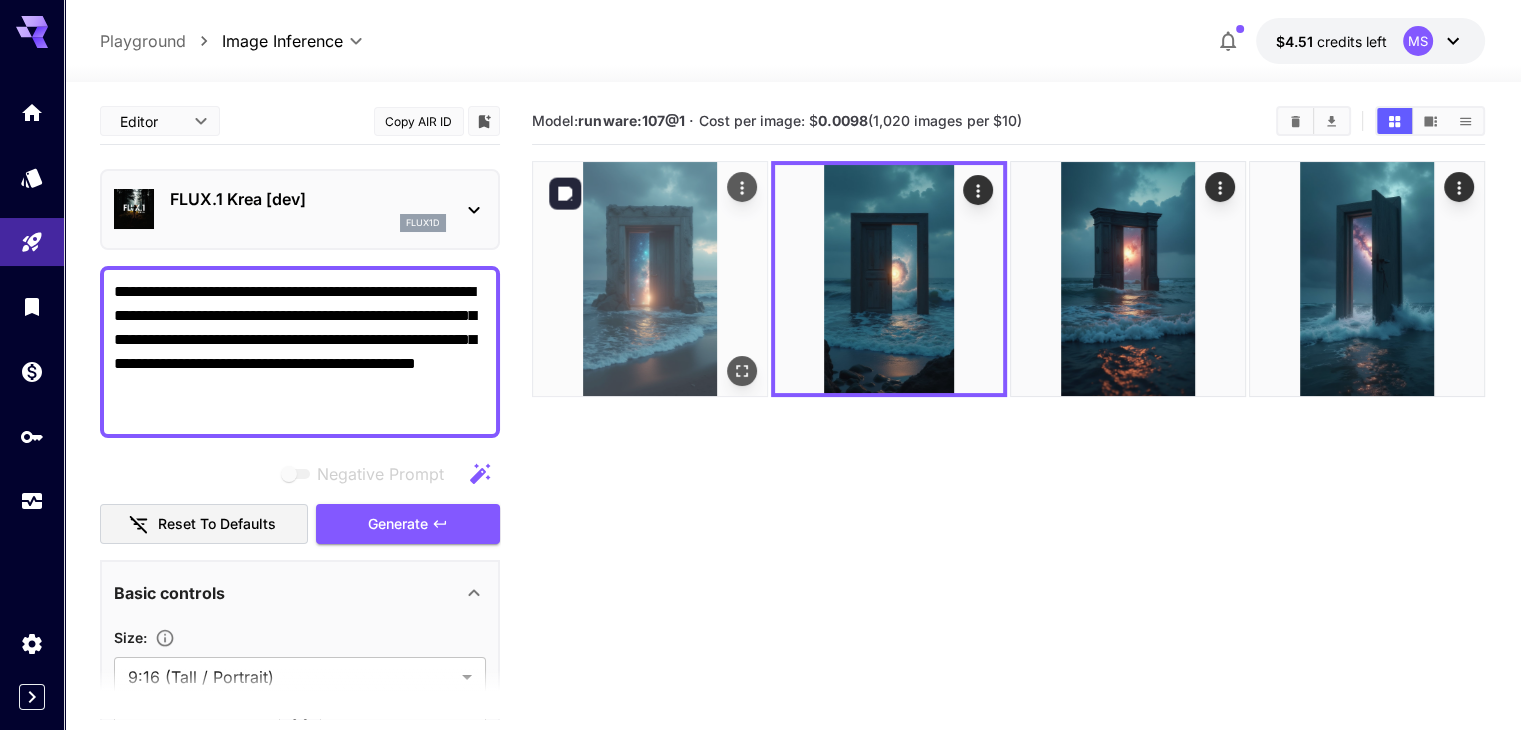 click 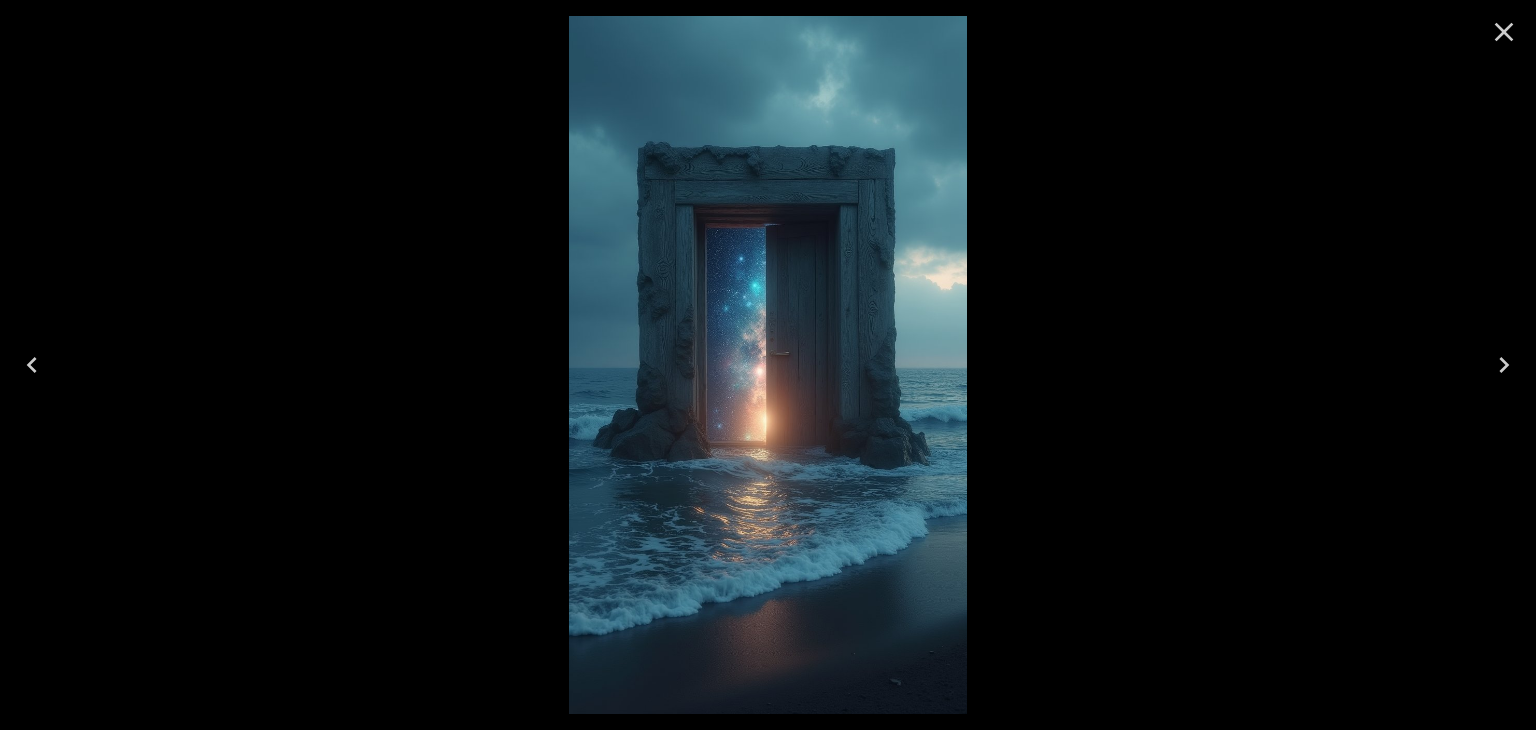 click 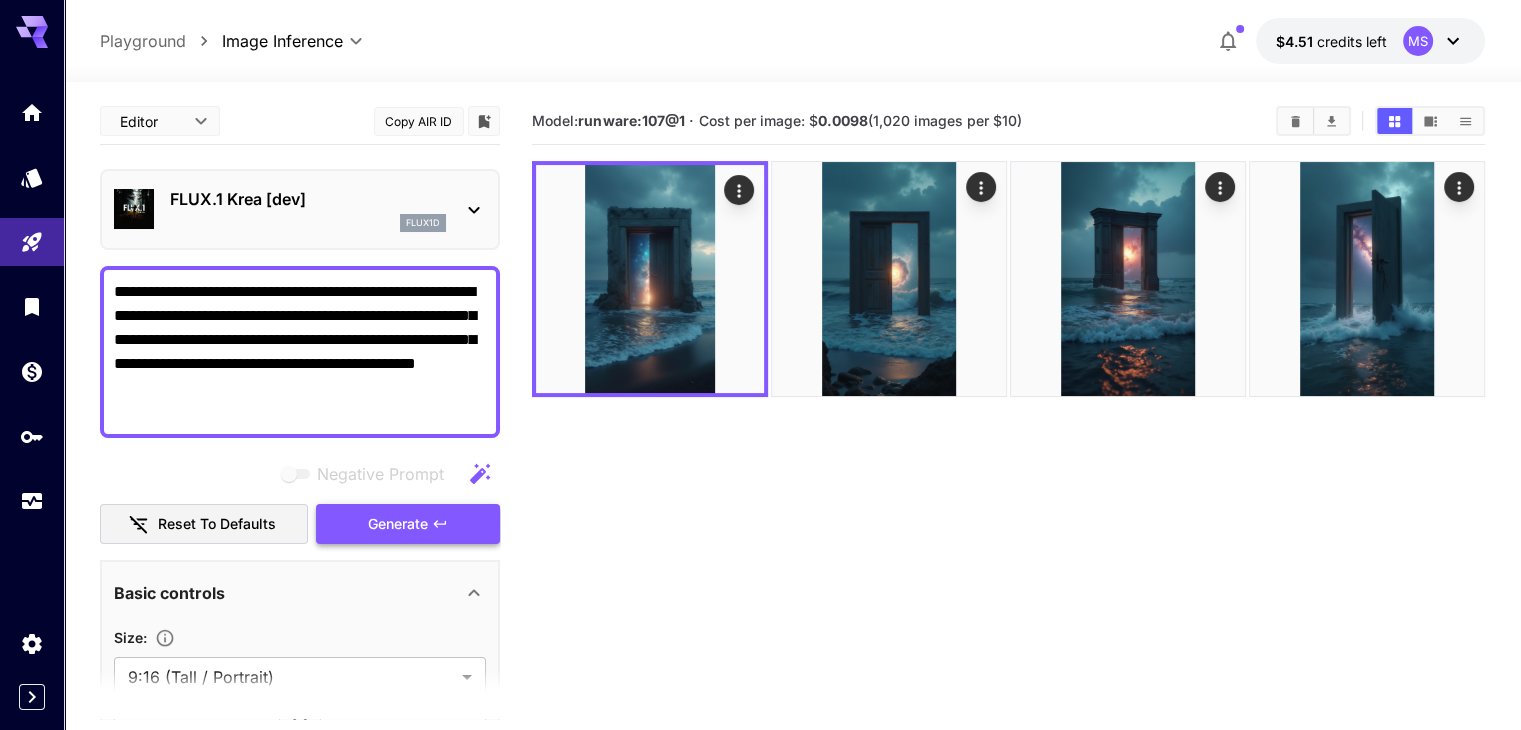 click on "Generate" at bounding box center [408, 524] 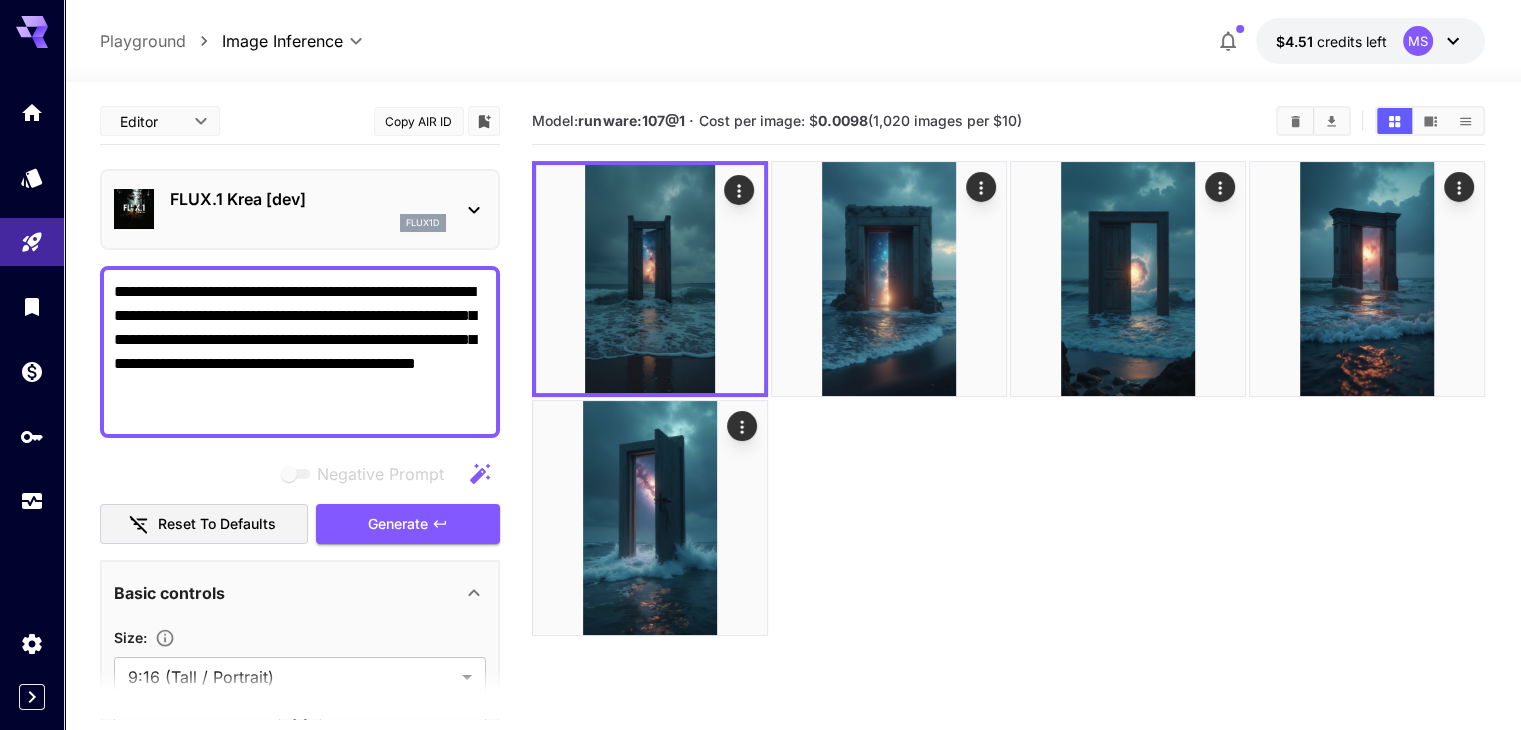 scroll, scrollTop: 158, scrollLeft: 0, axis: vertical 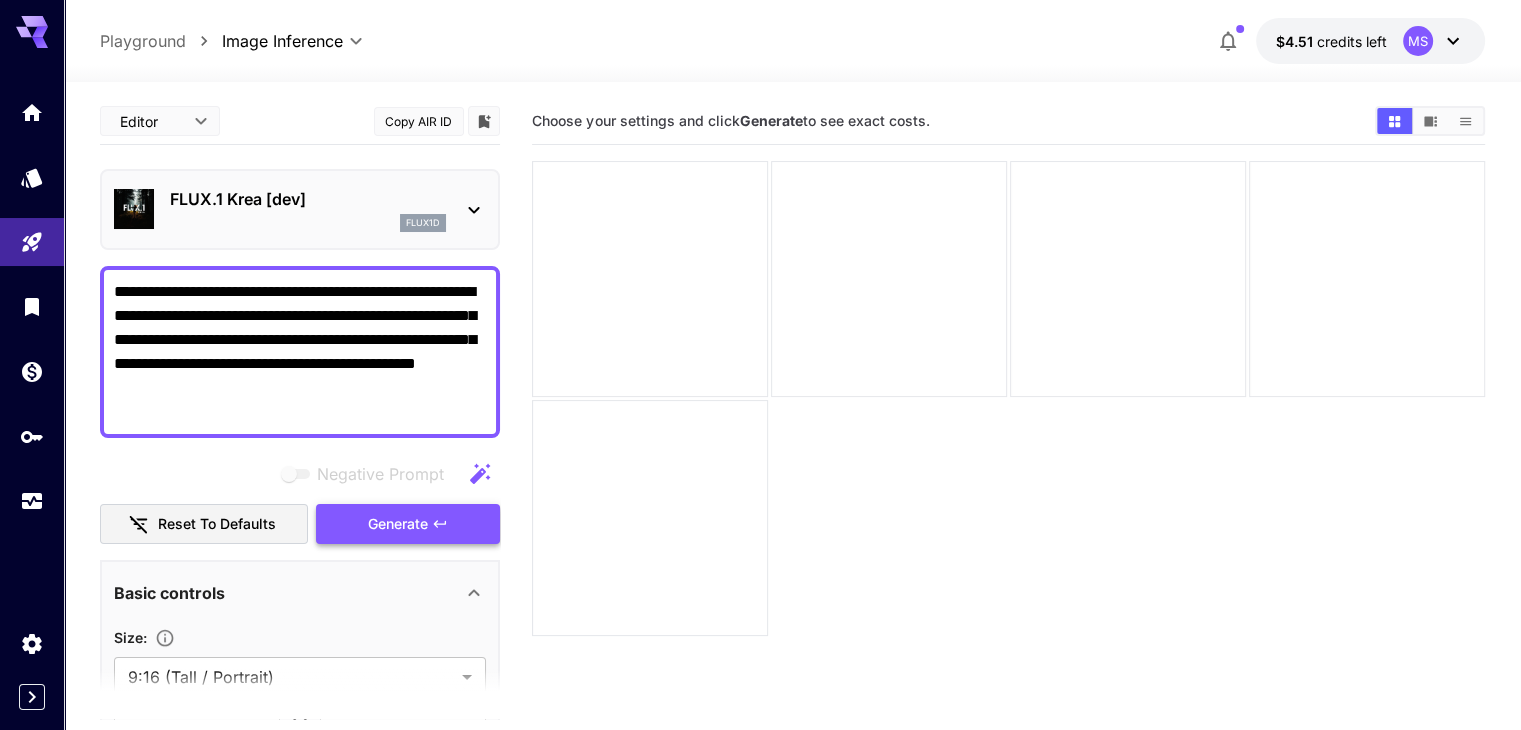 click on "Generate" at bounding box center (408, 524) 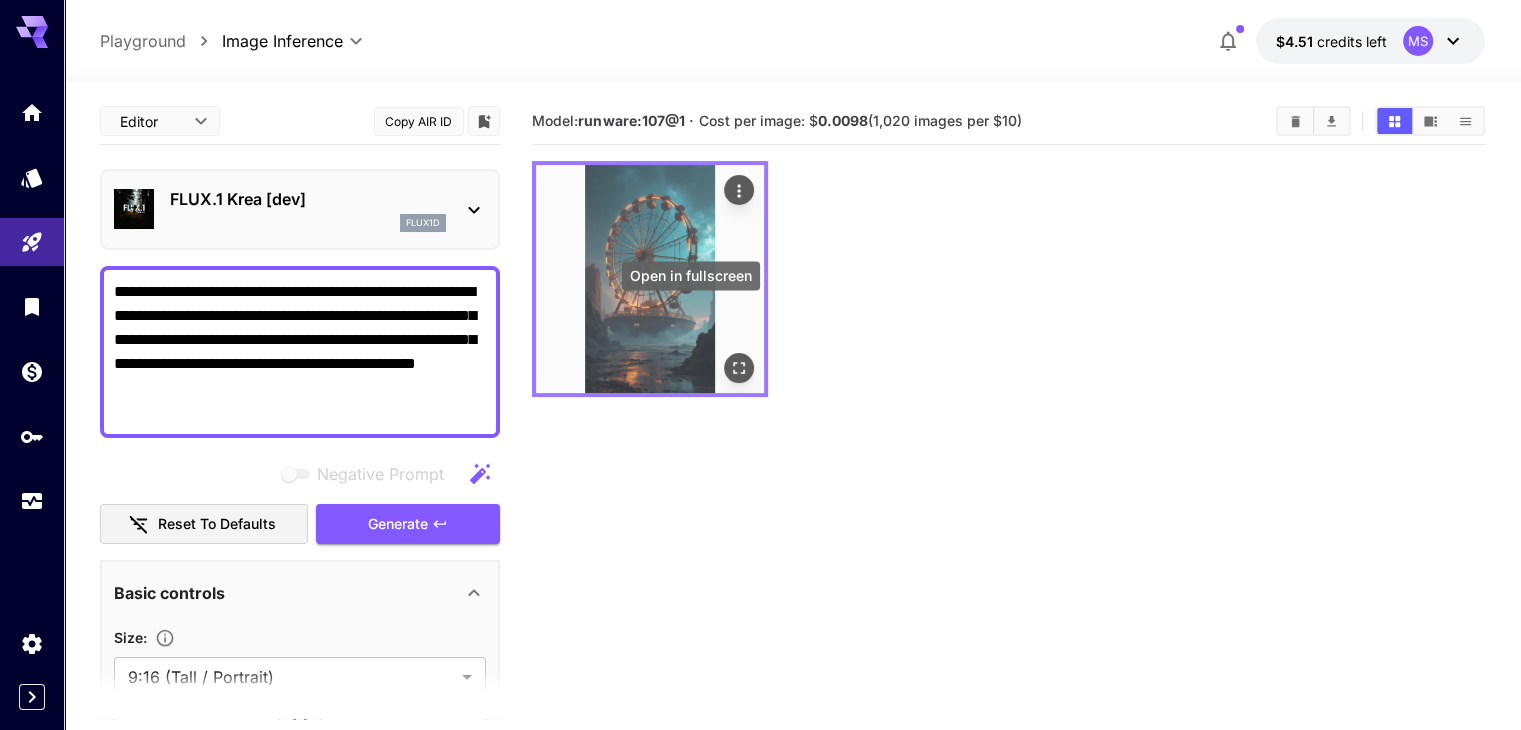 click at bounding box center [650, 279] 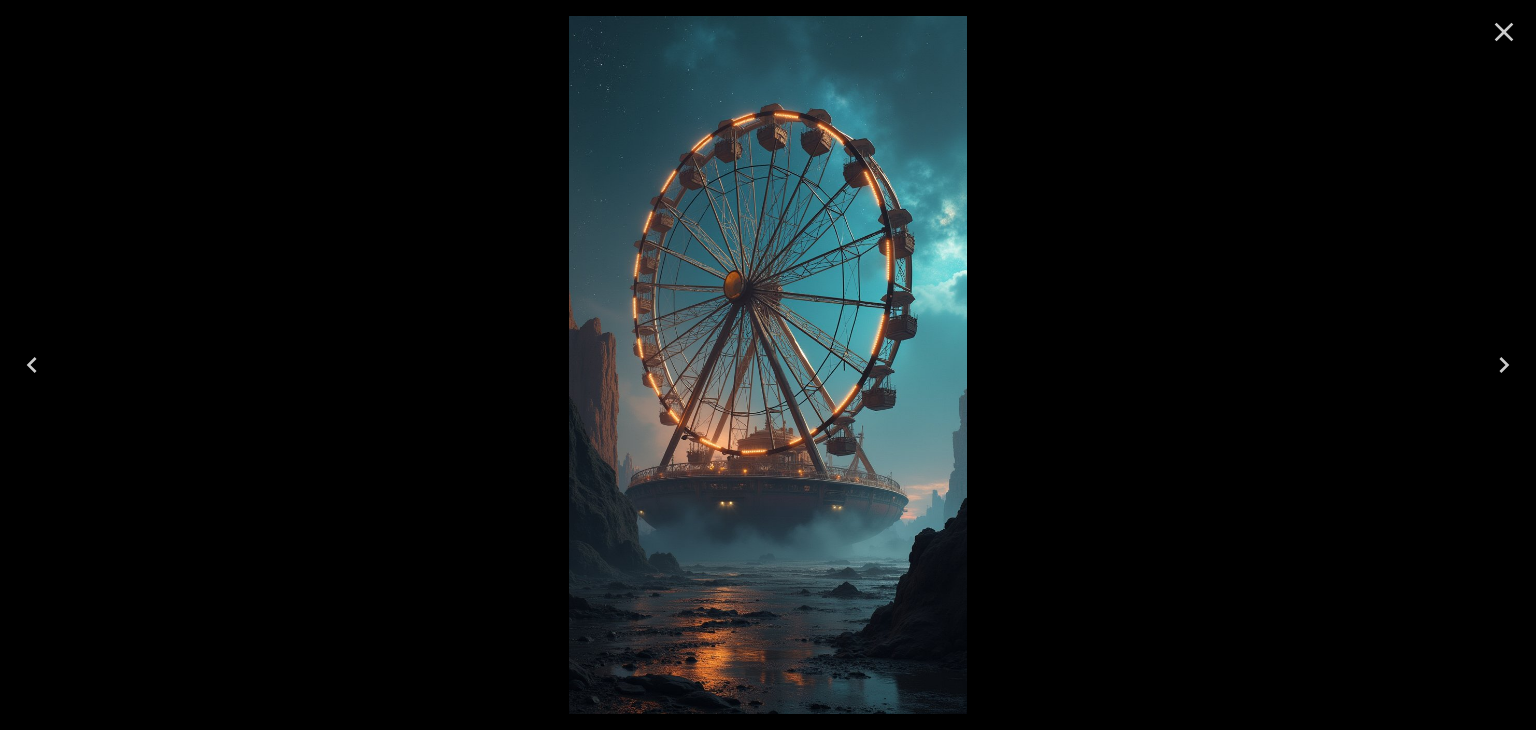 click 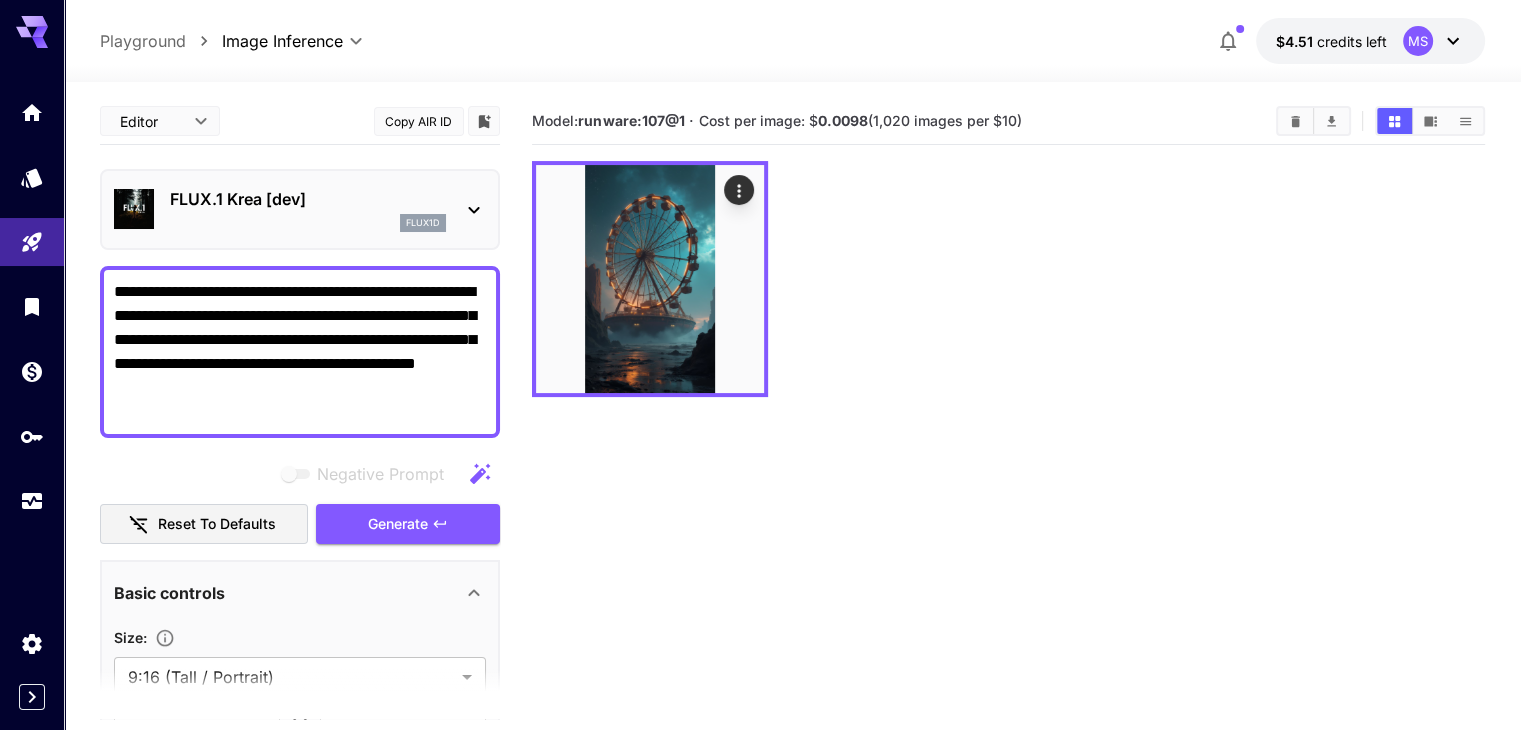 click on "Negative Prompt Reset to defaults Generate" at bounding box center [300, 499] 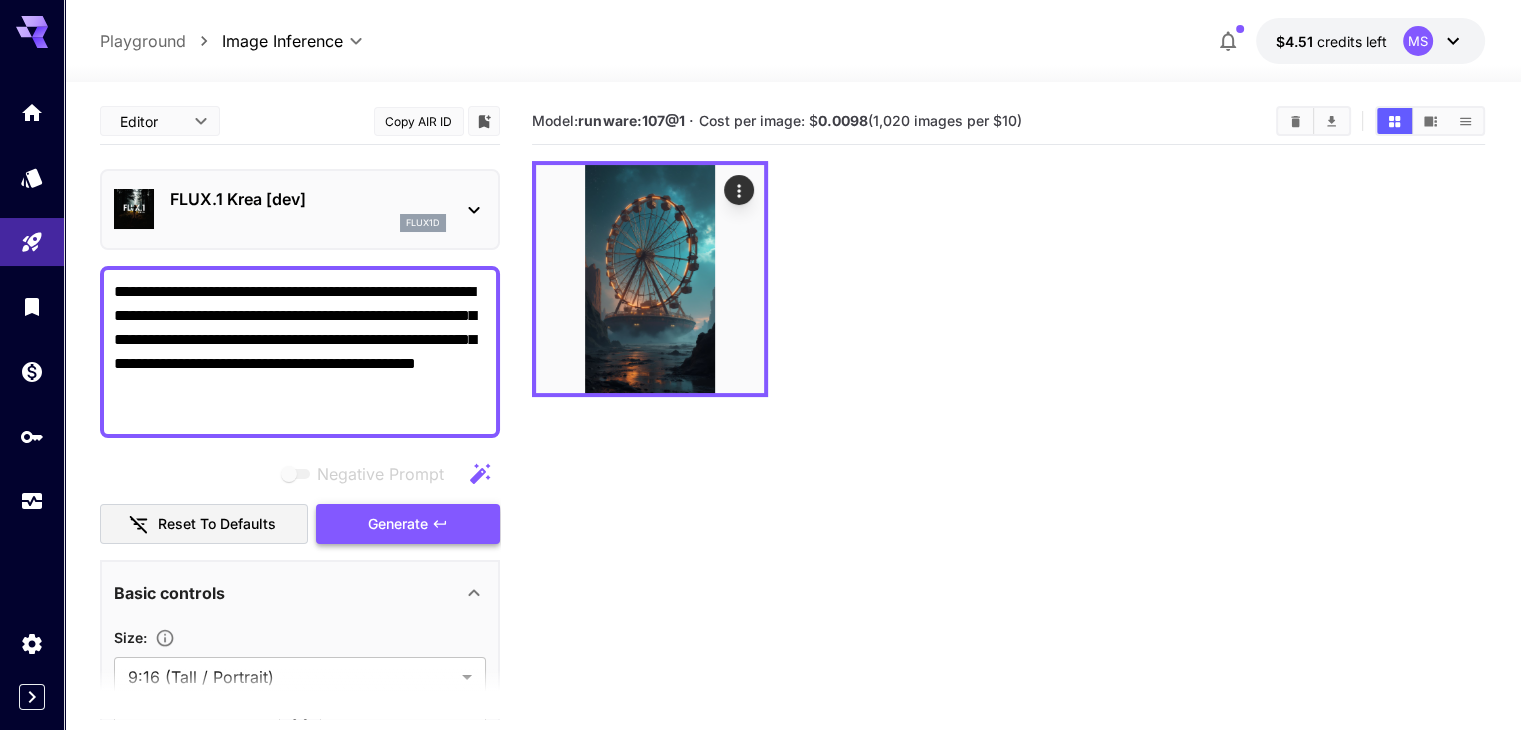 click 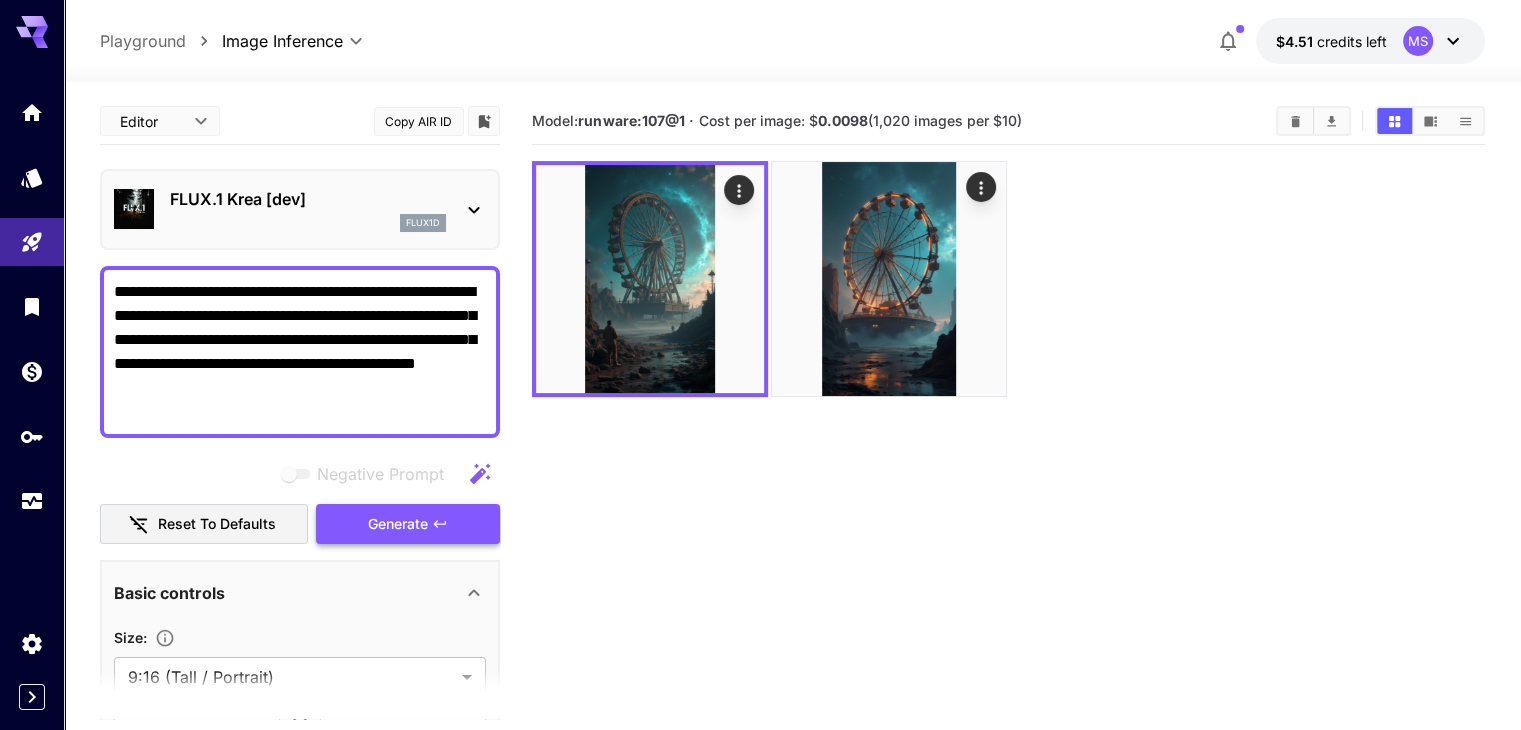 click 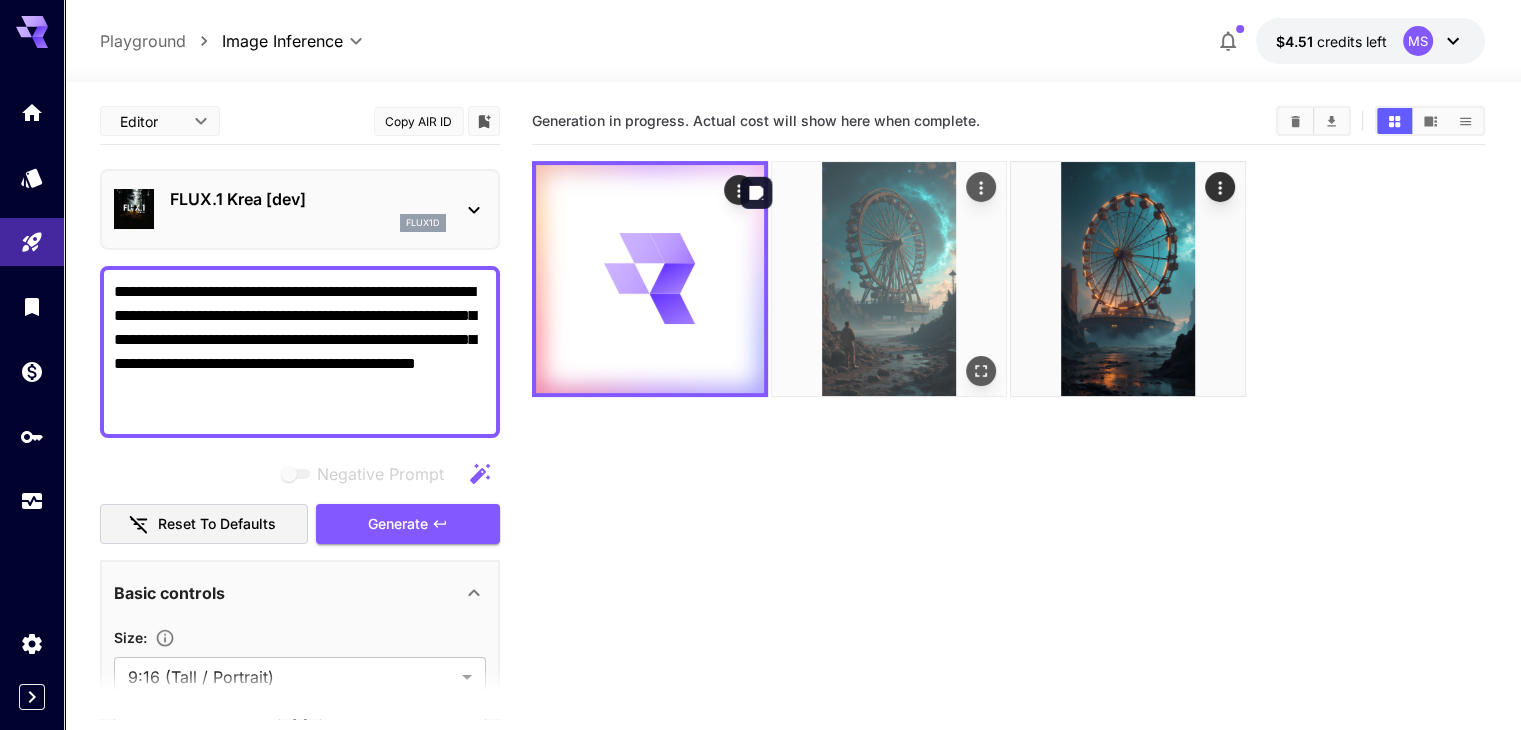 click at bounding box center (889, 279) 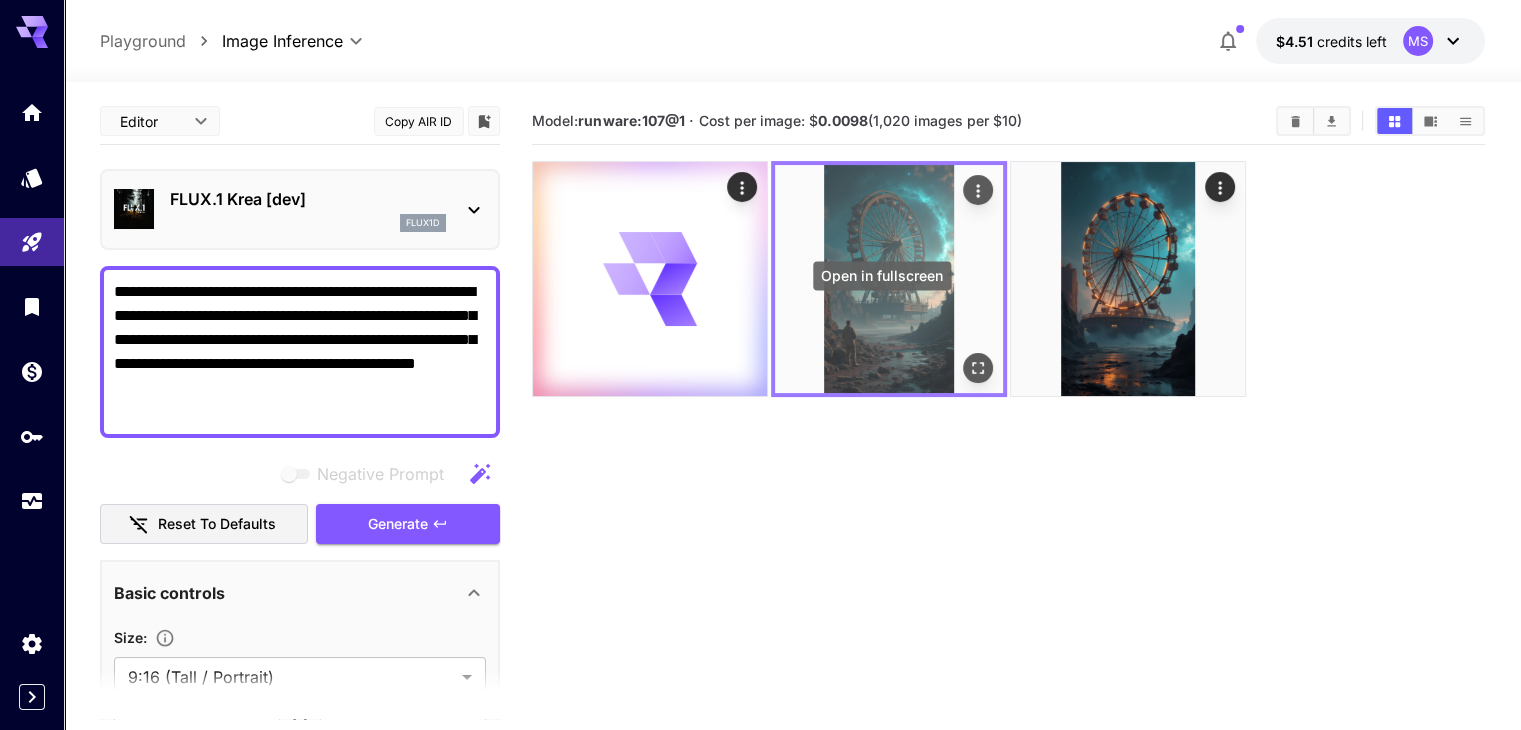 click 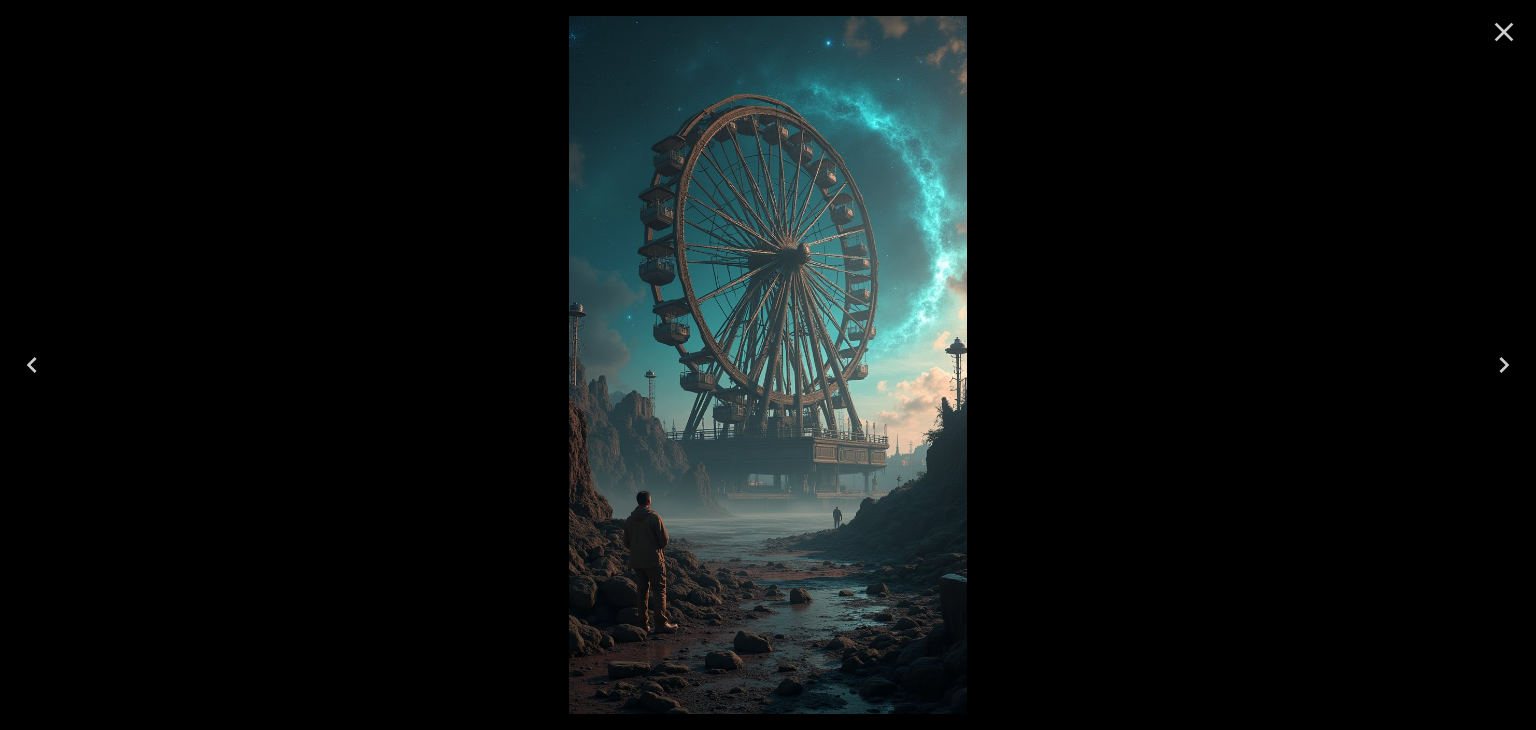 click at bounding box center [1504, 32] 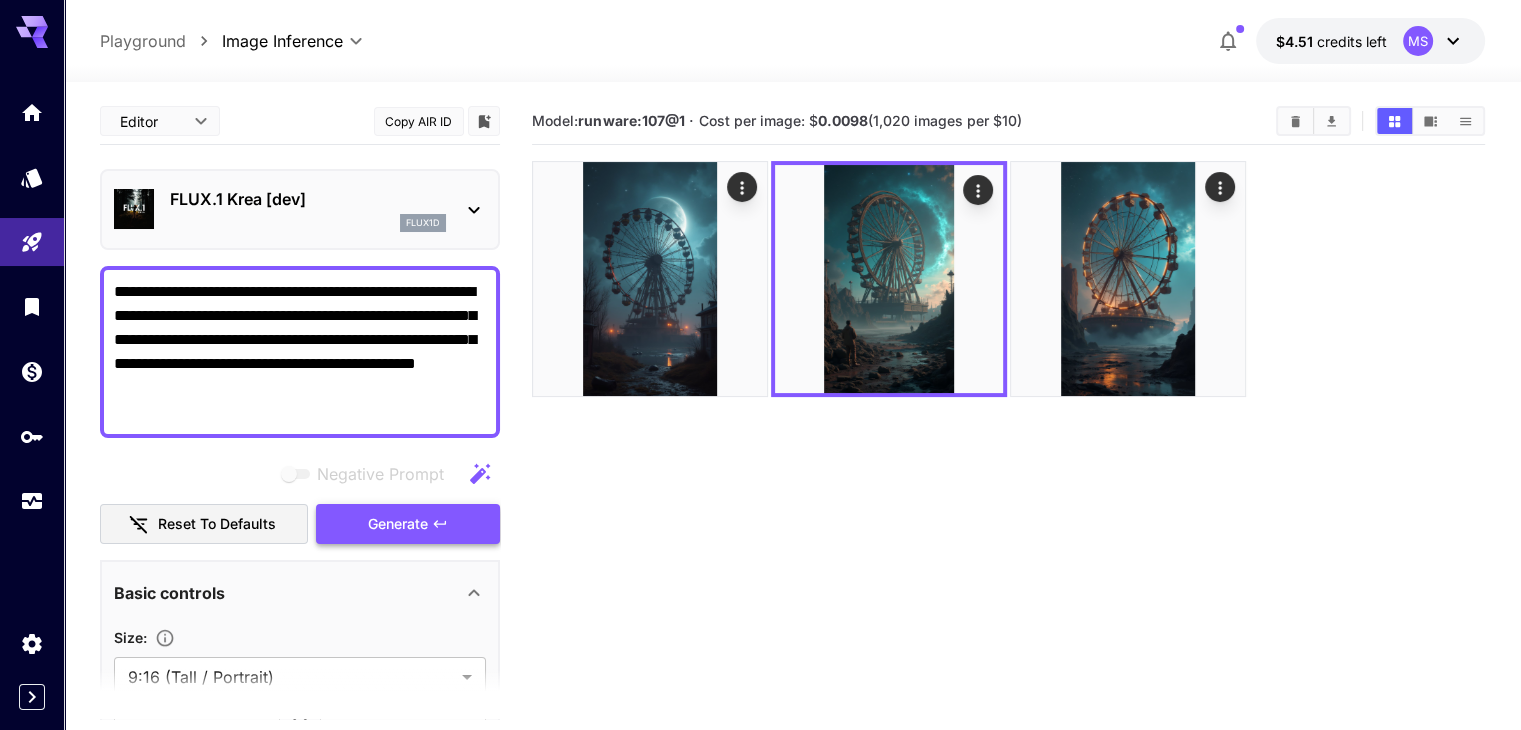 click on "Generate" at bounding box center [408, 524] 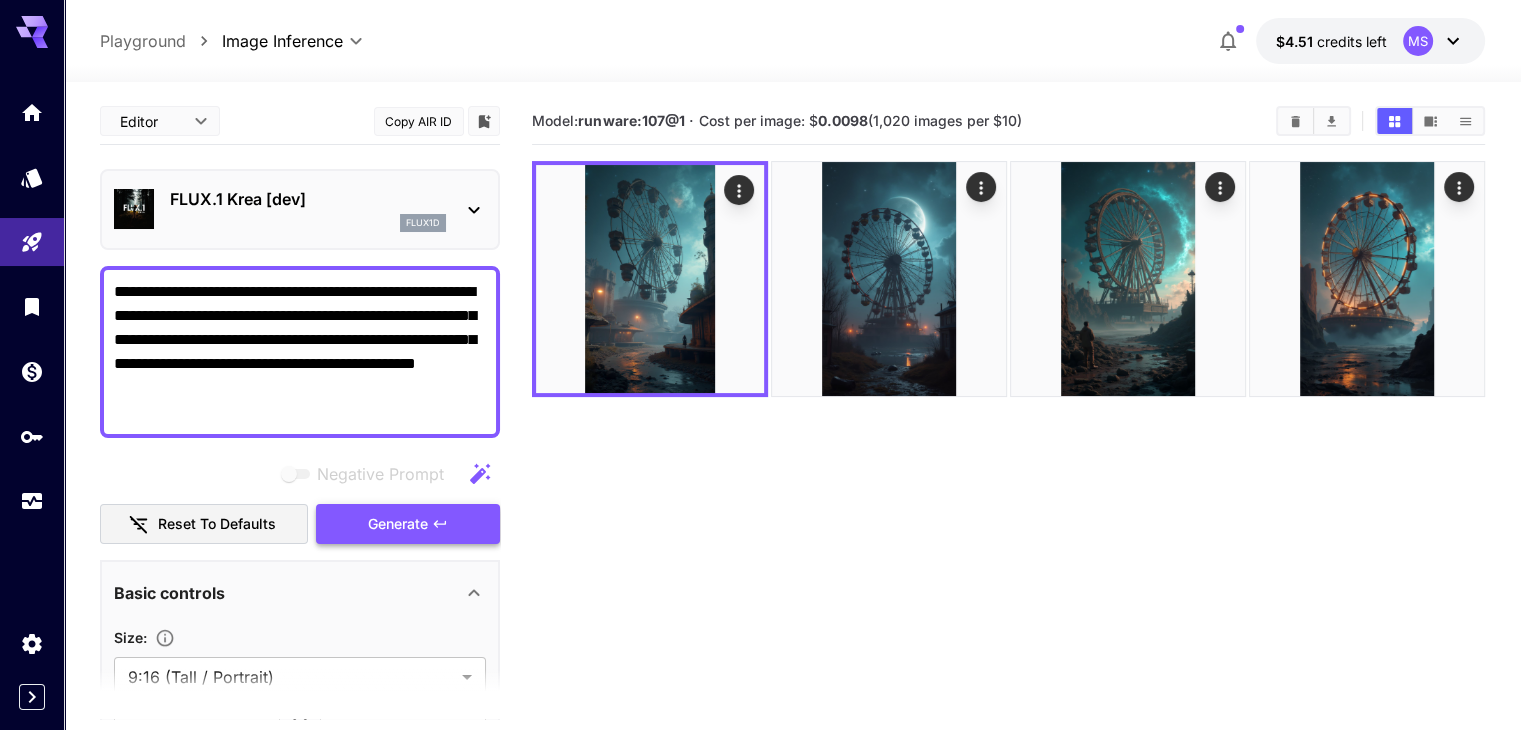 click on "Generate" at bounding box center (408, 524) 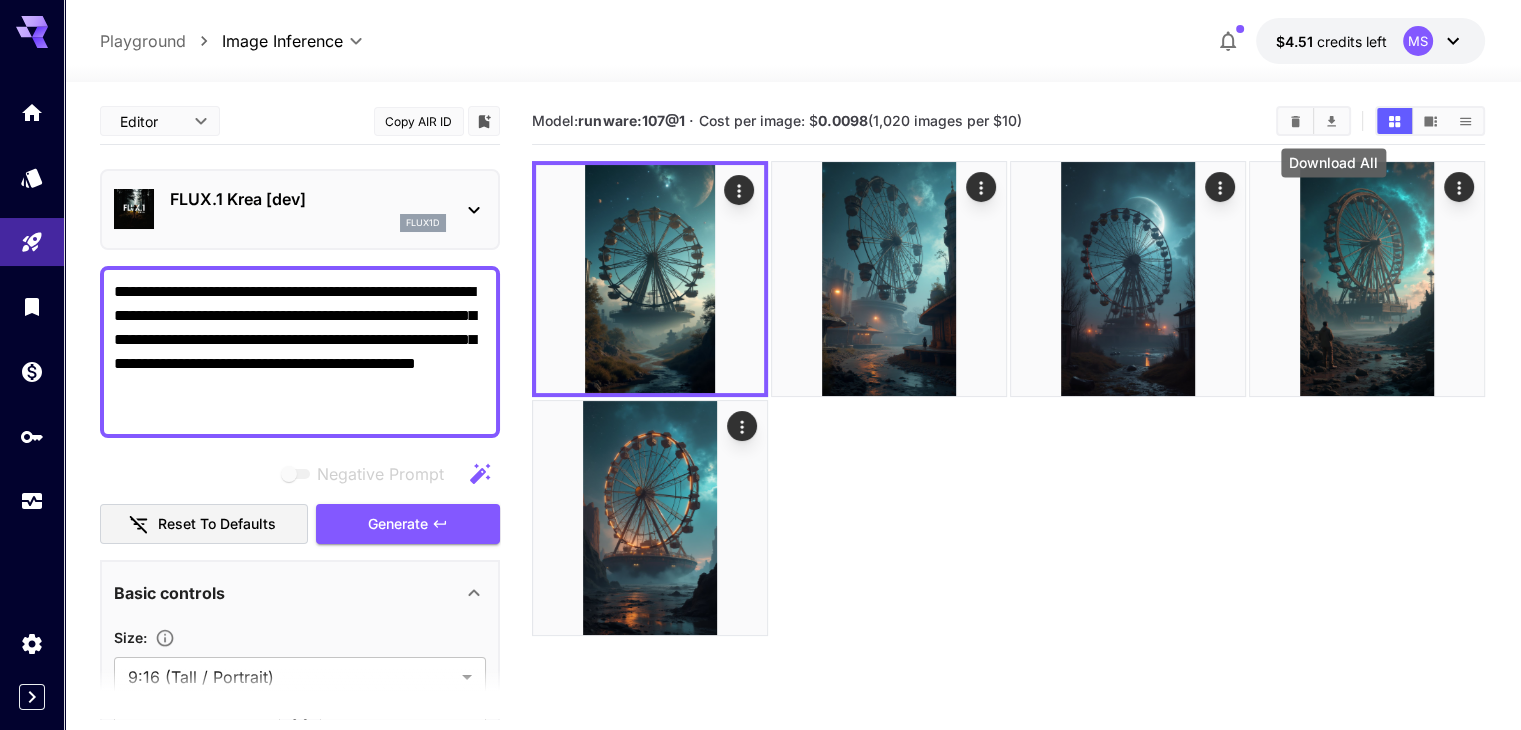 click 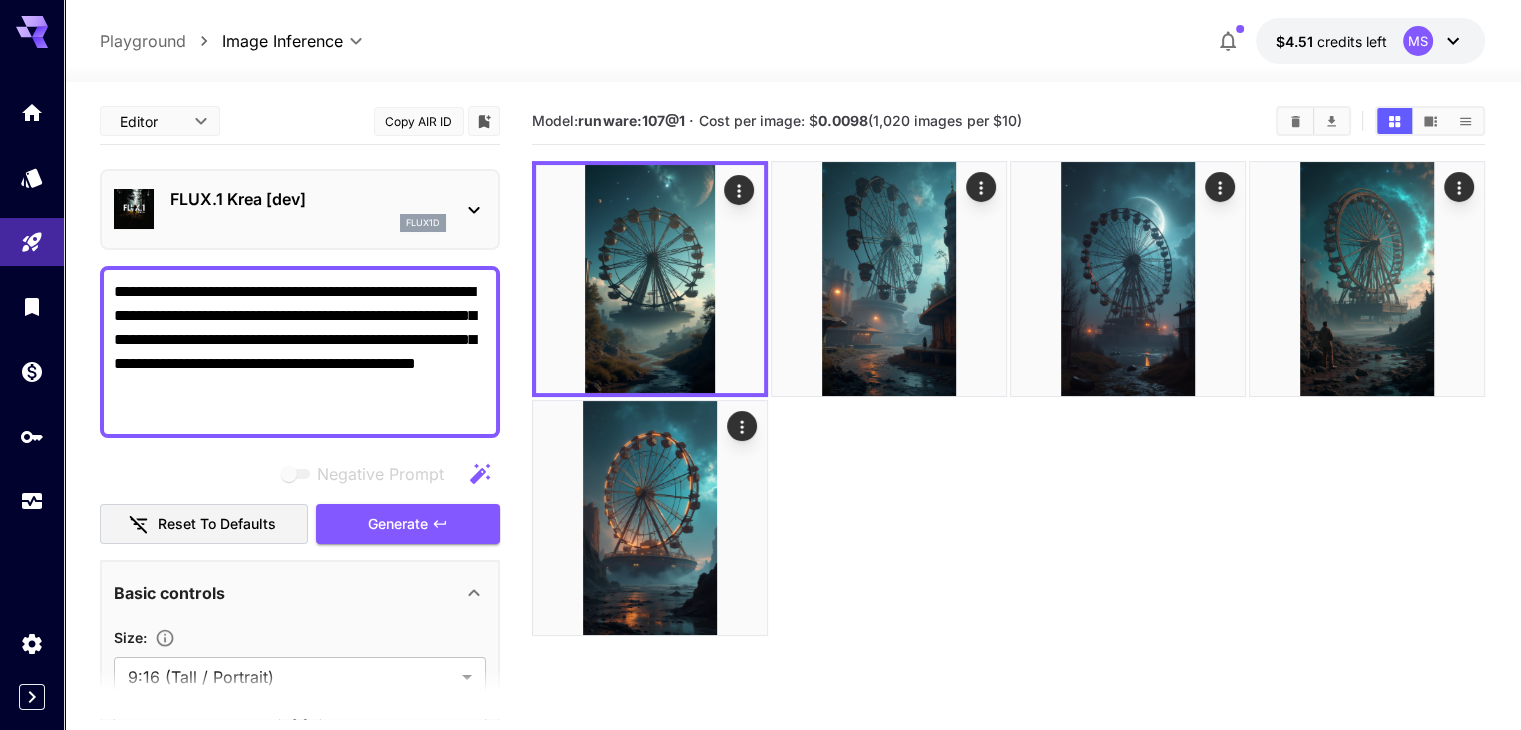 click on "**********" at bounding box center [300, 352] 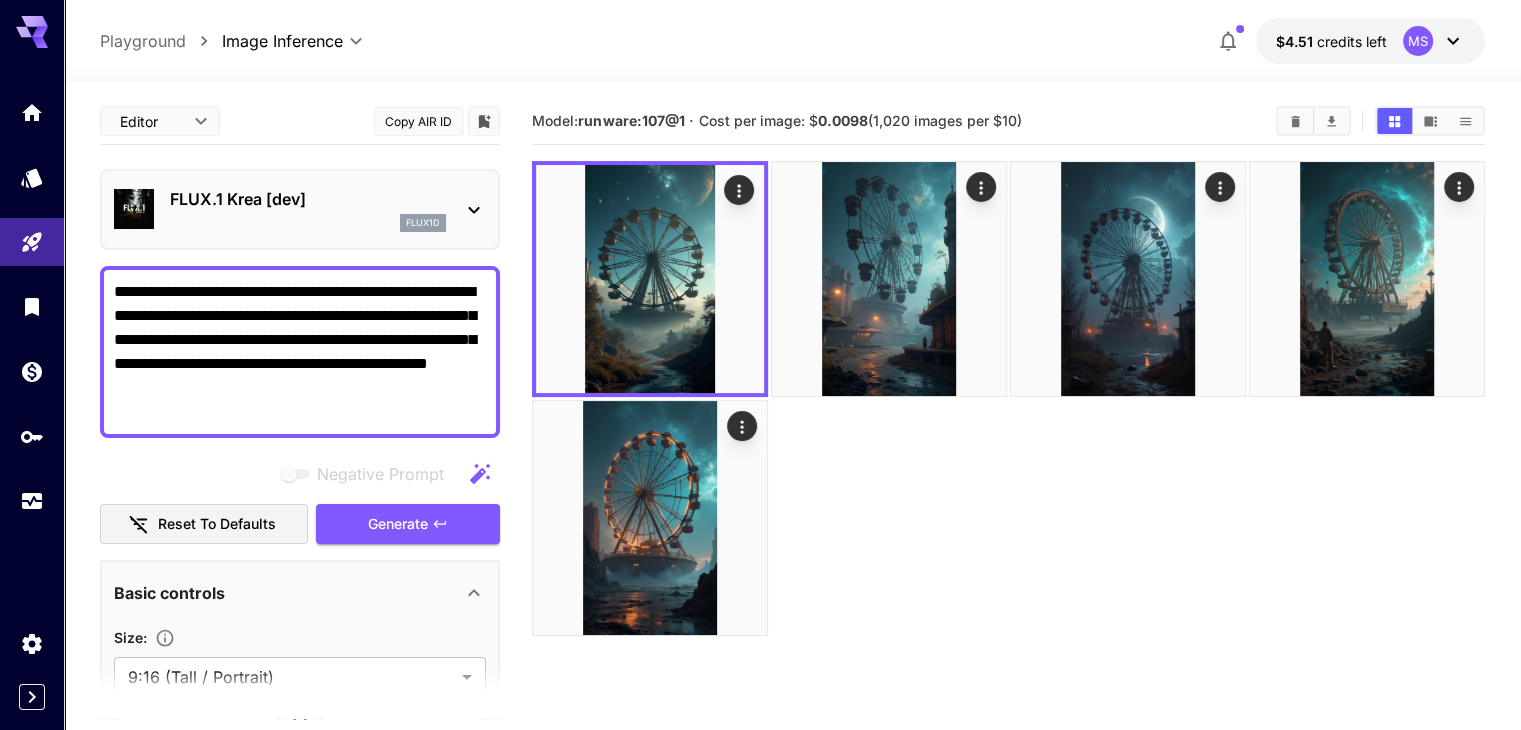 type on "**********" 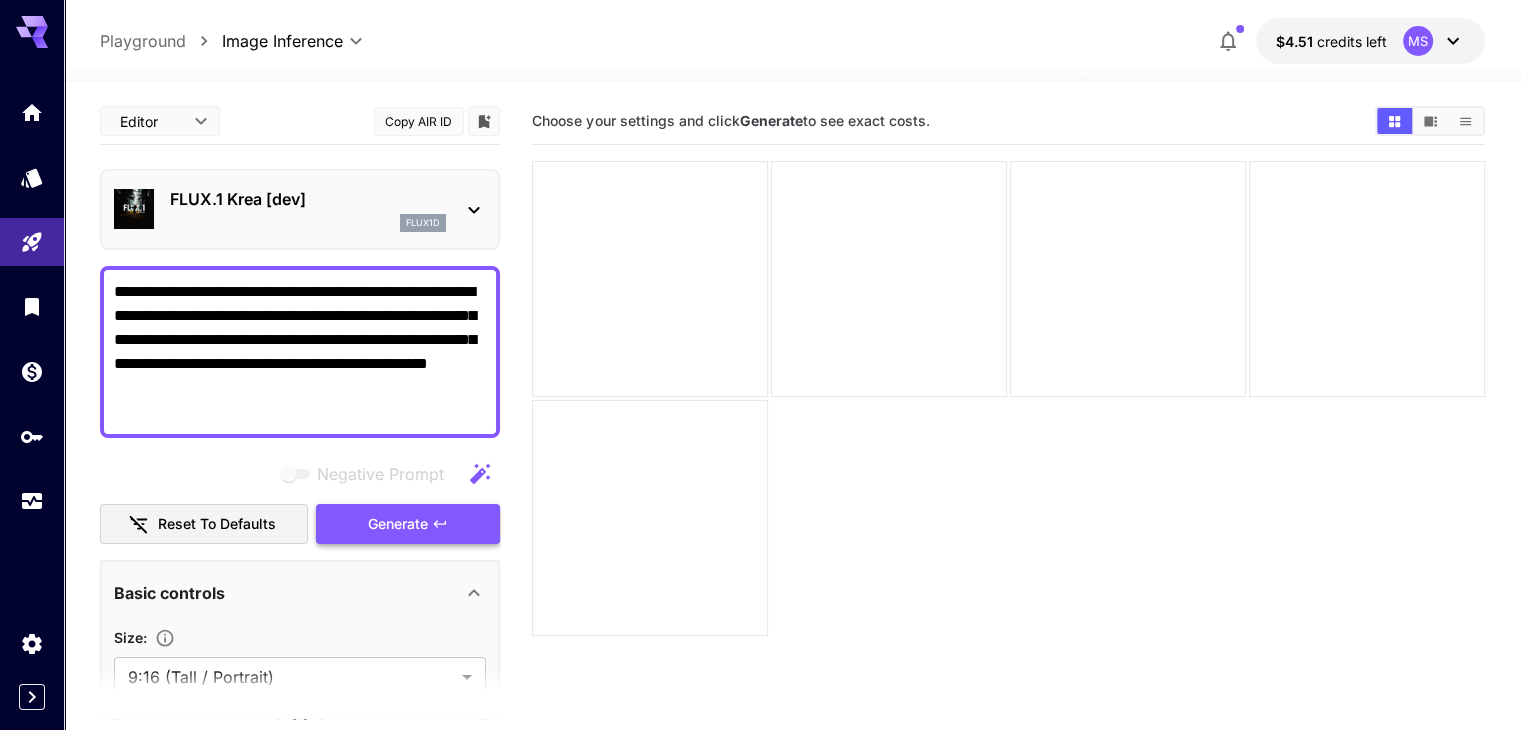click on "Generate" at bounding box center [408, 524] 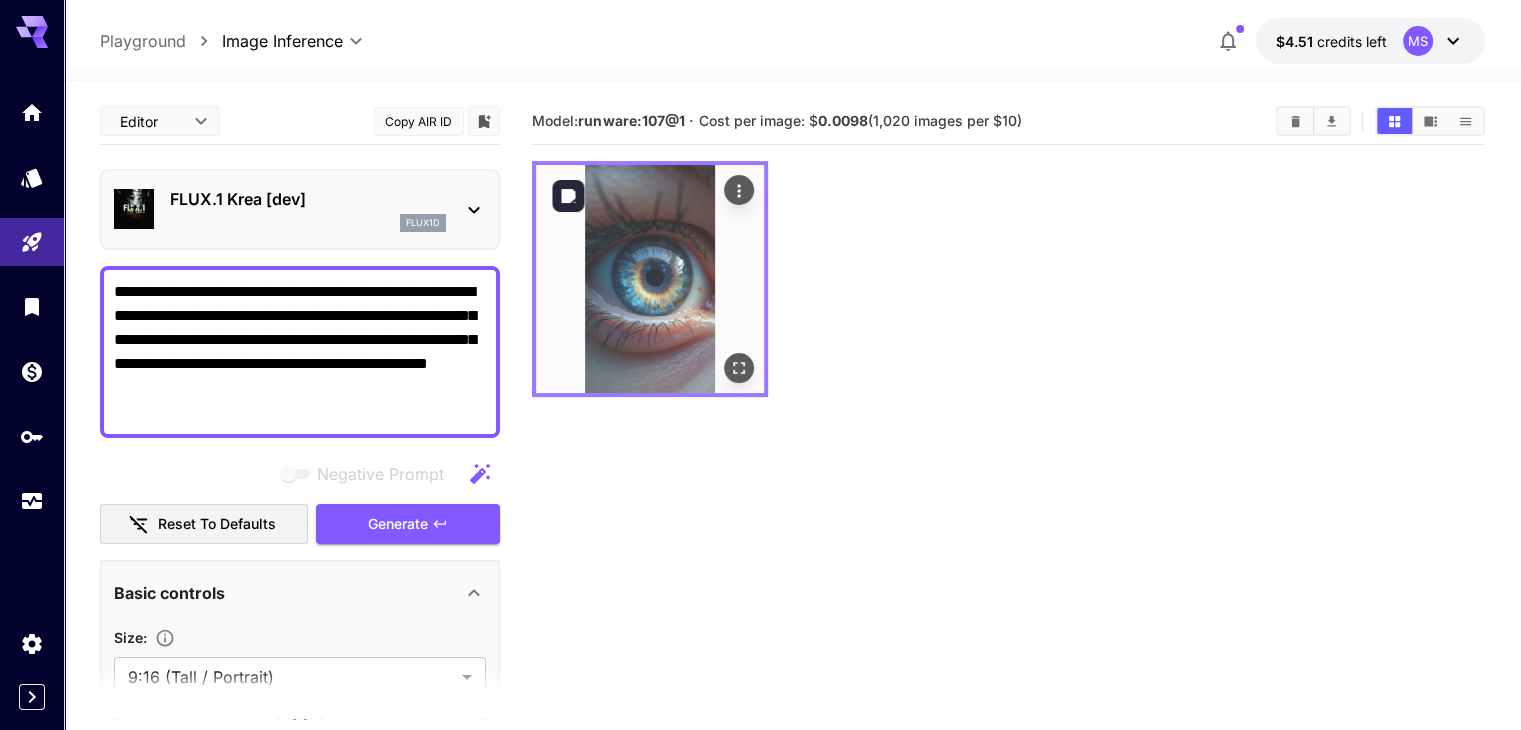 click at bounding box center (739, 368) 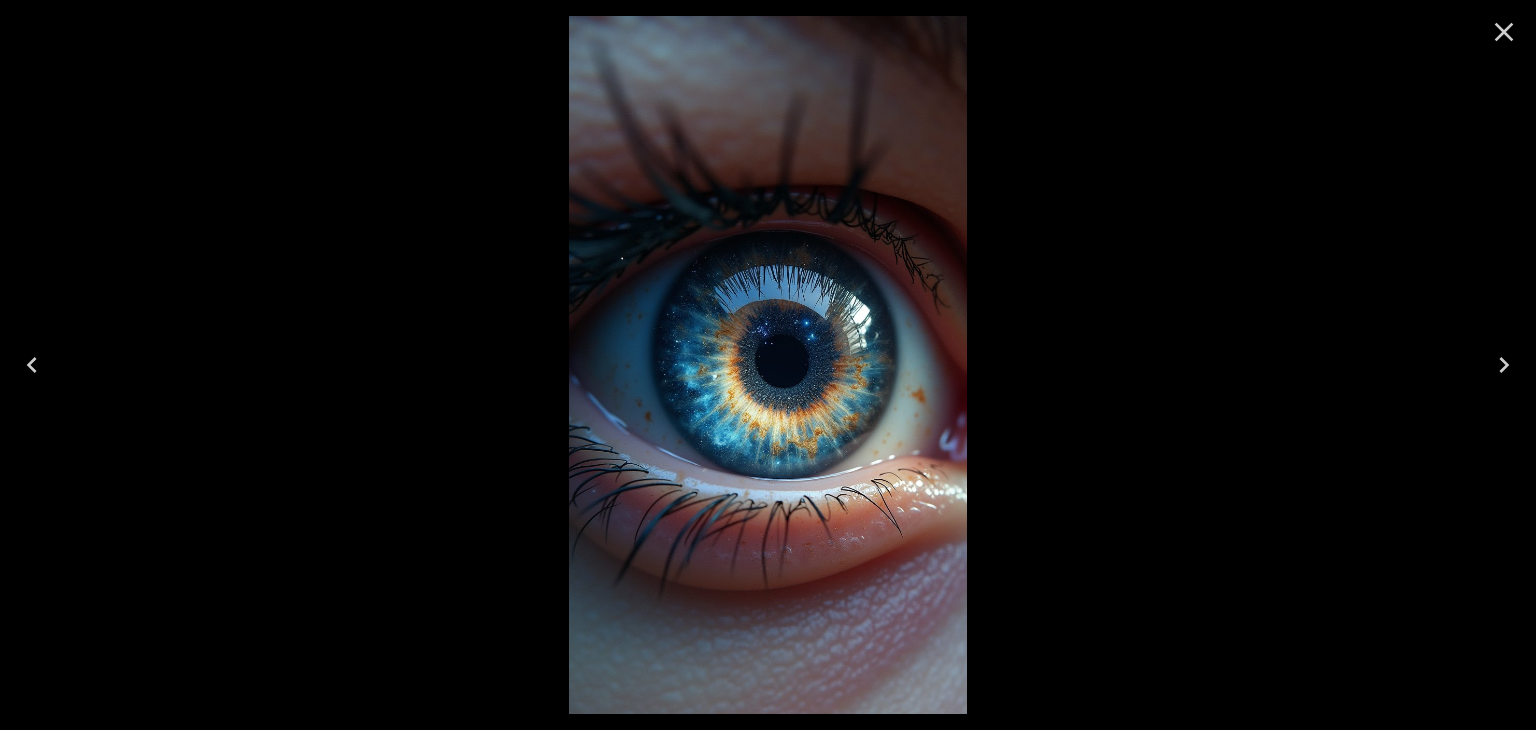click 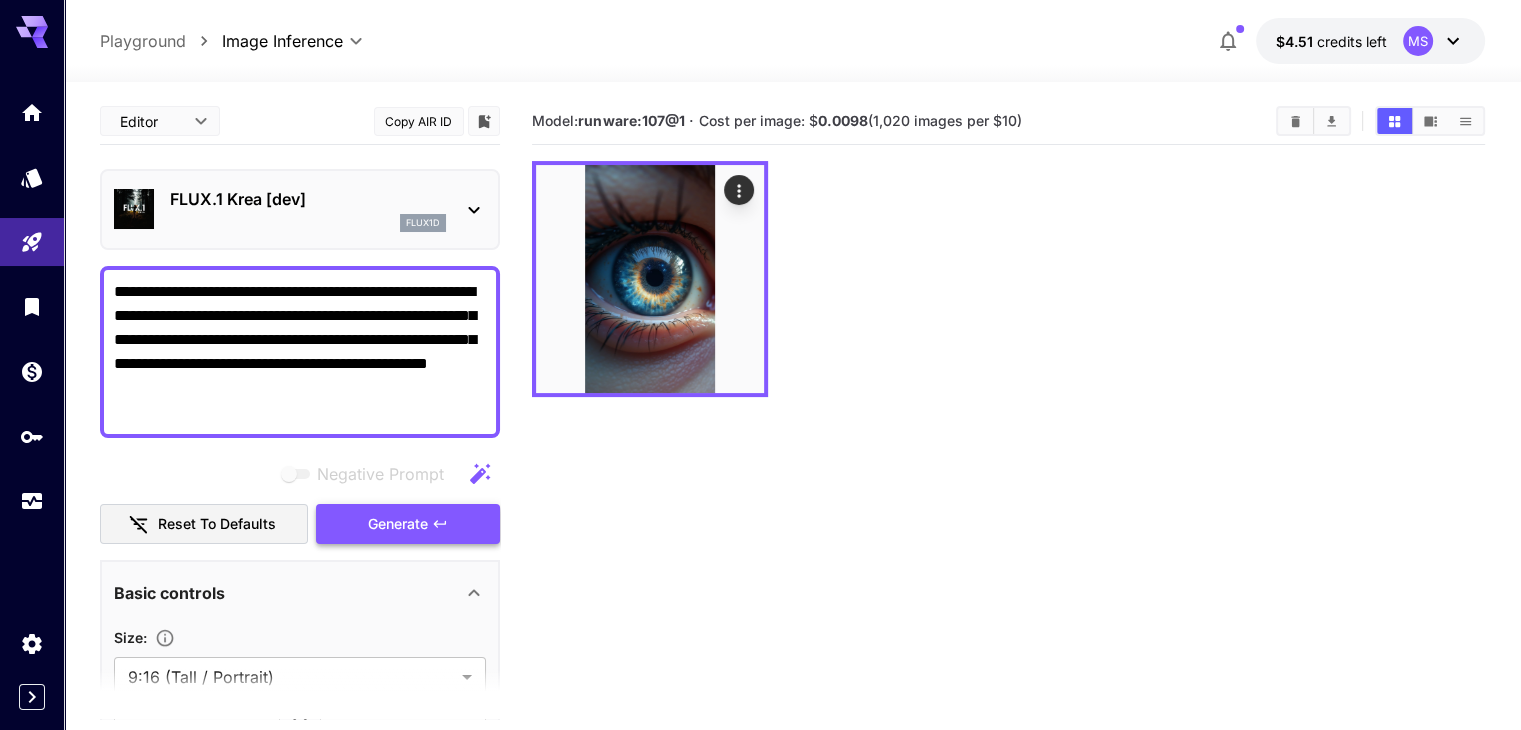 click on "Generate" at bounding box center [398, 524] 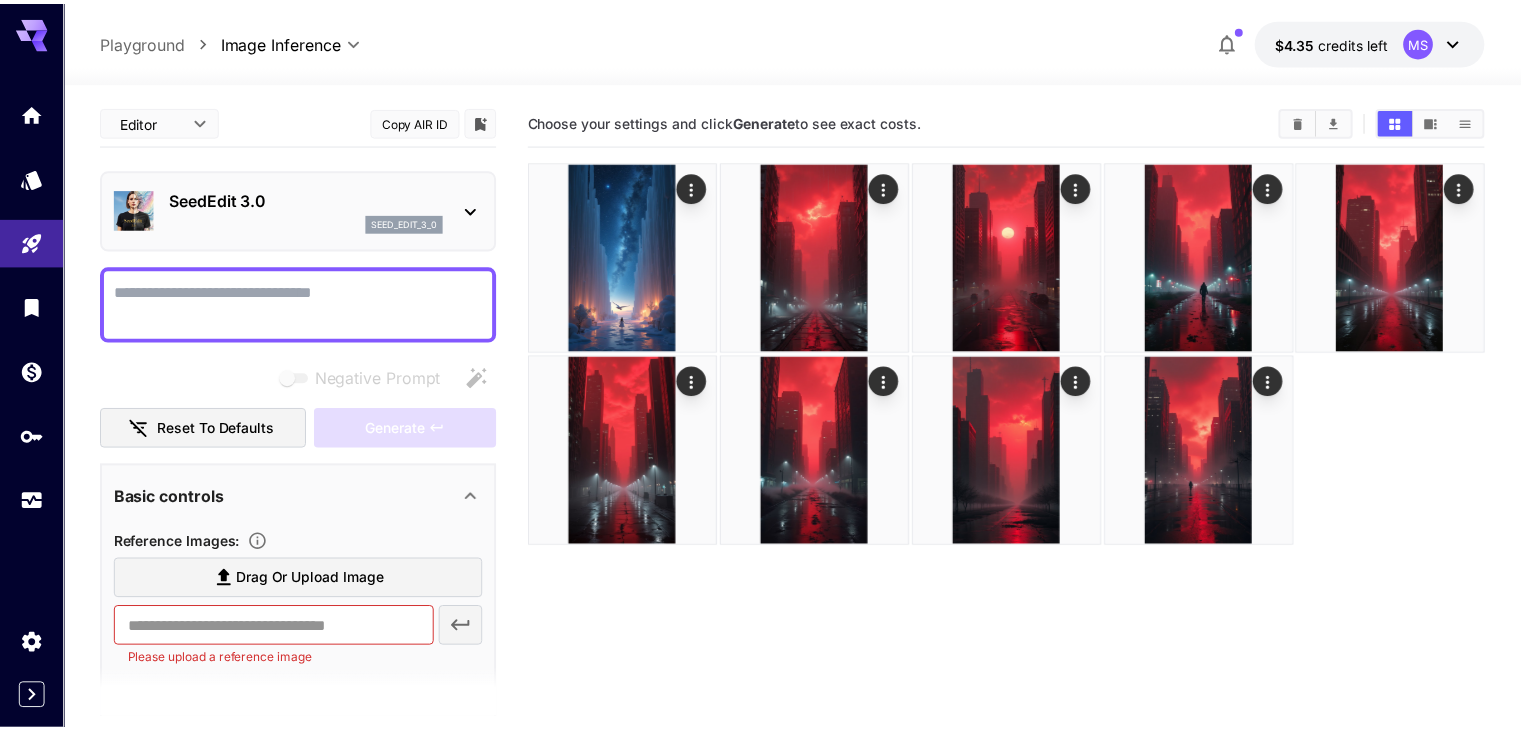 scroll, scrollTop: 0, scrollLeft: 0, axis: both 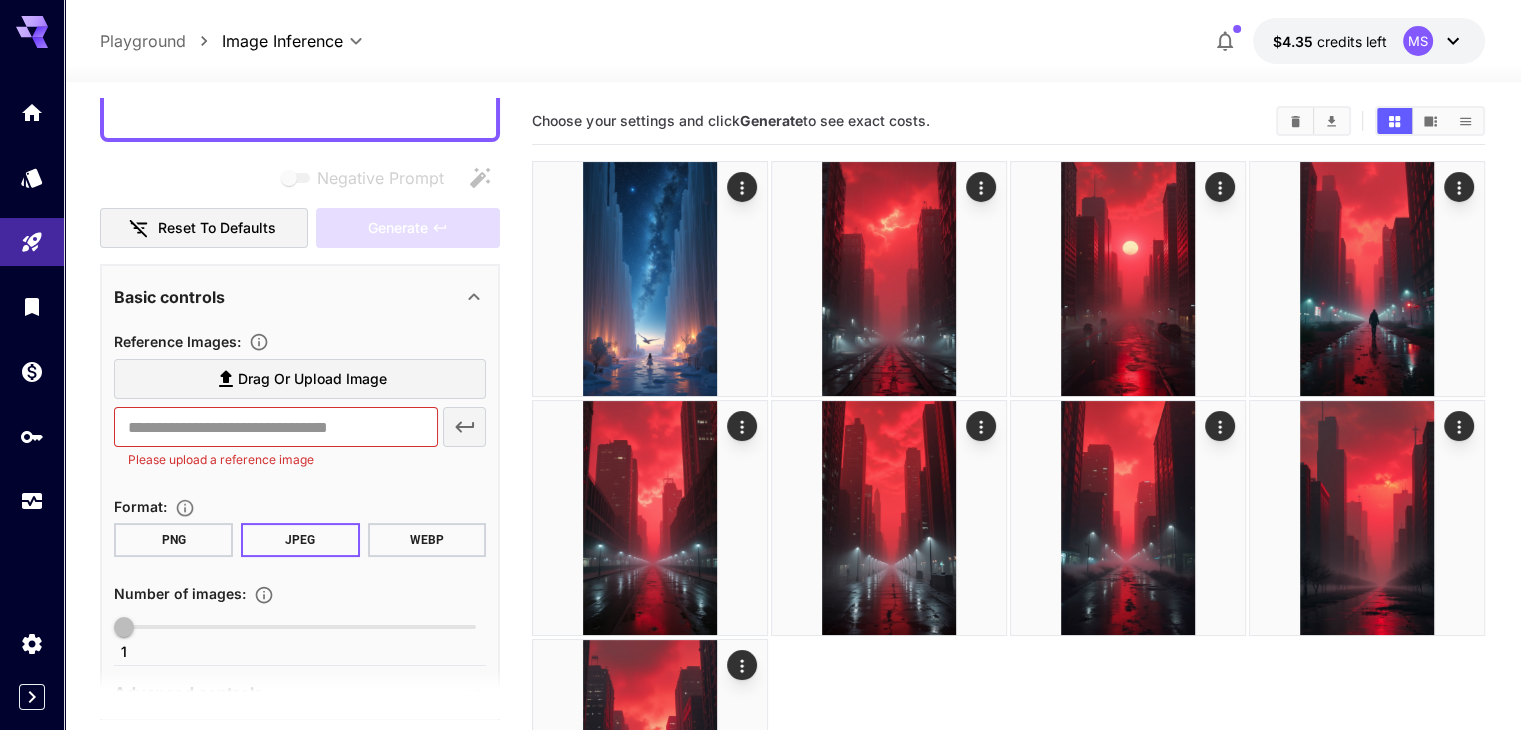 click on "Drag or upload image" at bounding box center (312, 379) 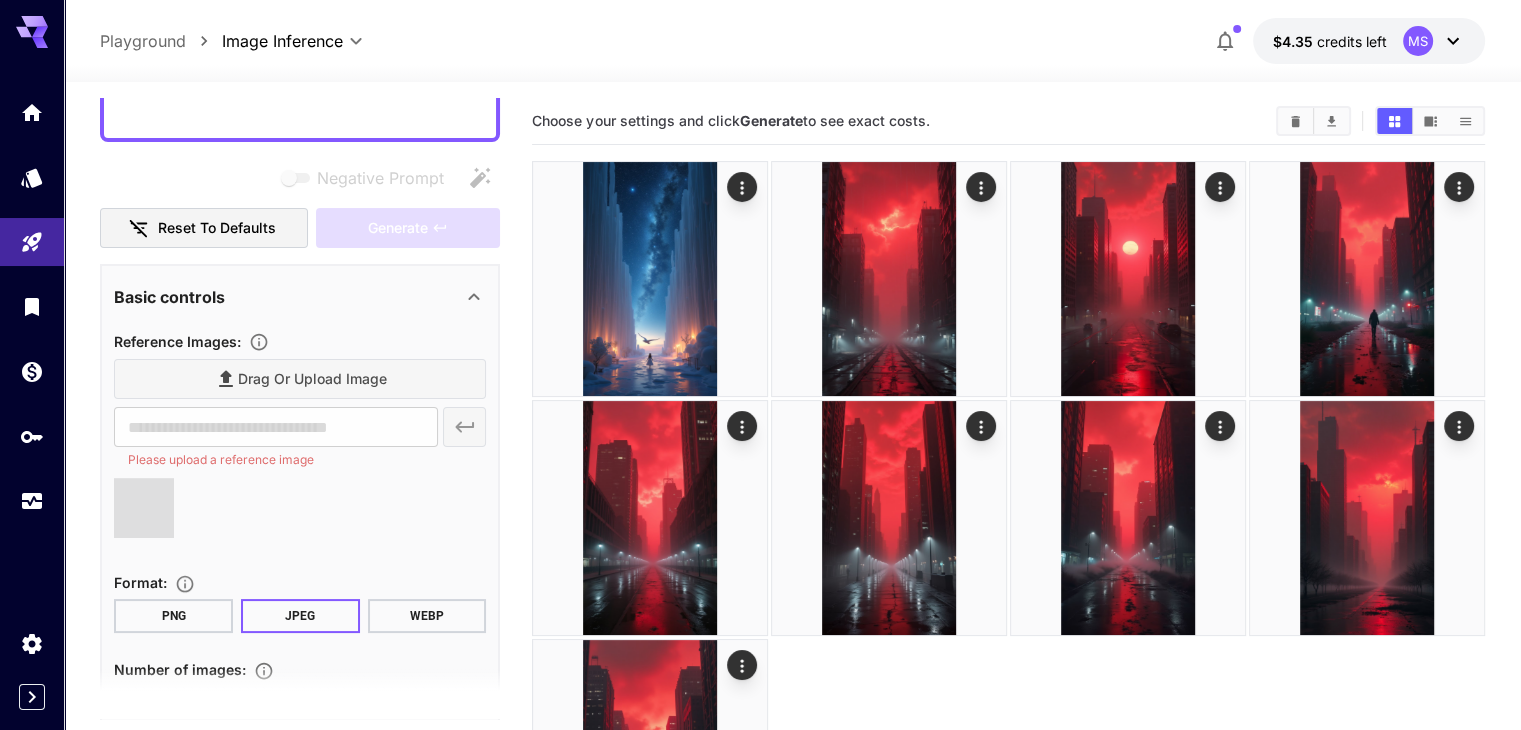 scroll, scrollTop: 0, scrollLeft: 0, axis: both 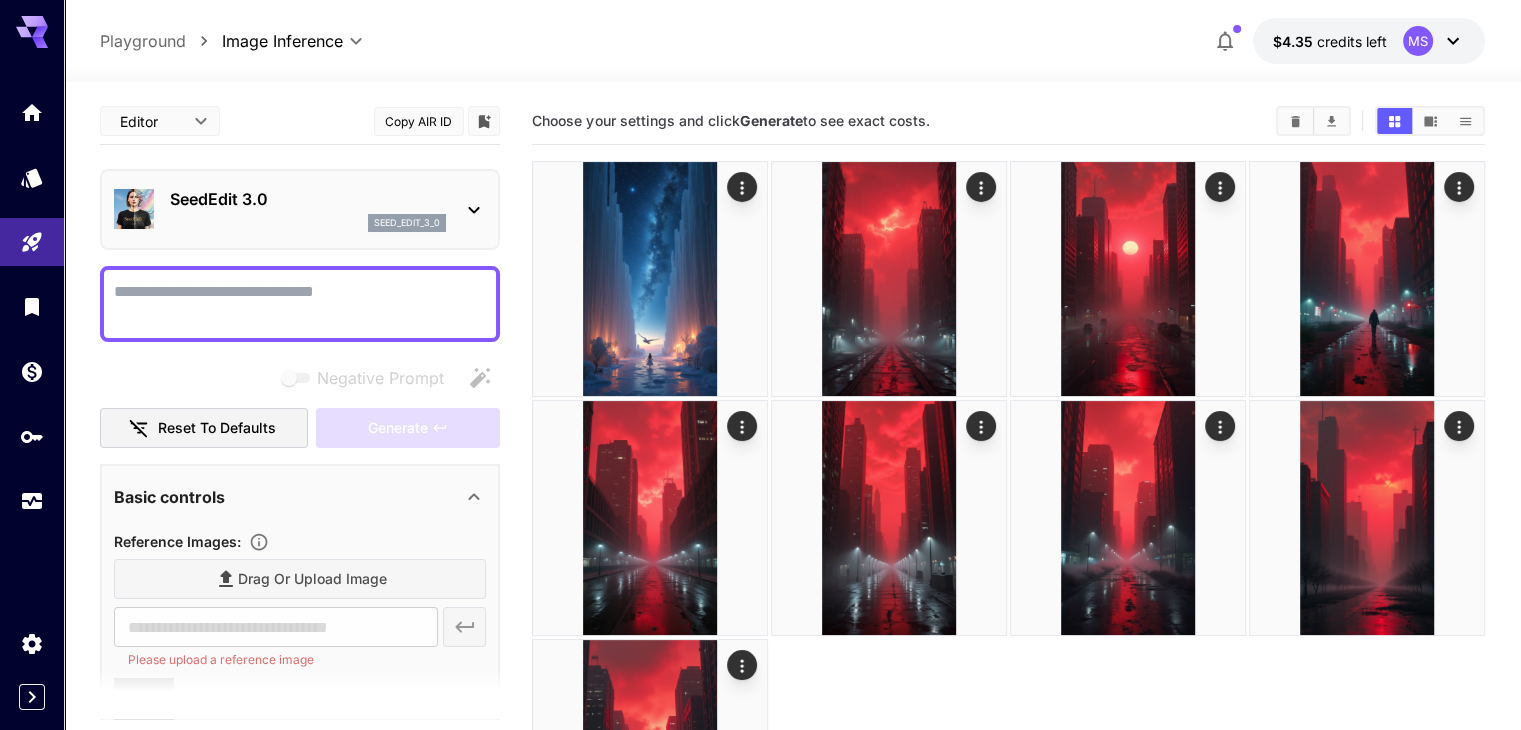 click on "Negative Prompt" at bounding box center (300, 304) 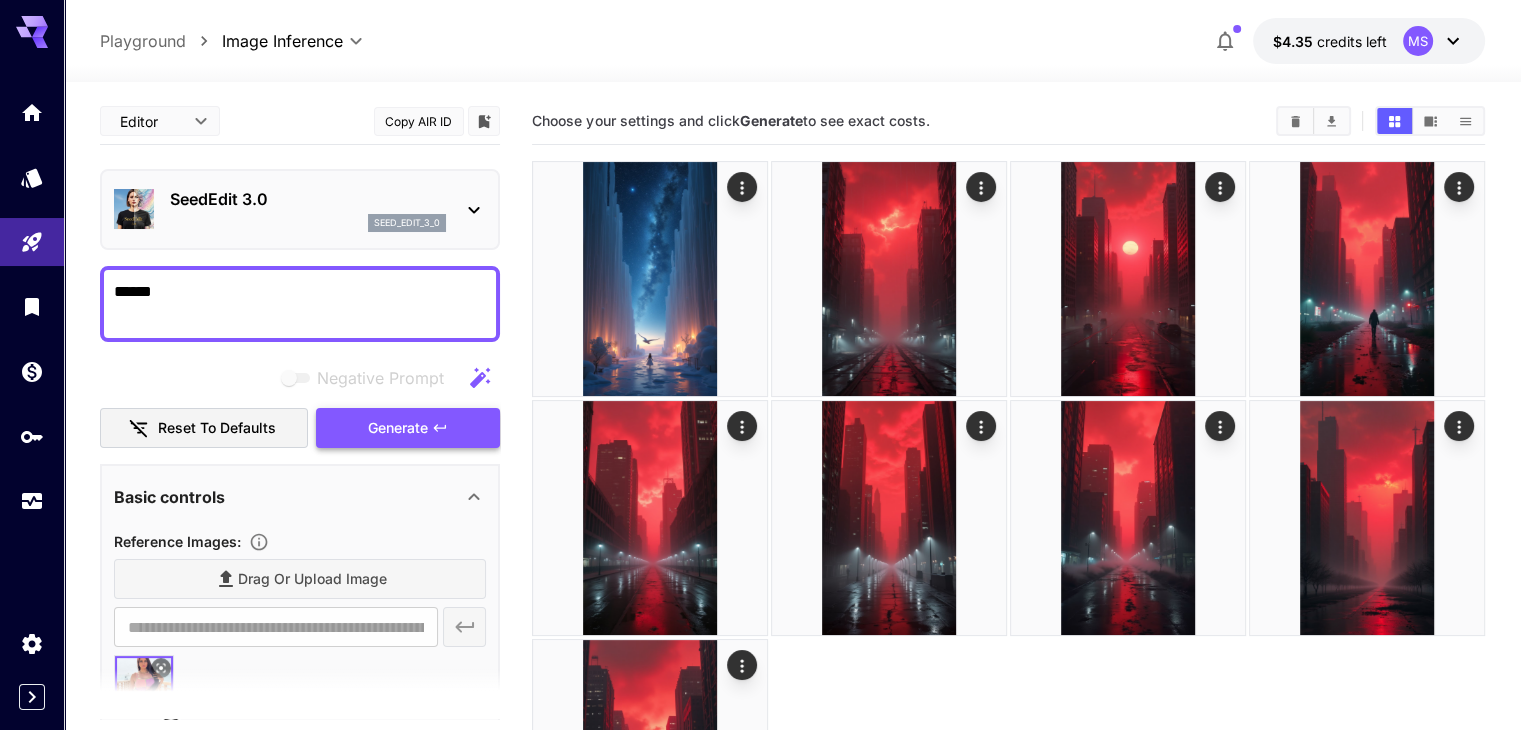 click on "Generate" at bounding box center (398, 428) 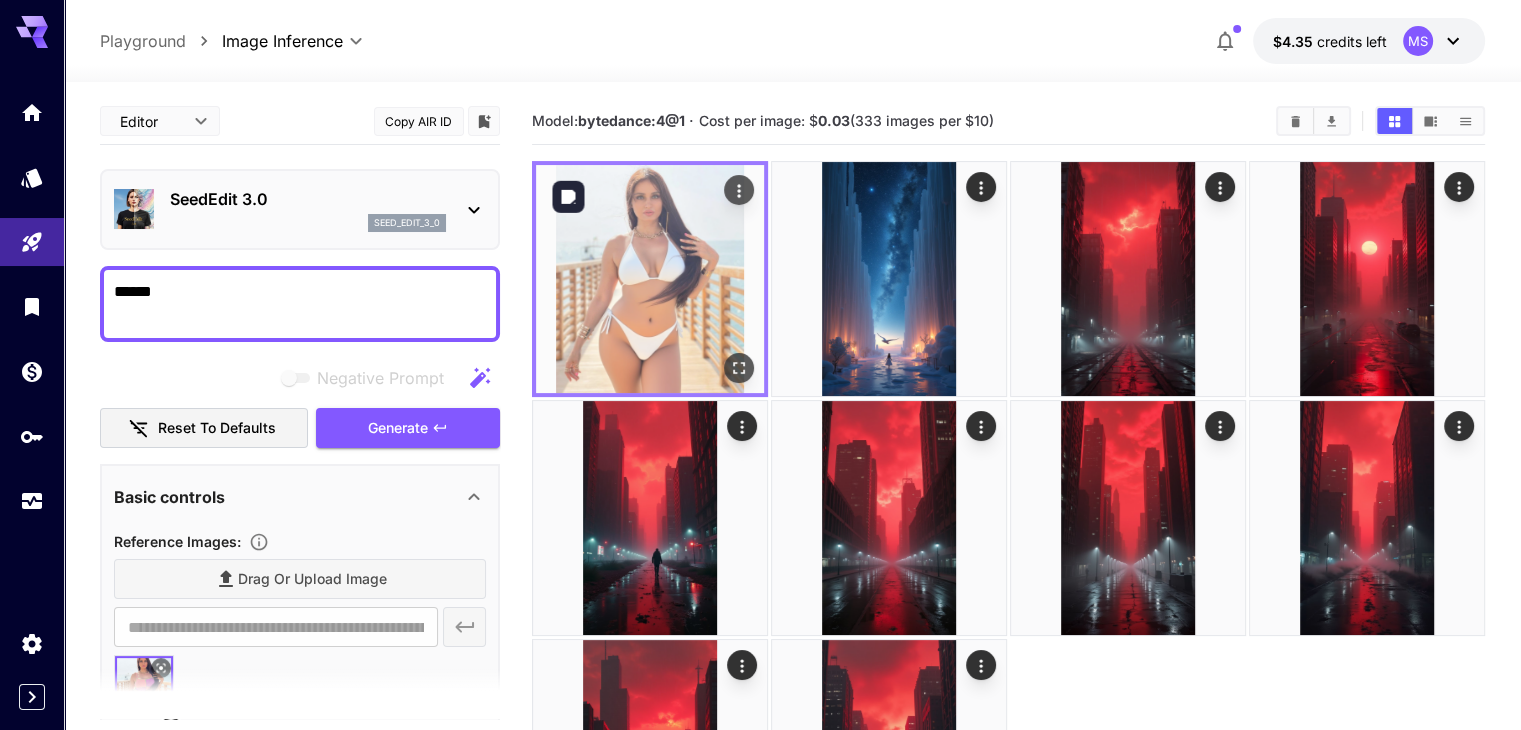 click 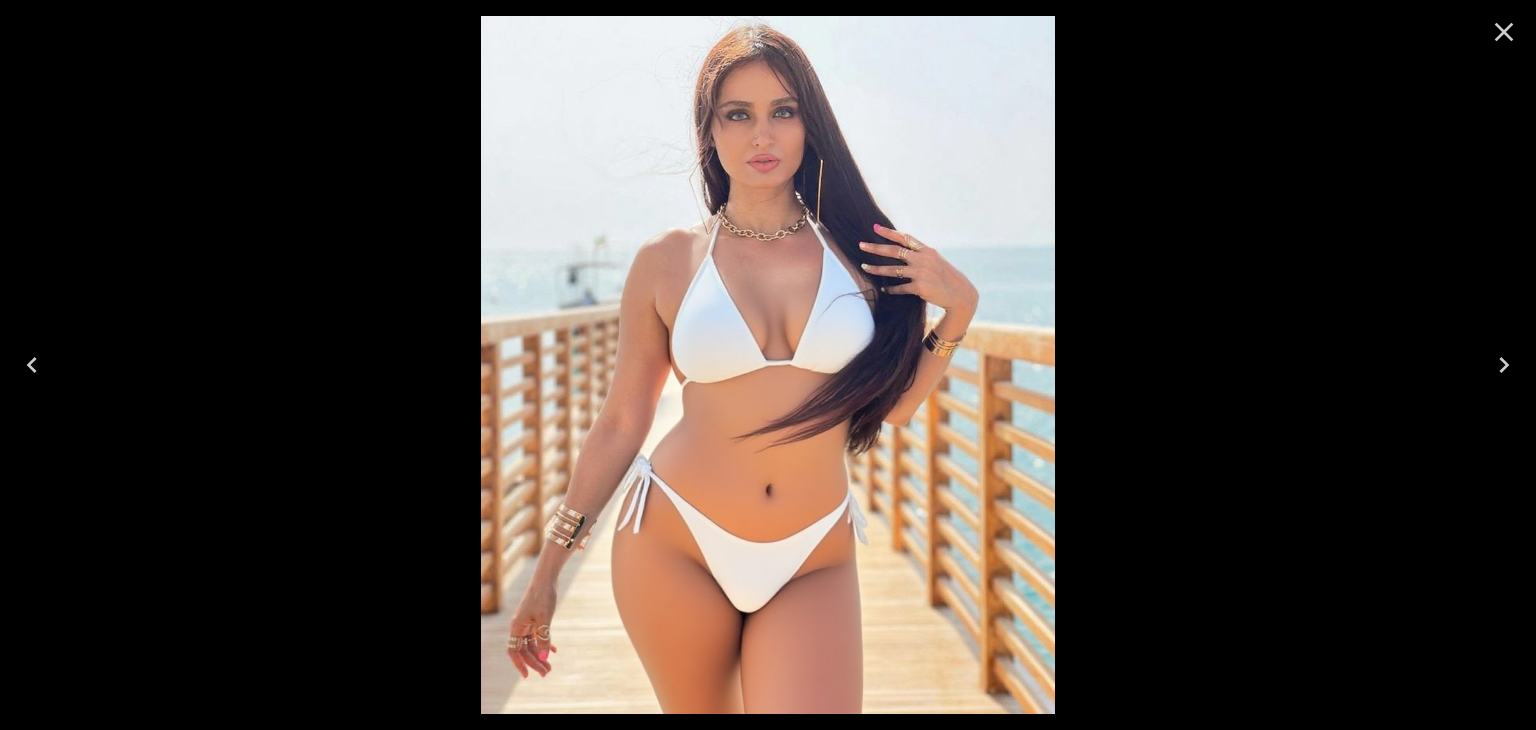 click 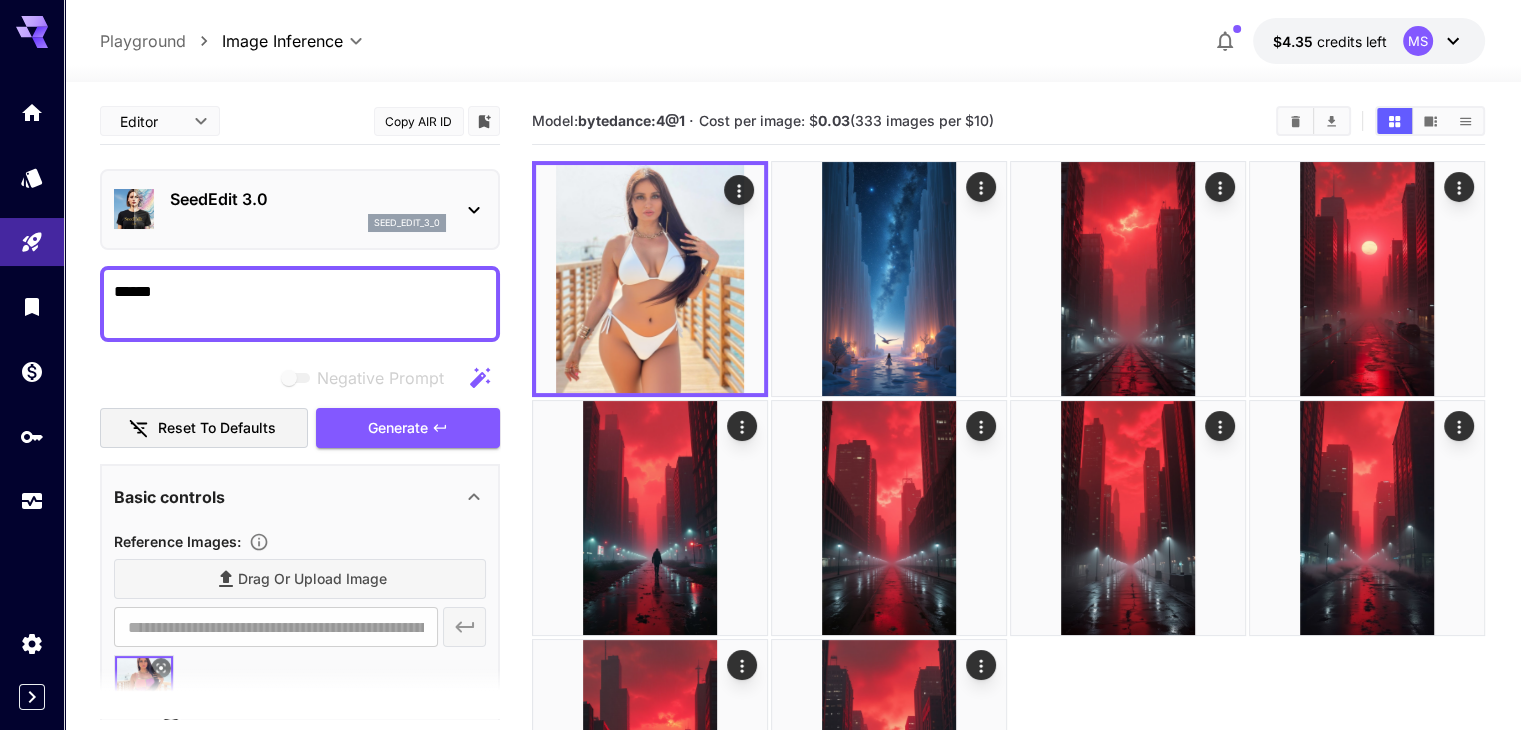 click on "******" at bounding box center [300, 304] 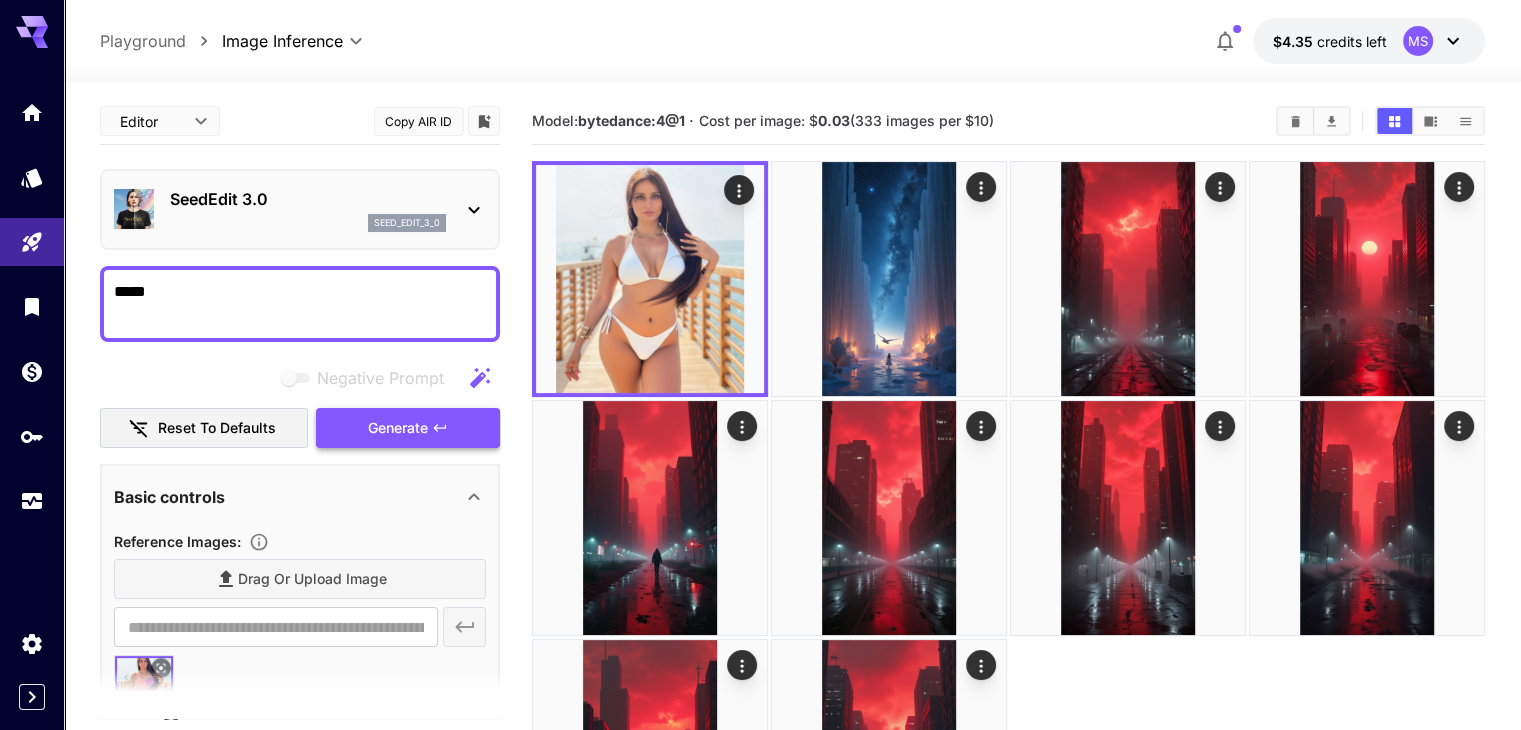 click on "Generate" at bounding box center [408, 428] 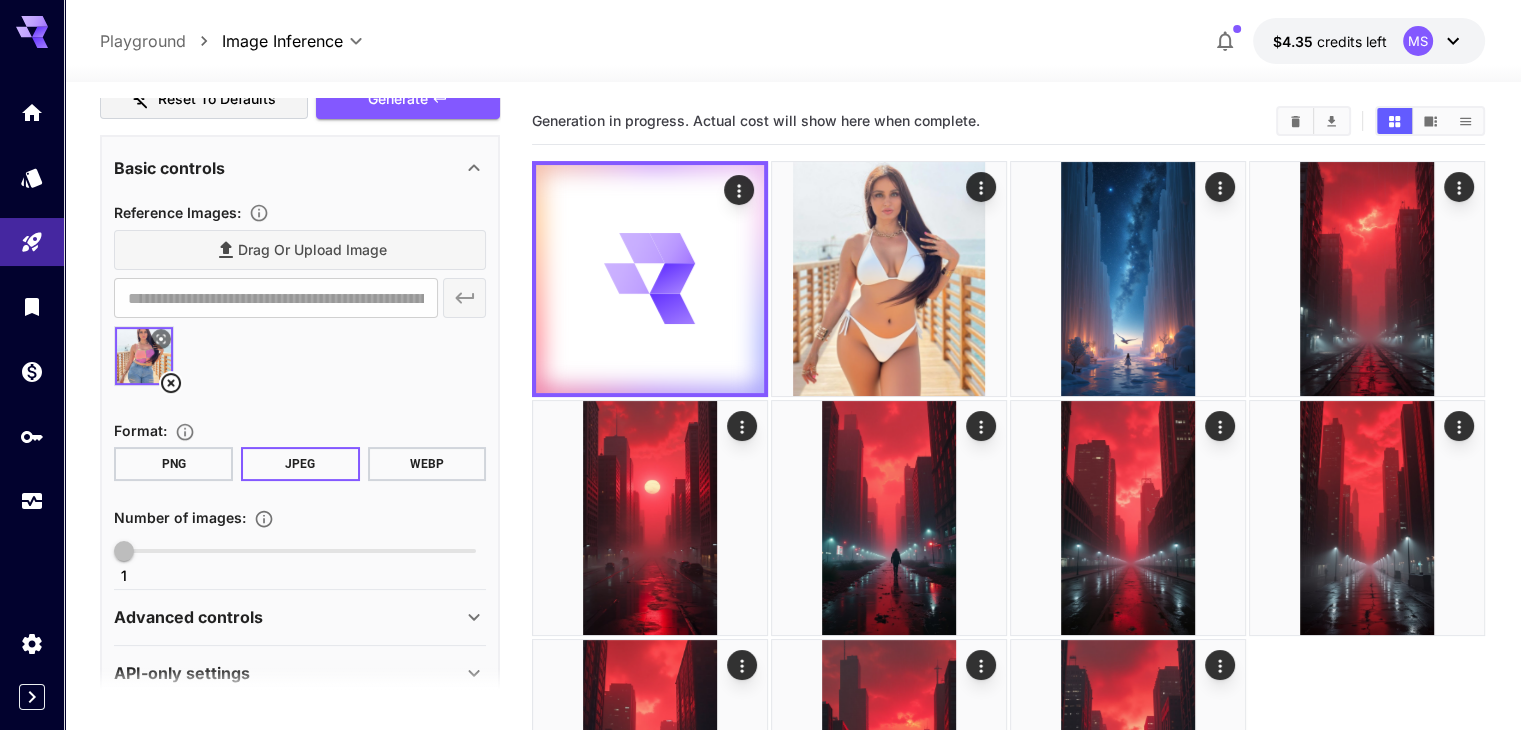 scroll, scrollTop: 358, scrollLeft: 0, axis: vertical 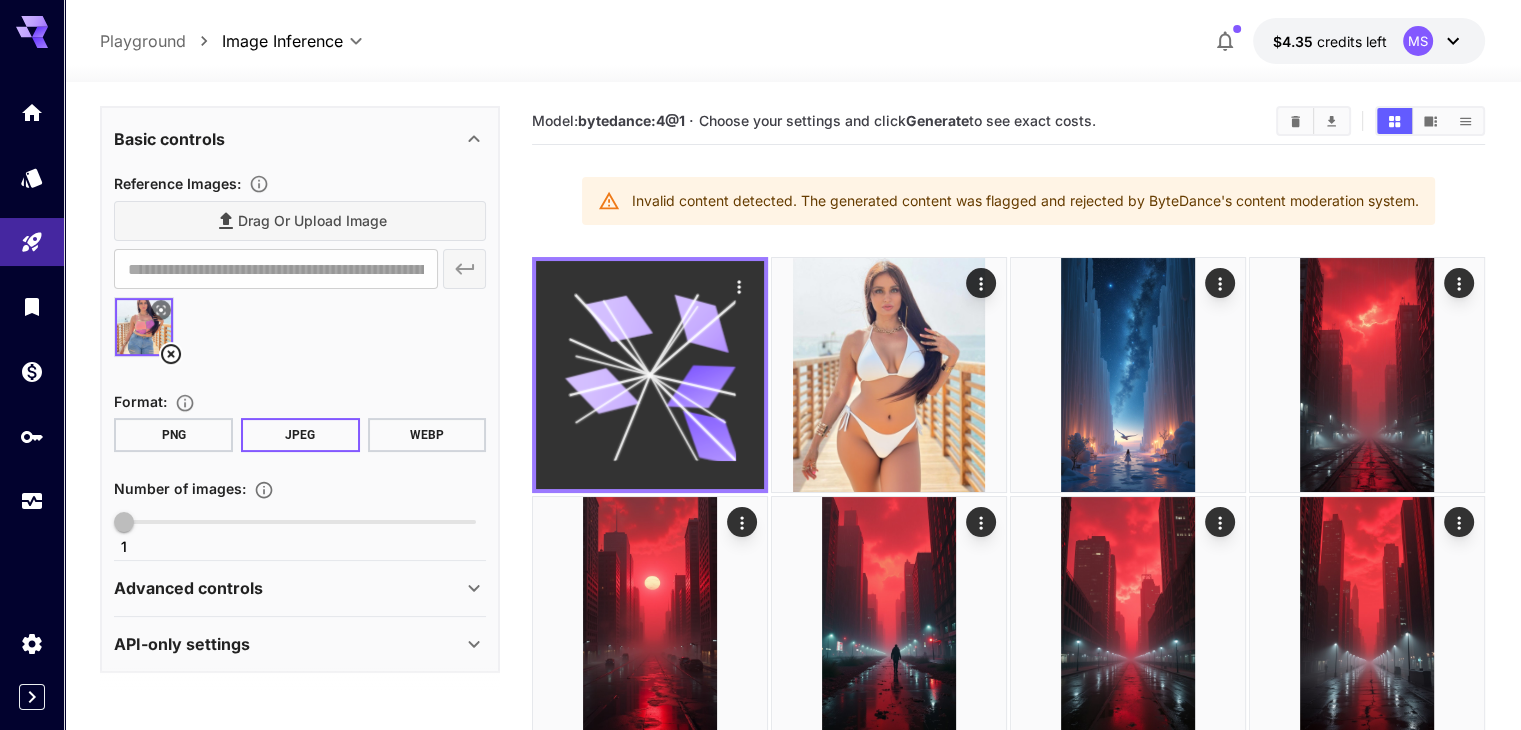 click 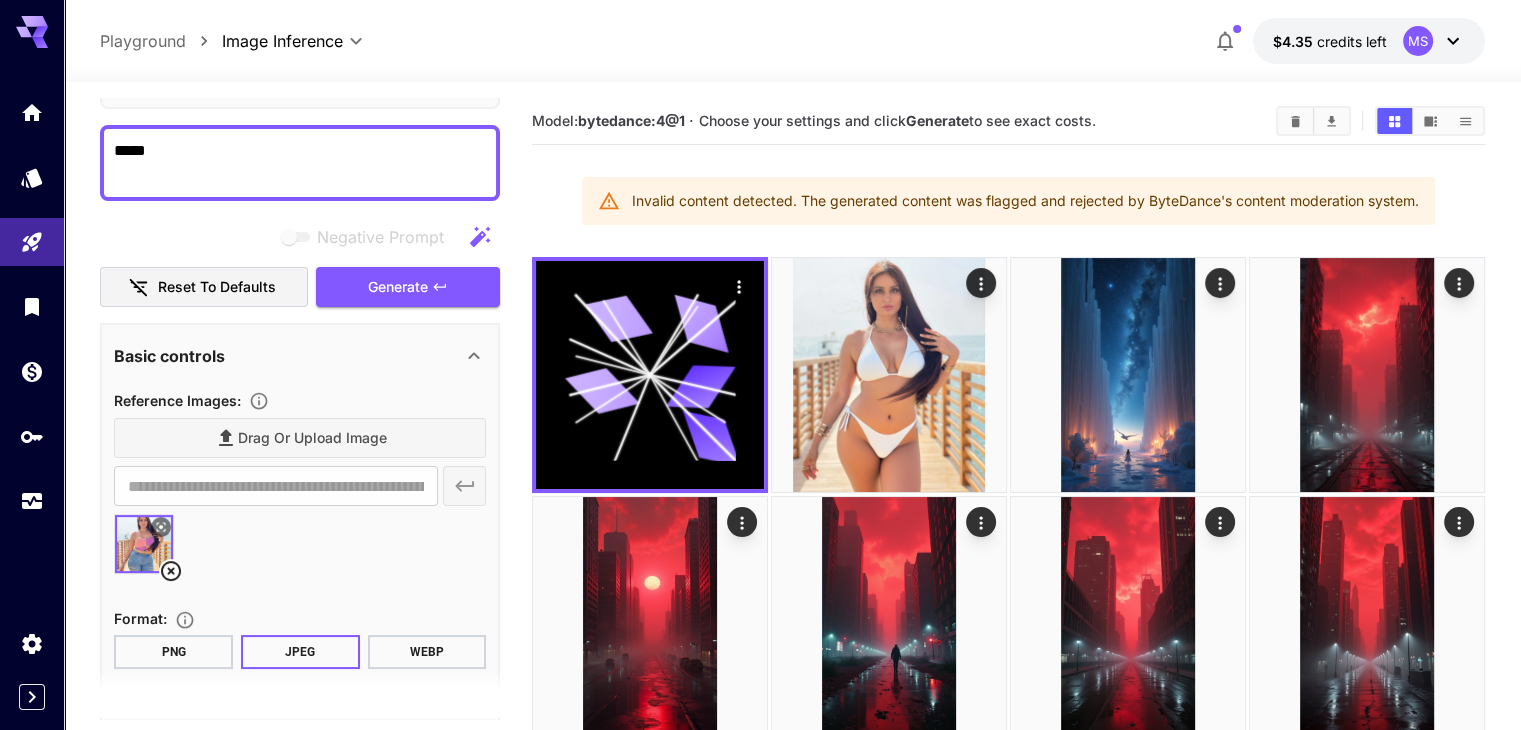 scroll, scrollTop: 0, scrollLeft: 0, axis: both 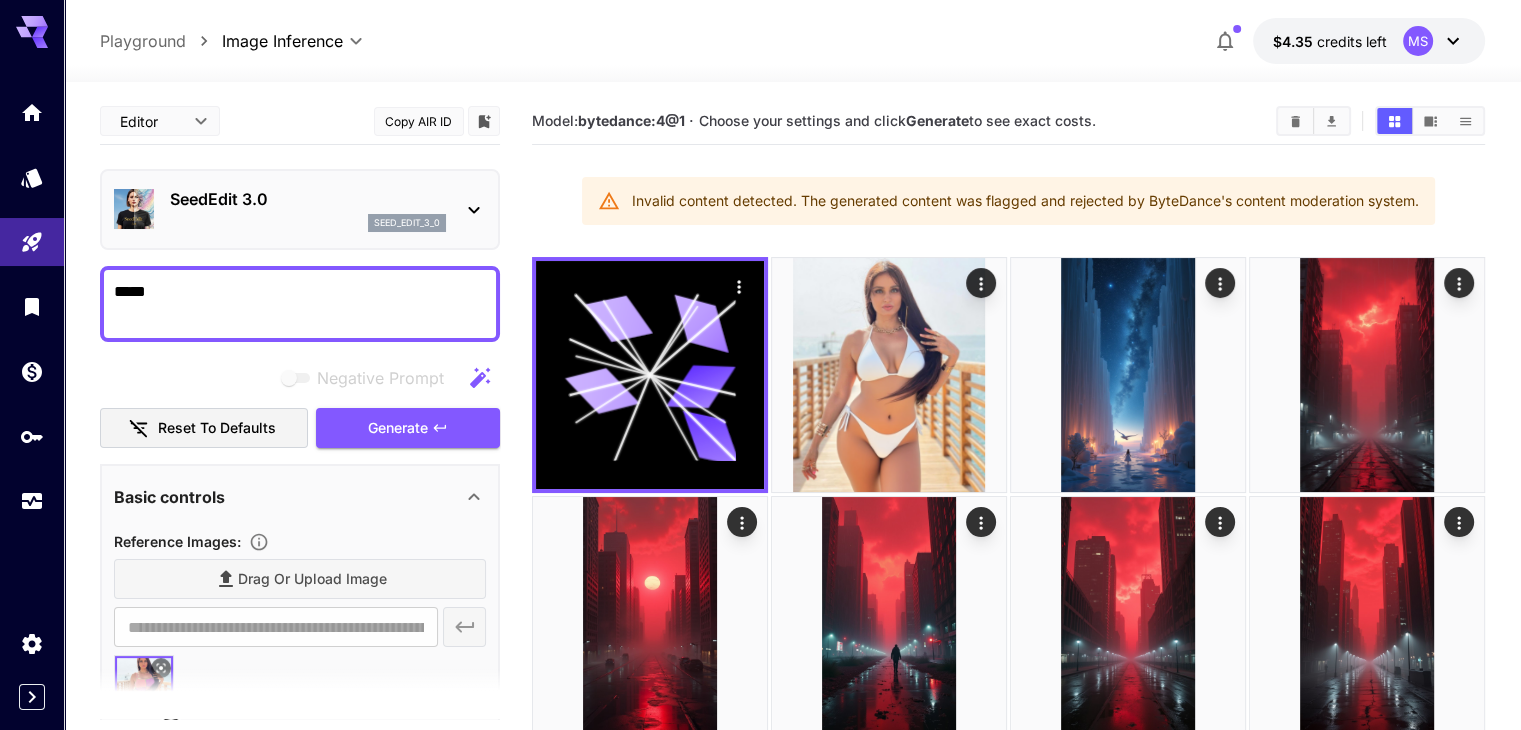 click on "*****" at bounding box center [300, 304] 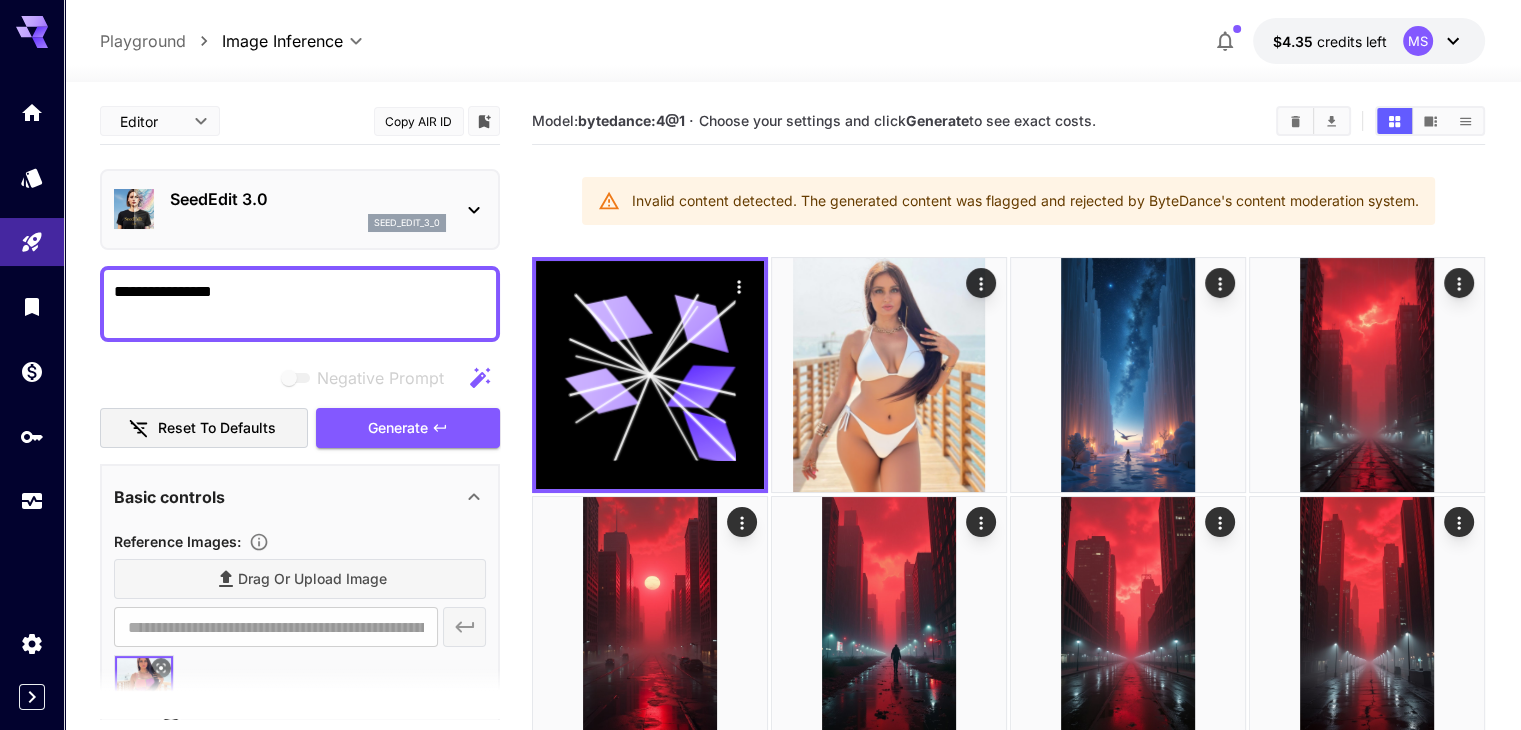 click on "**********" at bounding box center (300, 564) 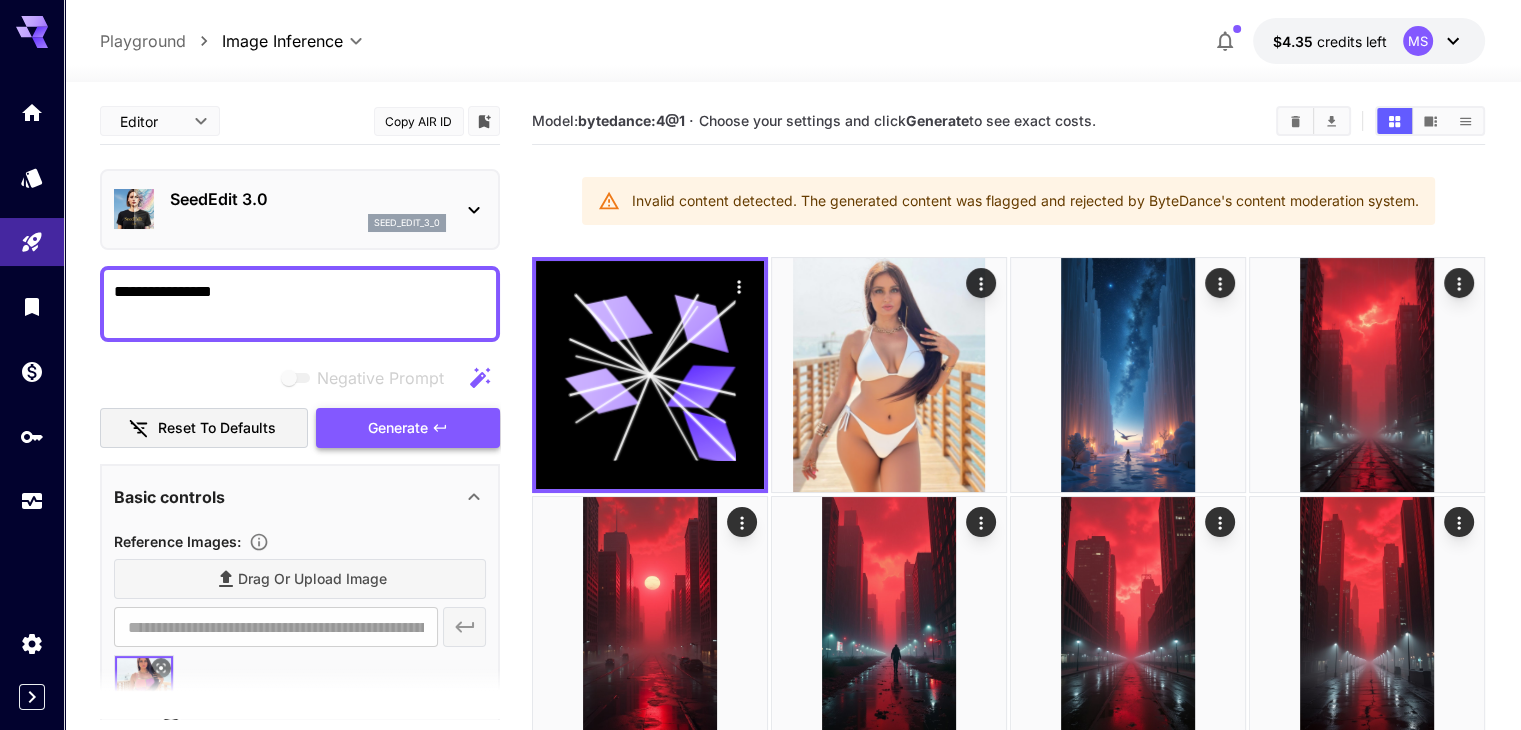 click on "Generate" at bounding box center [398, 428] 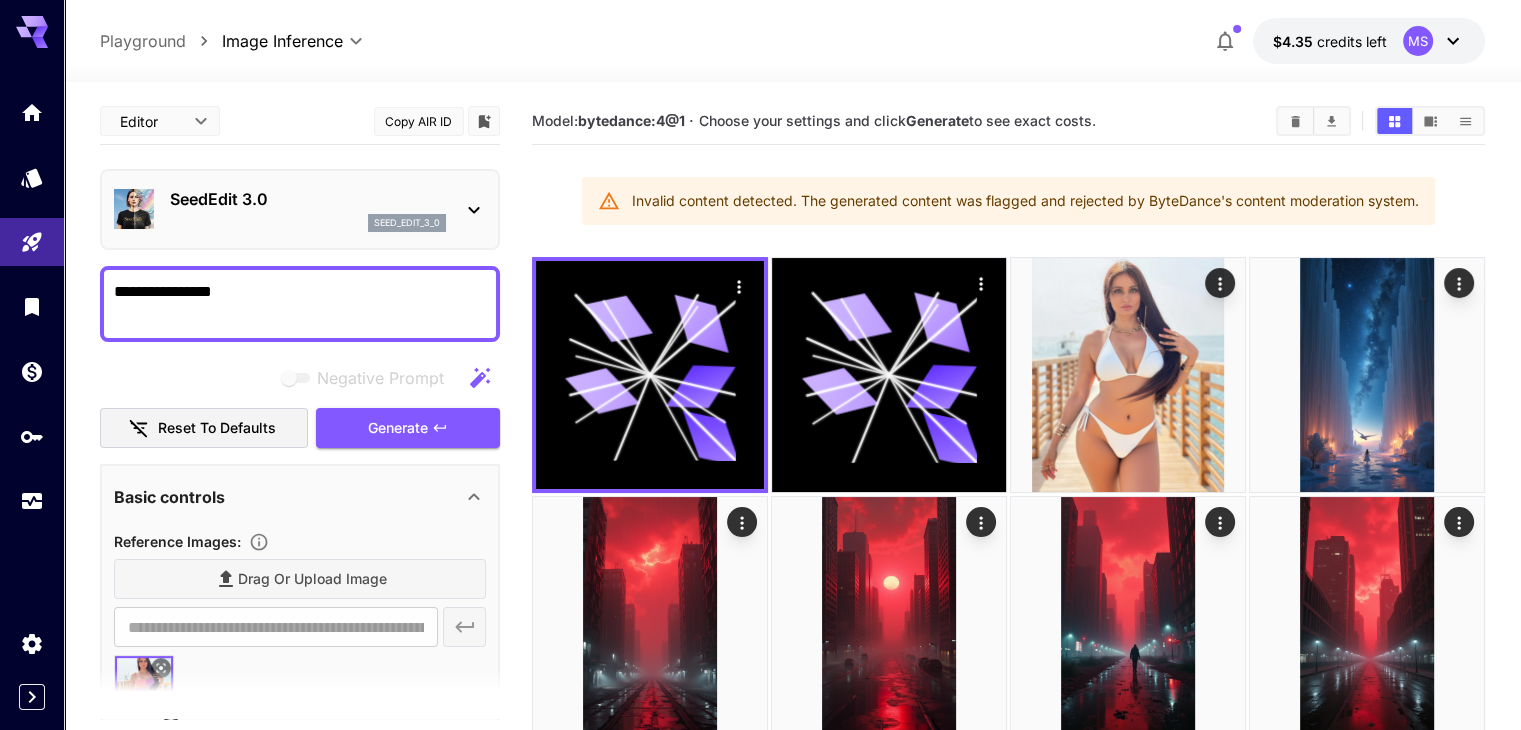 click on "**********" at bounding box center [300, 304] 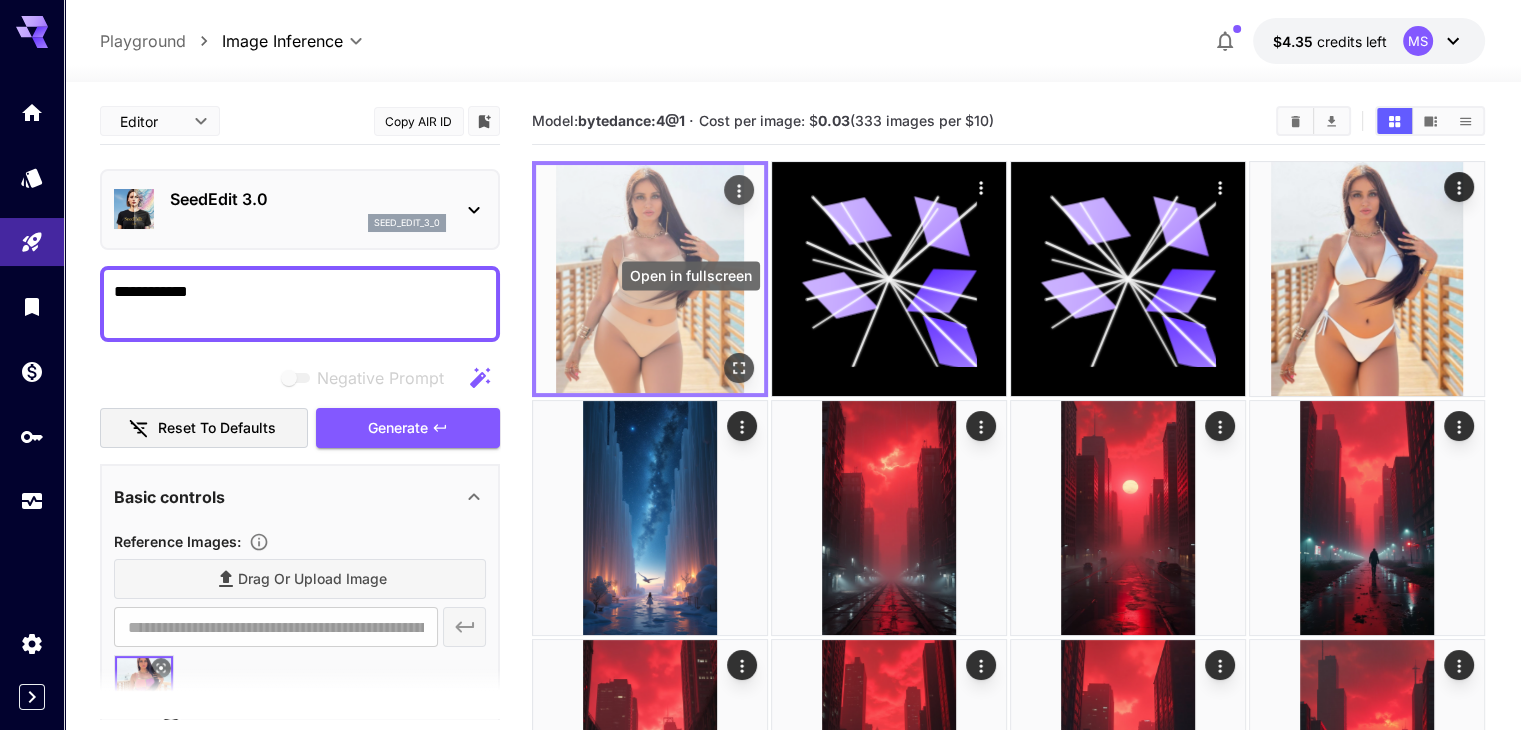 click 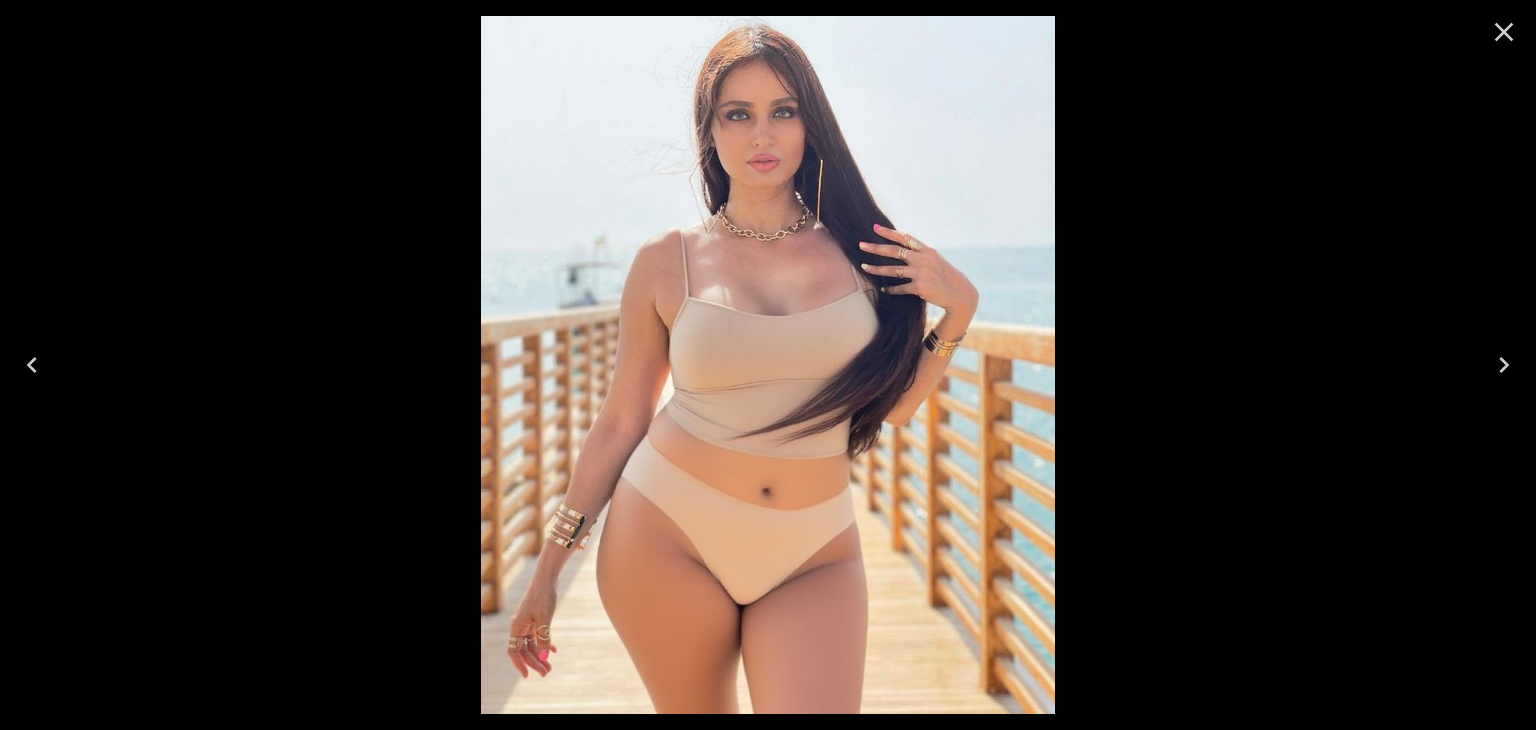 click 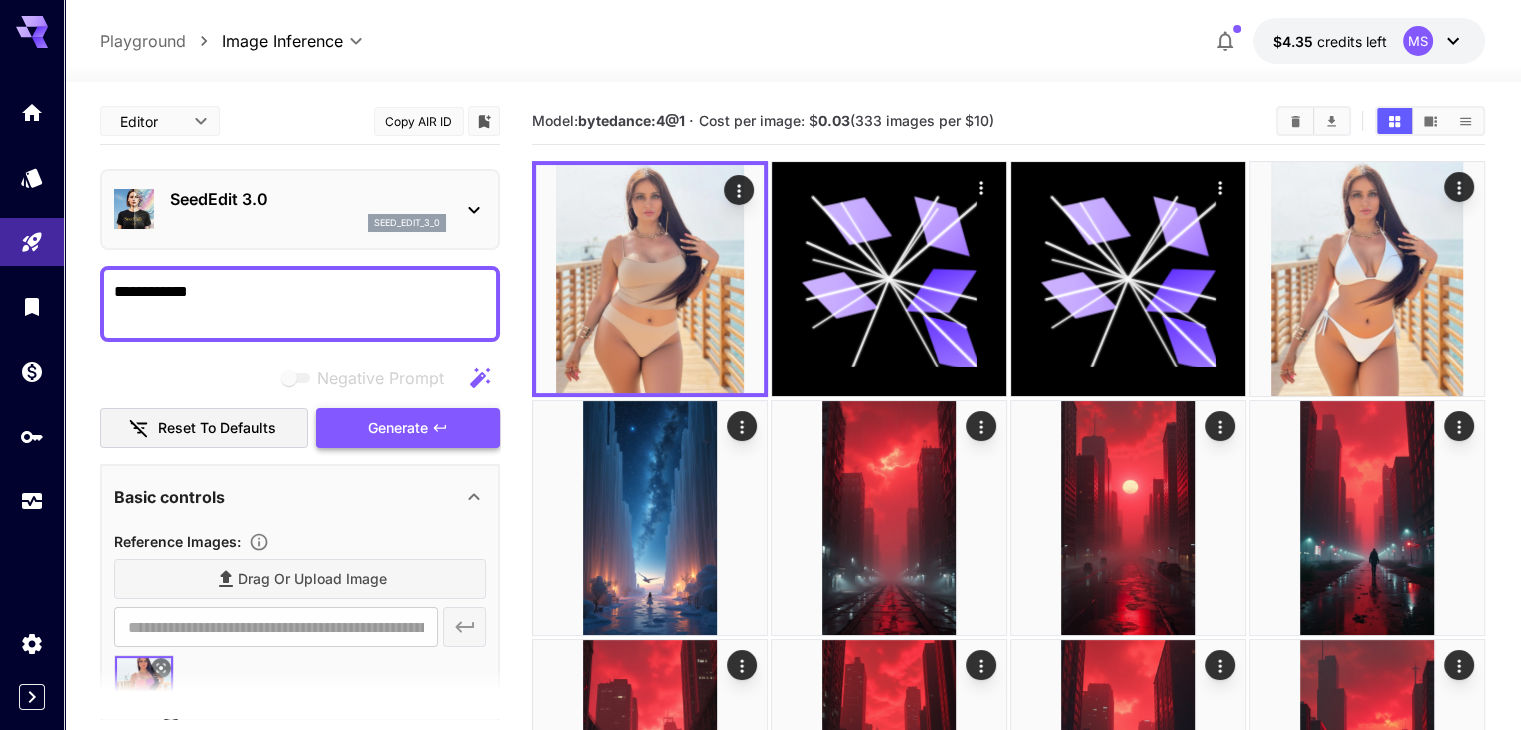 click on "Generate" at bounding box center [398, 428] 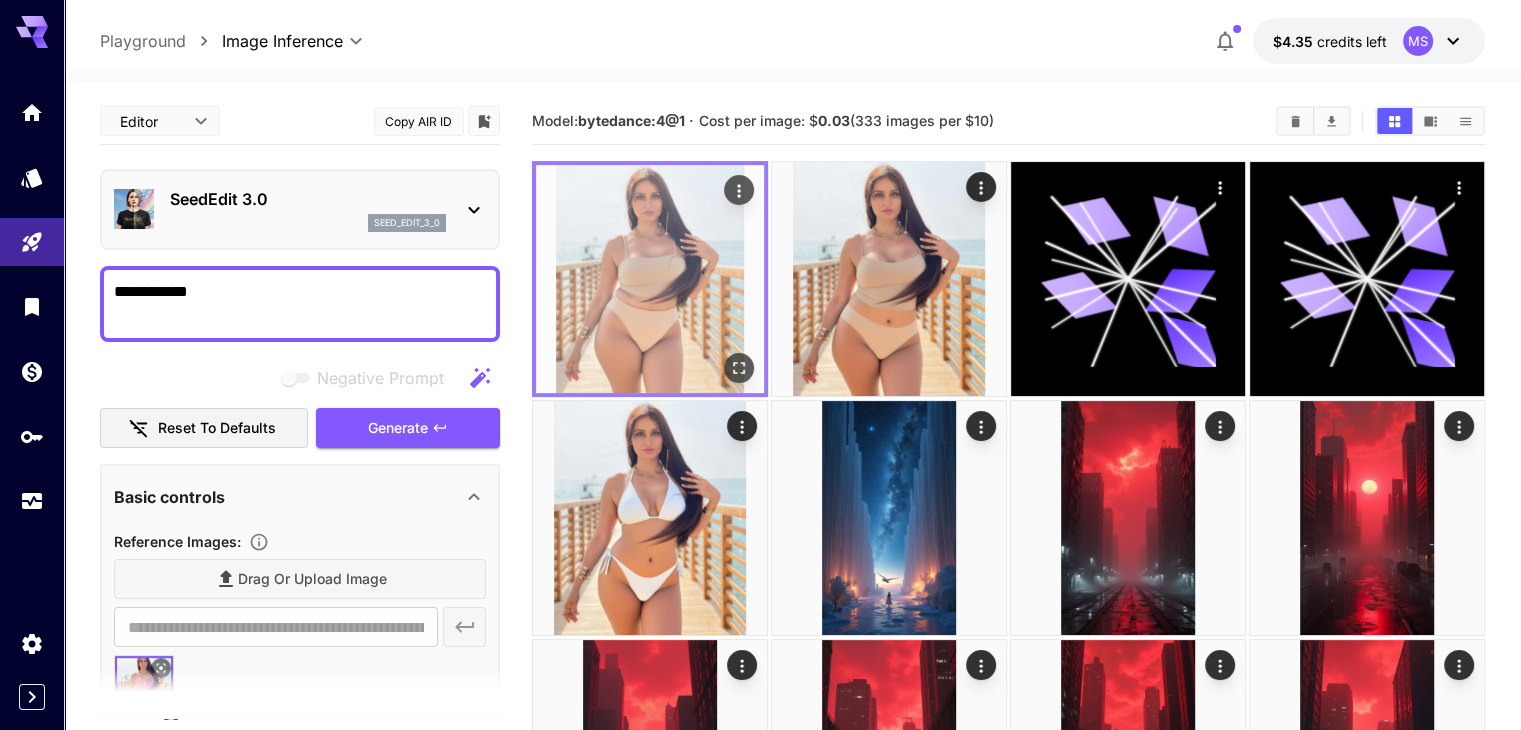 click at bounding box center [739, 368] 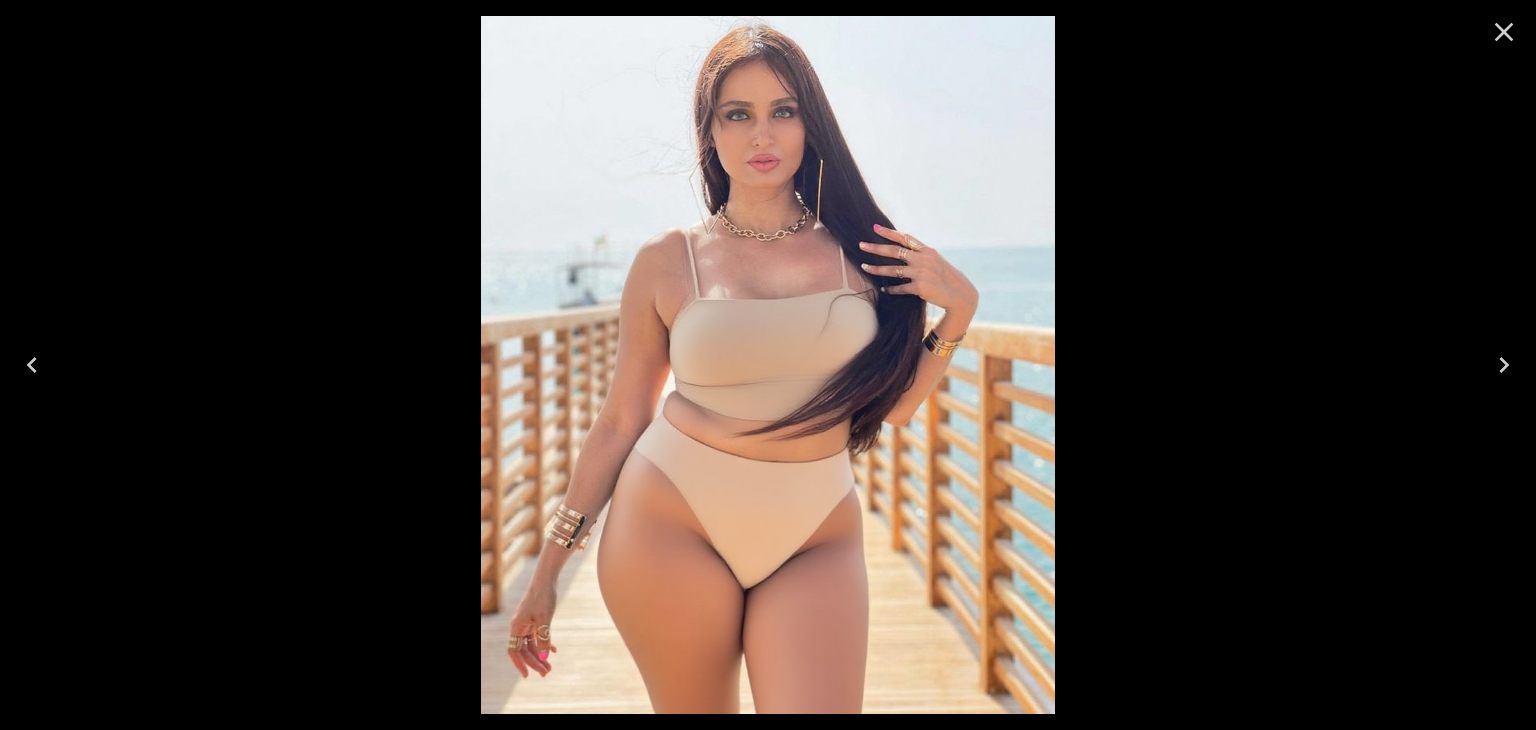 click 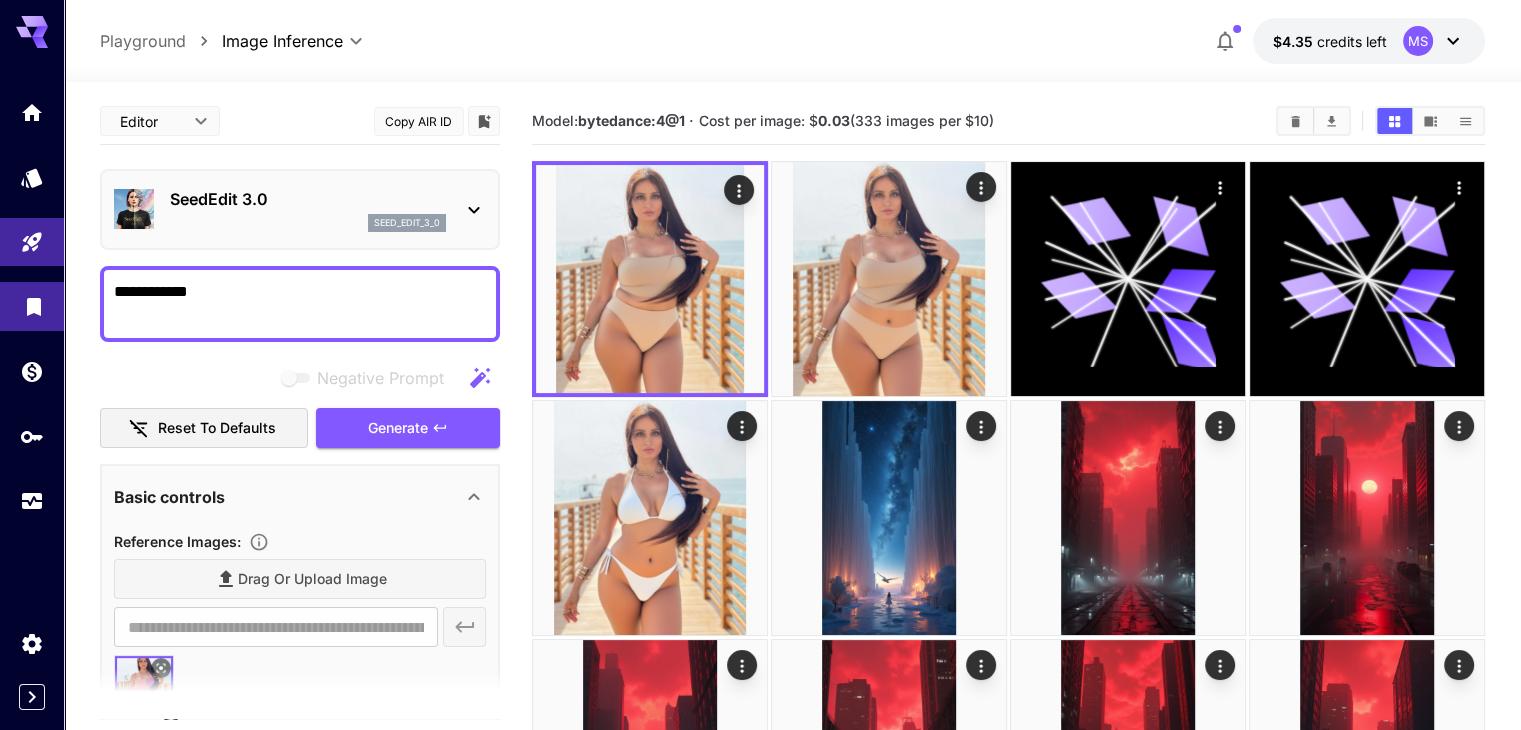 drag, startPoint x: 289, startPoint y: 287, endPoint x: 0, endPoint y: 283, distance: 289.02768 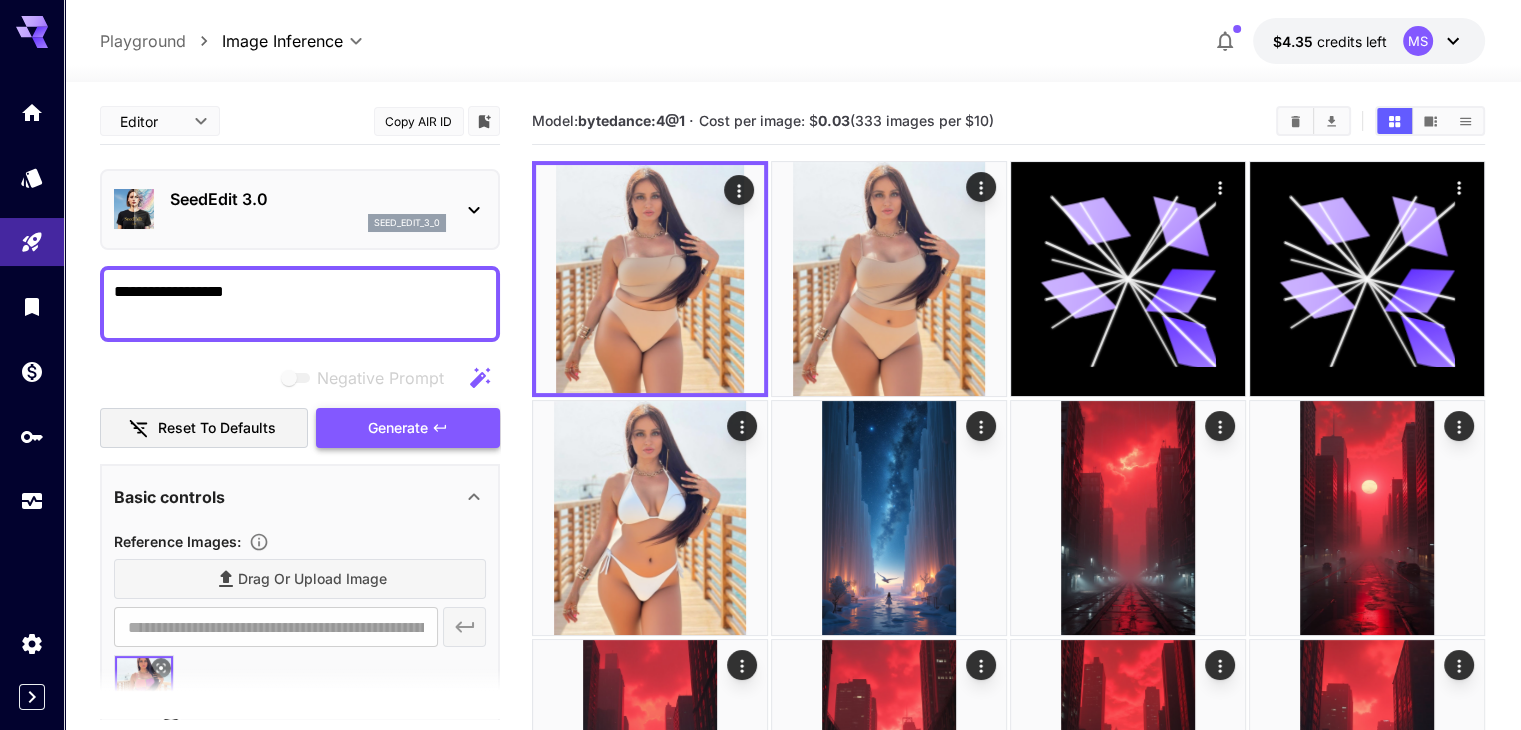 type on "**********" 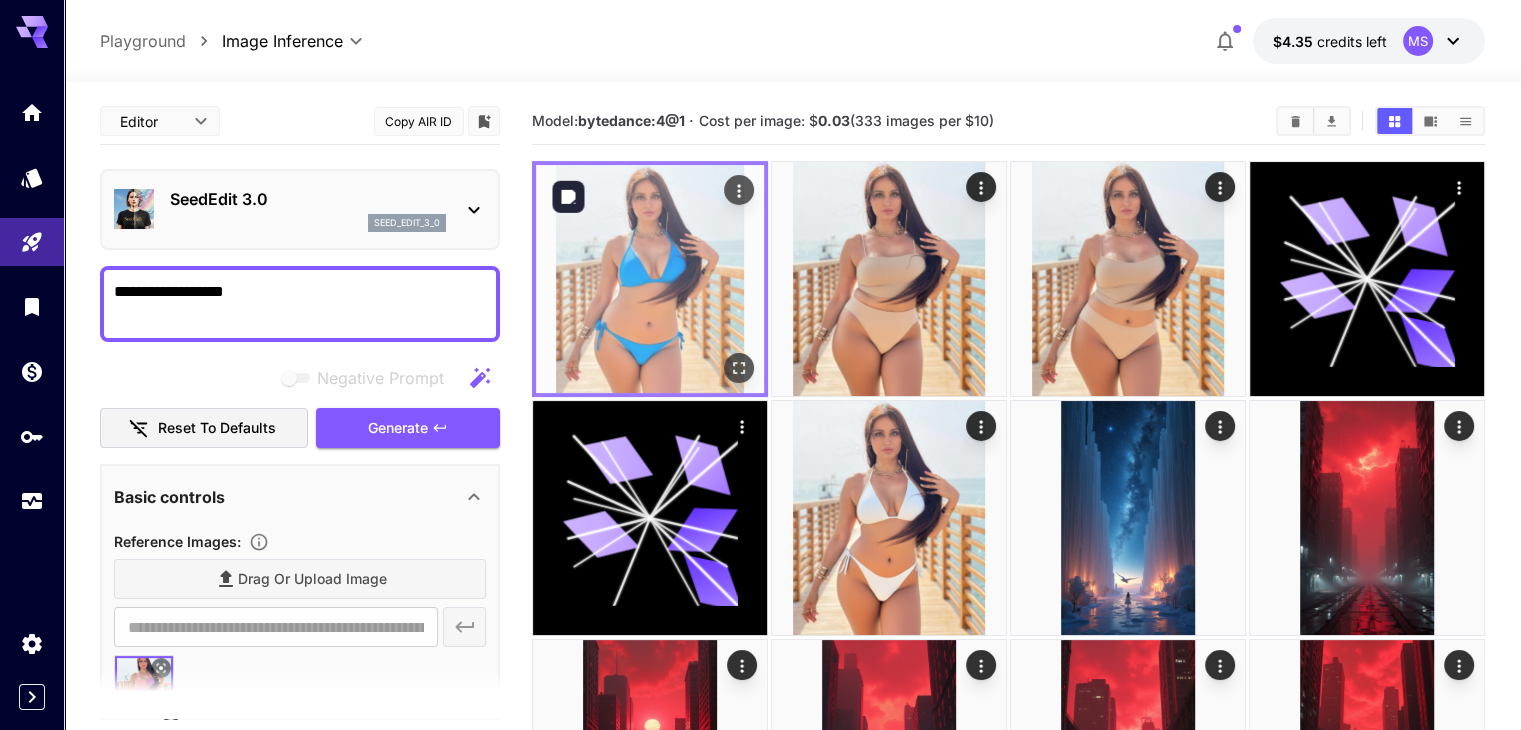 click at bounding box center [650, 279] 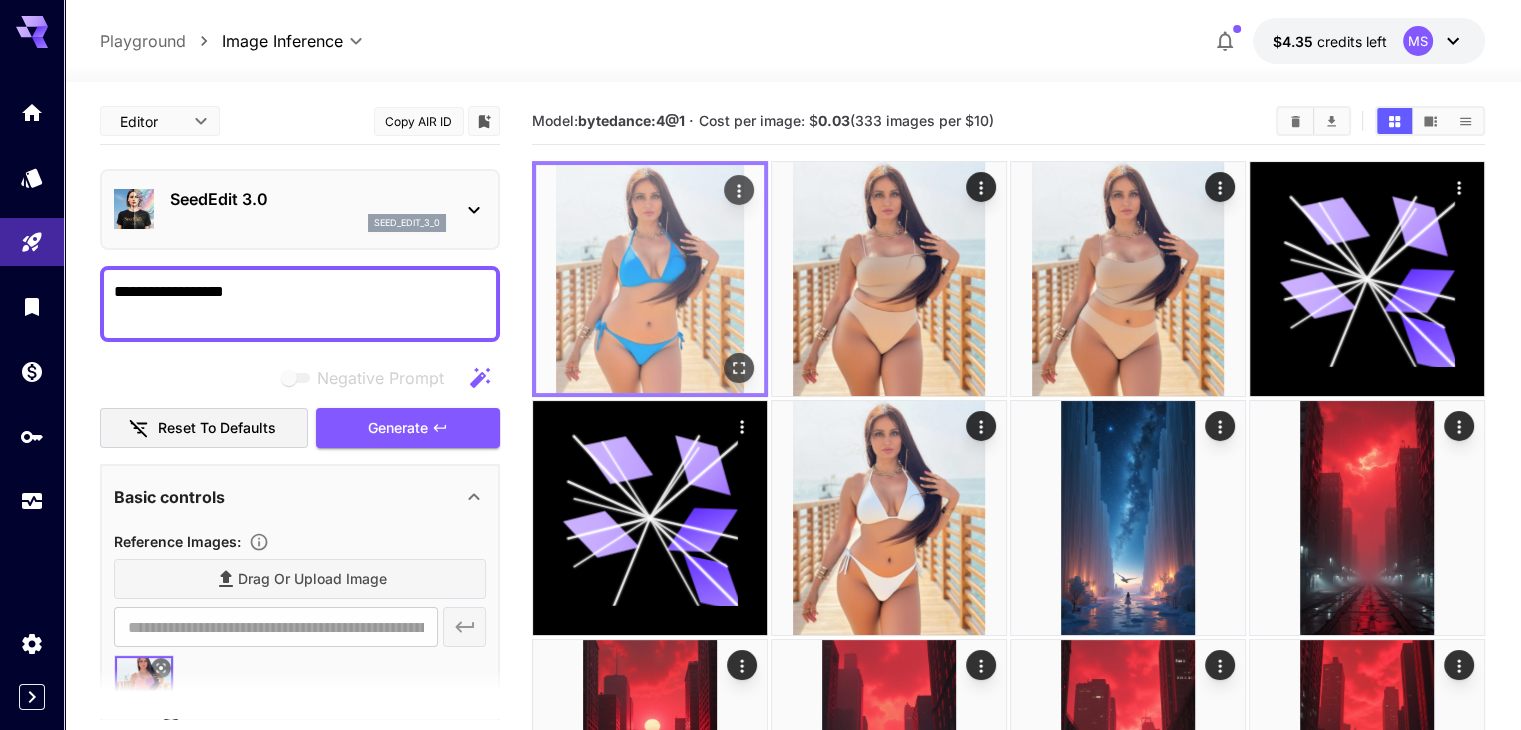 click 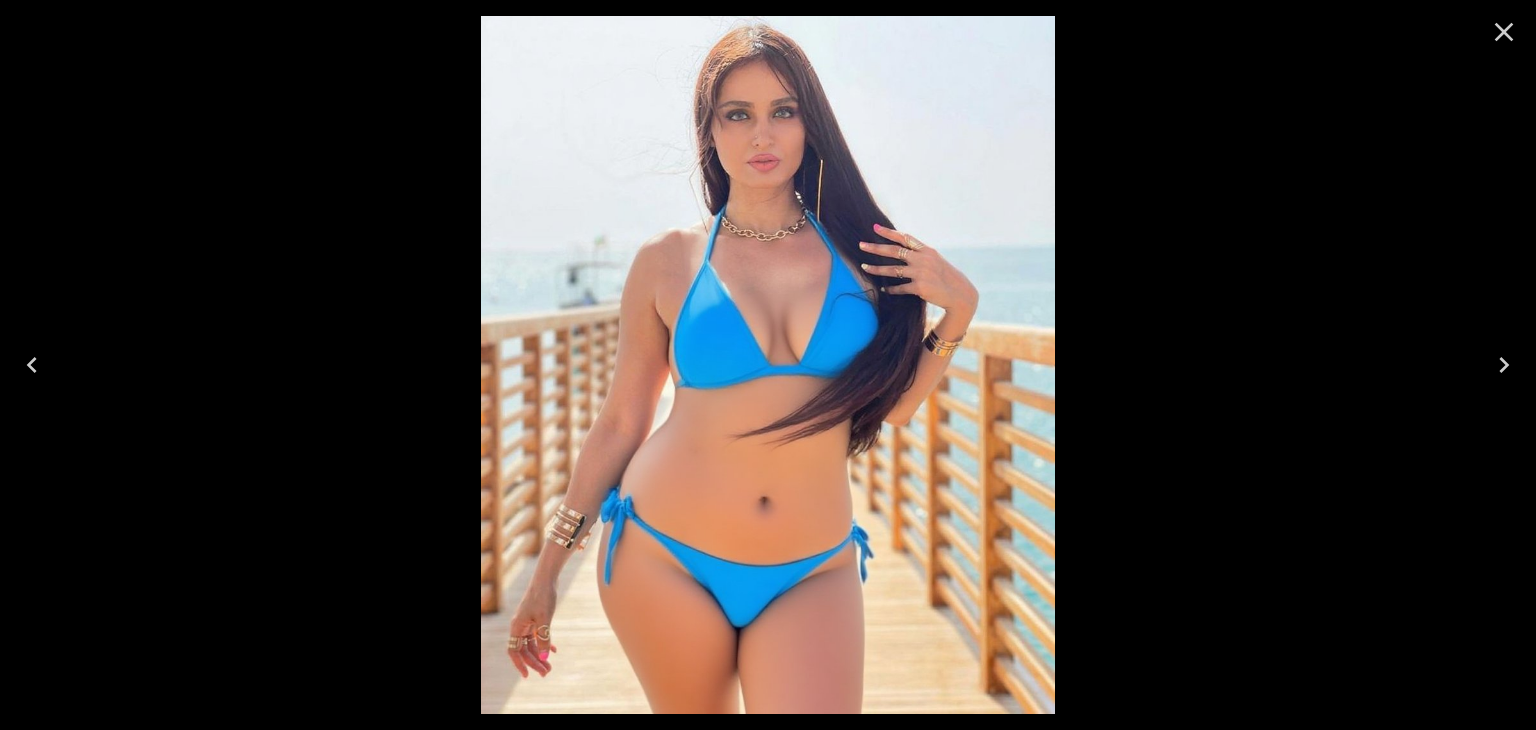 click at bounding box center [1504, 32] 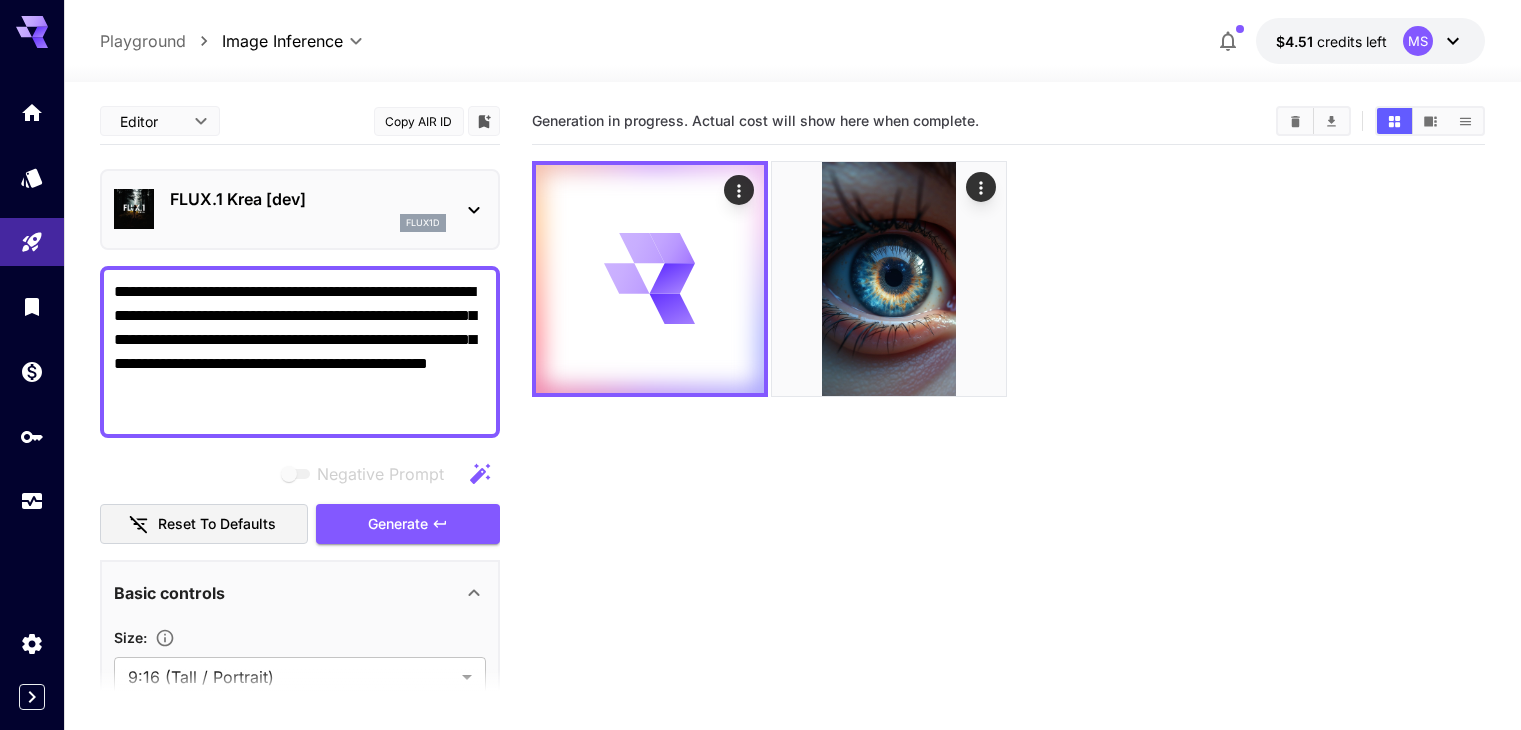 scroll, scrollTop: 0, scrollLeft: 0, axis: both 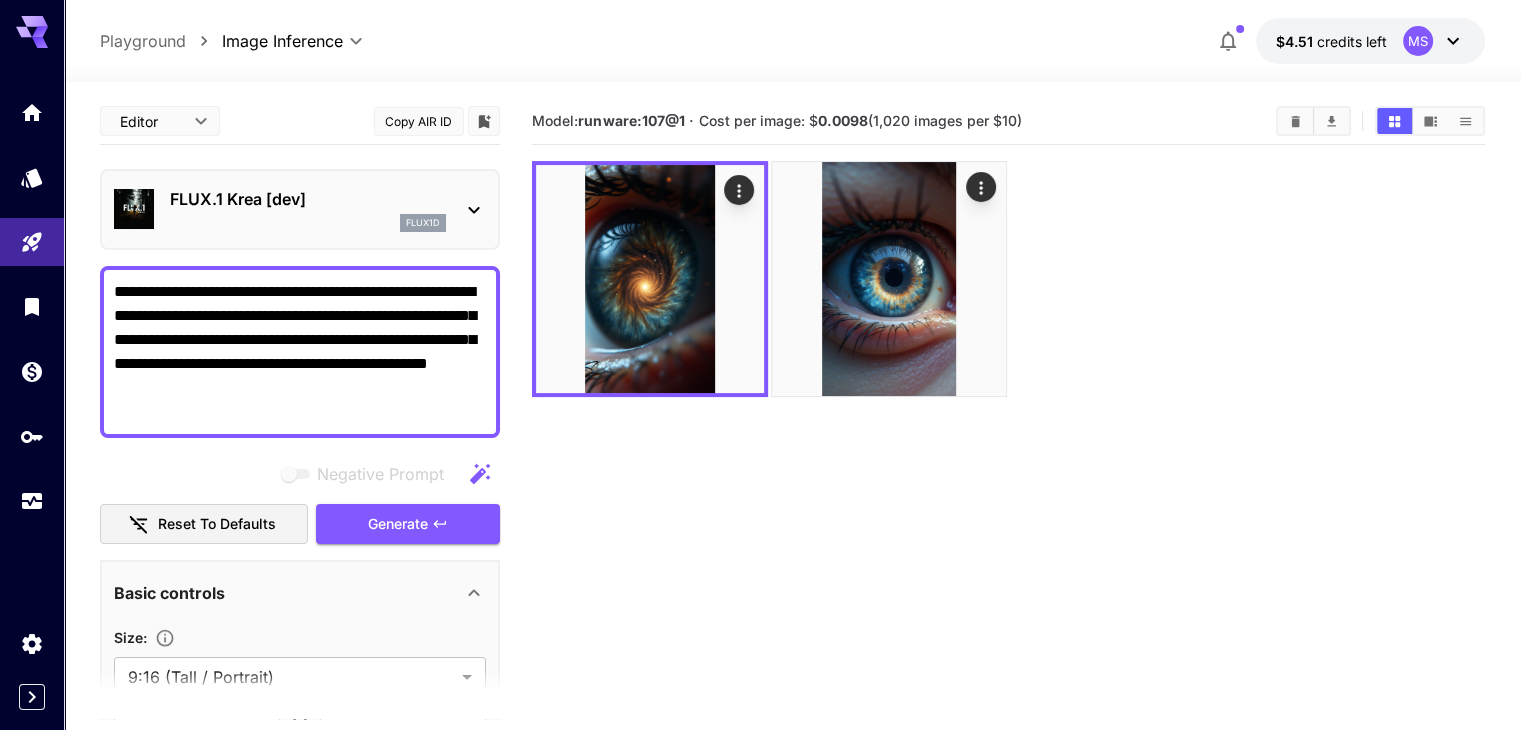 click on "Generate" at bounding box center [398, 524] 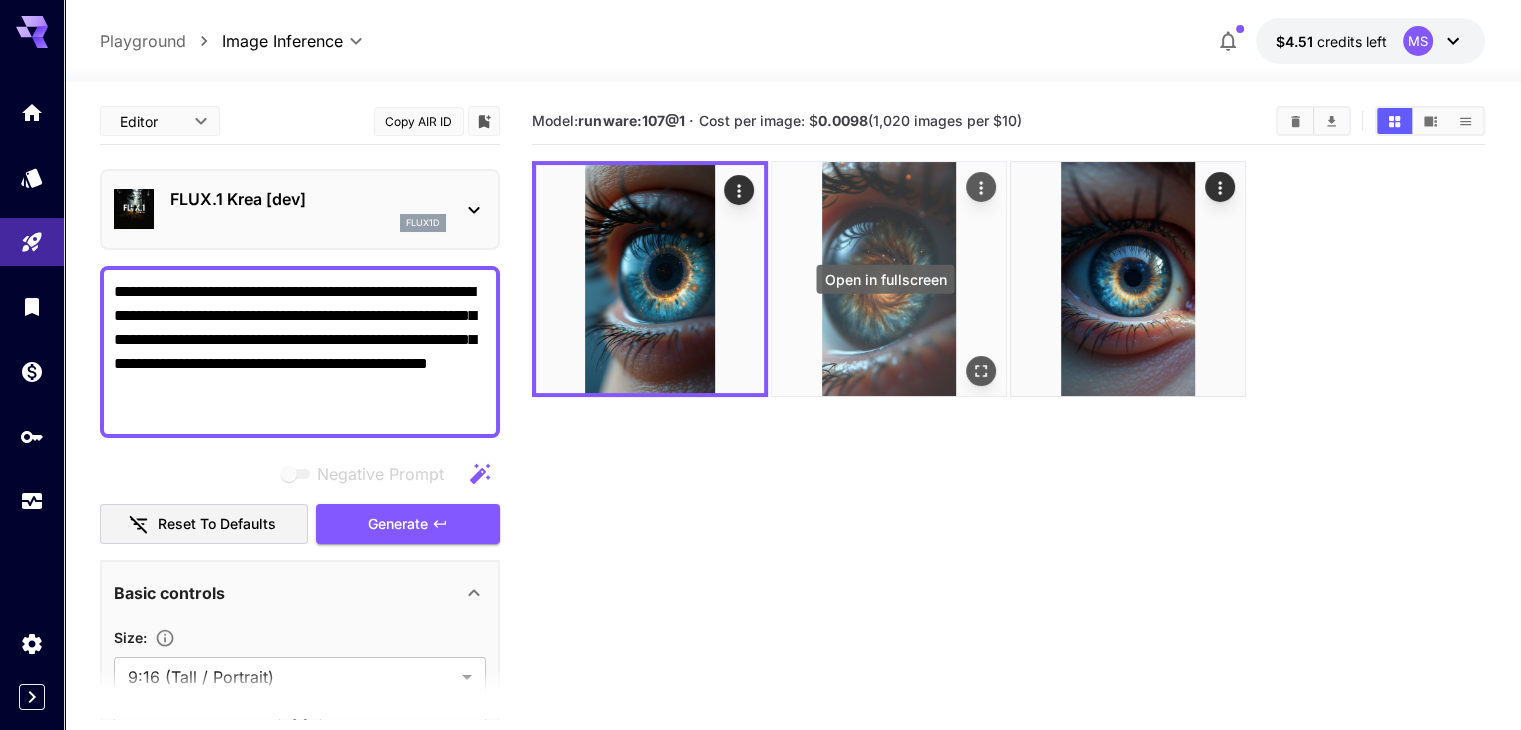 click 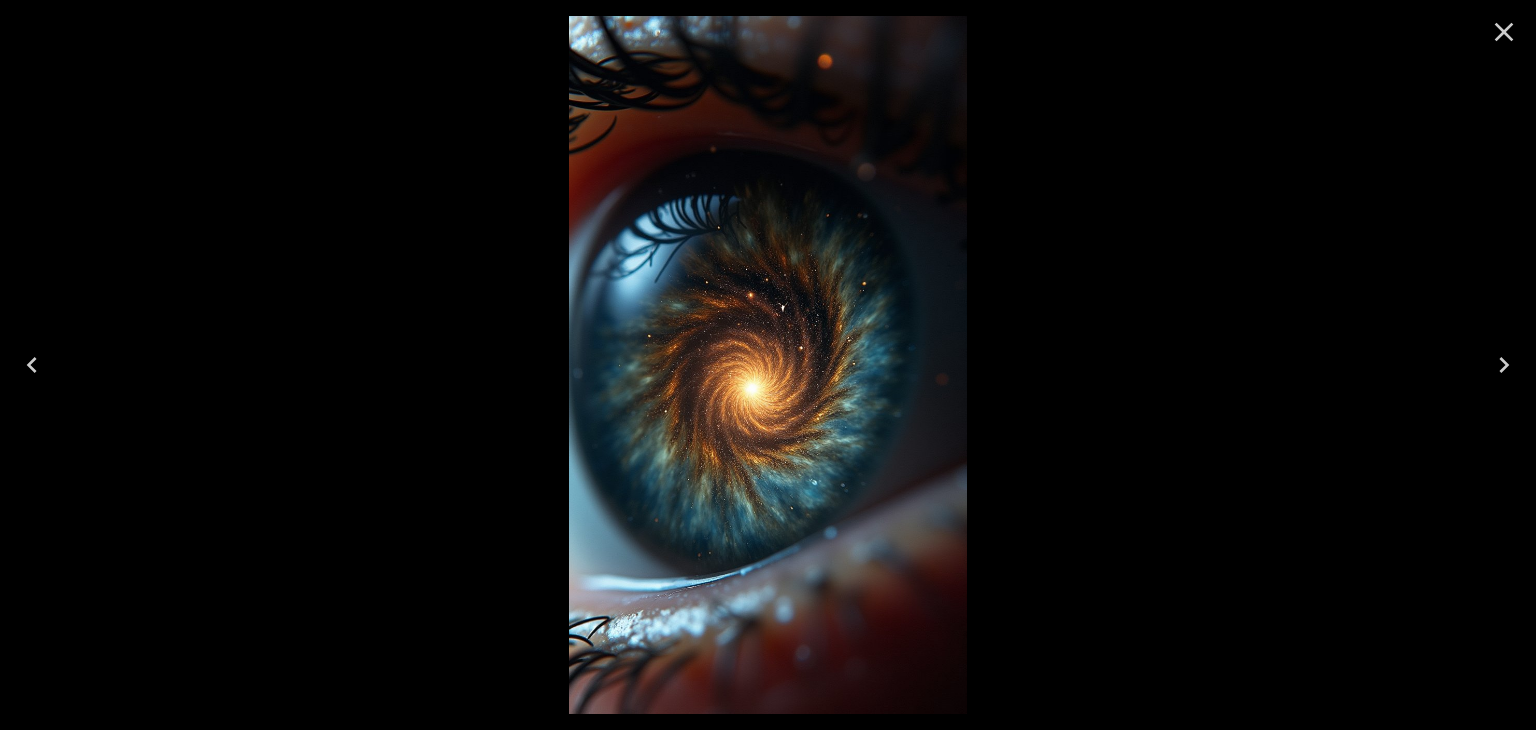 click 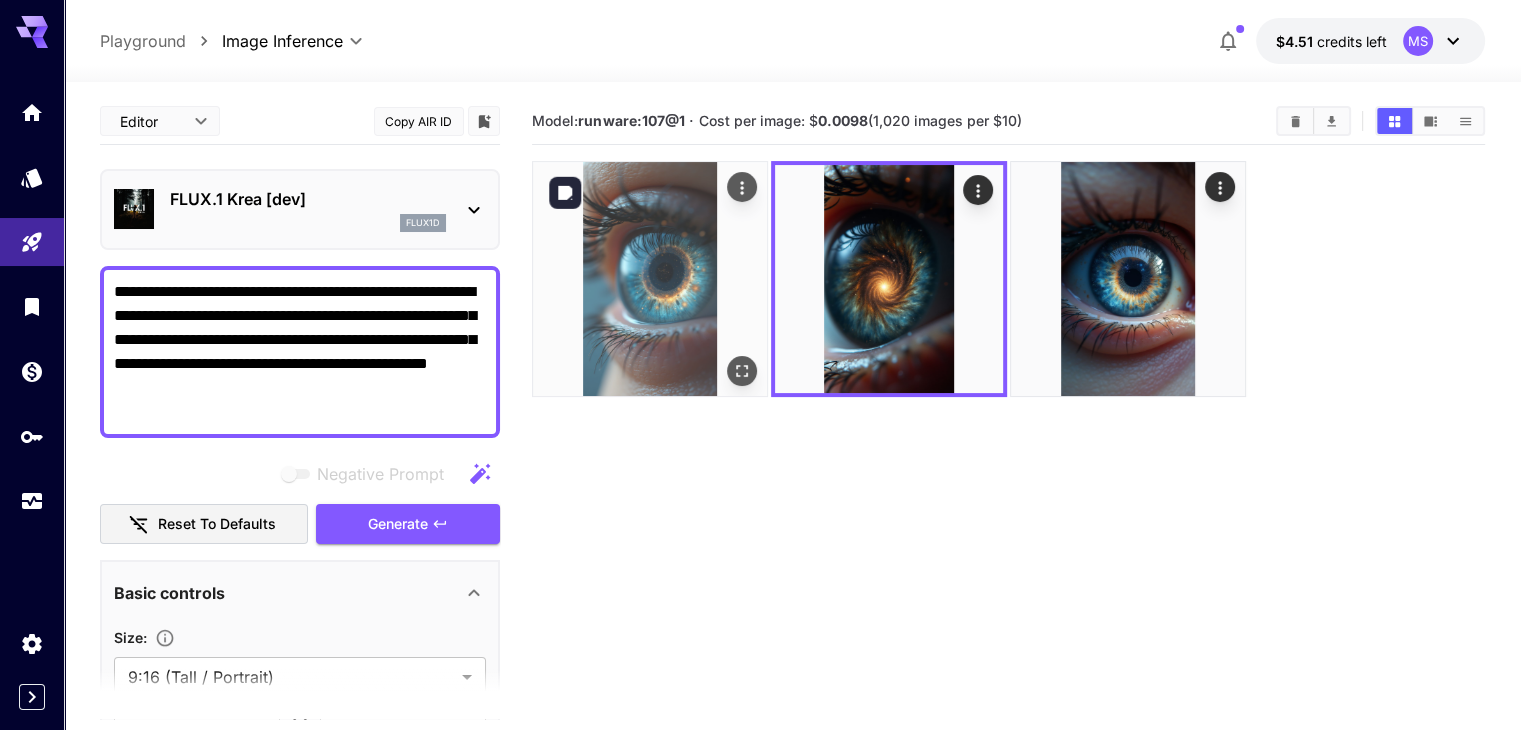 click at bounding box center (742, 371) 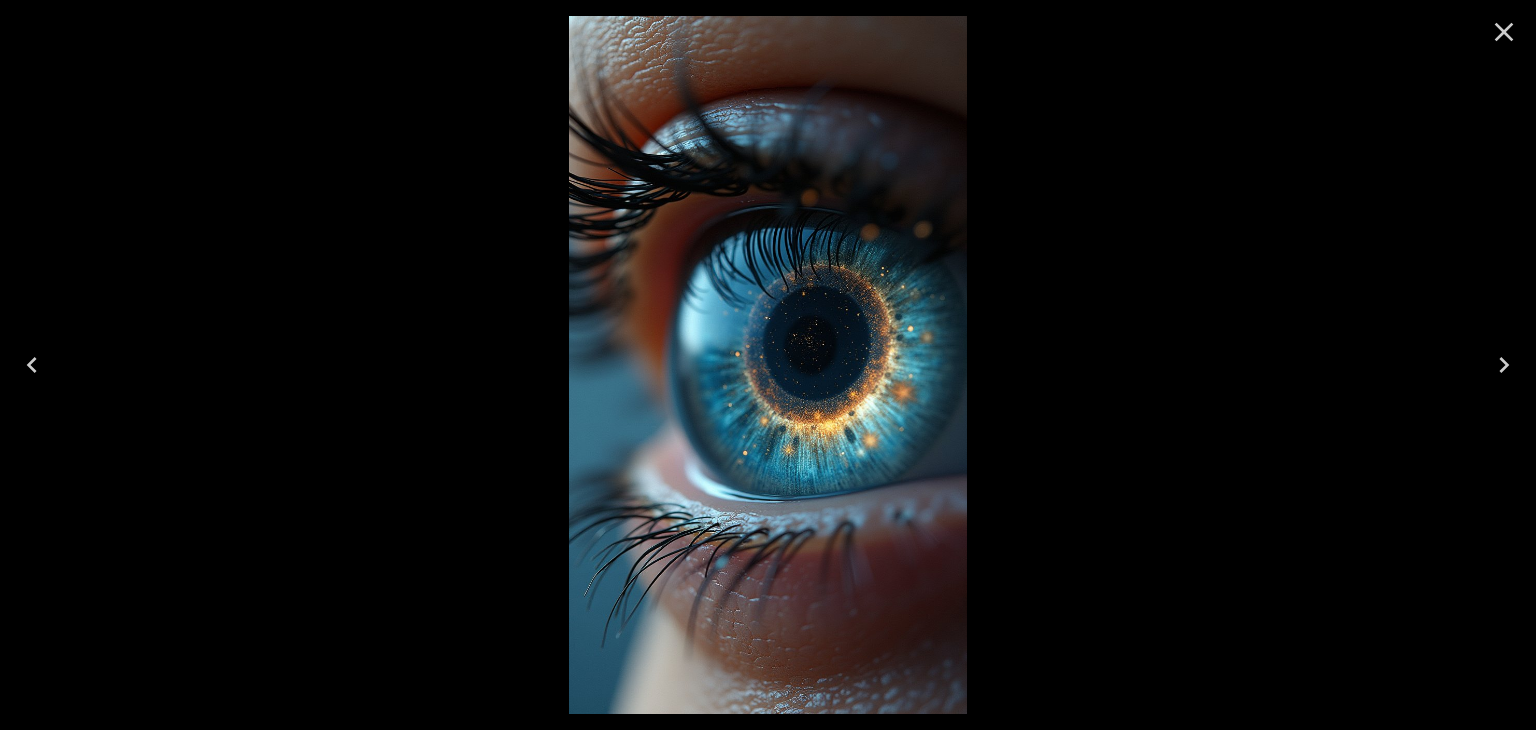click 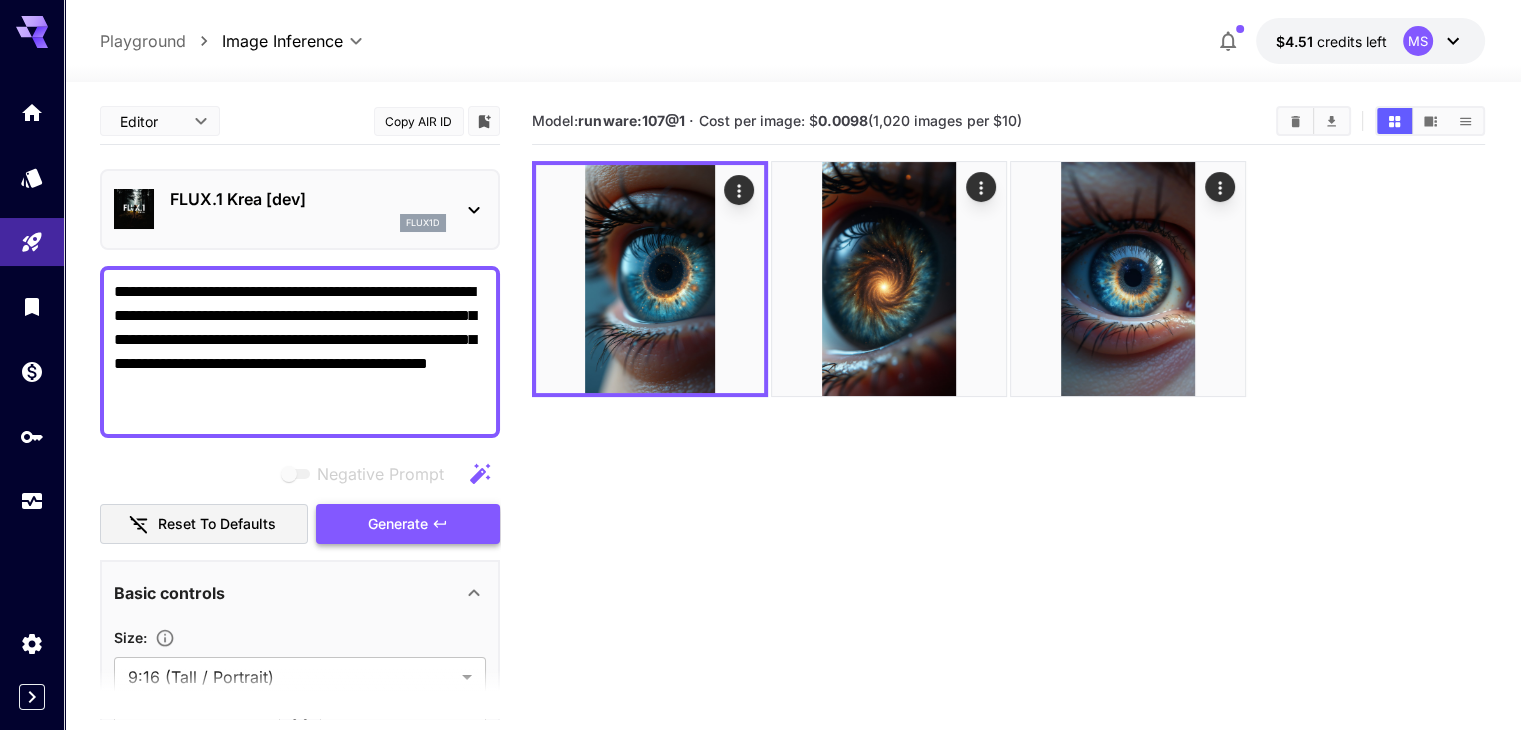 click on "Generate" at bounding box center [398, 524] 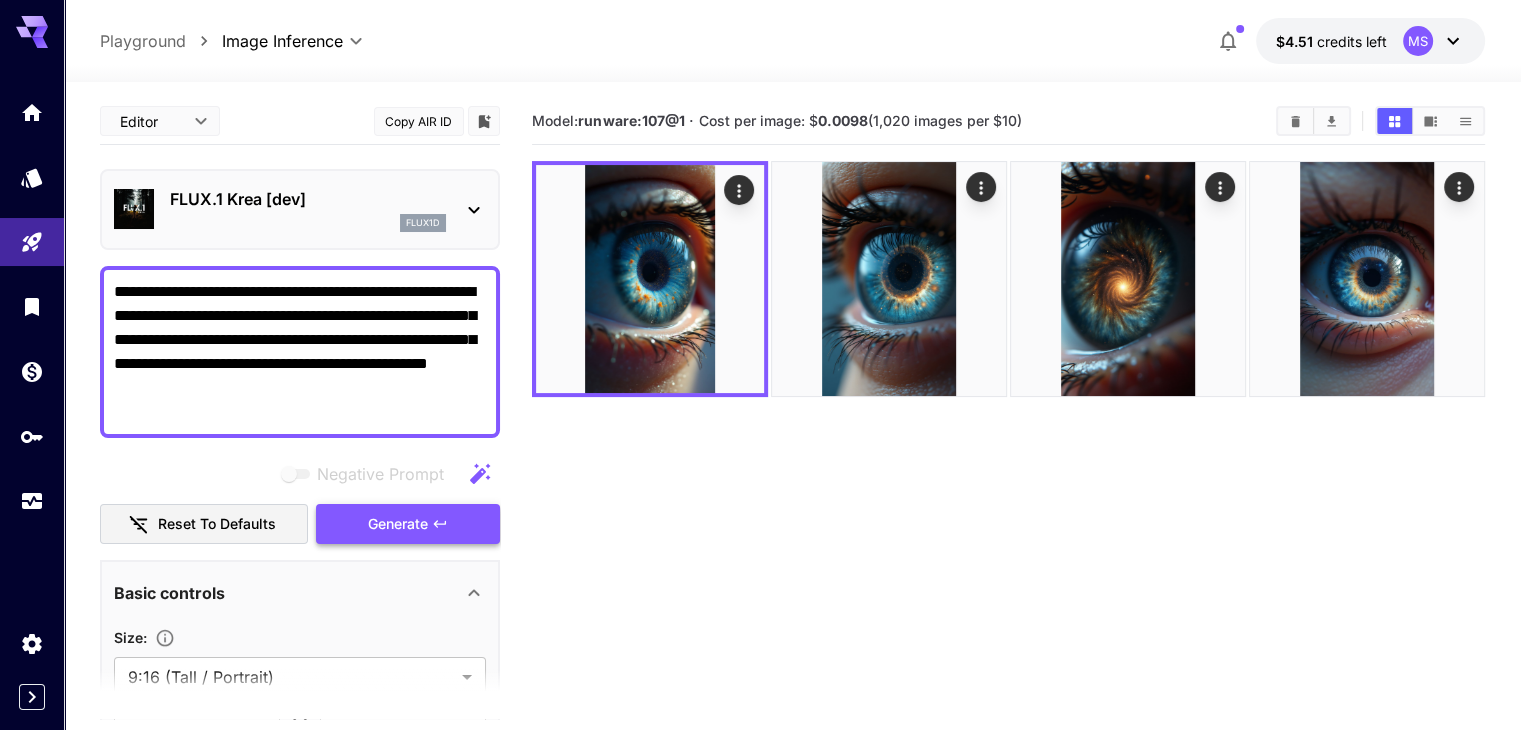 click on "Generate" at bounding box center (398, 524) 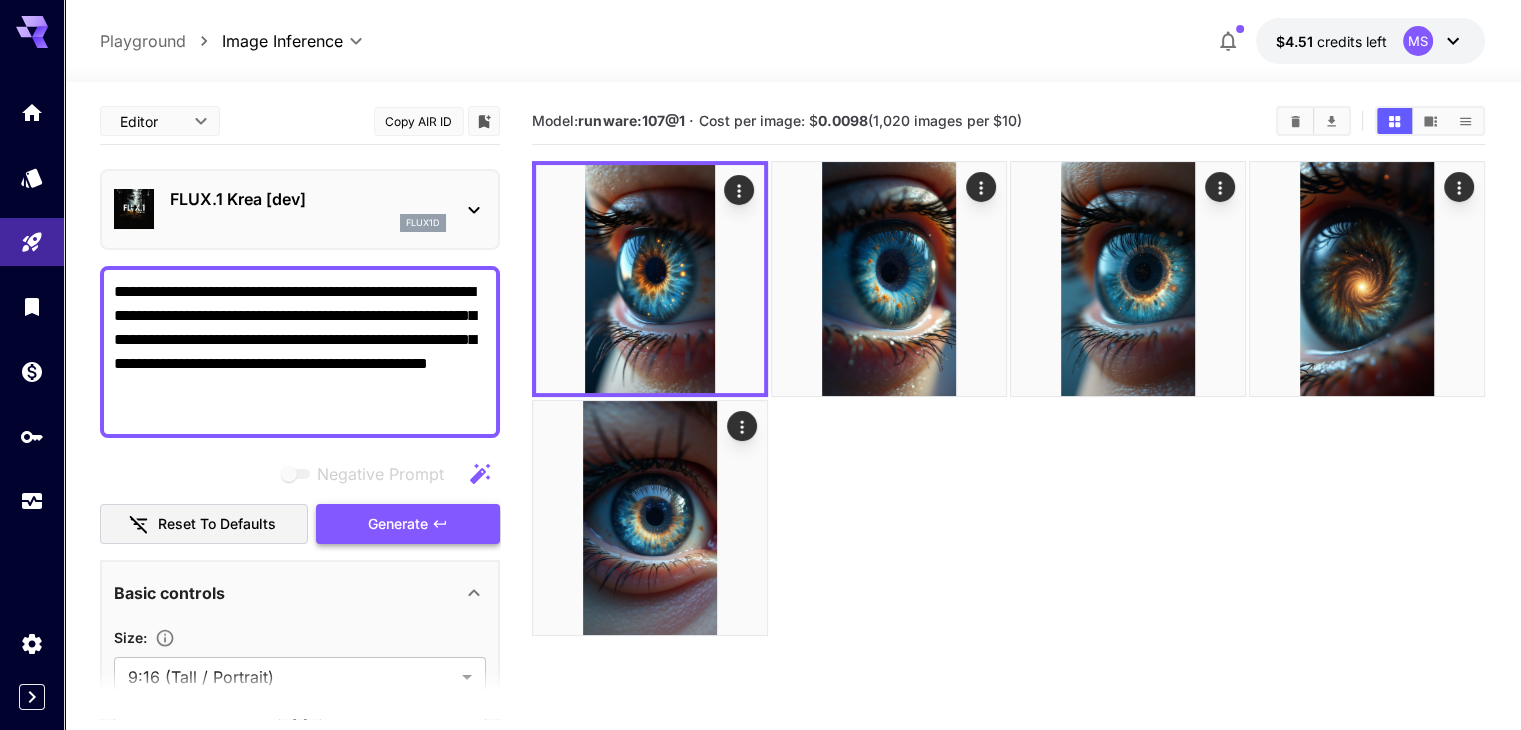 click on "Generate" at bounding box center (398, 524) 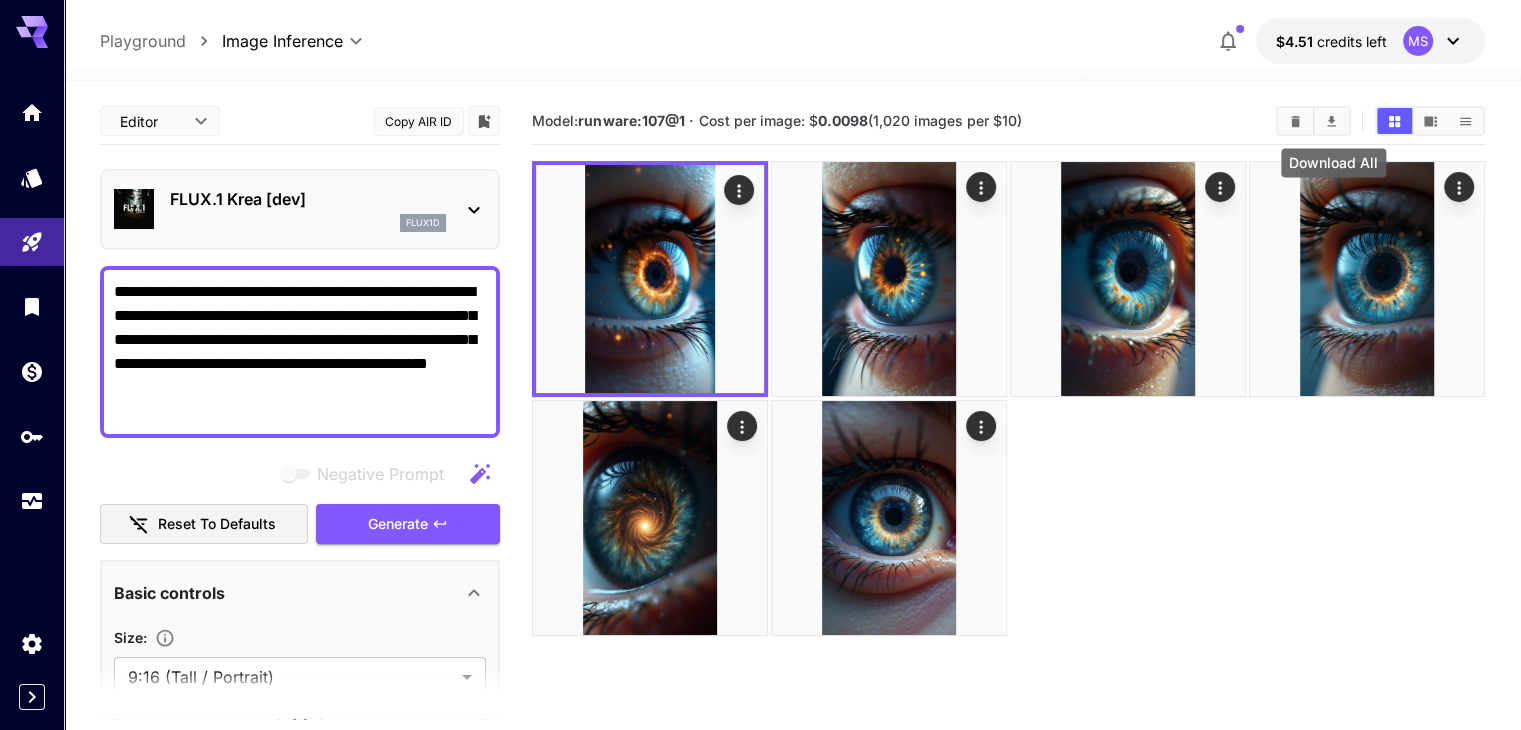 click 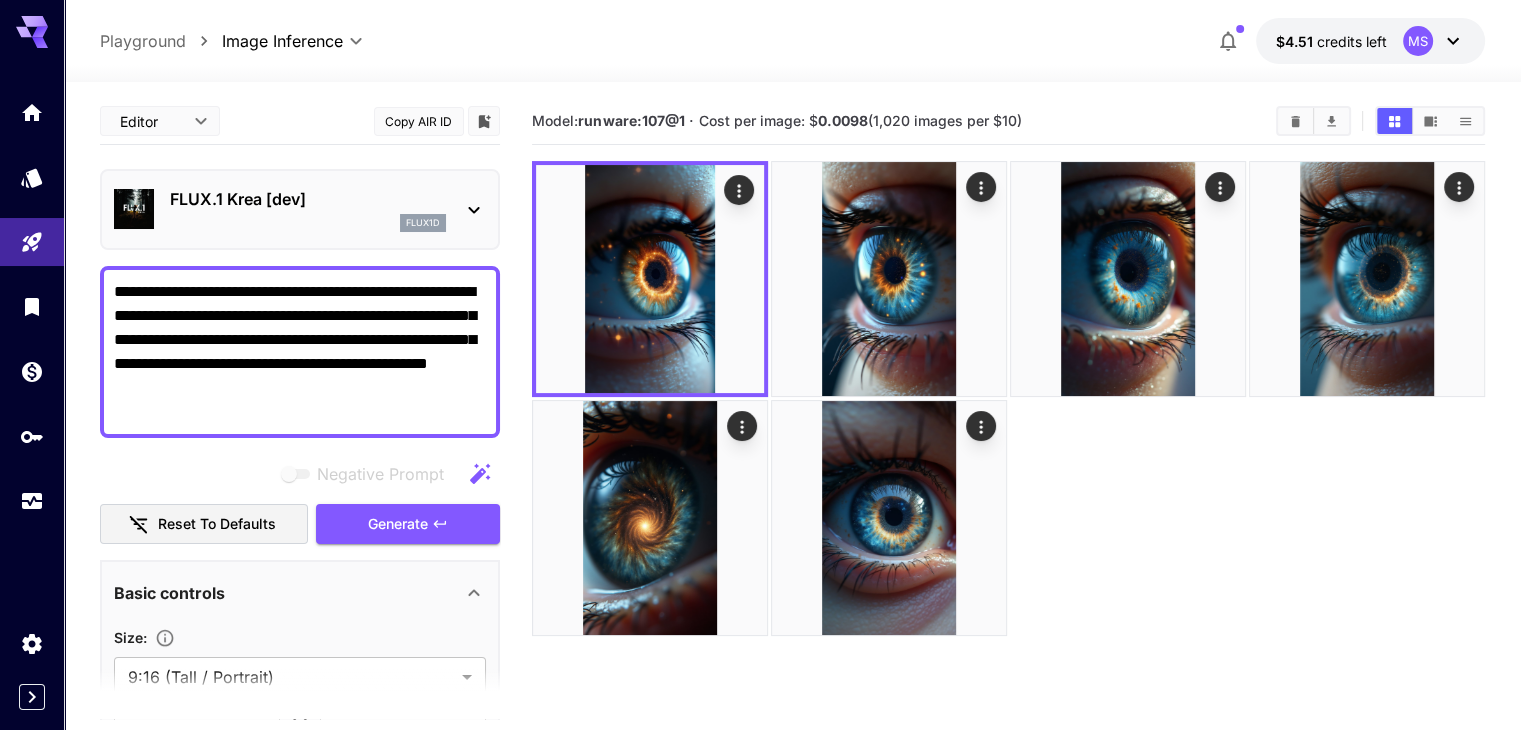 click at bounding box center (1008, 398) 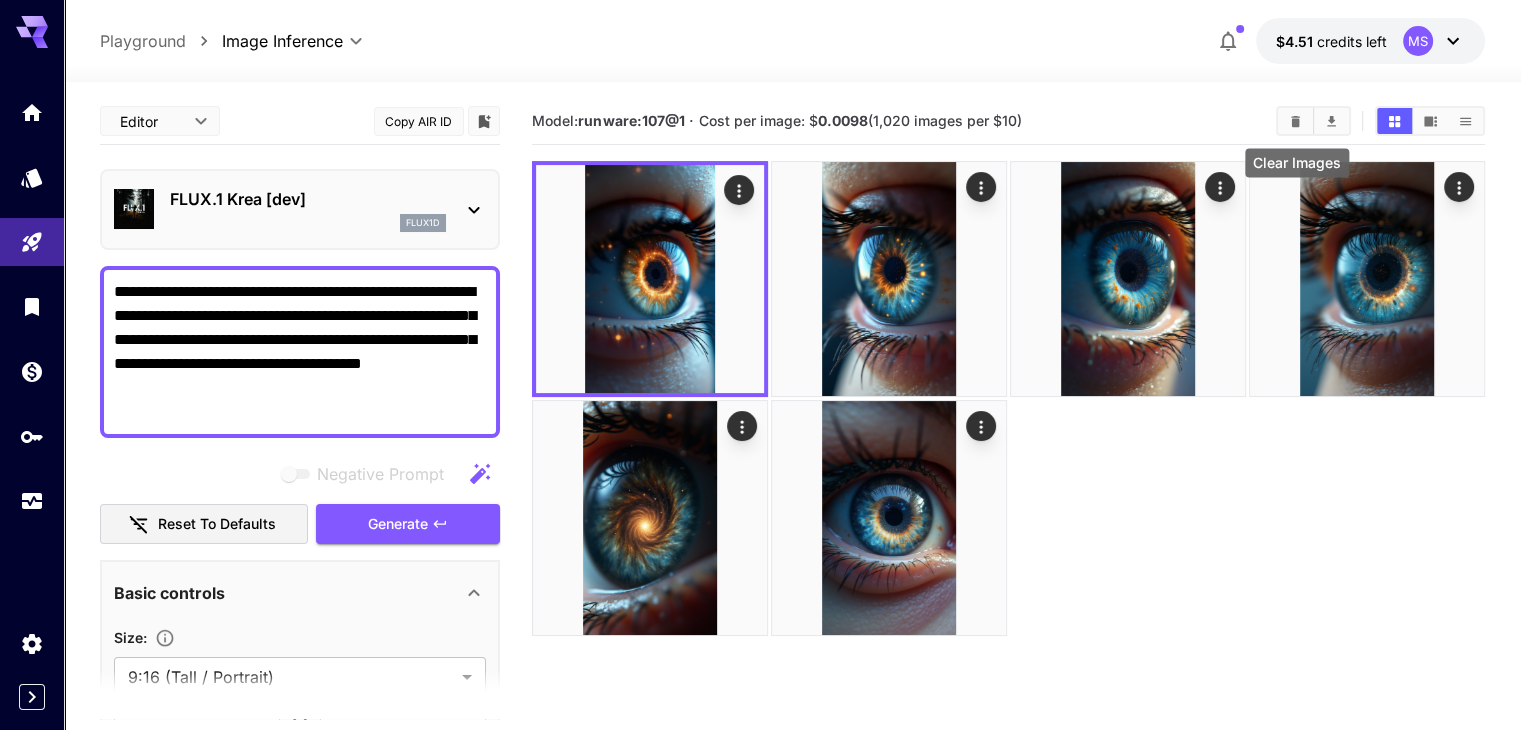 click at bounding box center (1295, 121) 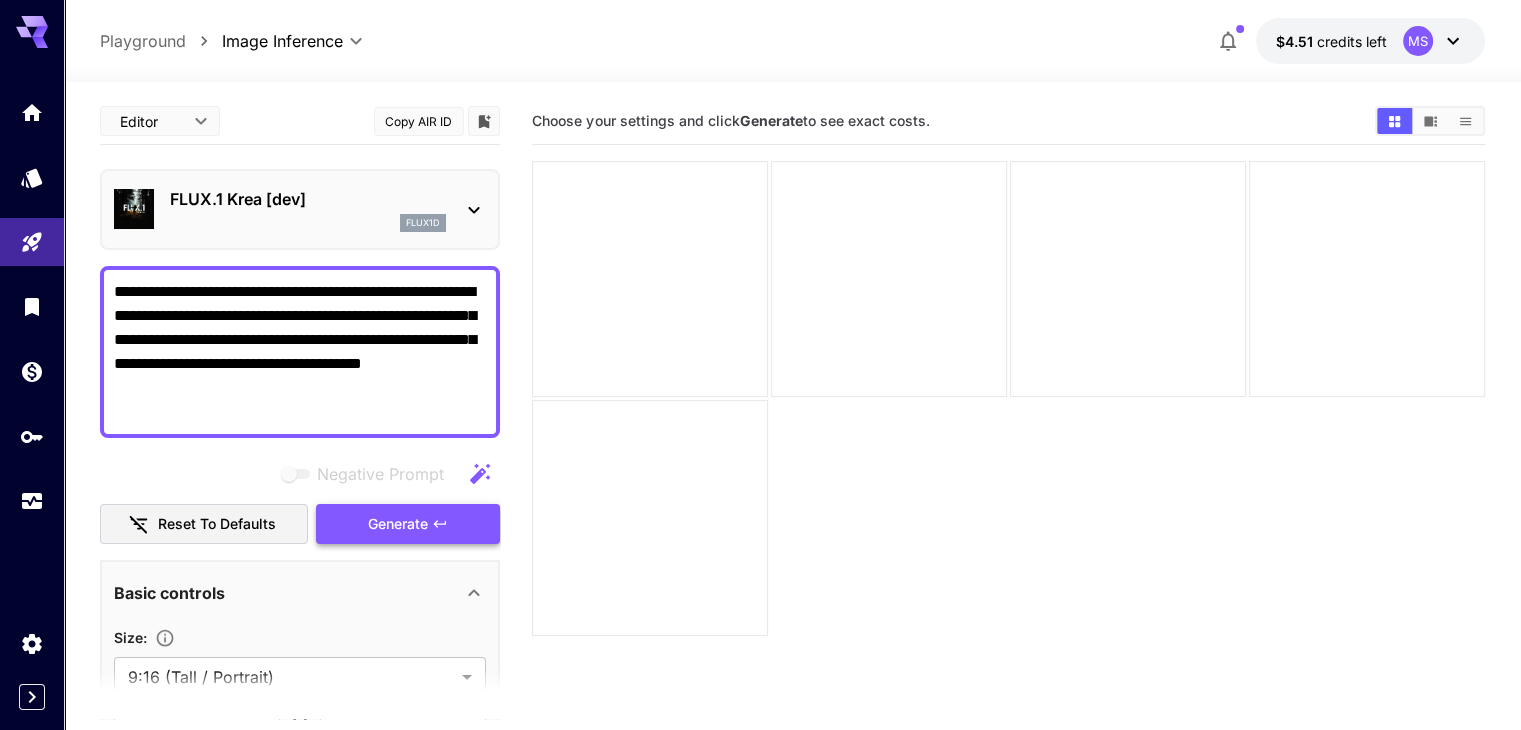 click on "Generate" at bounding box center (398, 524) 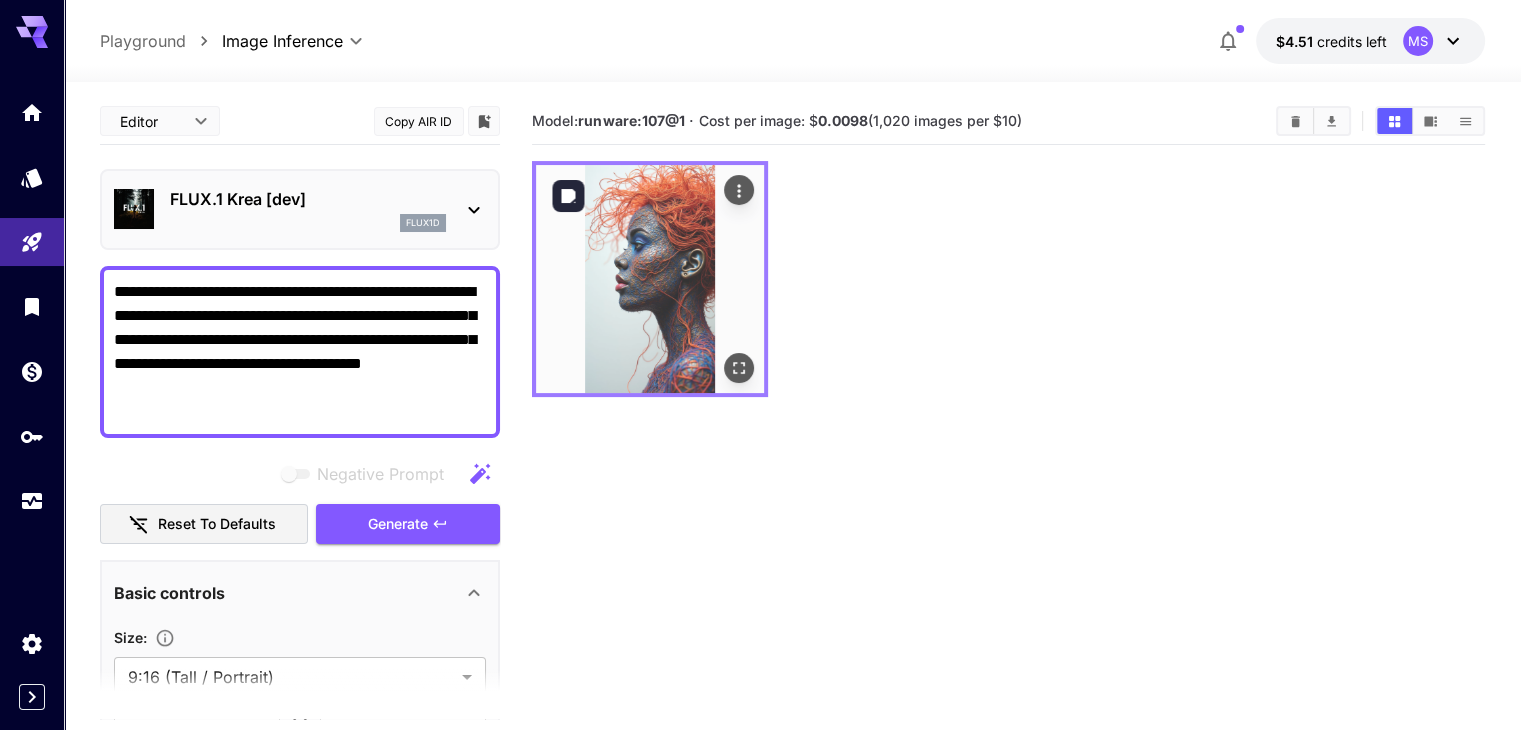 click at bounding box center [650, 279] 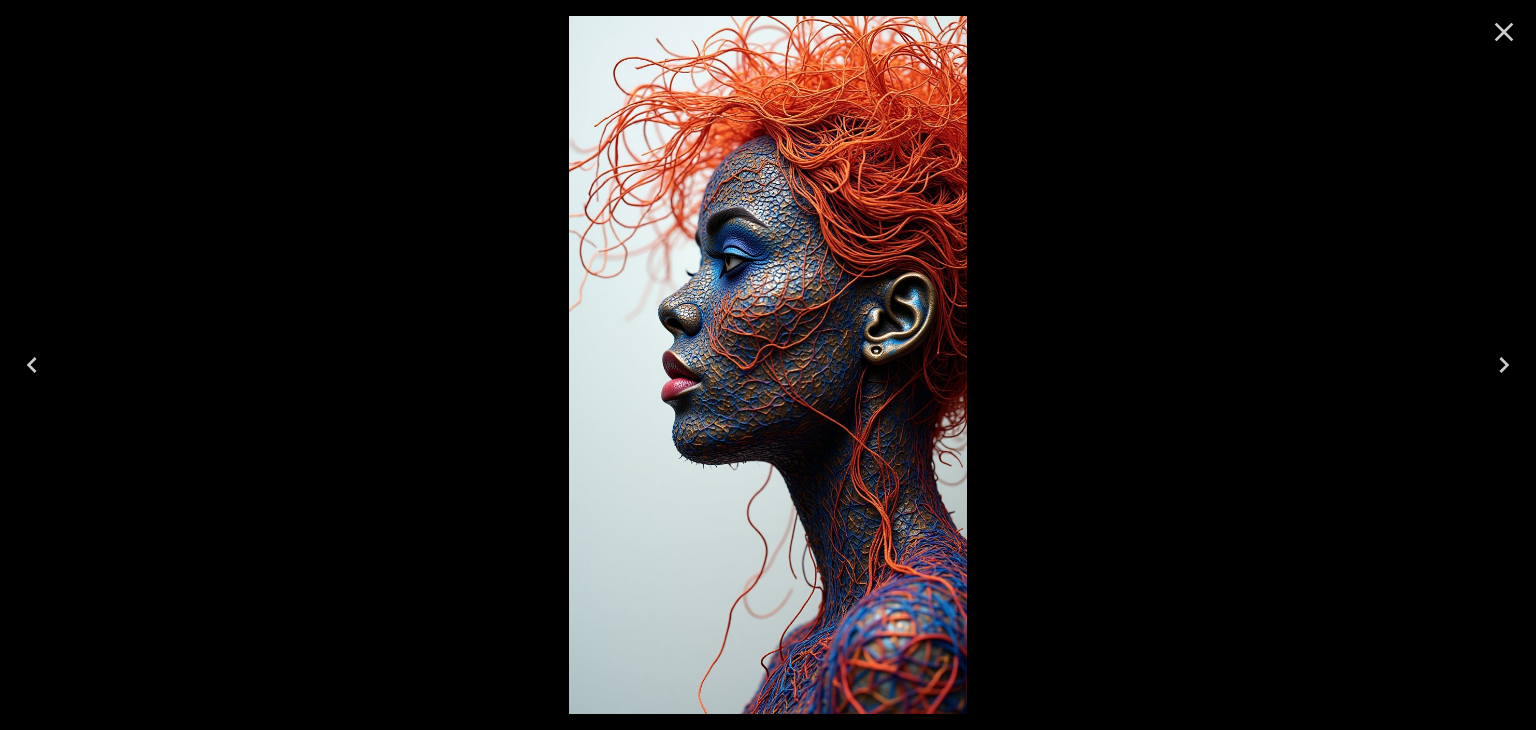 click at bounding box center [1504, 32] 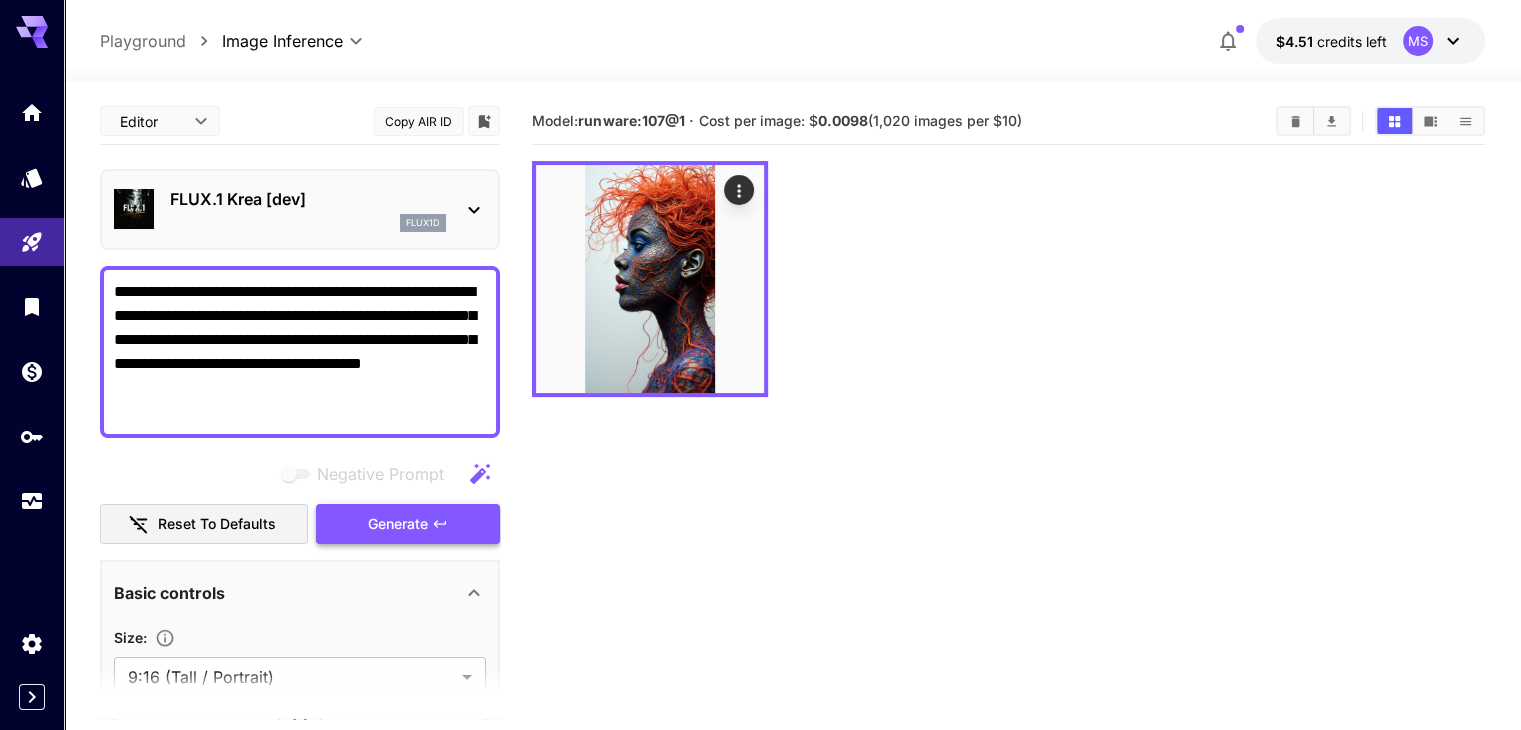 click on "Generate" at bounding box center (398, 524) 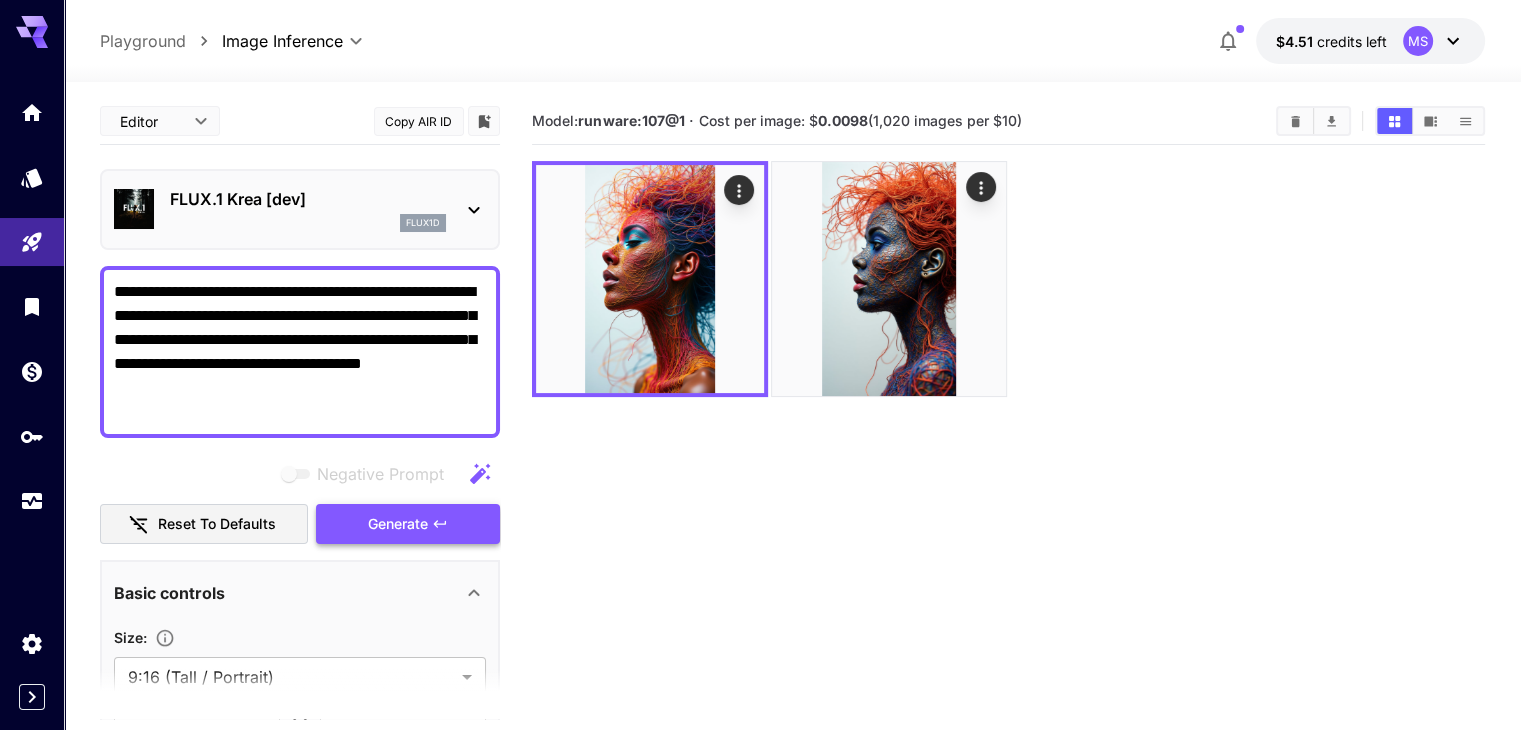 click on "Generate" at bounding box center (398, 524) 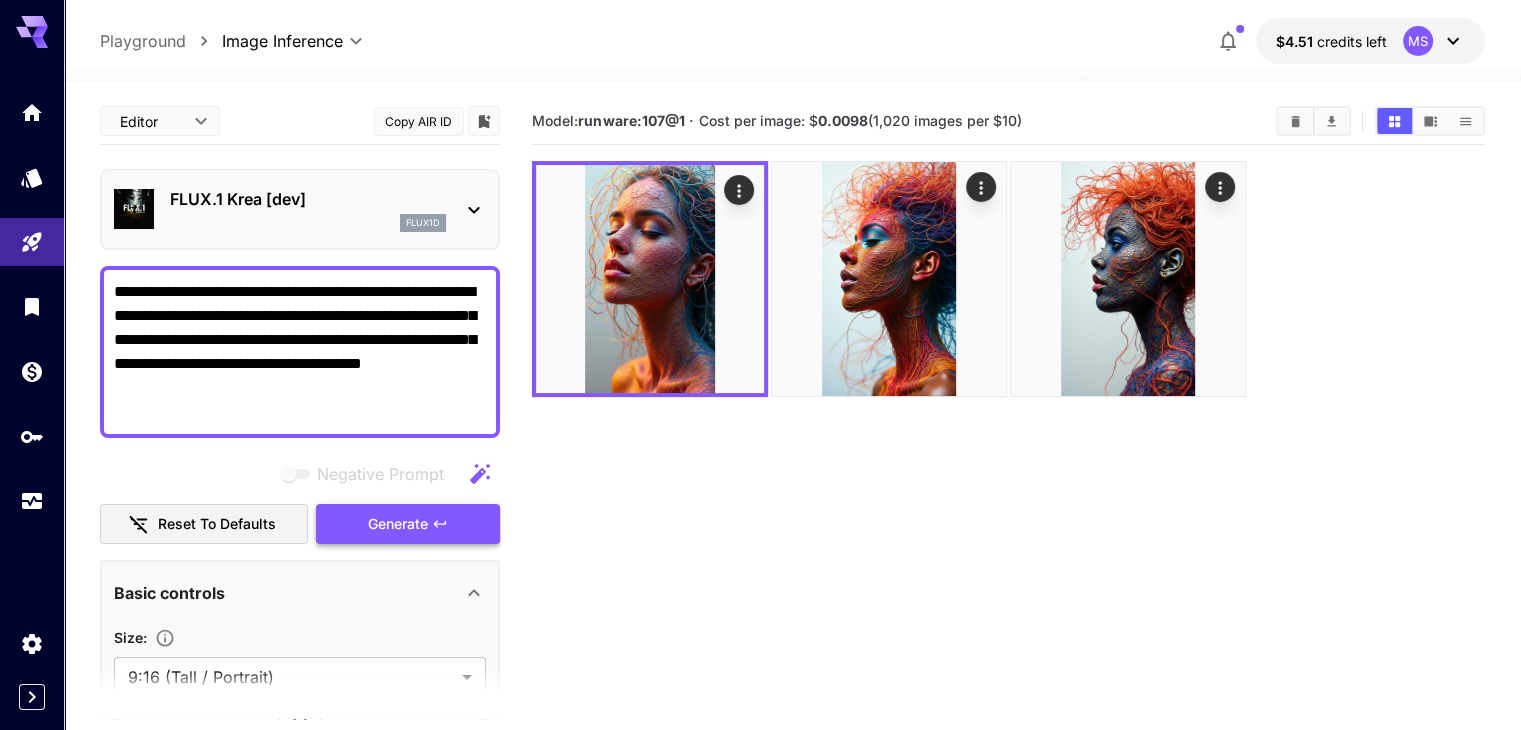 click on "Generate" at bounding box center [398, 524] 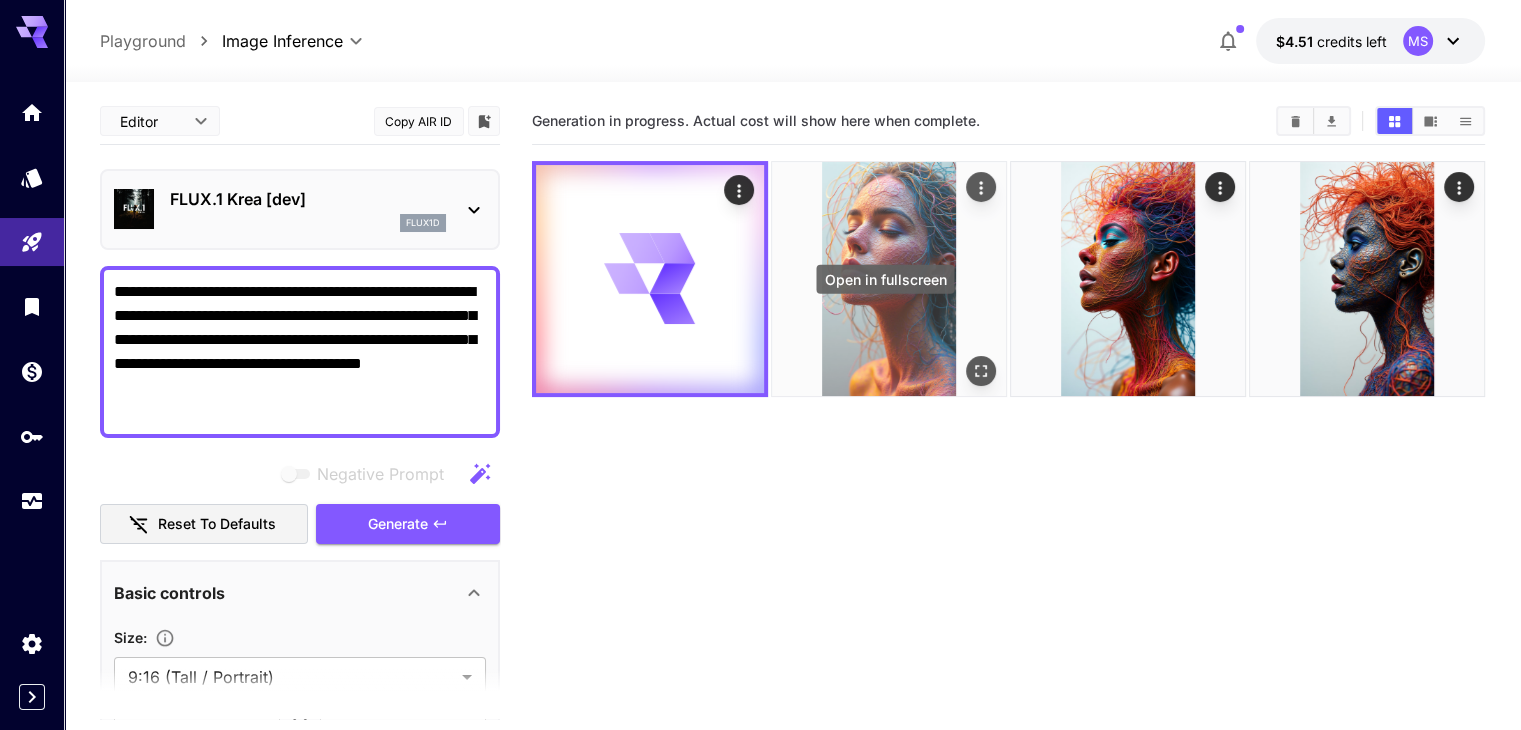 click 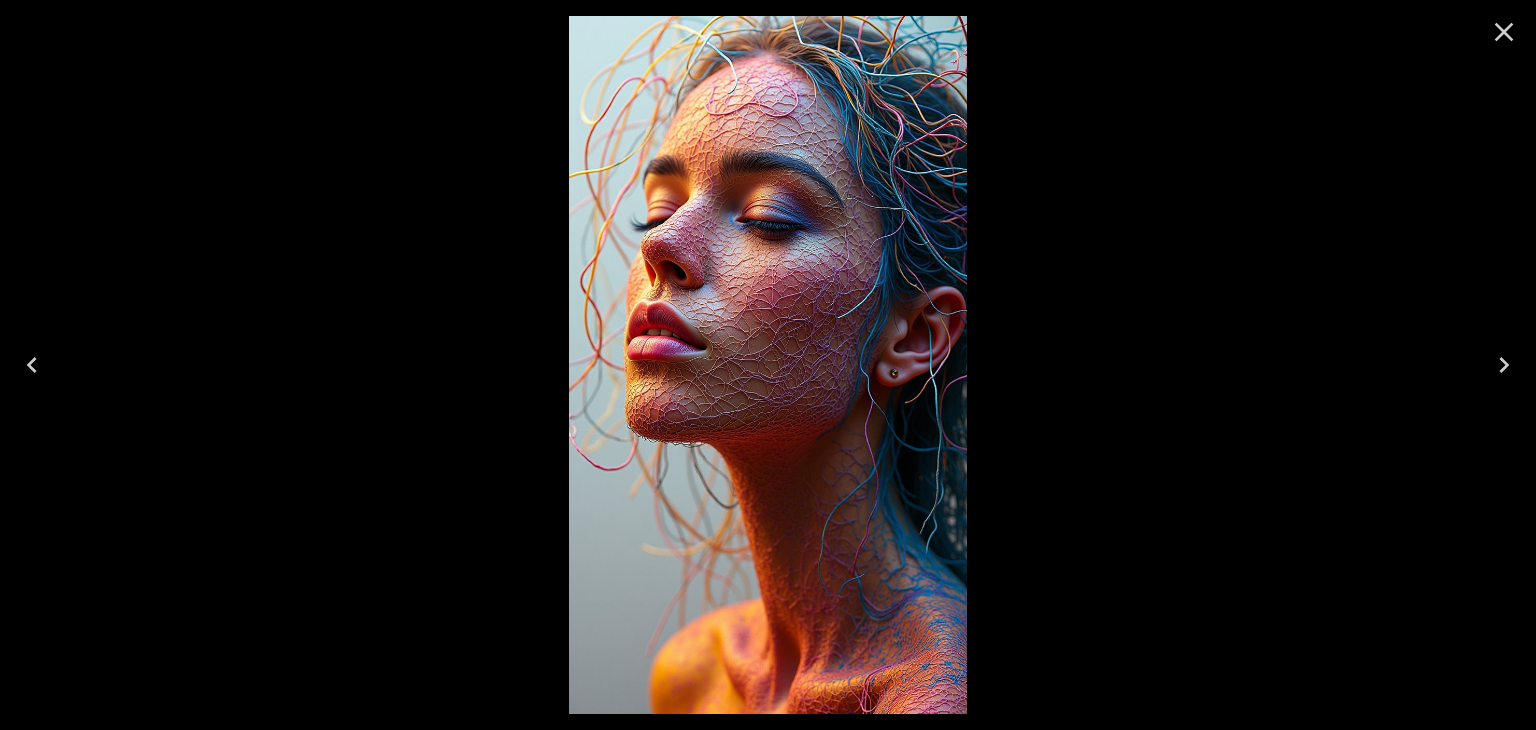 click 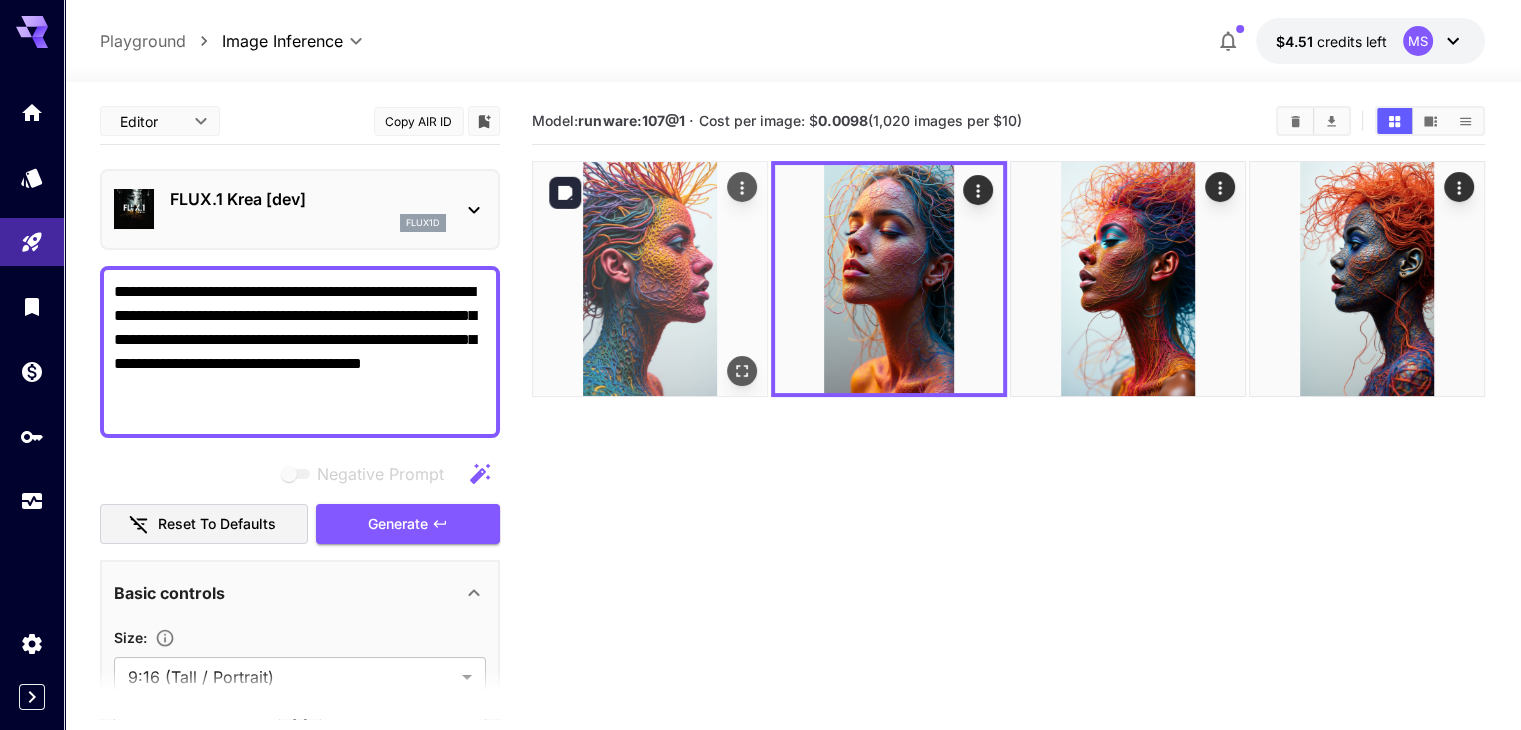 click at bounding box center [742, 371] 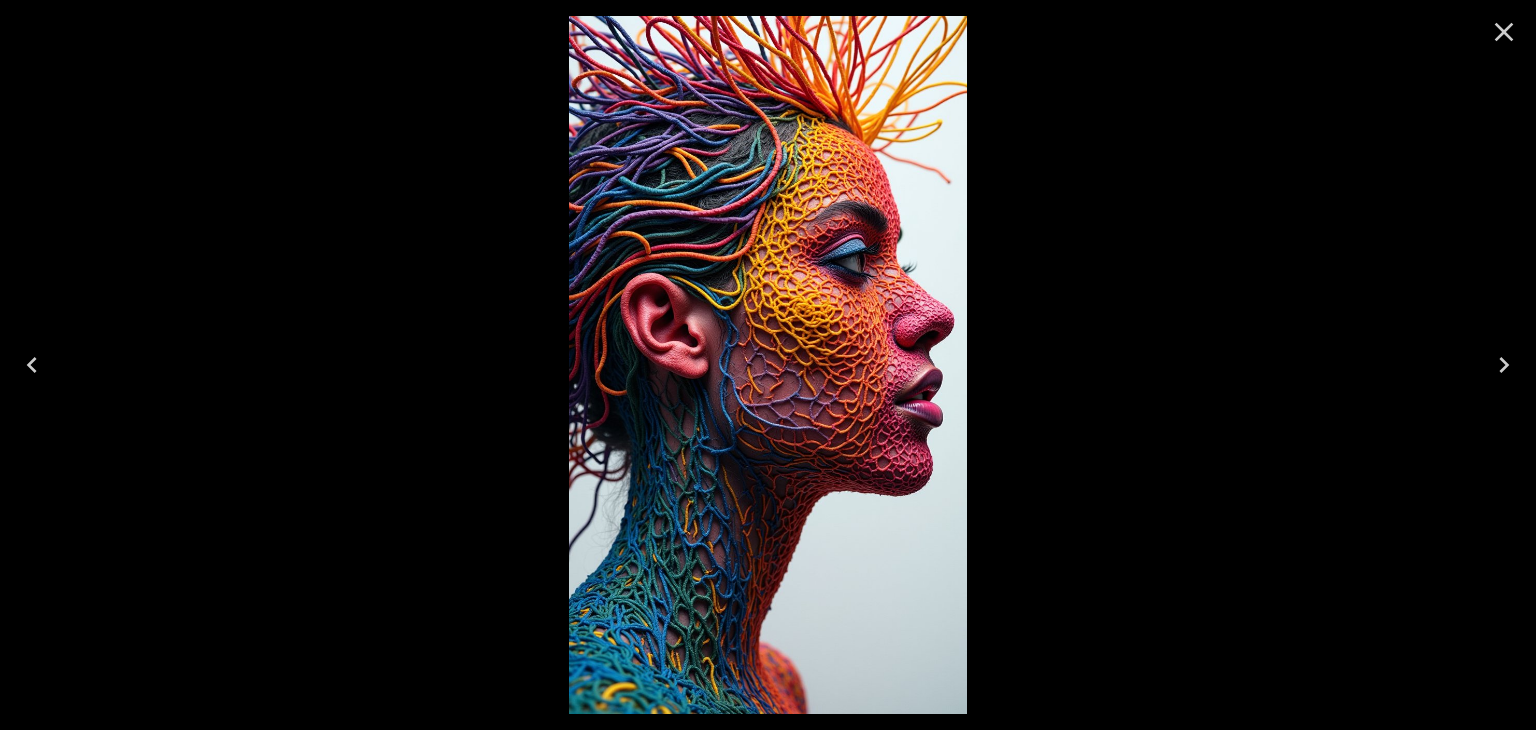 click 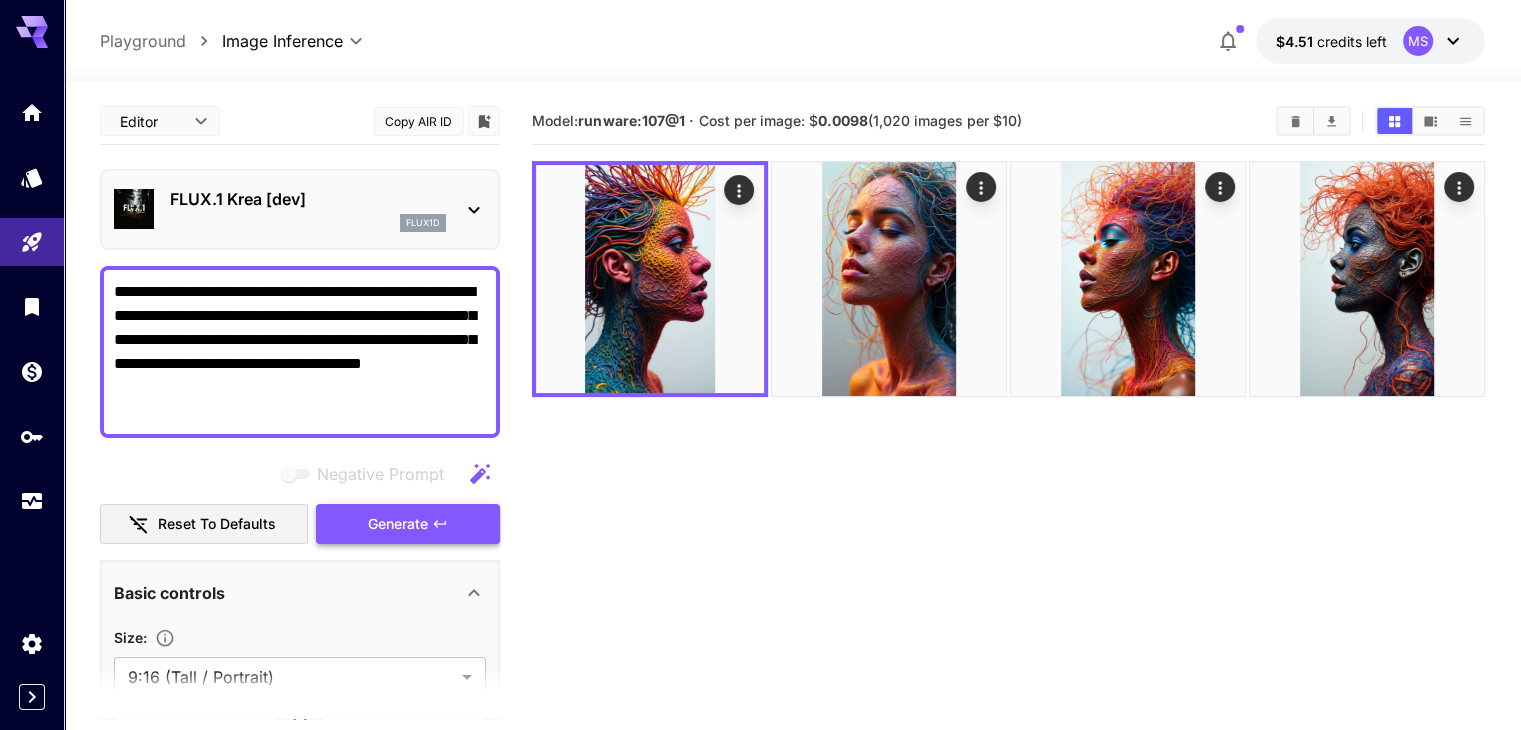 click on "Generate" at bounding box center (408, 524) 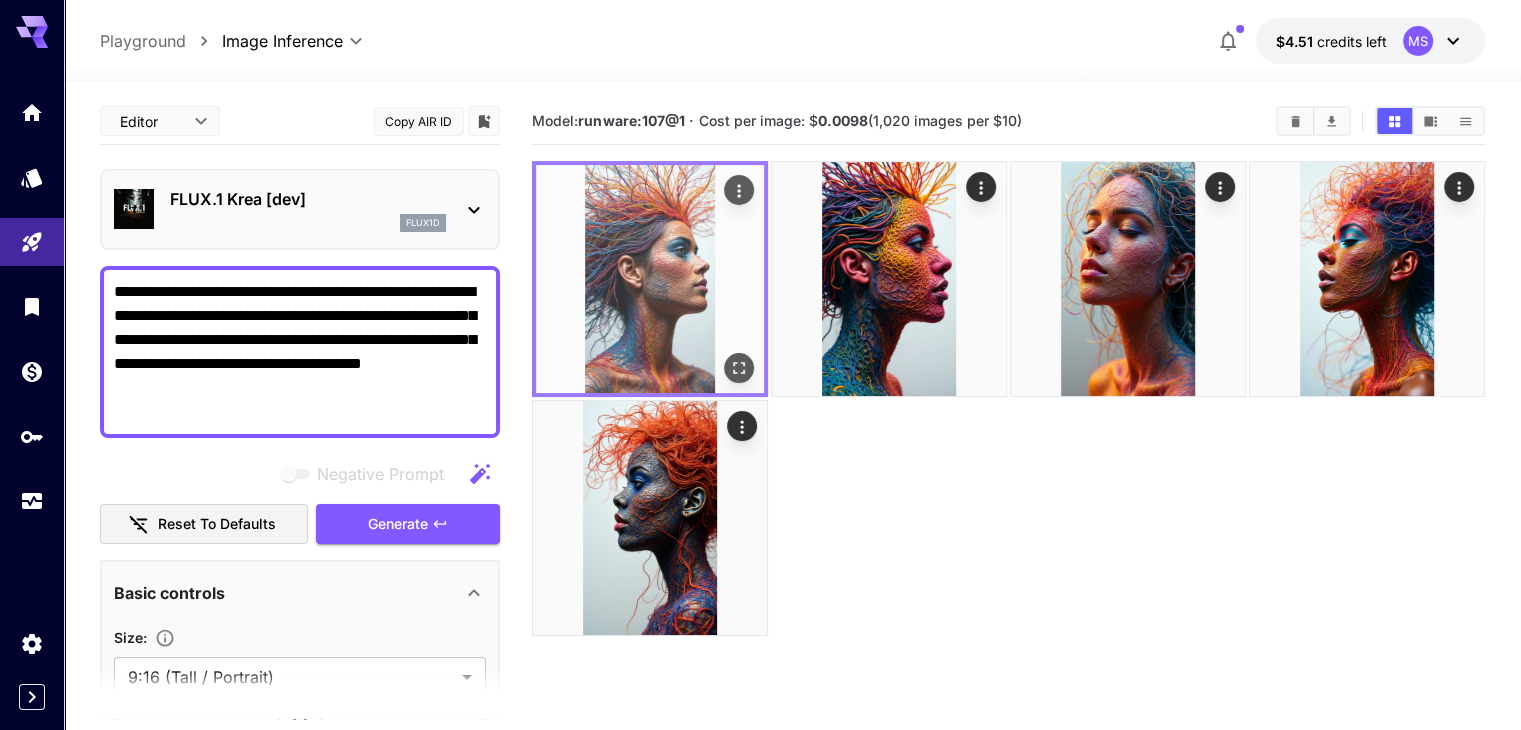 click 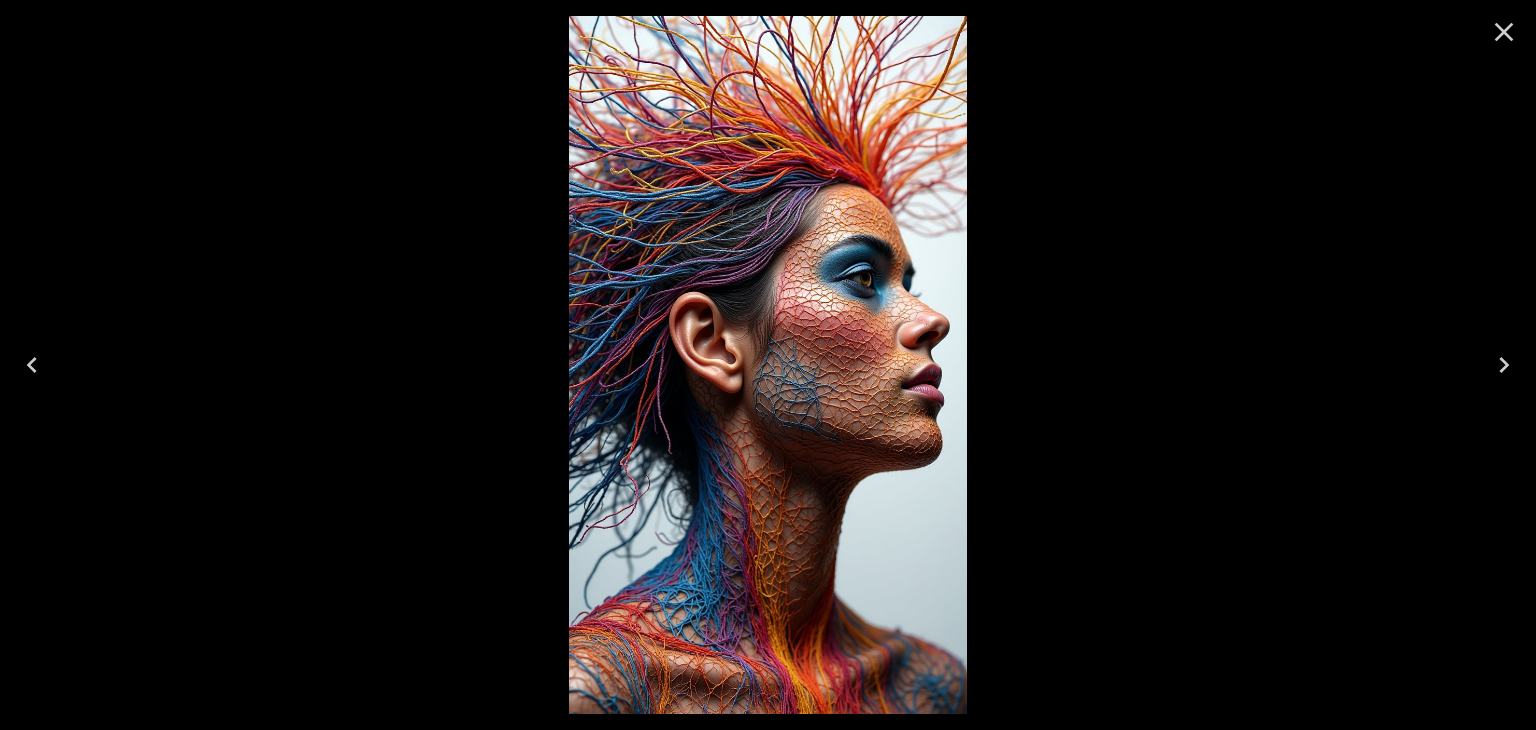 click 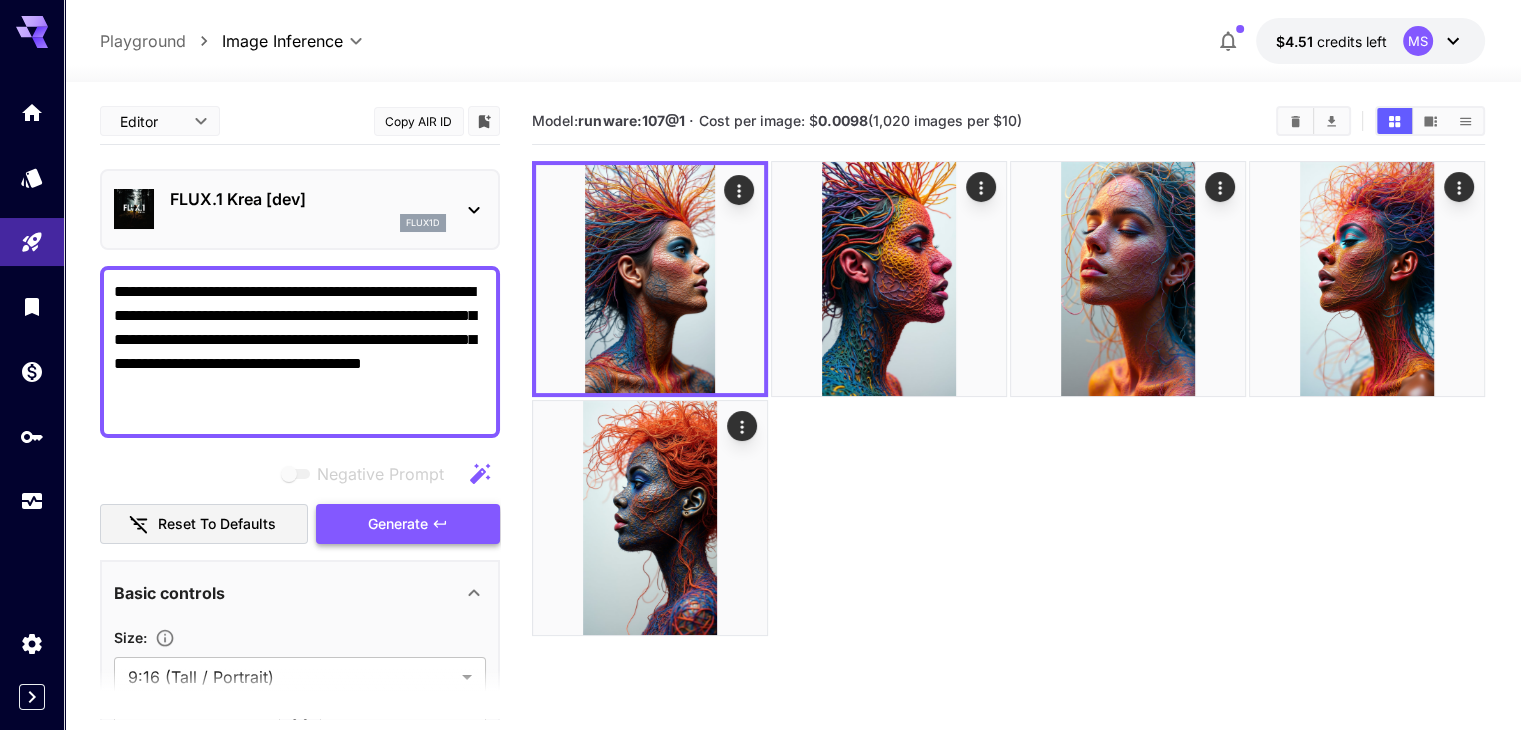 click on "Generate" at bounding box center [398, 524] 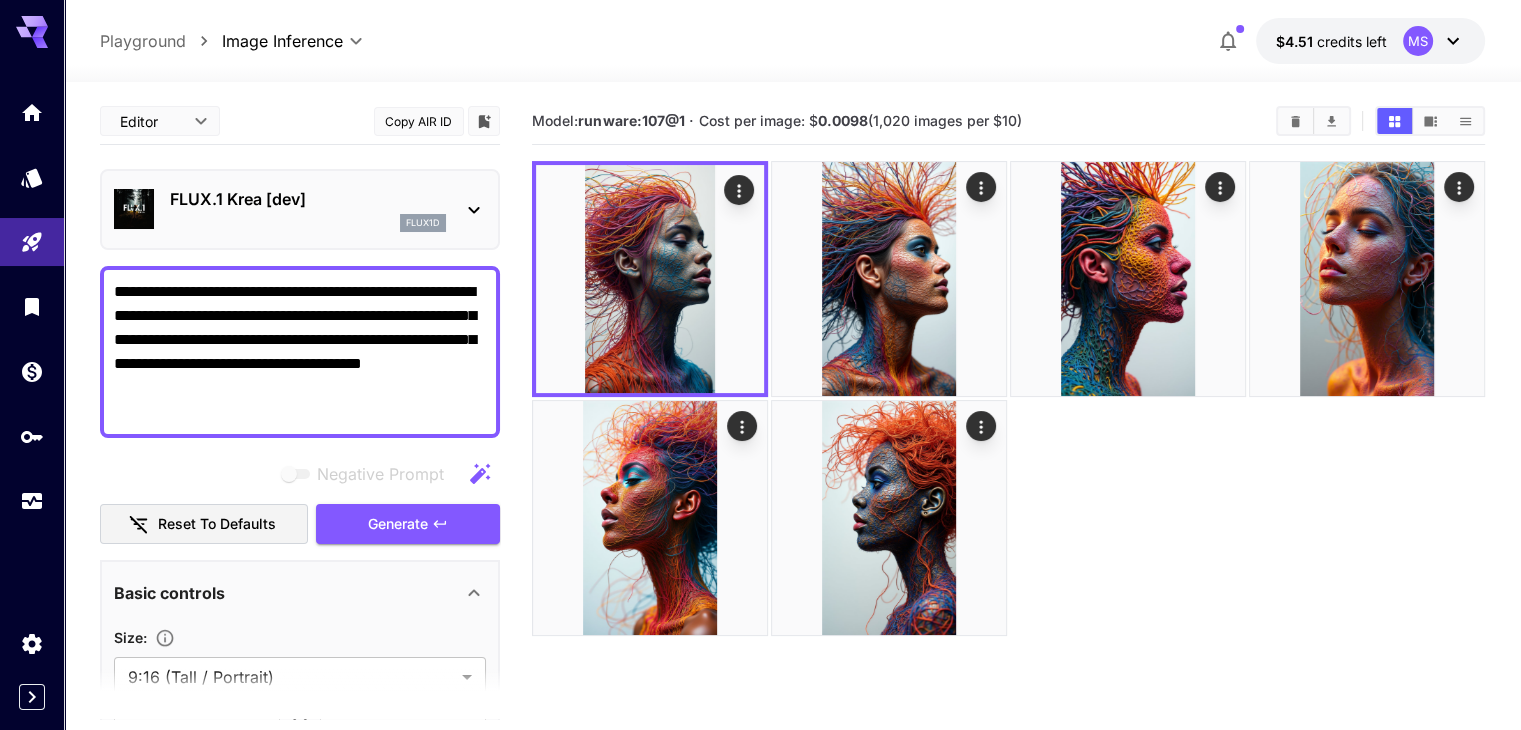 click 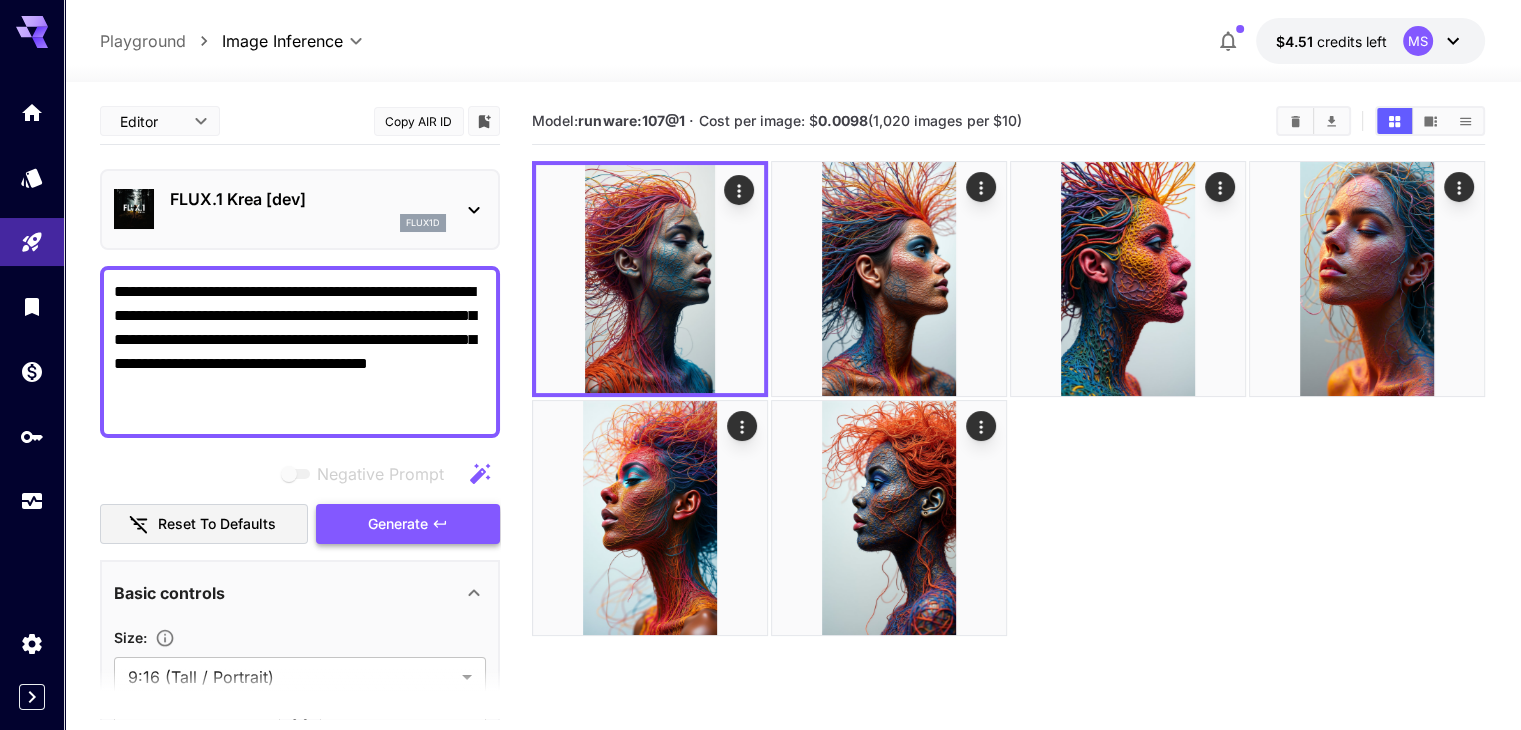 click 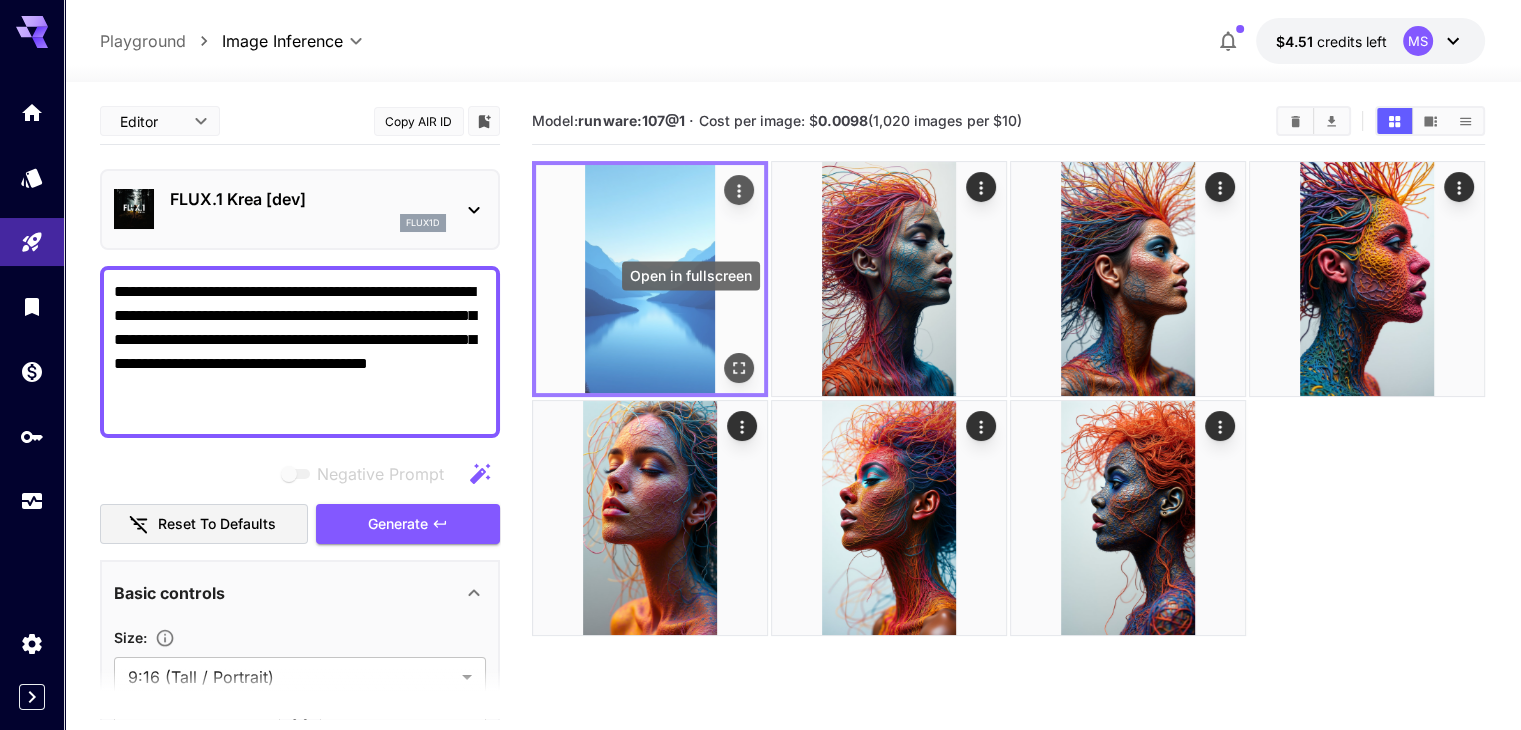 click 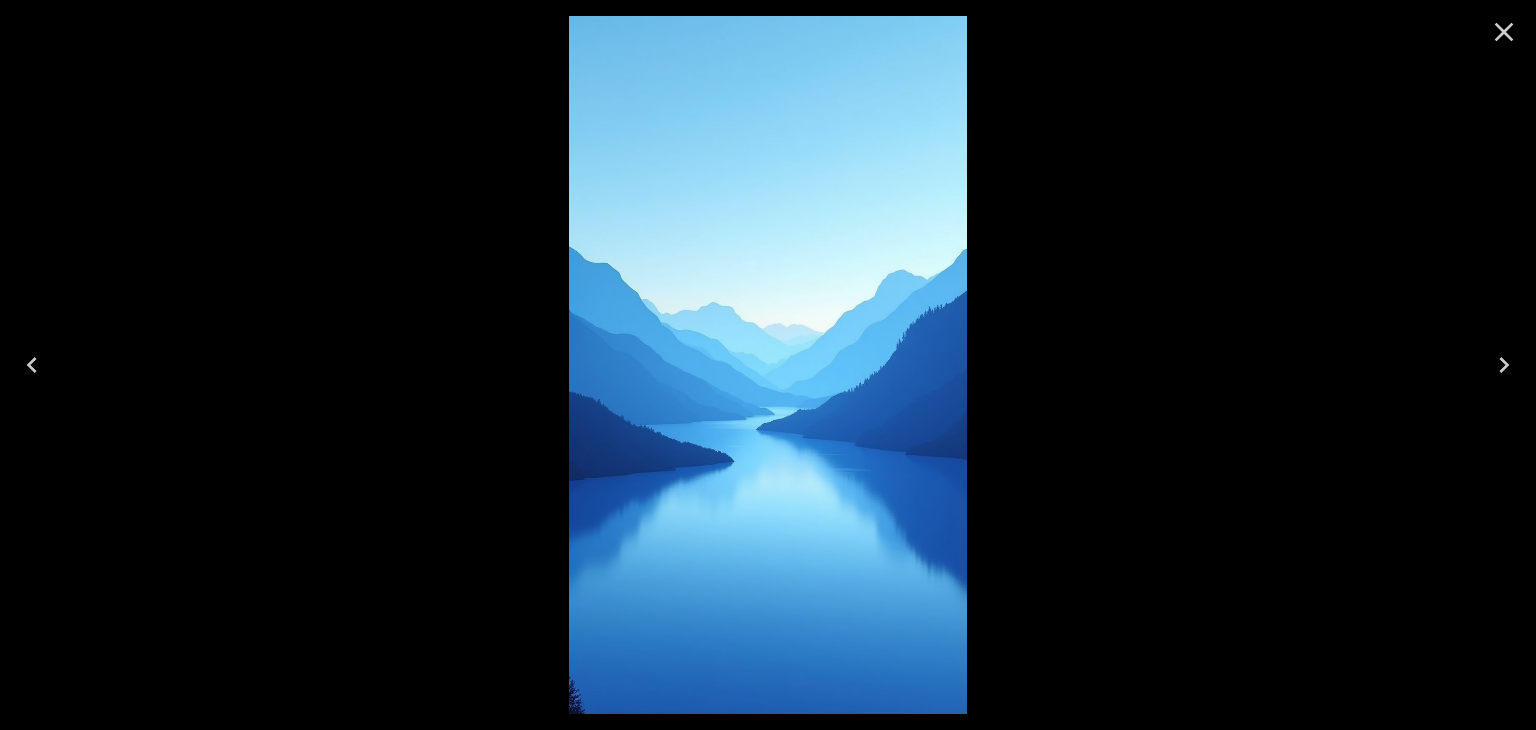 click at bounding box center [1504, 32] 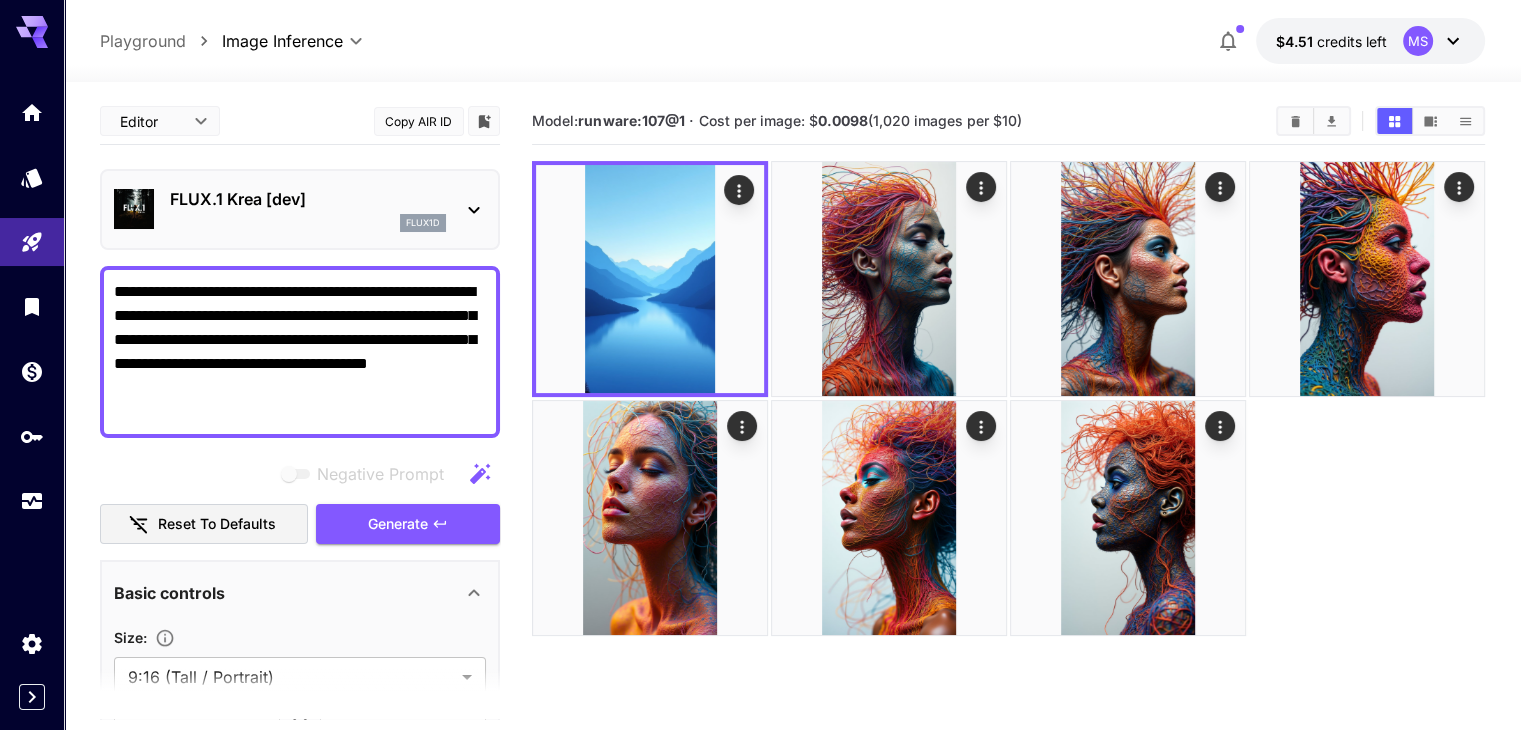 click on "**********" at bounding box center (300, 352) 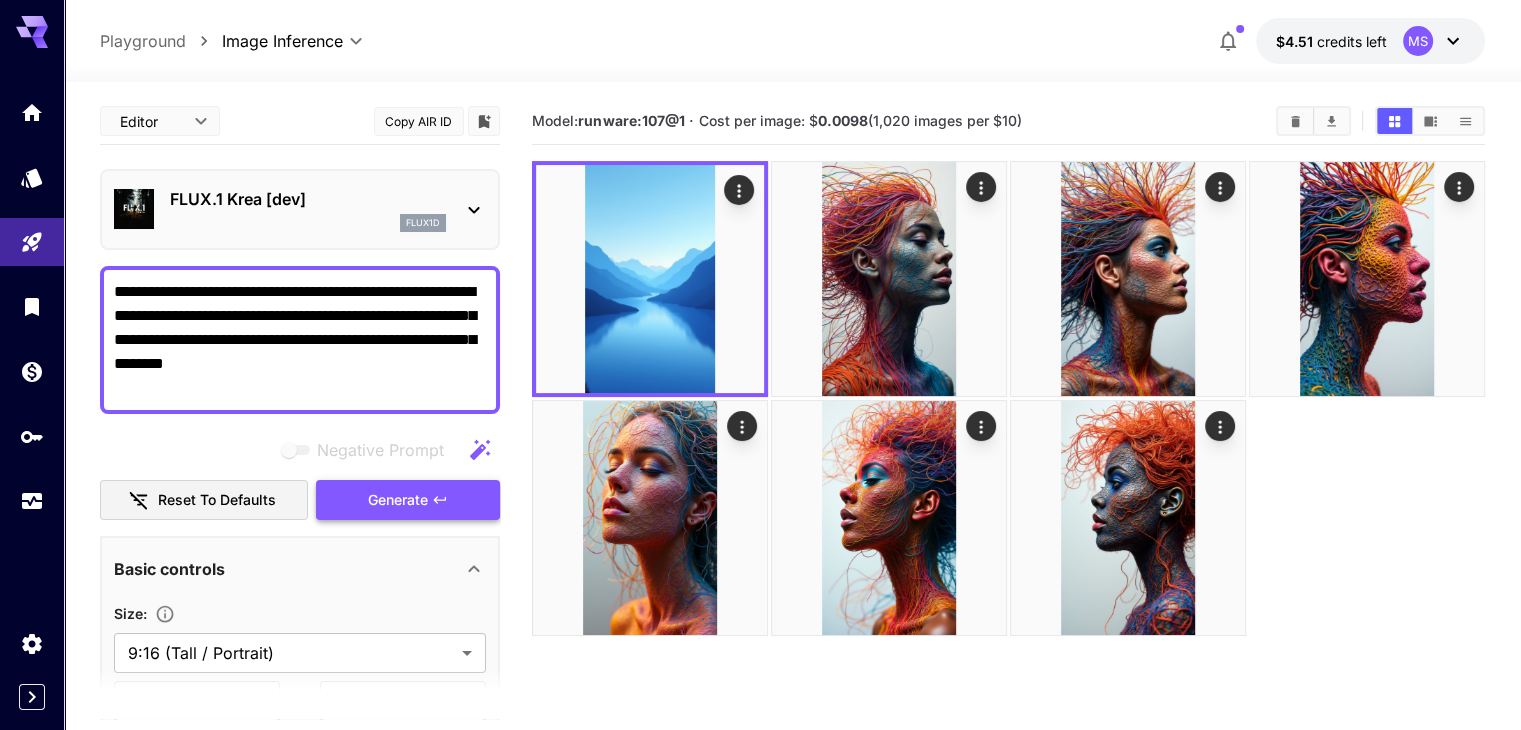 click on "Generate" at bounding box center [398, 500] 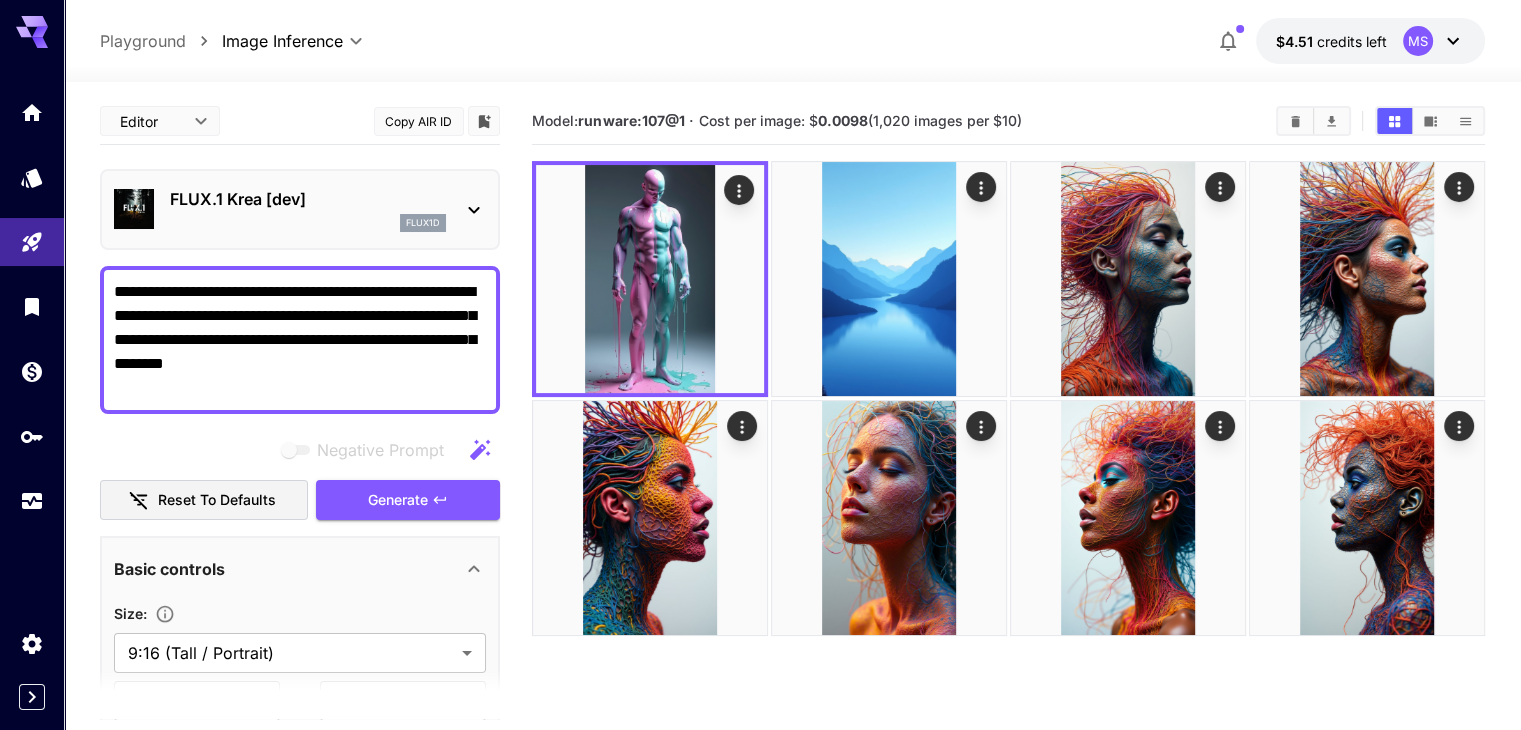 click on "**********" at bounding box center (300, 340) 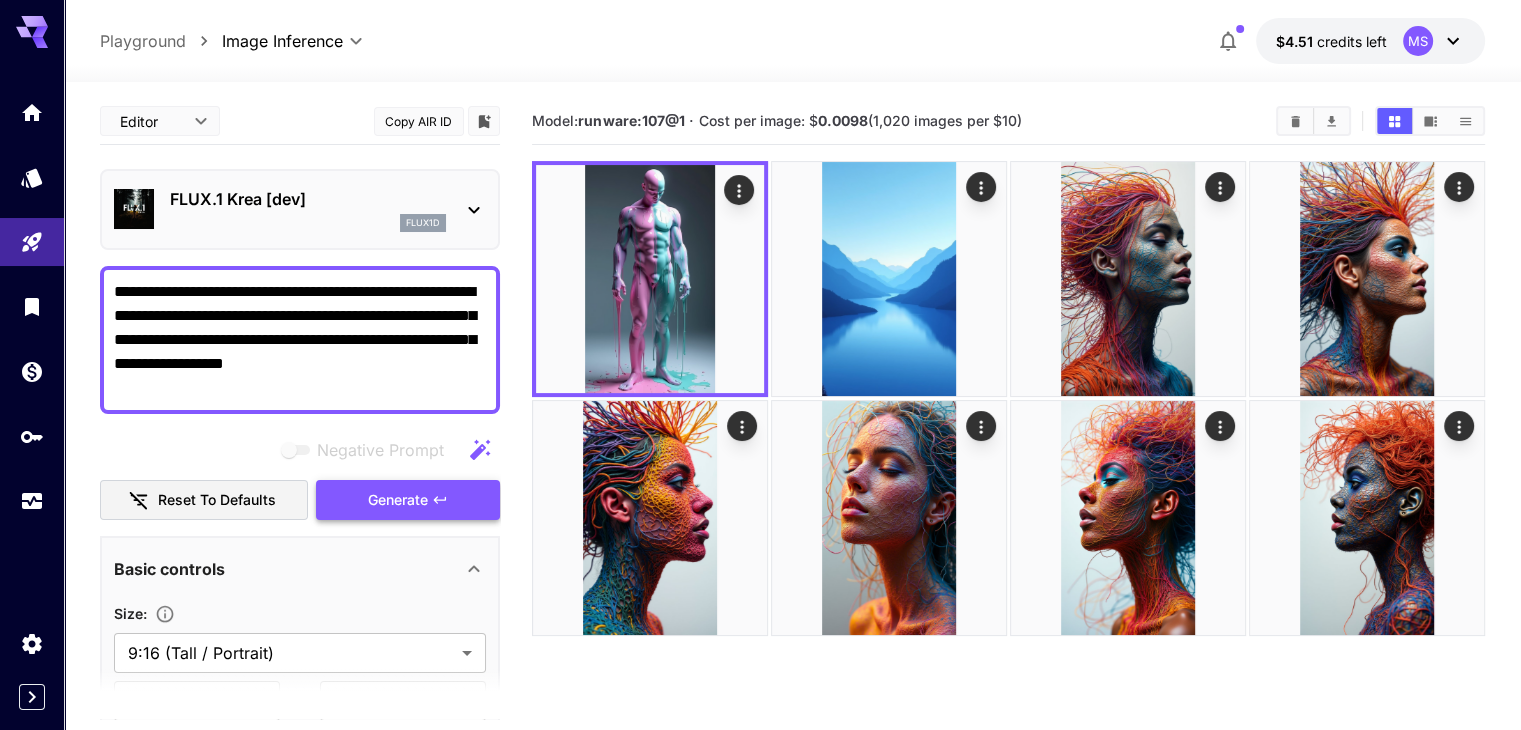 click on "Generate" at bounding box center [398, 500] 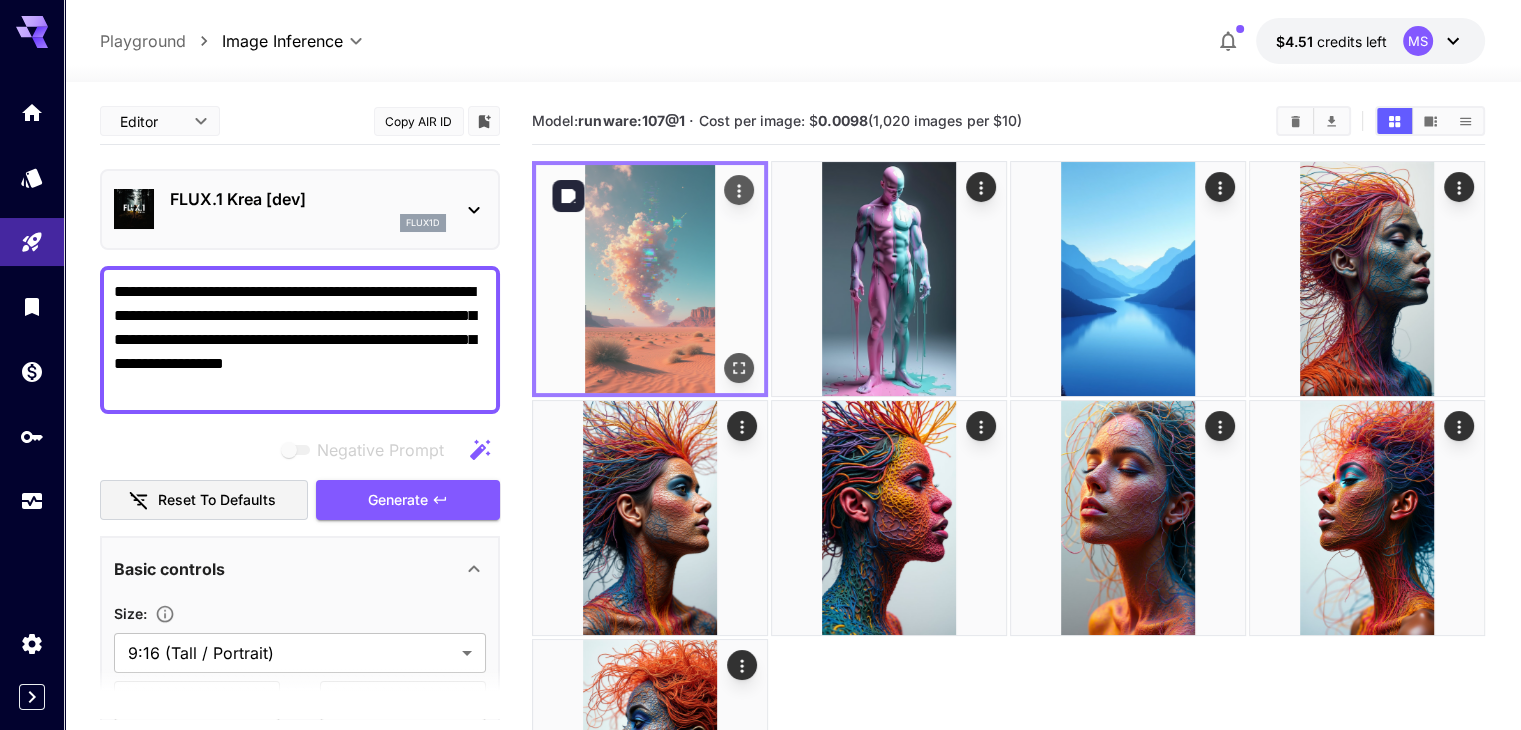 click at bounding box center (739, 368) 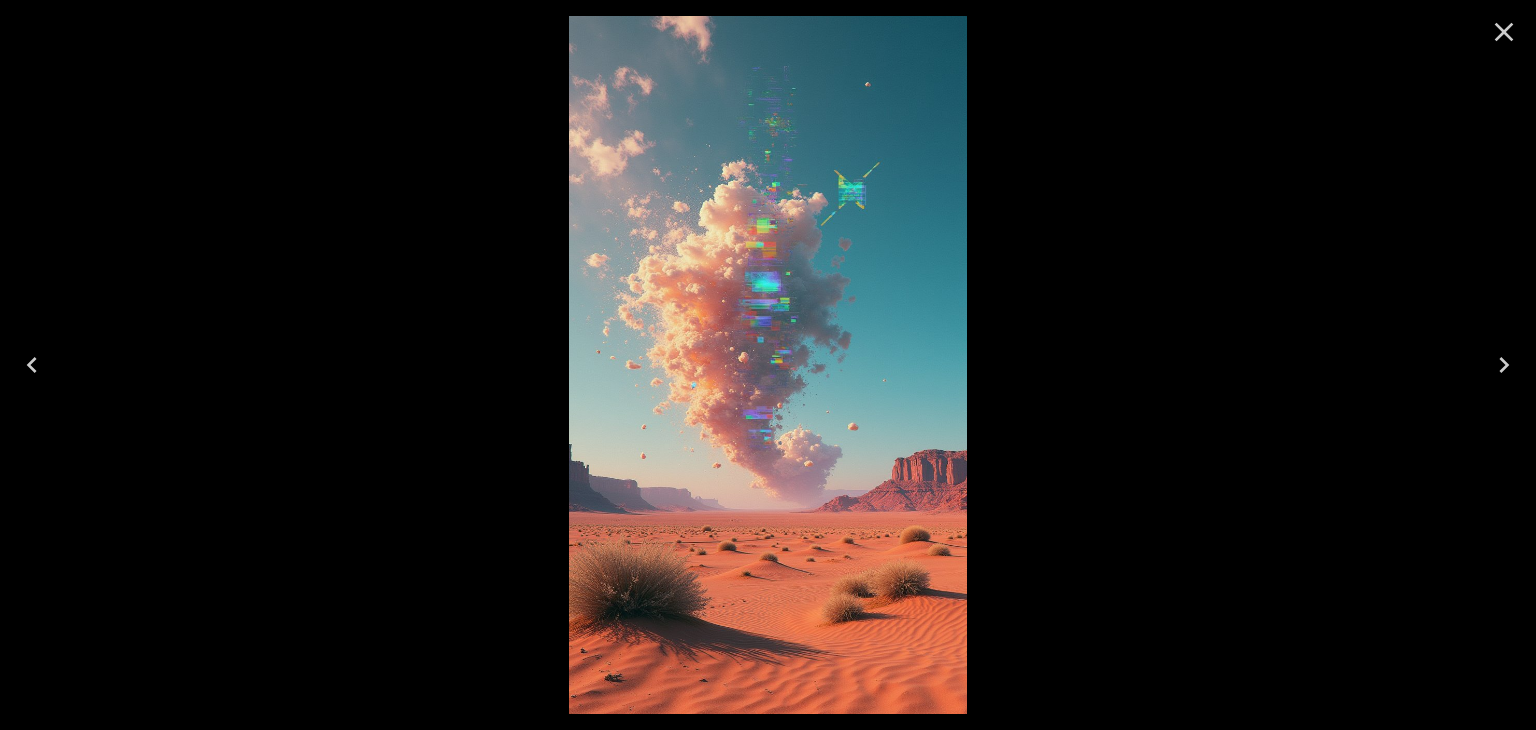 click 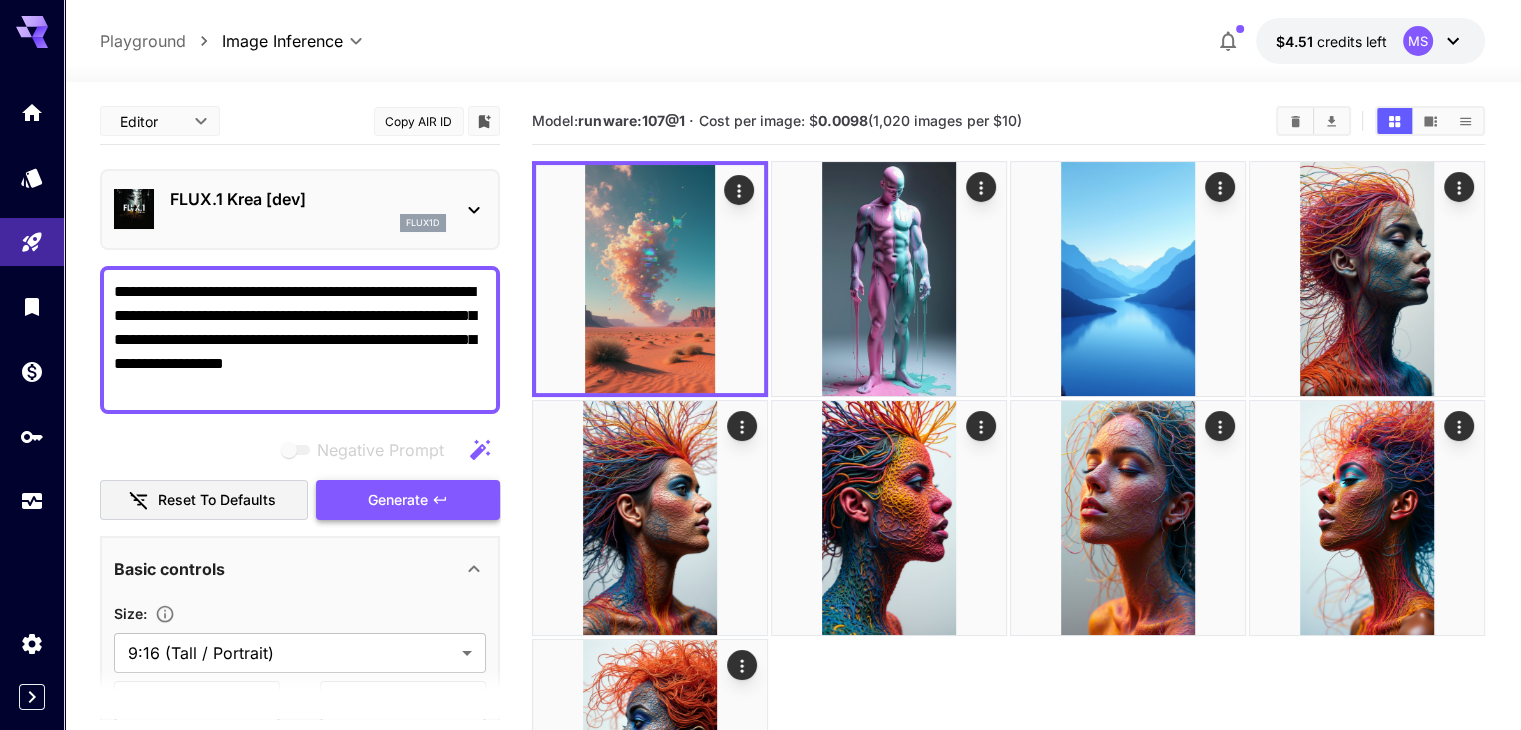click on "Generate" at bounding box center [398, 500] 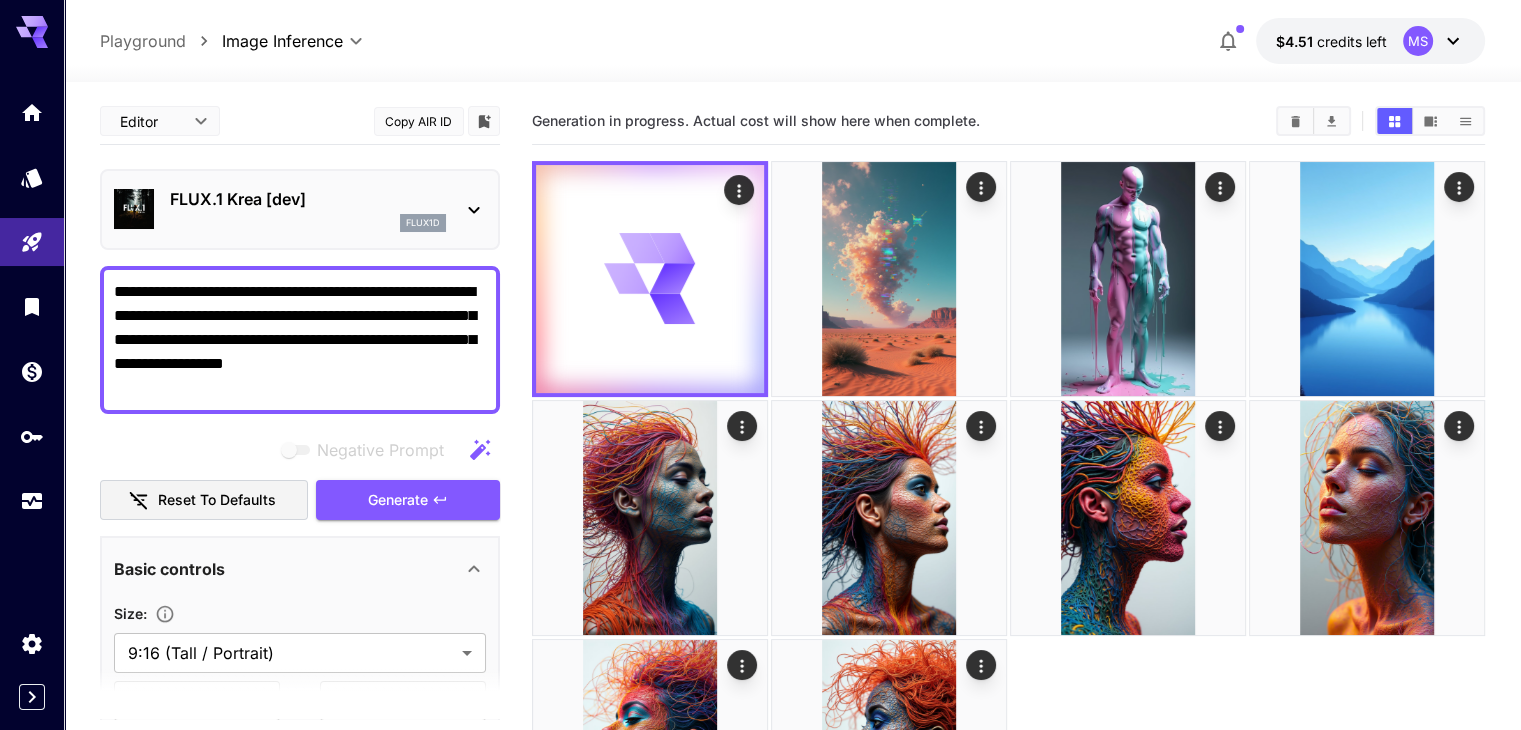 click on "**********" at bounding box center [792, 494] 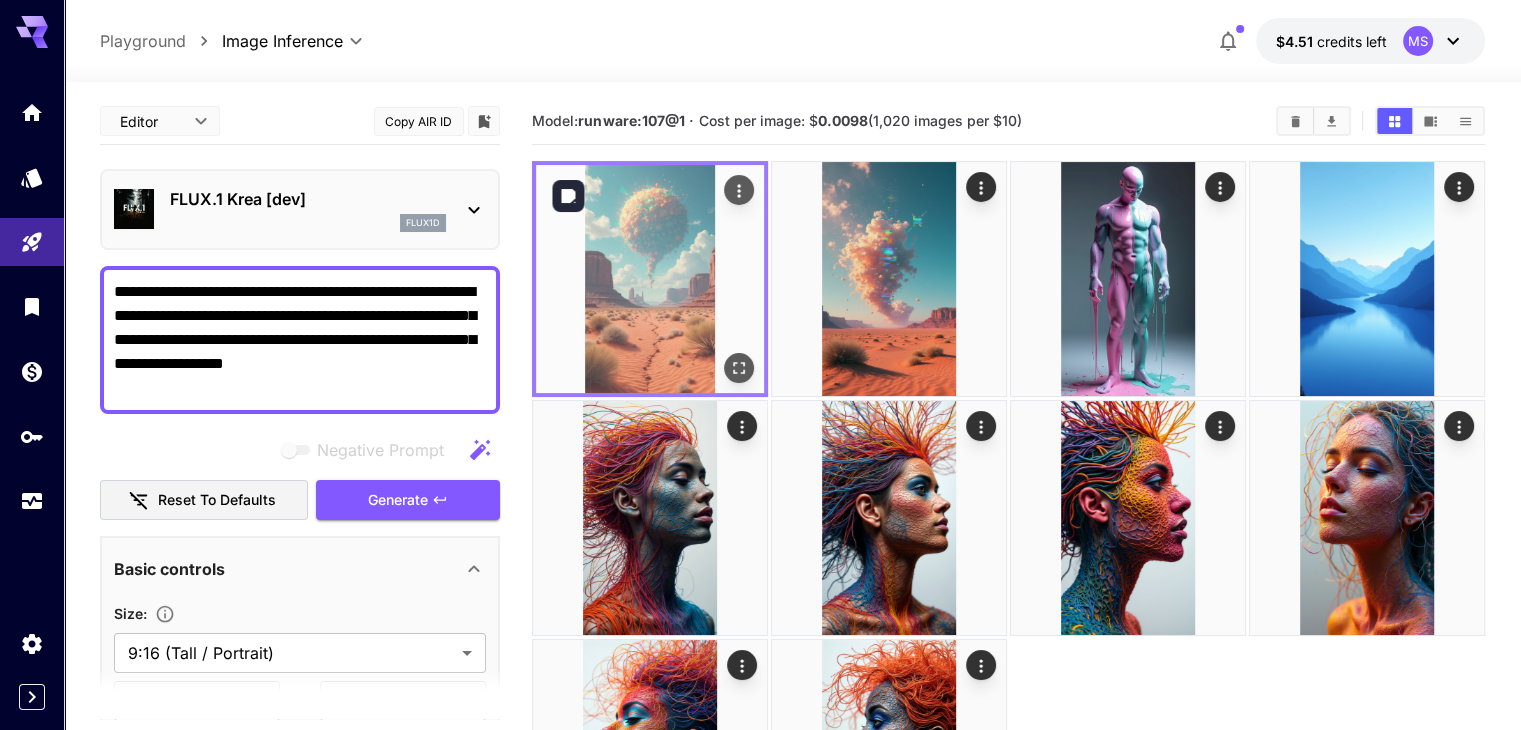 click 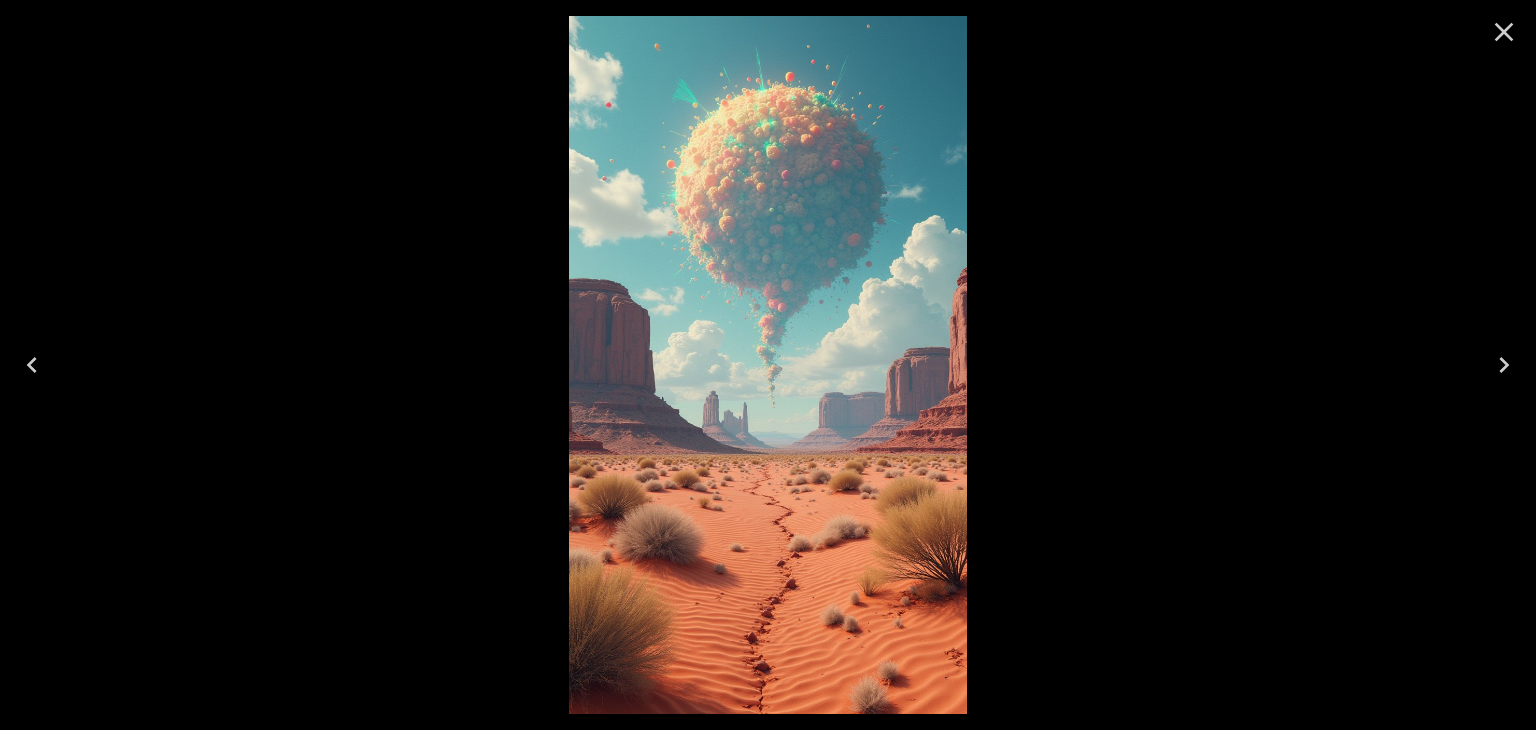 click 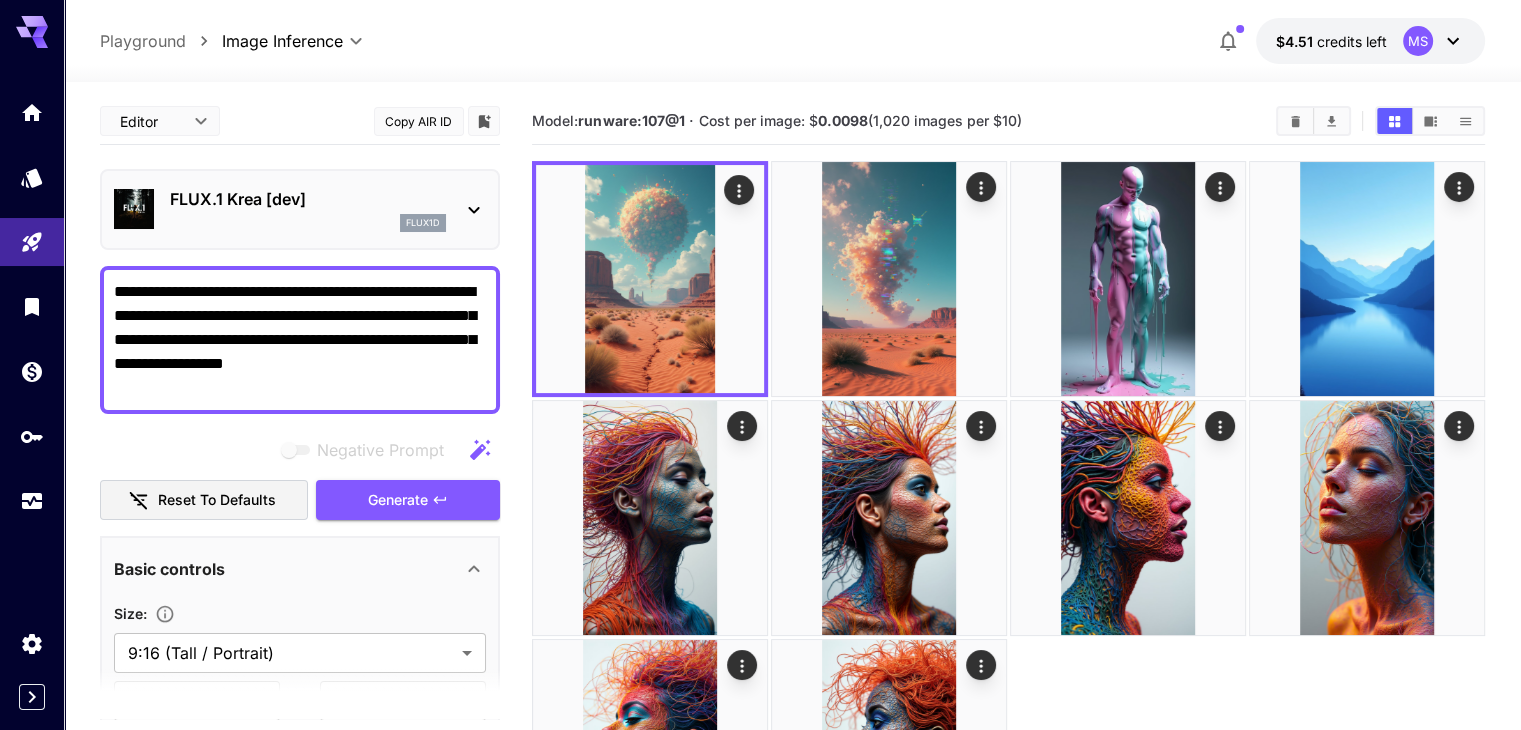 click on "**********" at bounding box center (300, 340) 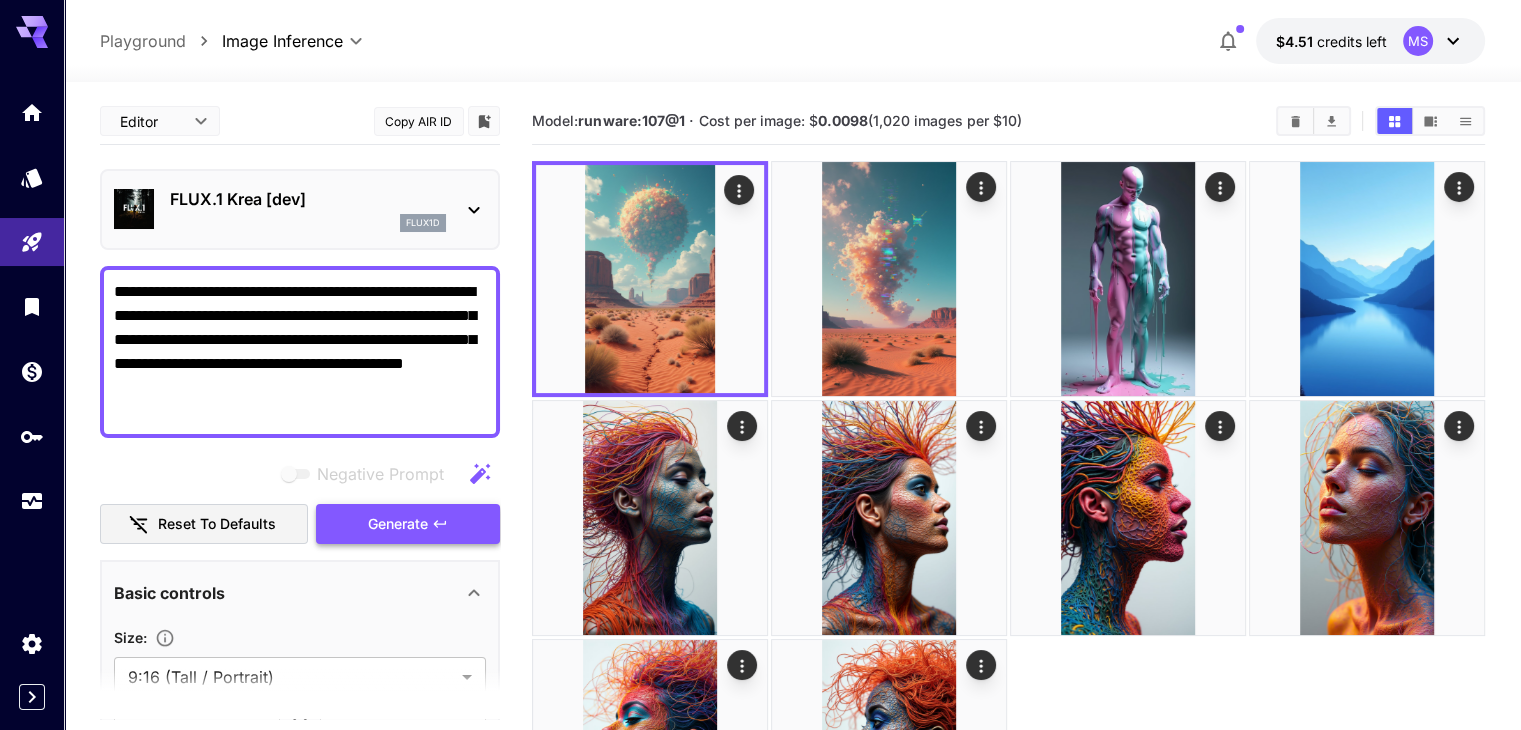 click on "Generate" at bounding box center [398, 524] 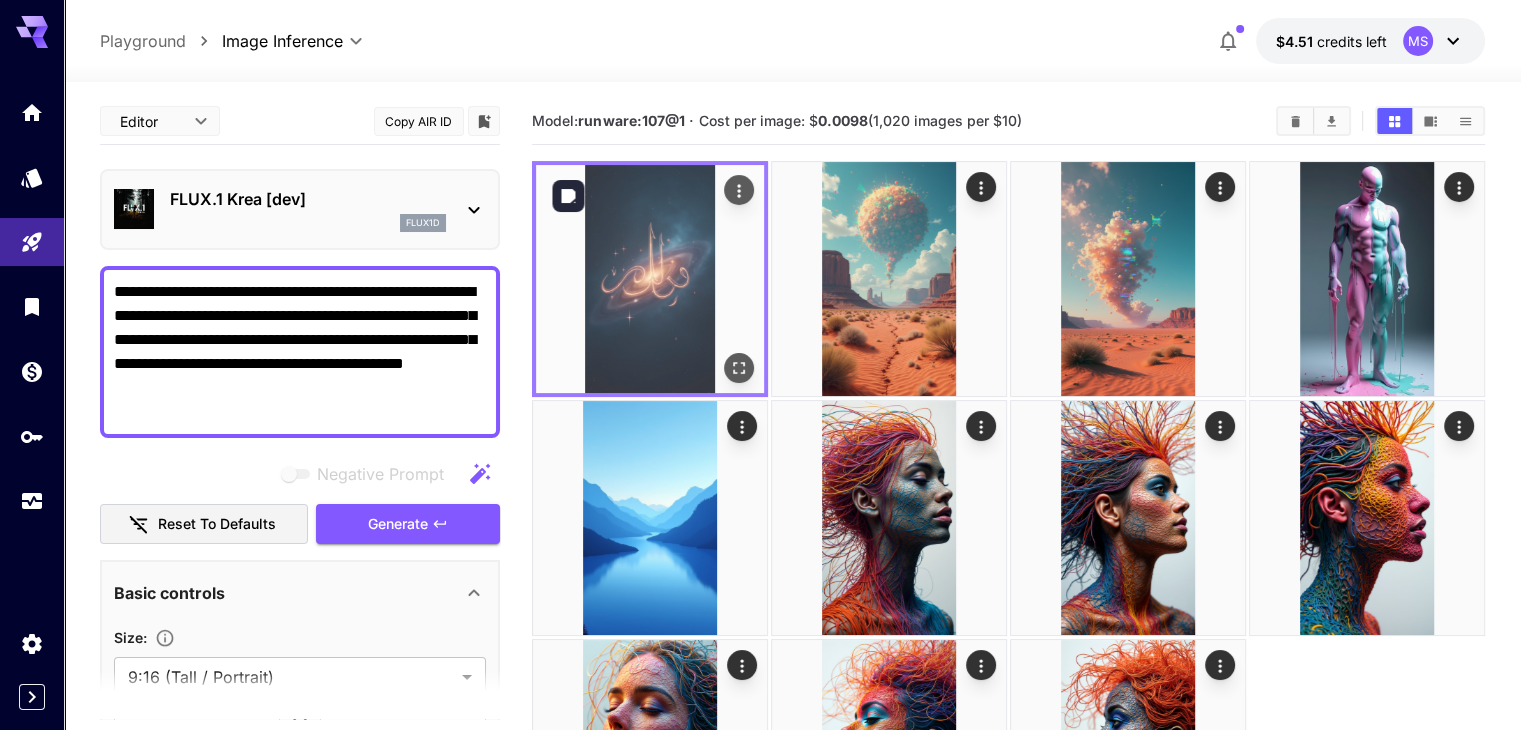 click 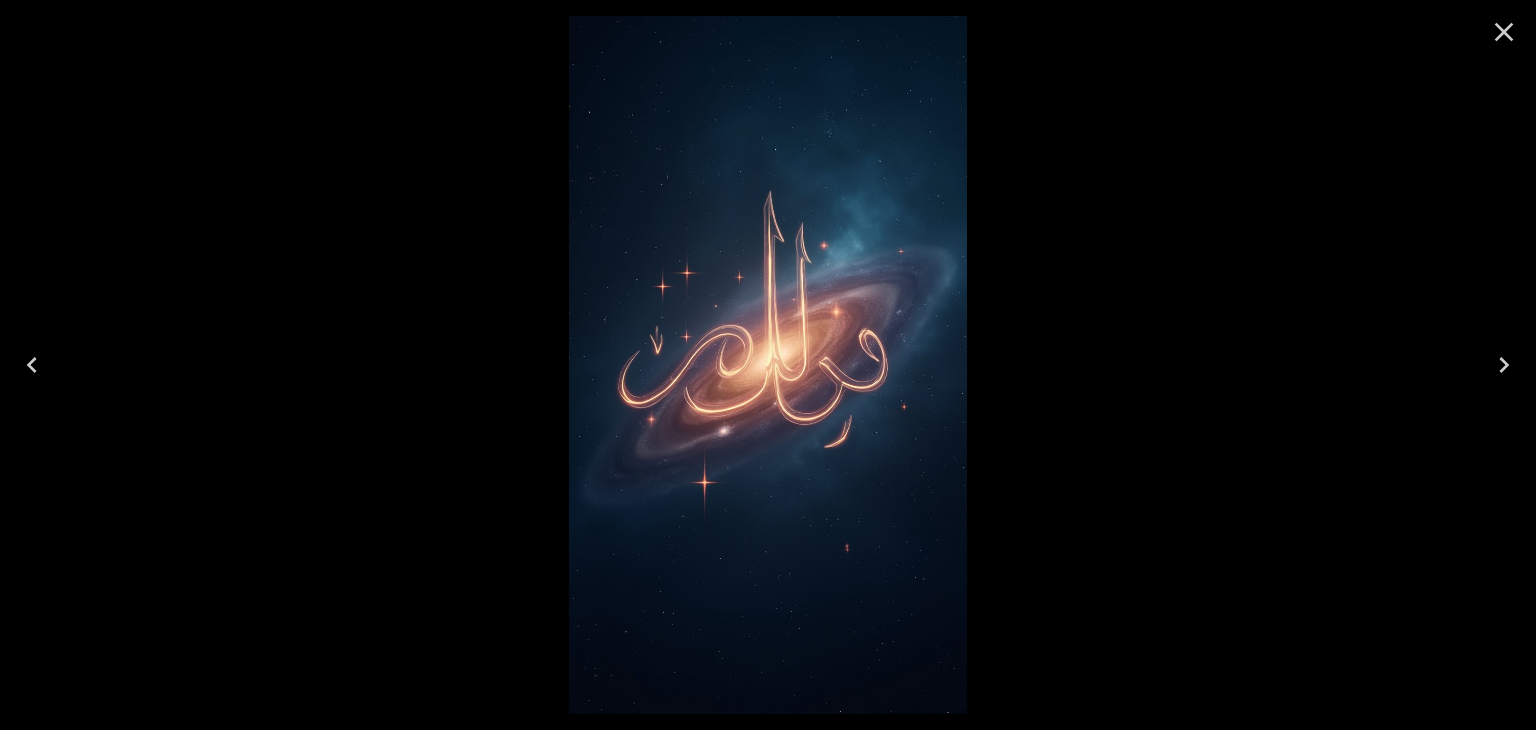 click 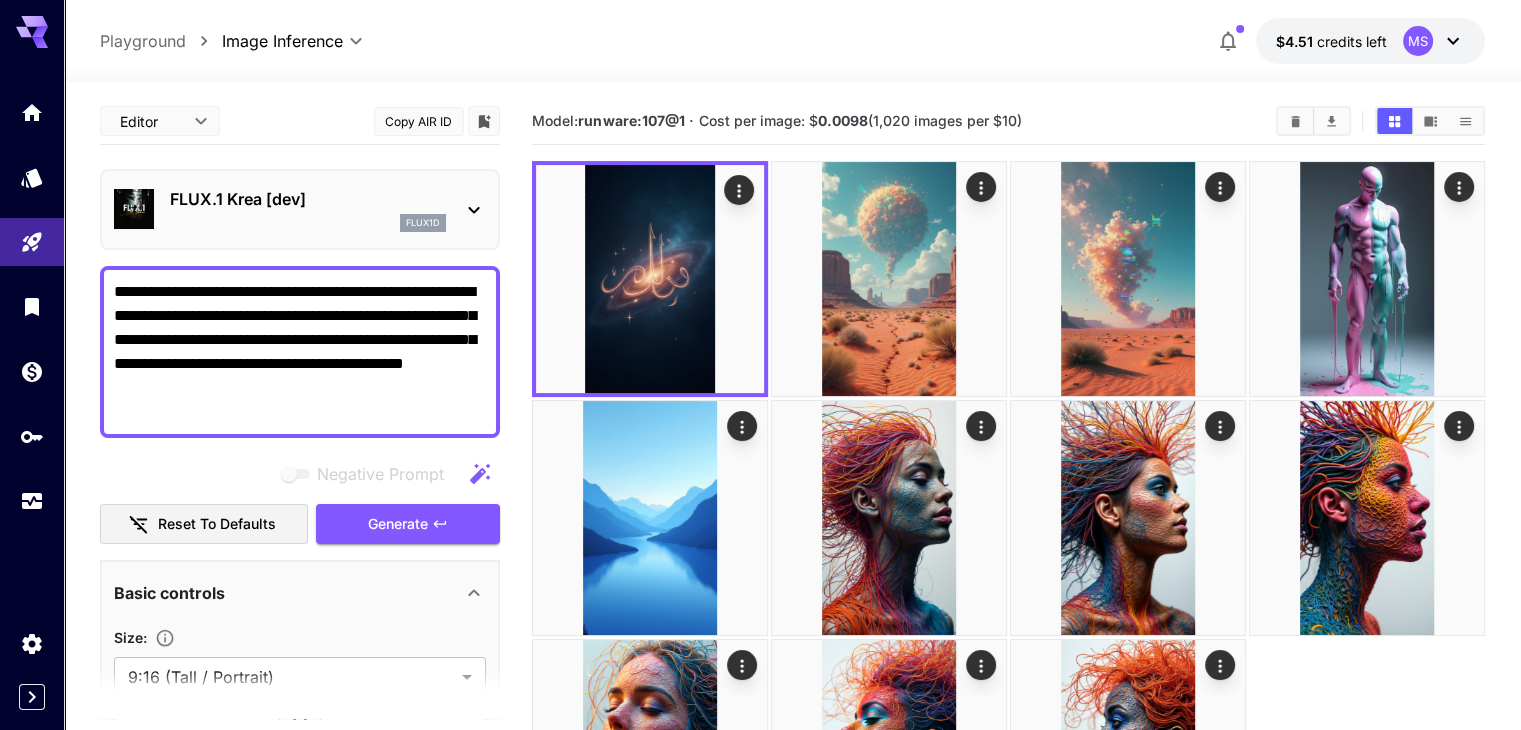 click 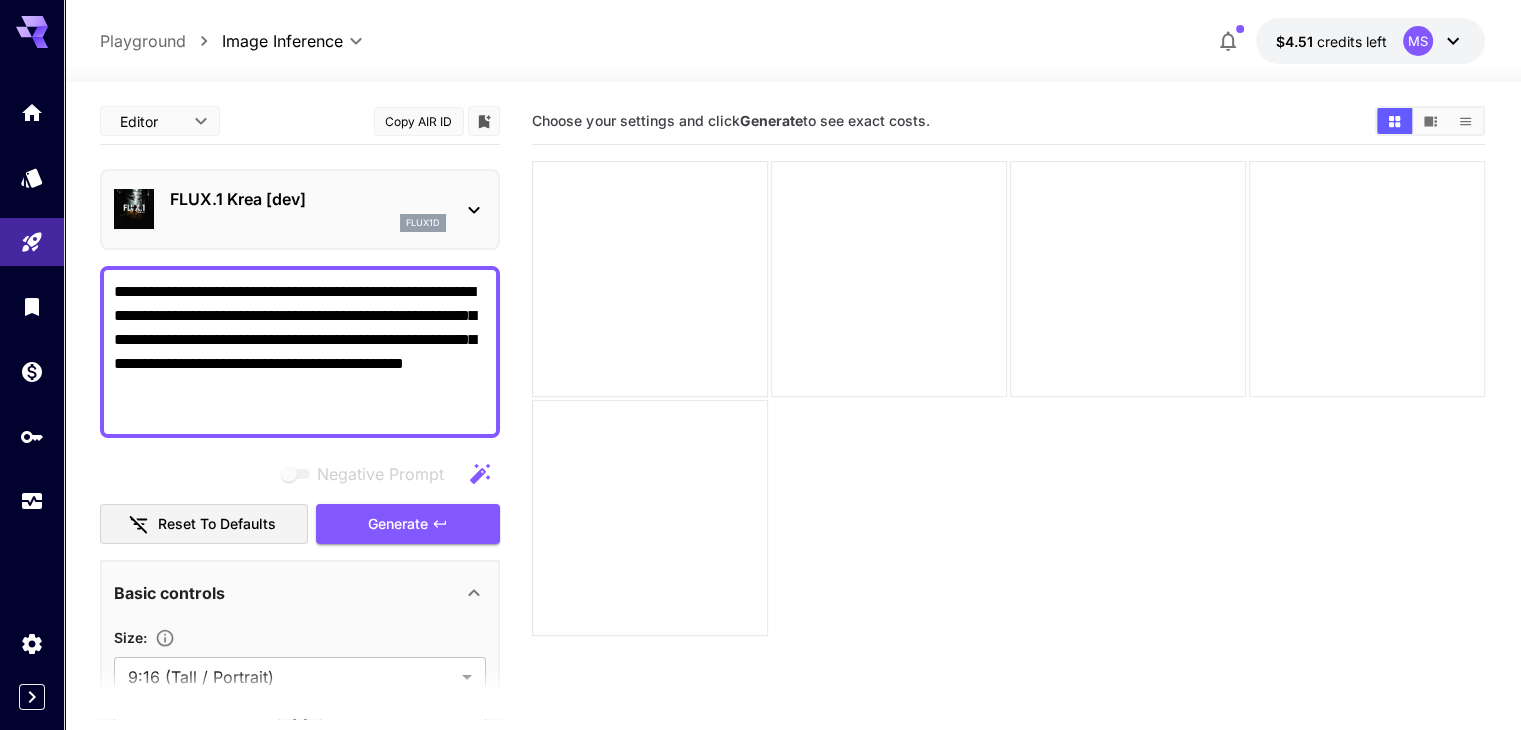 click on "**********" at bounding box center (300, 352) 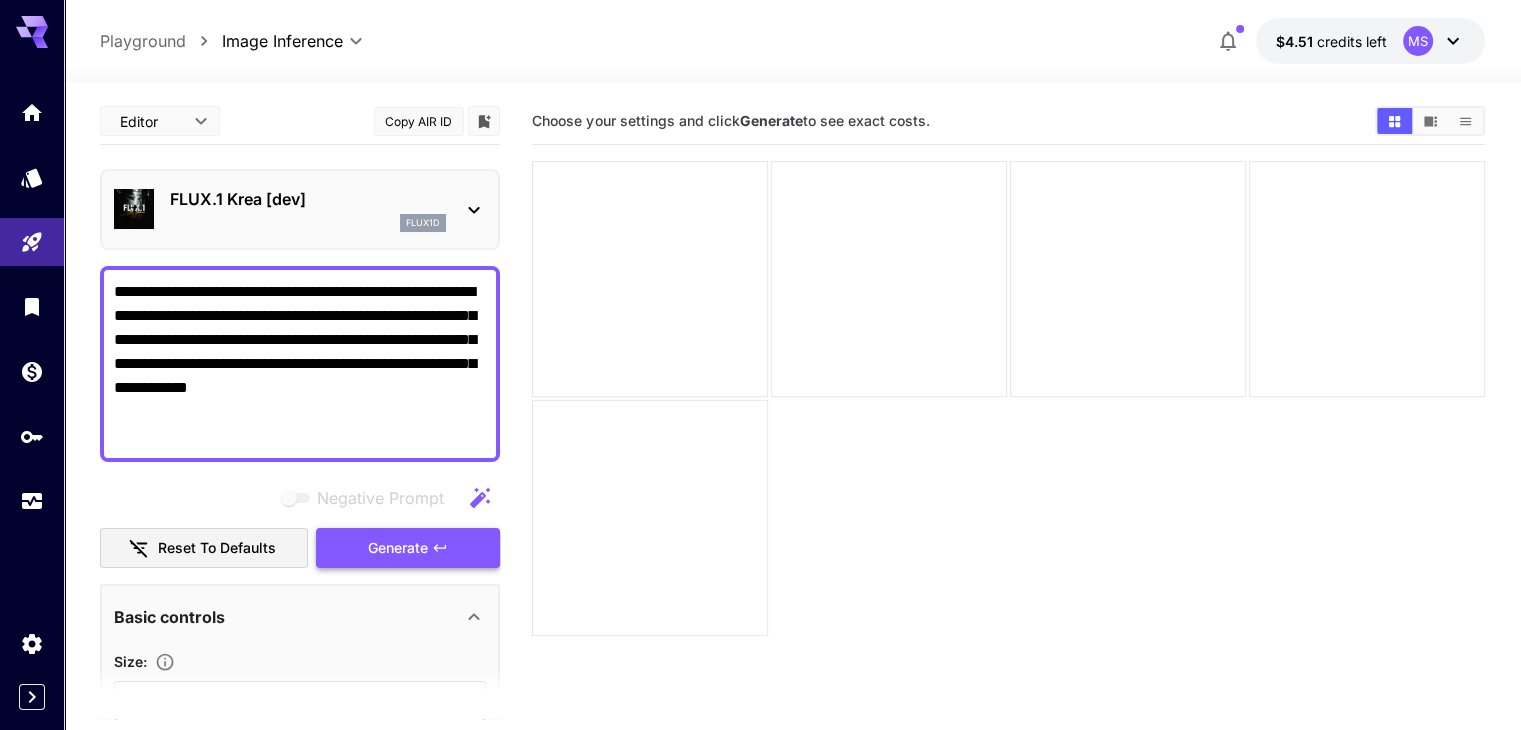 click on "Generate" at bounding box center [398, 548] 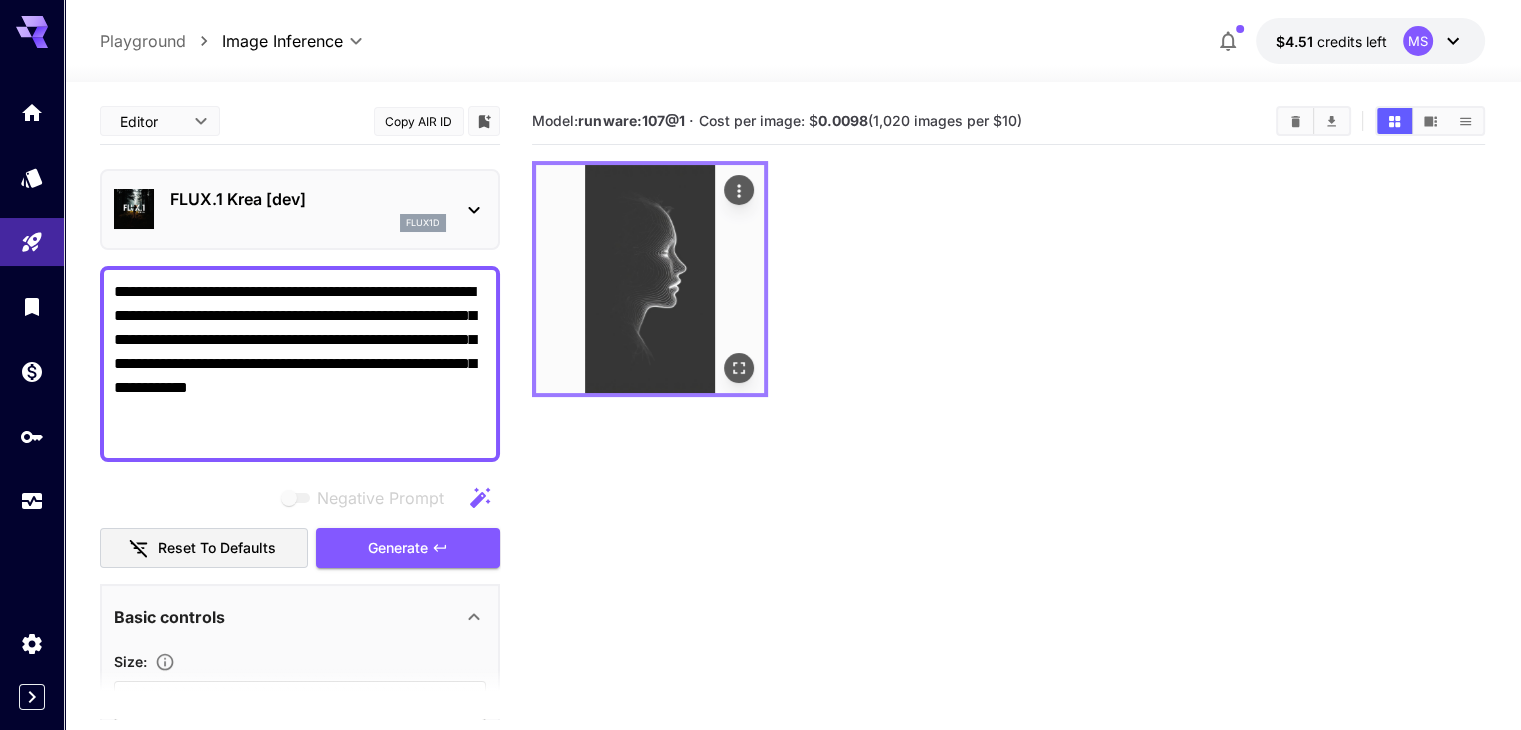 click 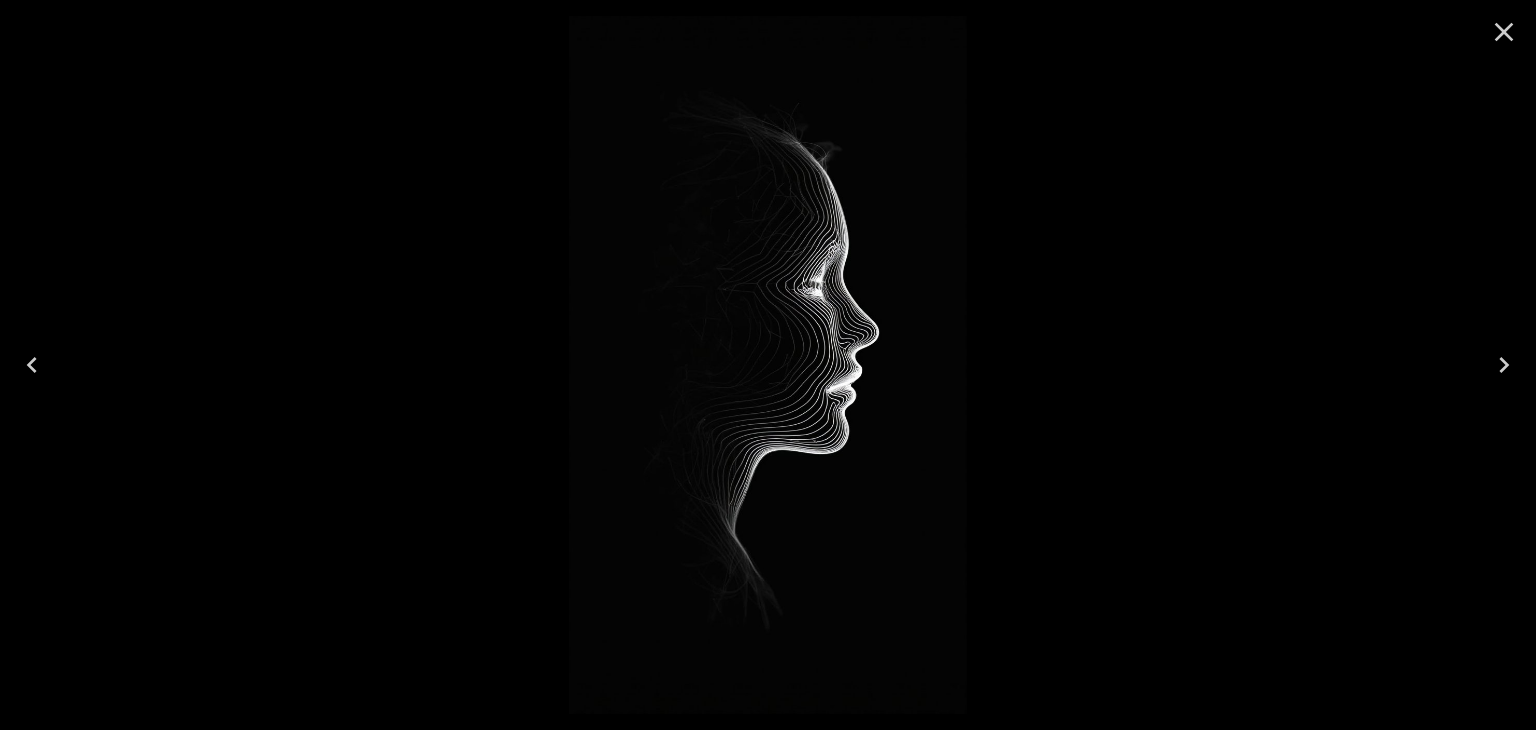 click 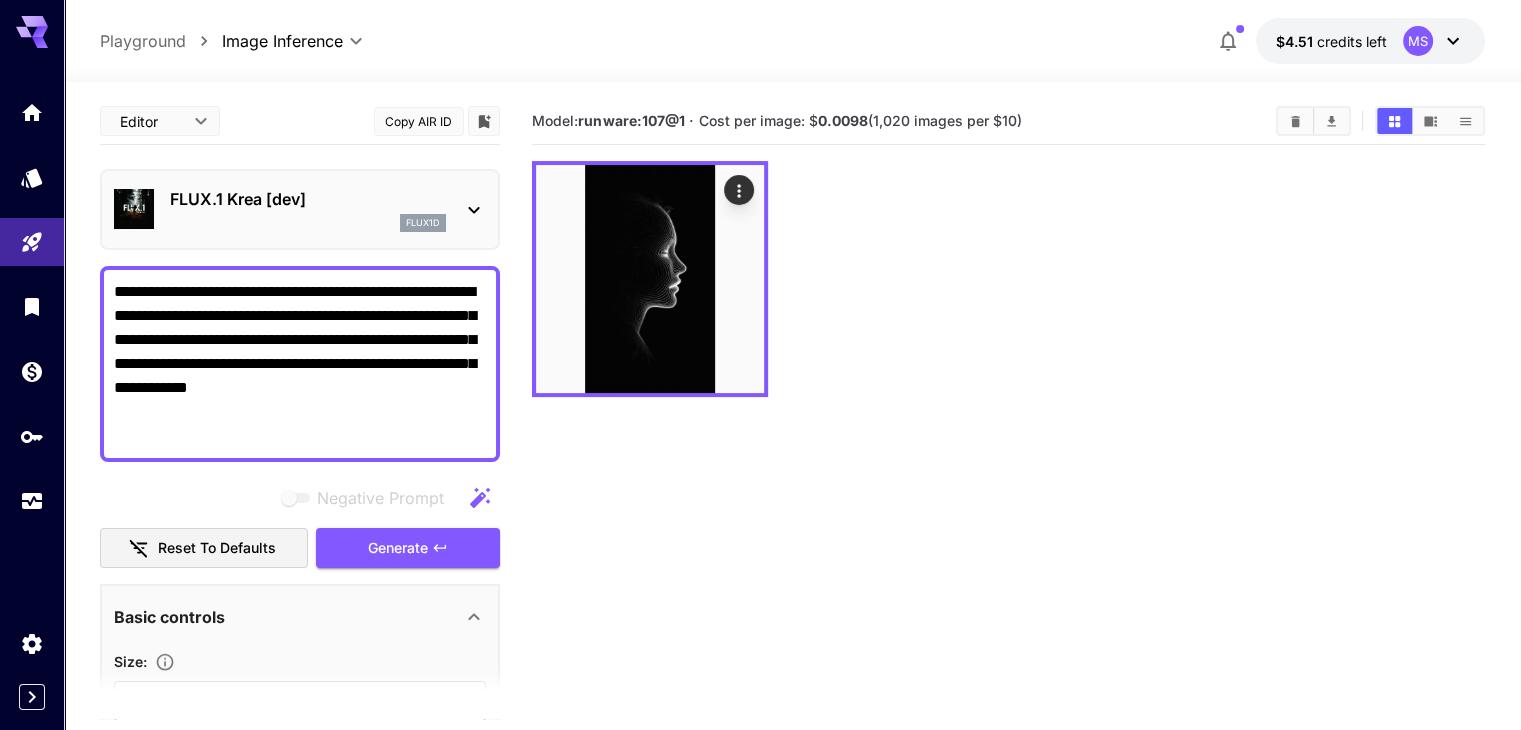click on "**********" at bounding box center [300, 744] 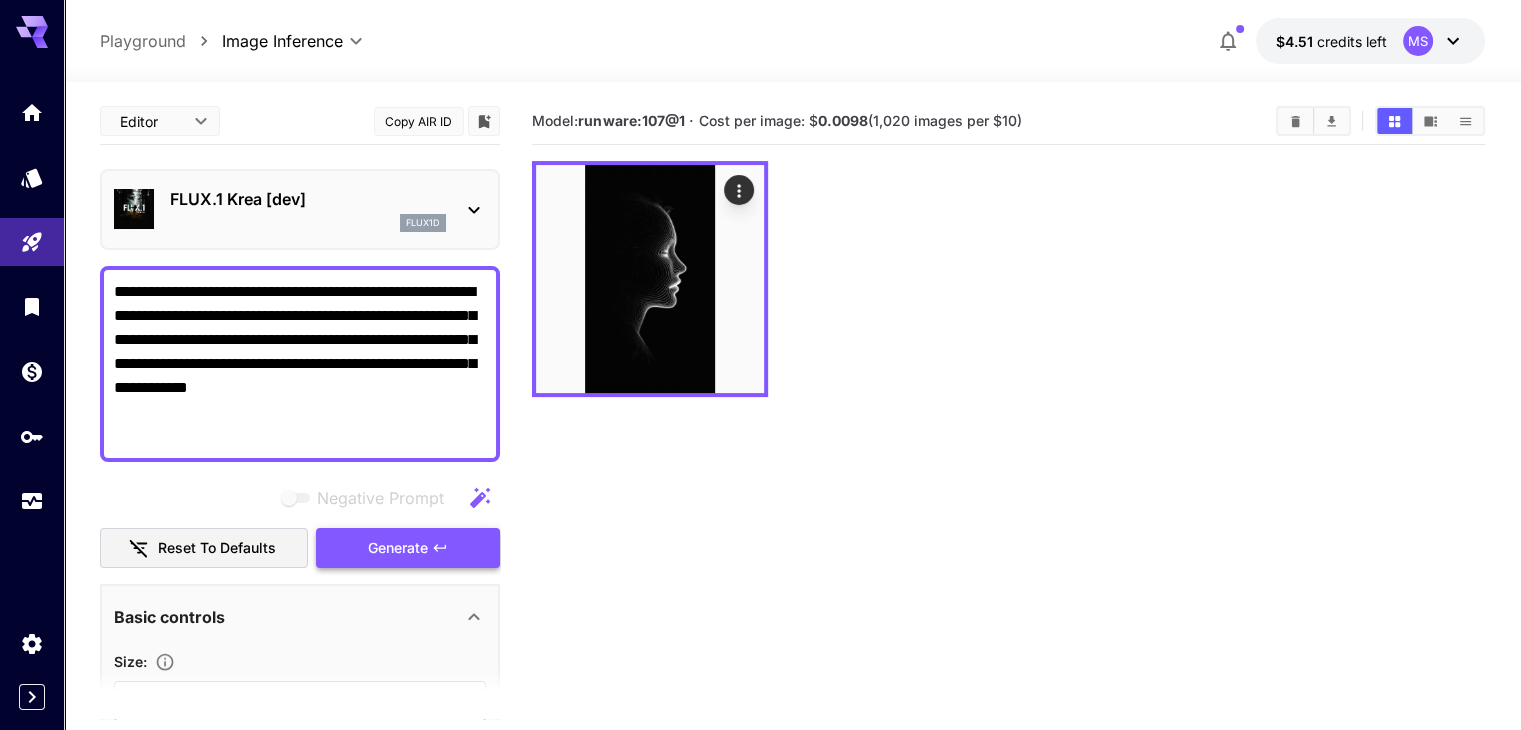 click on "Generate" at bounding box center (398, 548) 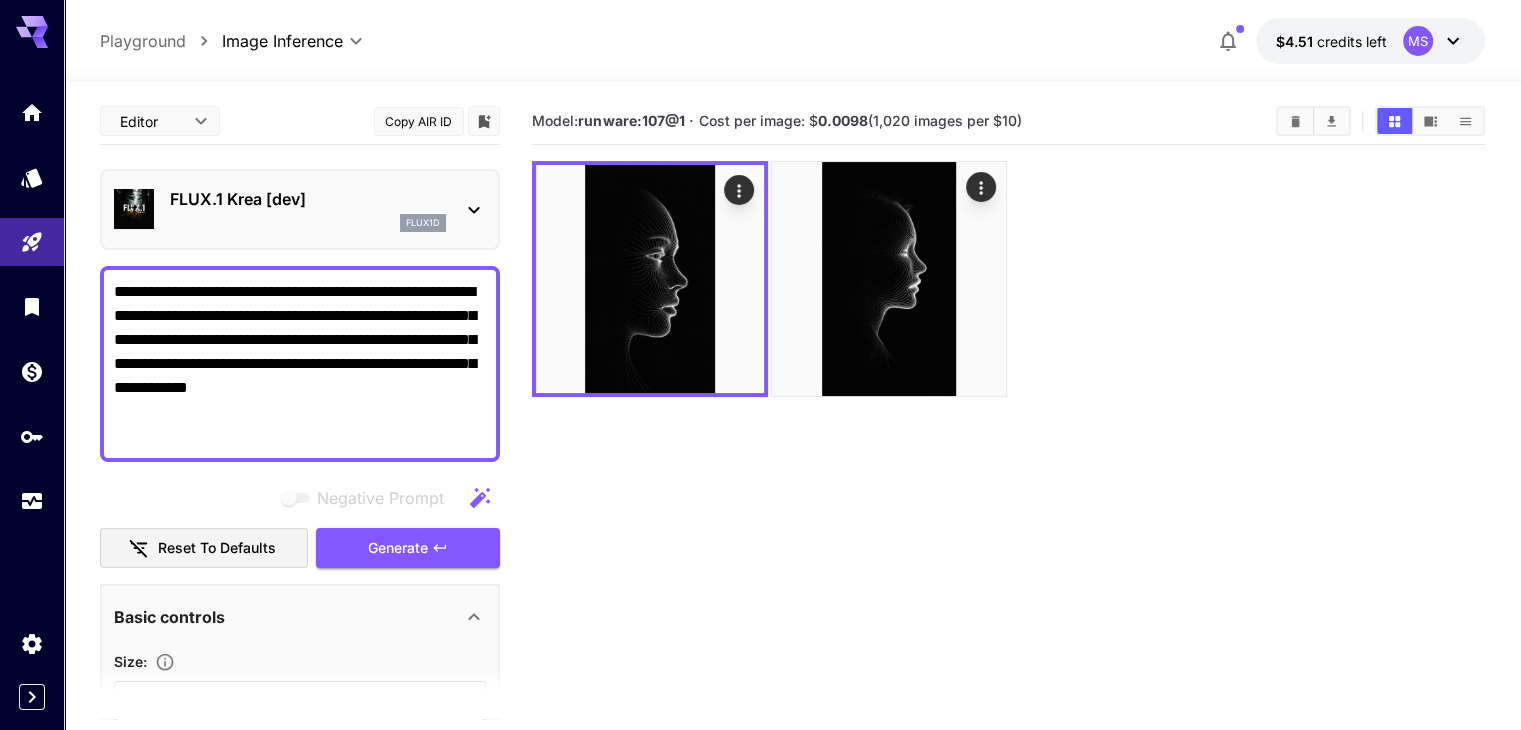 click on "**********" at bounding box center (300, 364) 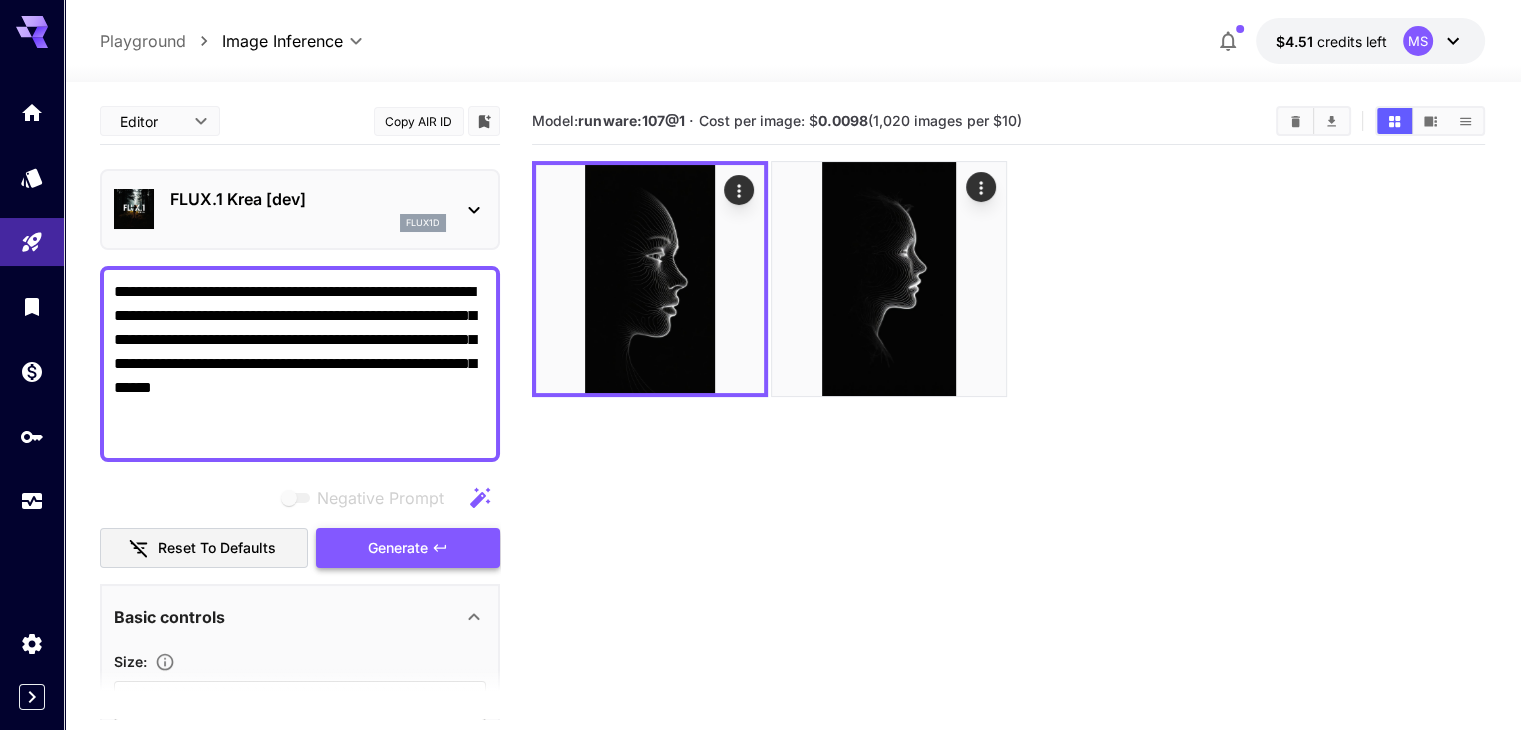 click on "Generate" at bounding box center [408, 548] 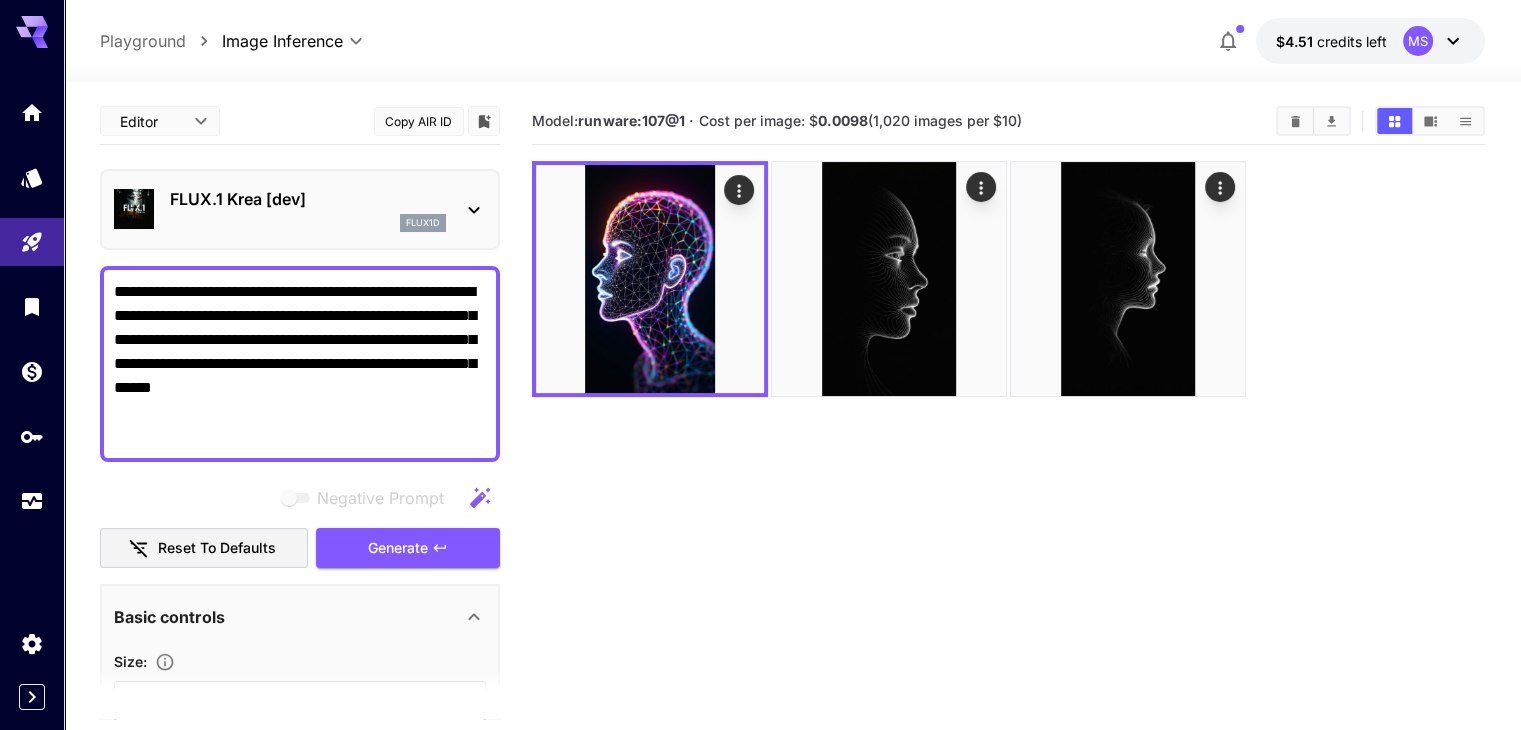 click on "**********" at bounding box center (300, 364) 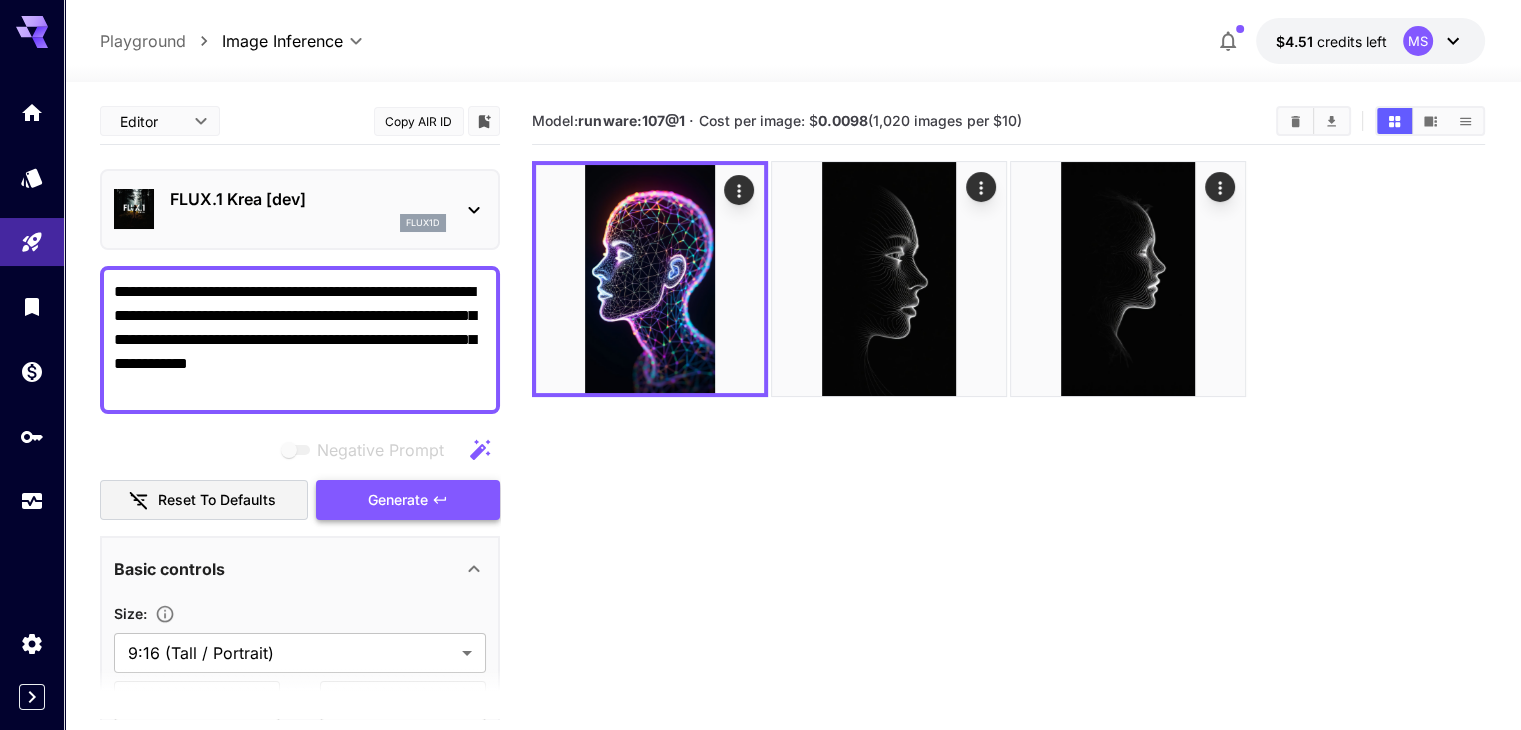 type on "**********" 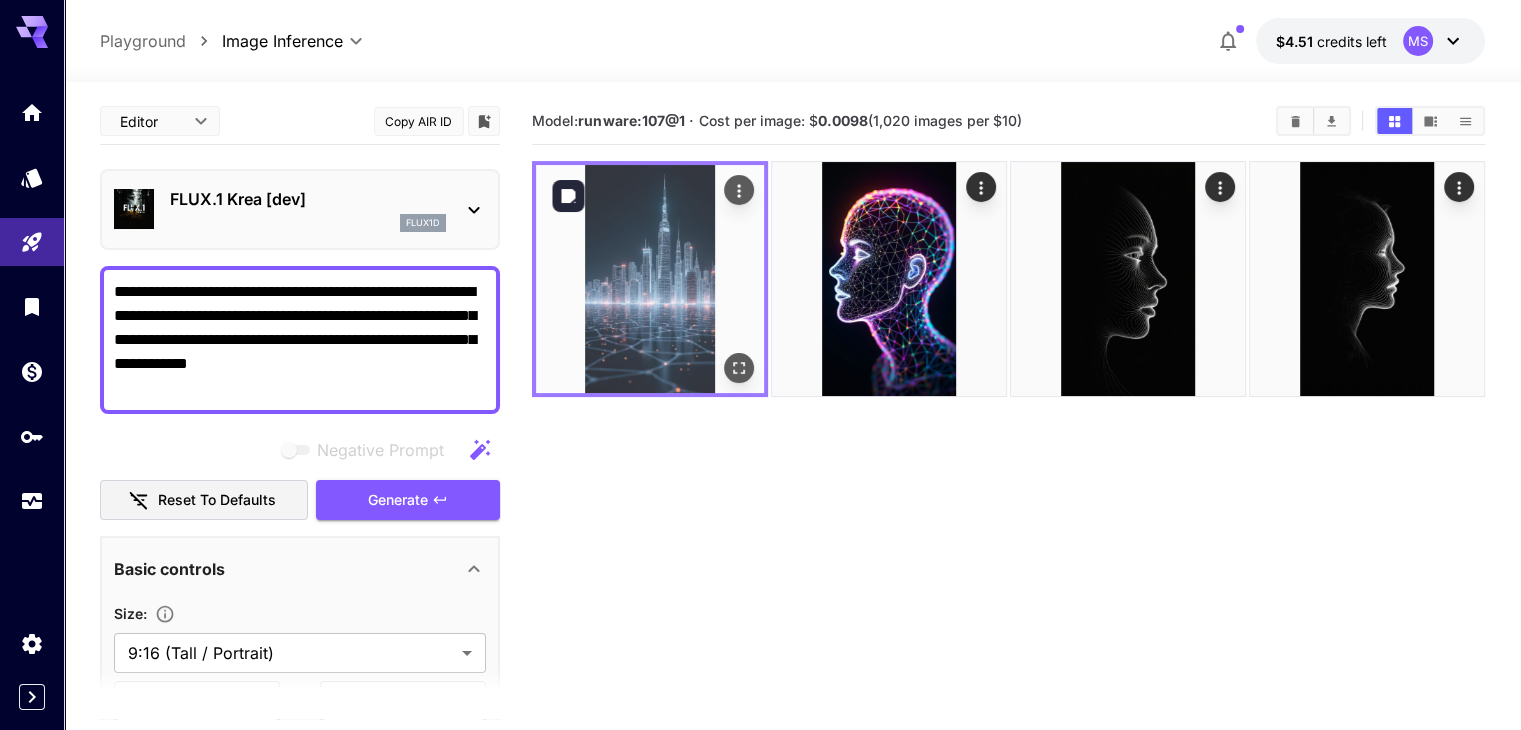 click 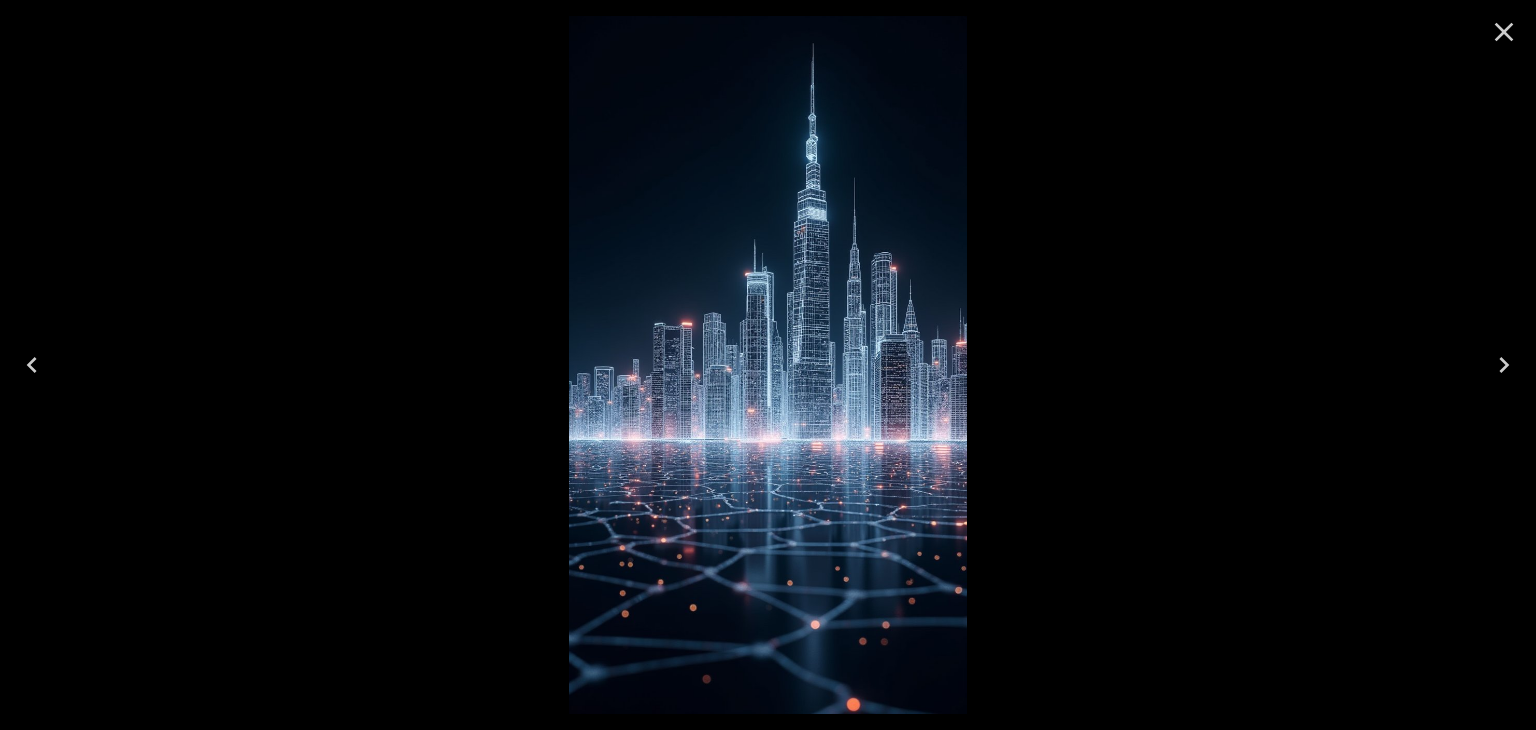 click 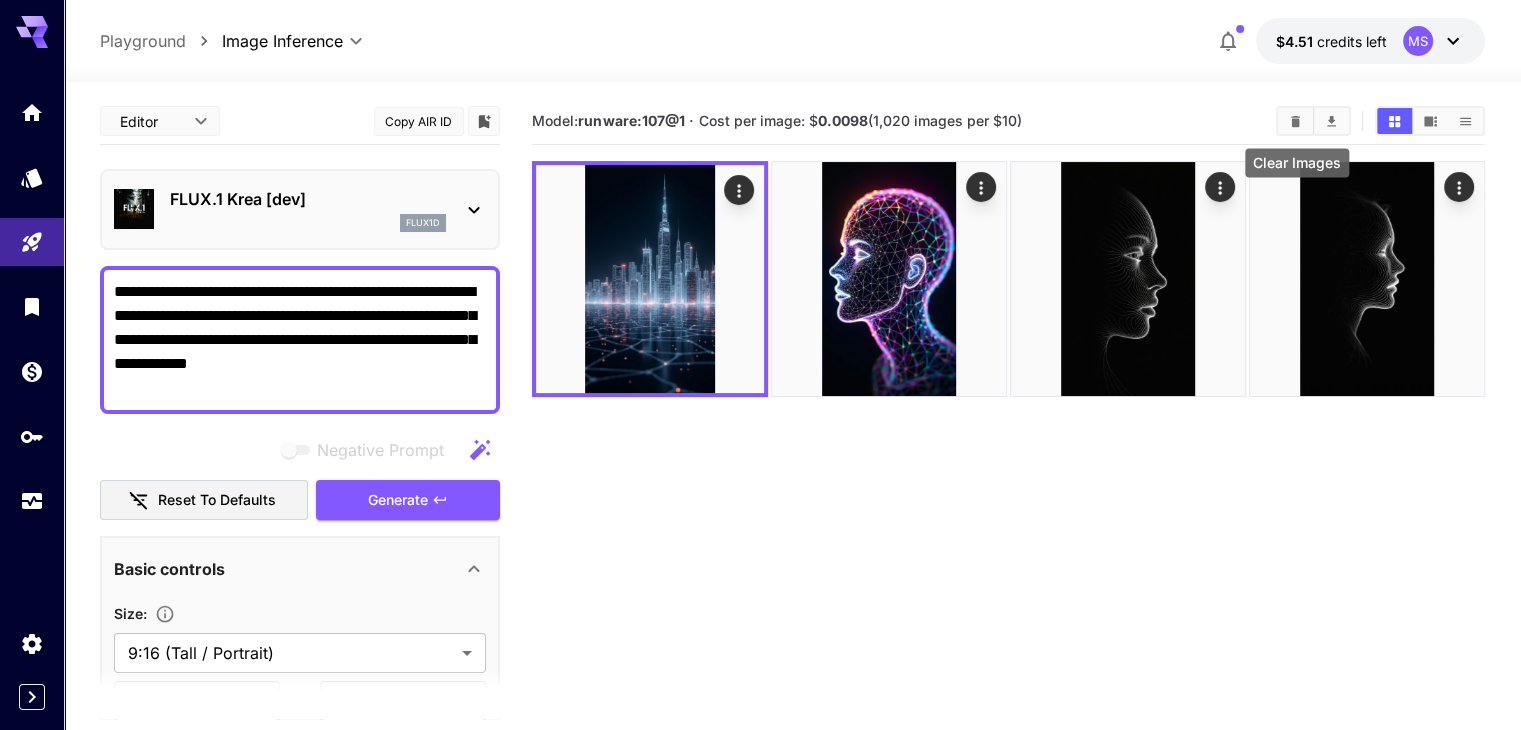 click 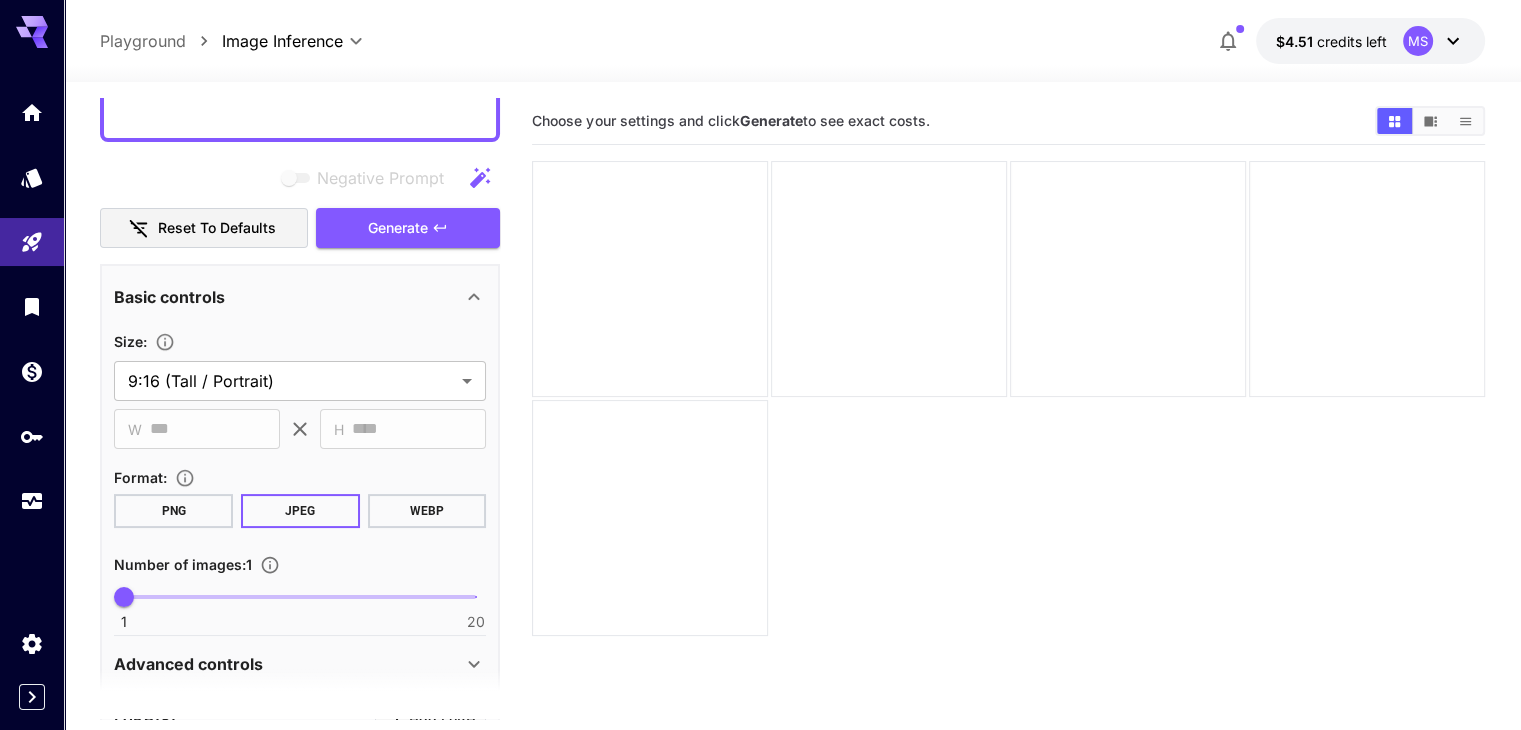 scroll, scrollTop: 272, scrollLeft: 0, axis: vertical 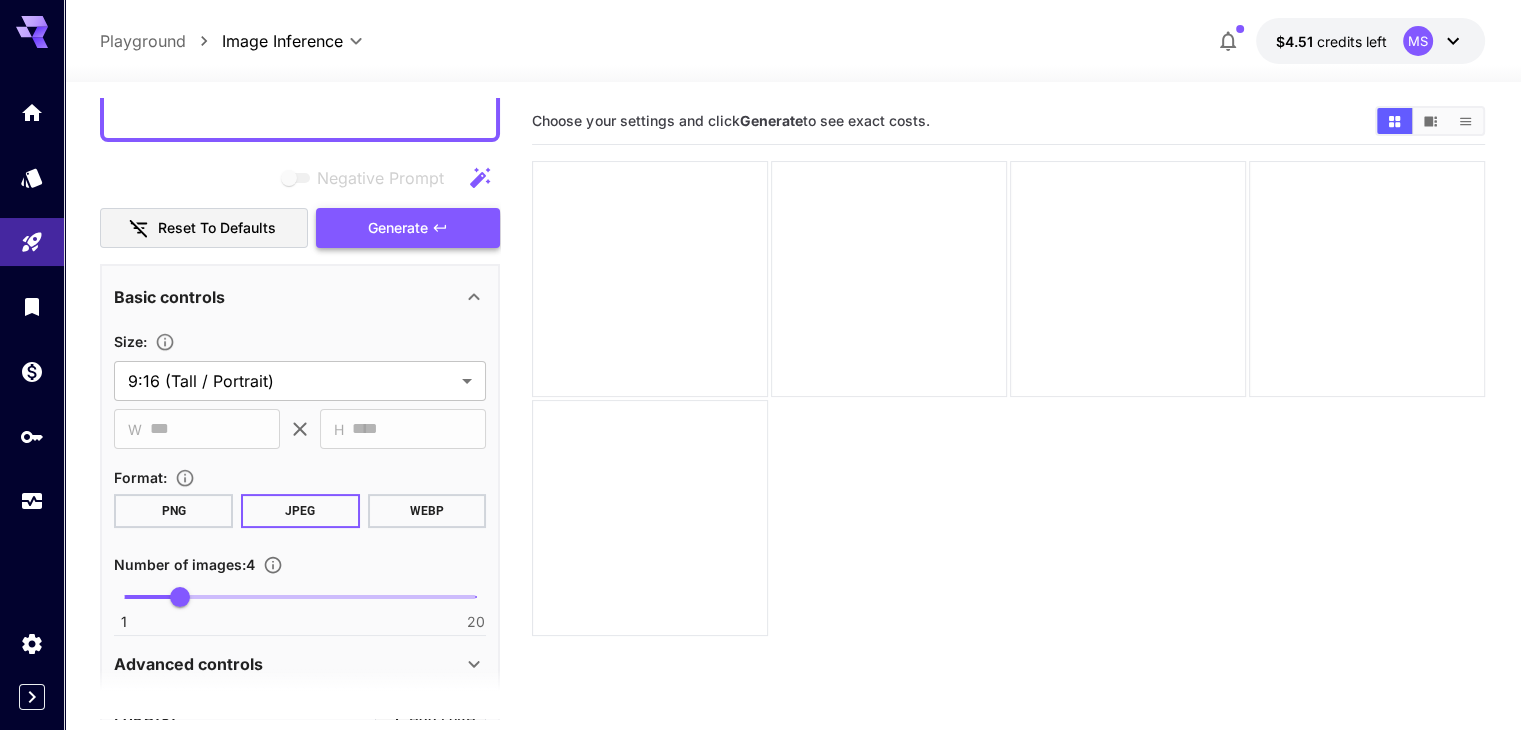 click on "Generate" at bounding box center (408, 228) 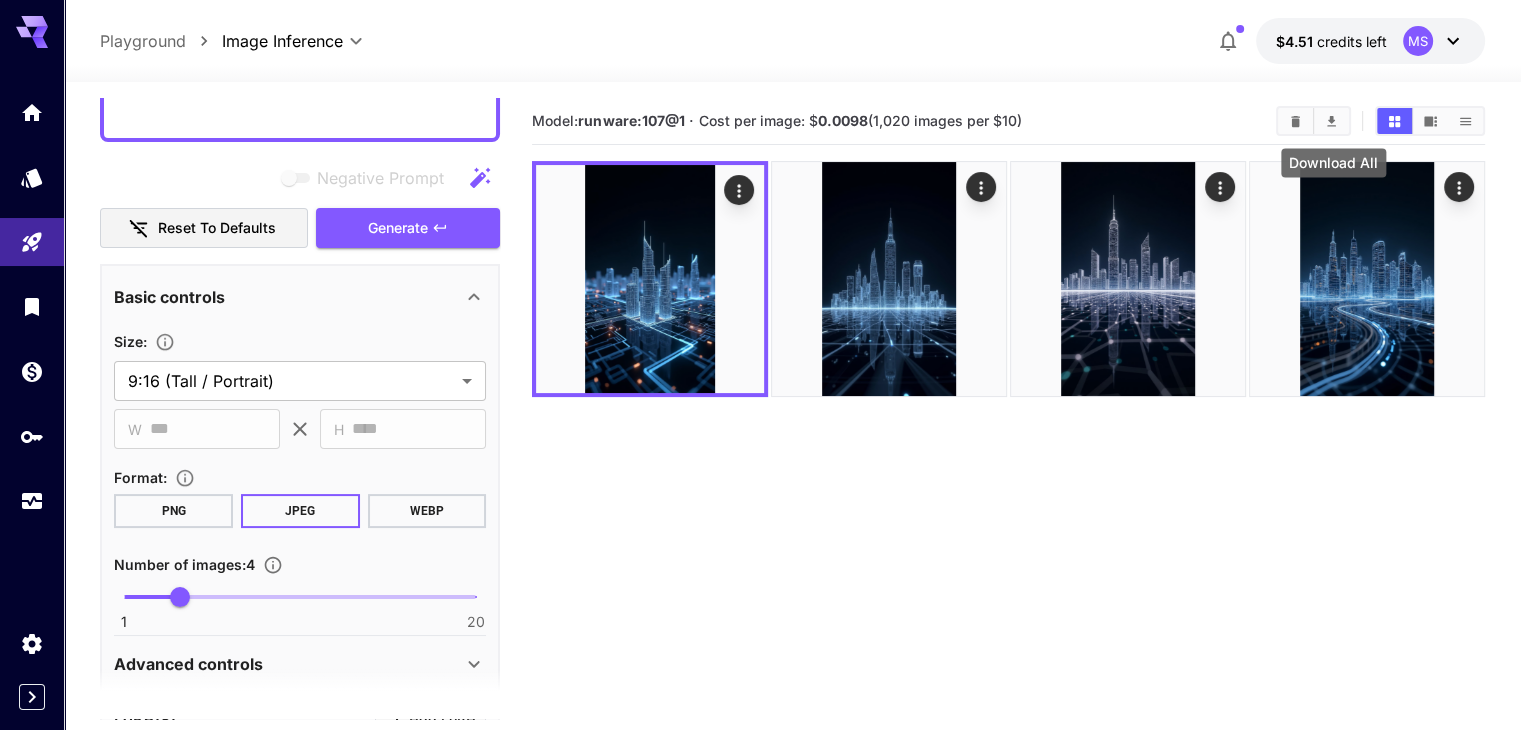click 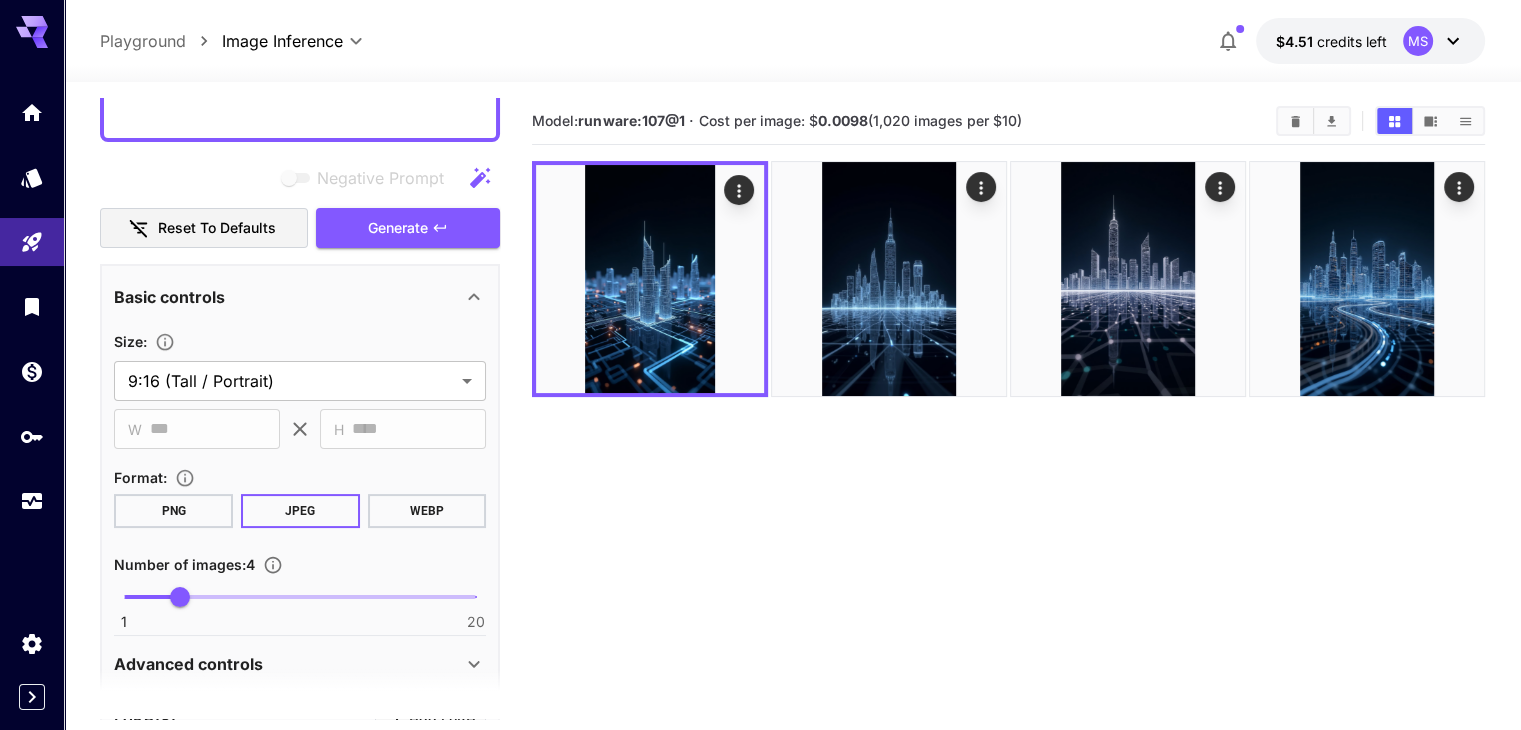 scroll, scrollTop: 0, scrollLeft: 0, axis: both 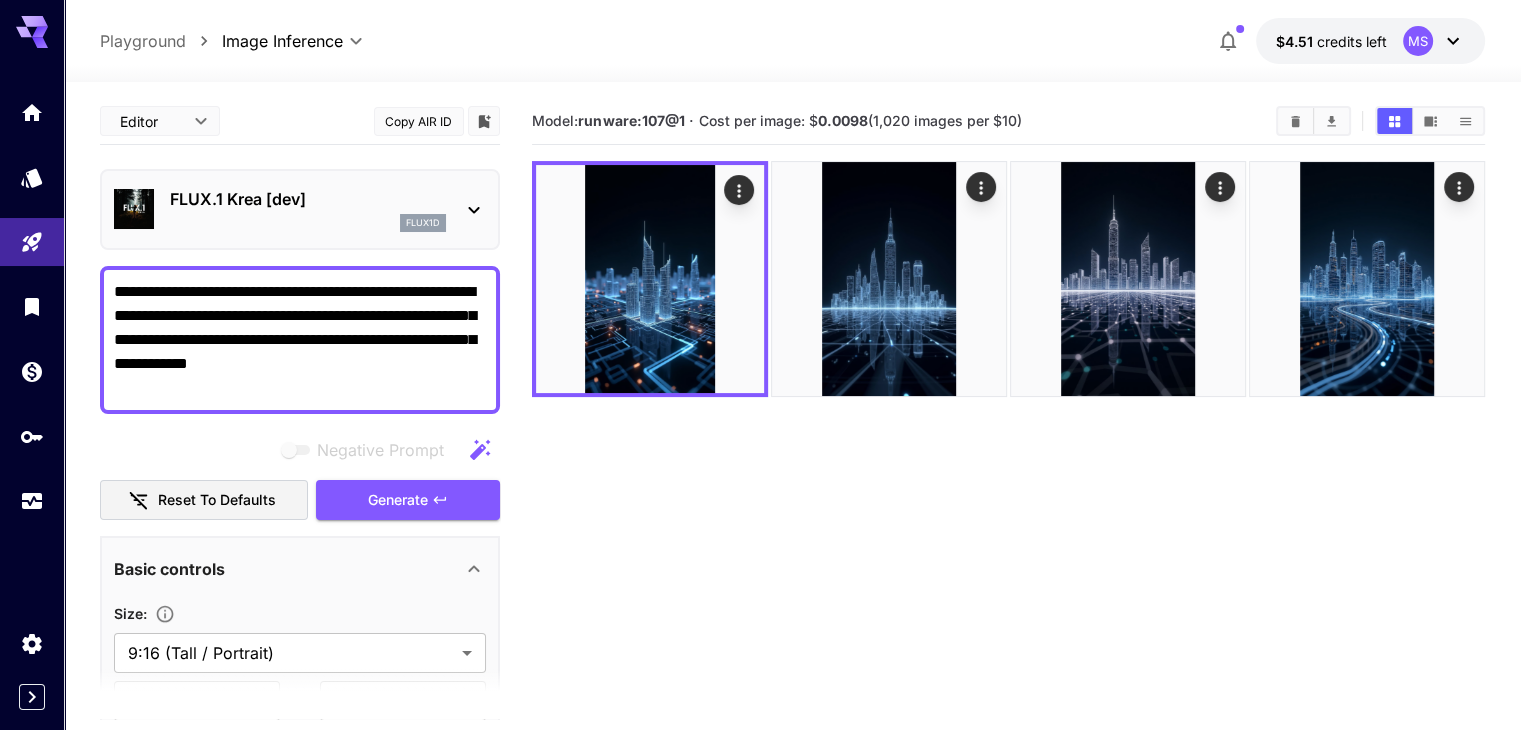 click on "**********" at bounding box center (300, 340) 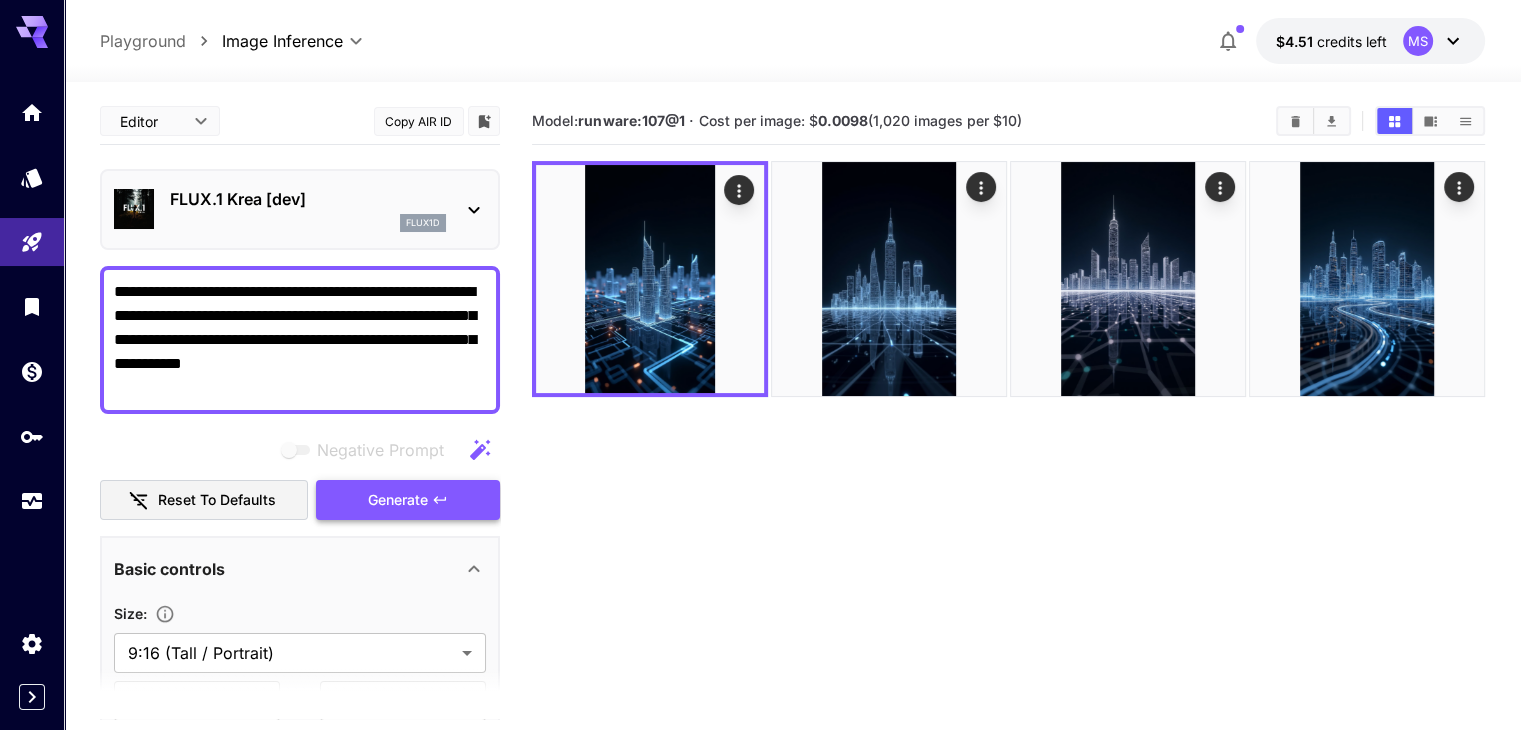 type on "**********" 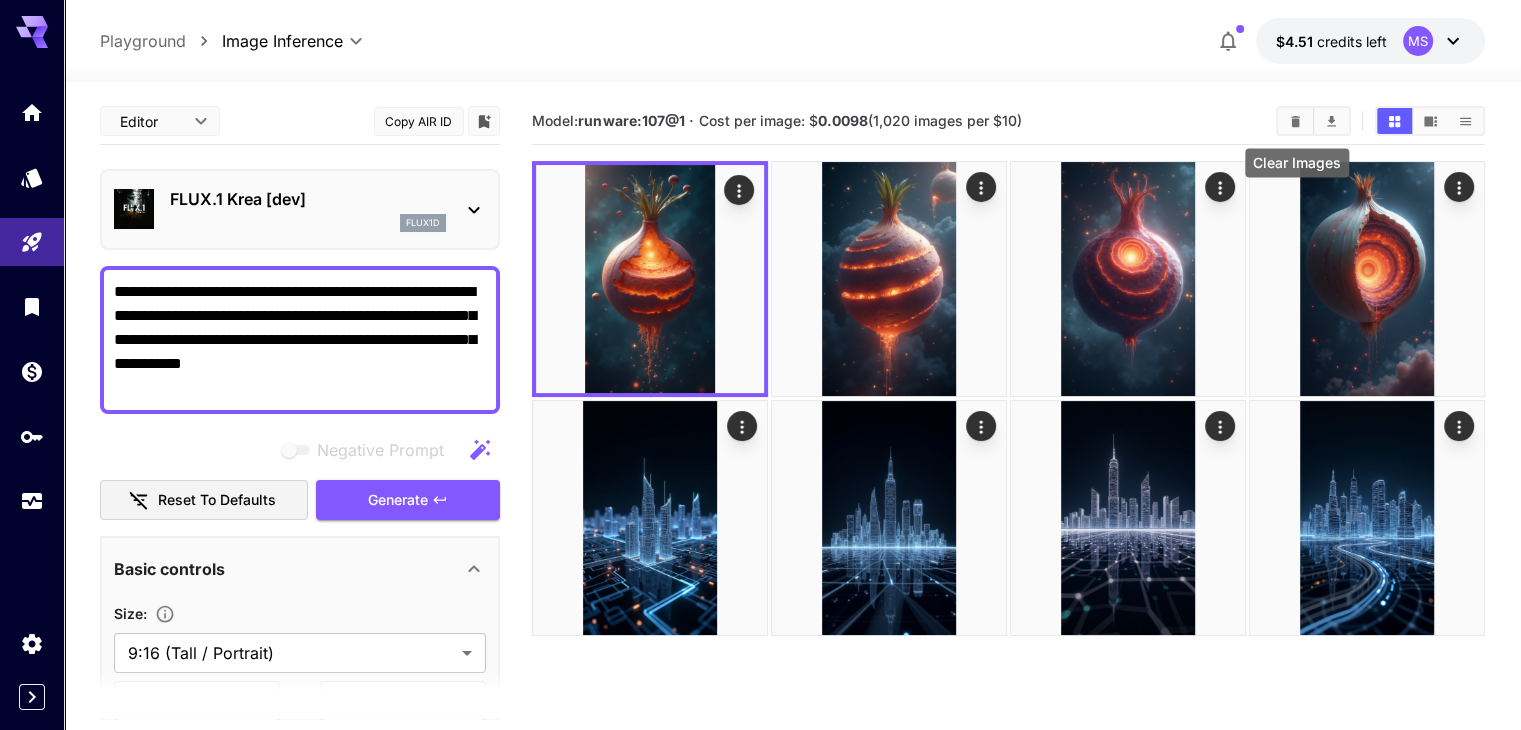 click 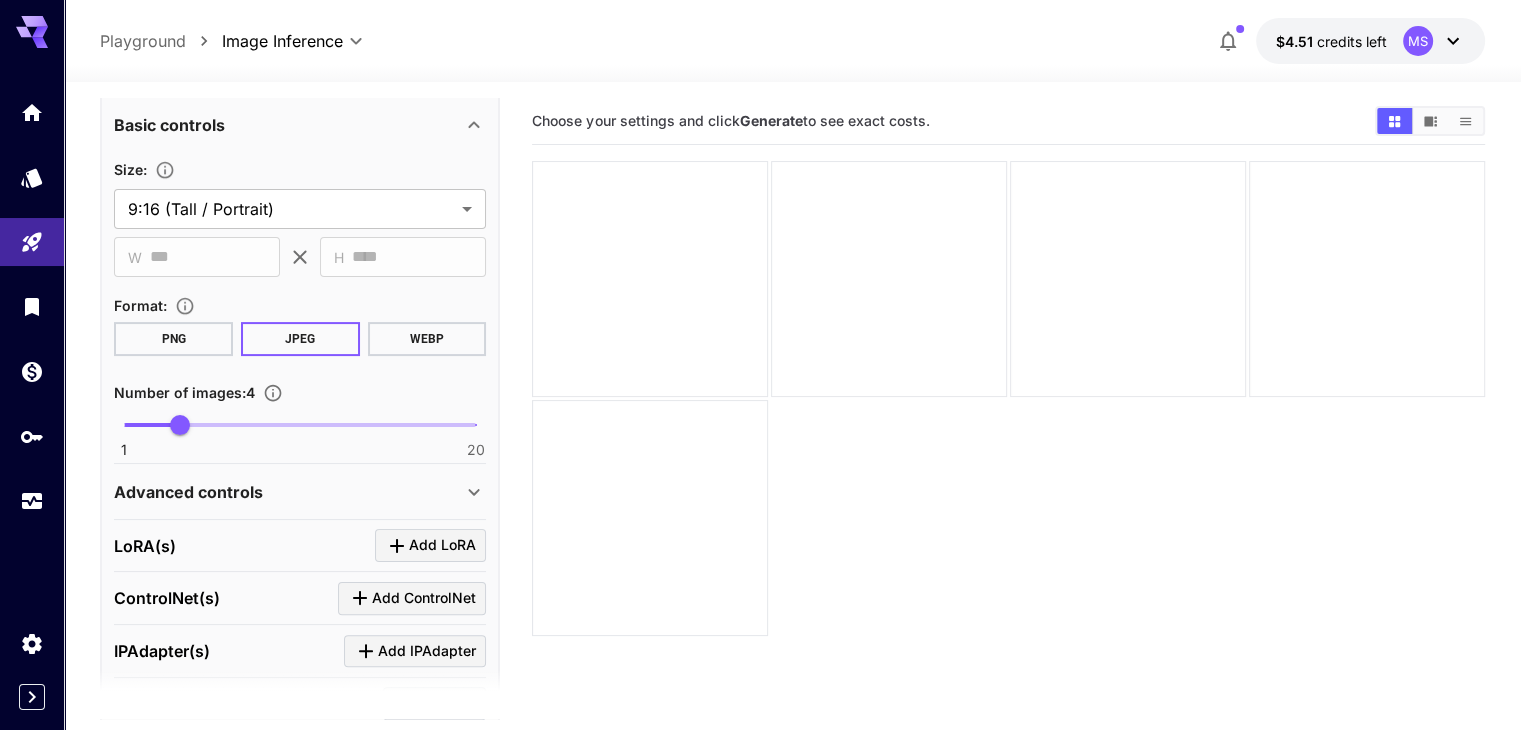 scroll, scrollTop: 443, scrollLeft: 0, axis: vertical 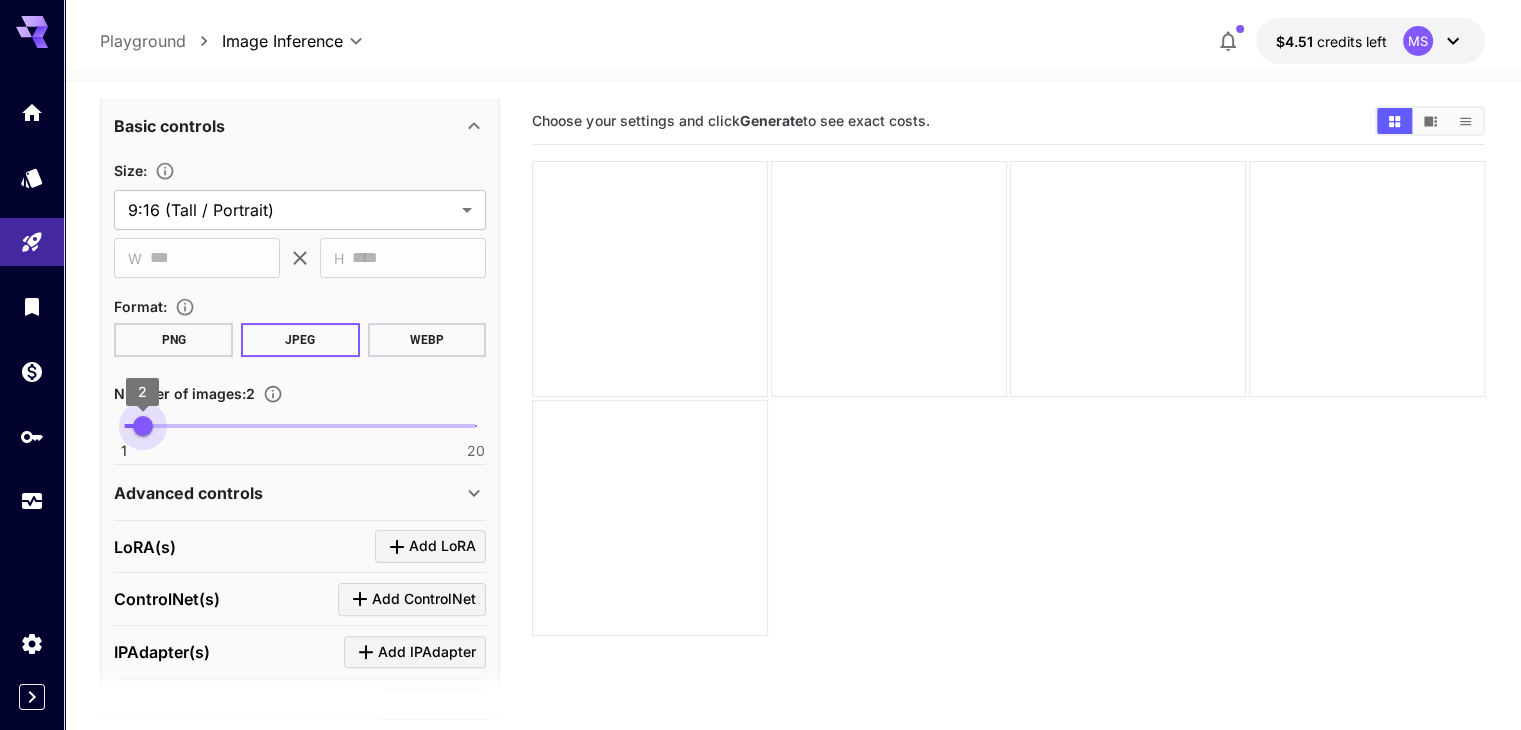 type on "*" 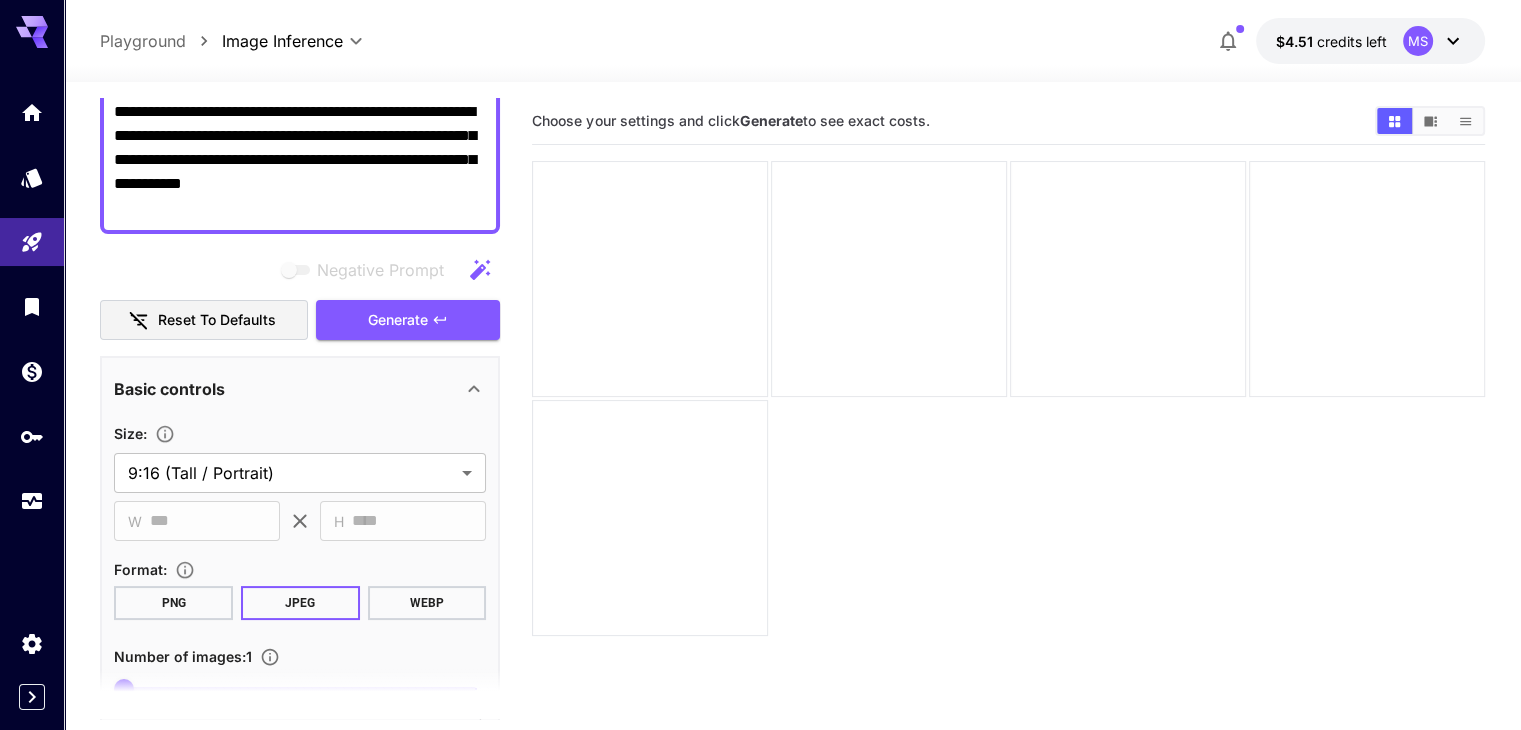 scroll, scrollTop: 172, scrollLeft: 0, axis: vertical 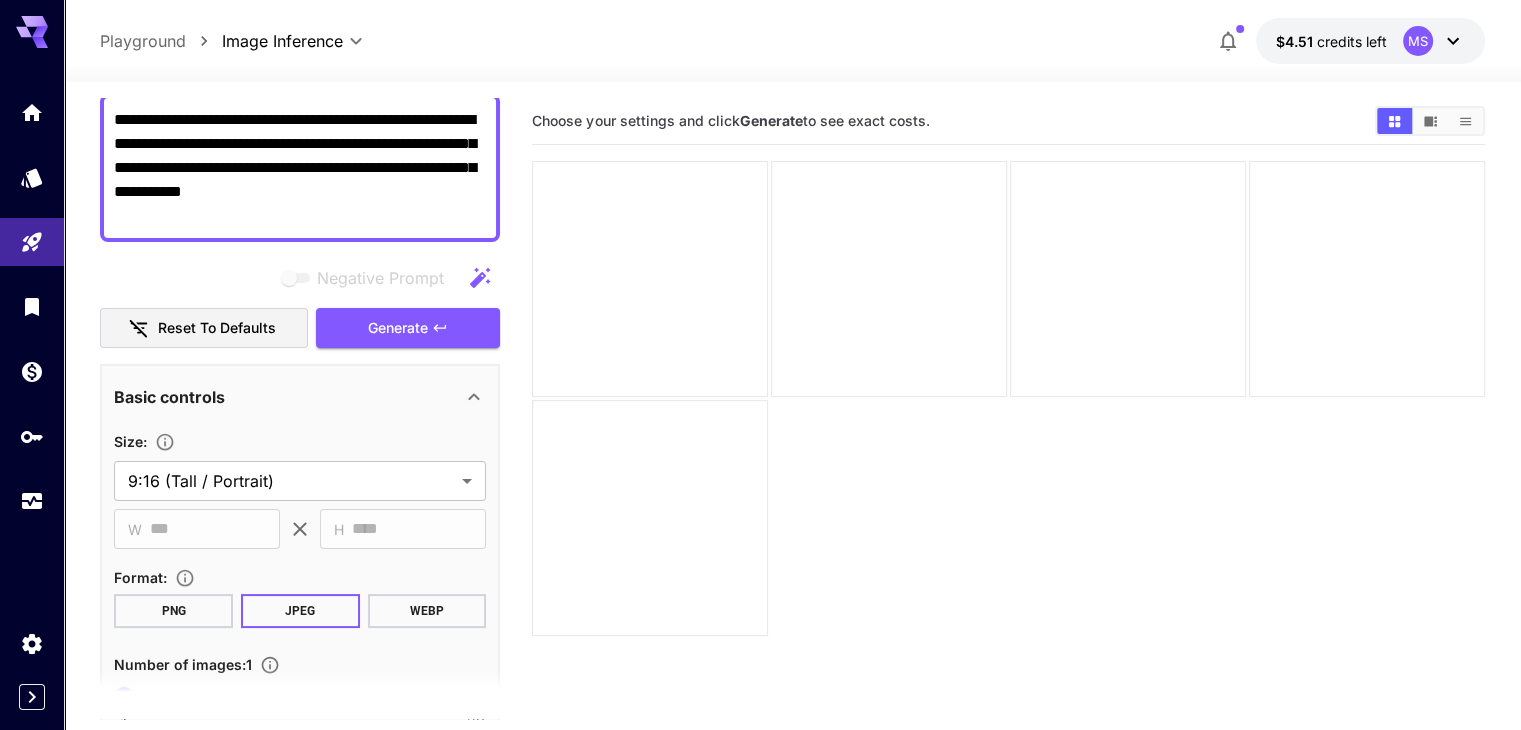 click on "**********" at bounding box center (300, 548) 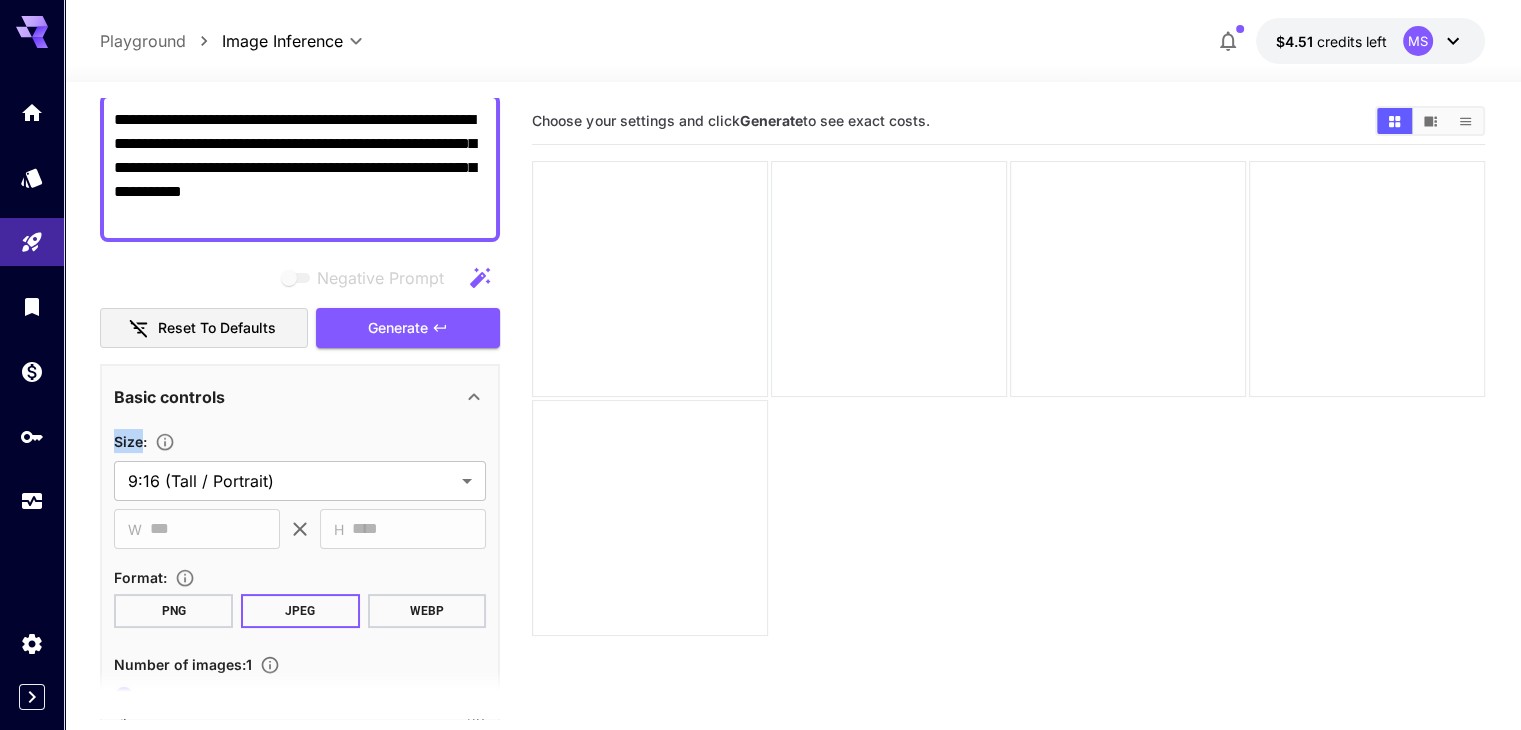 click on "**********" at bounding box center (300, 548) 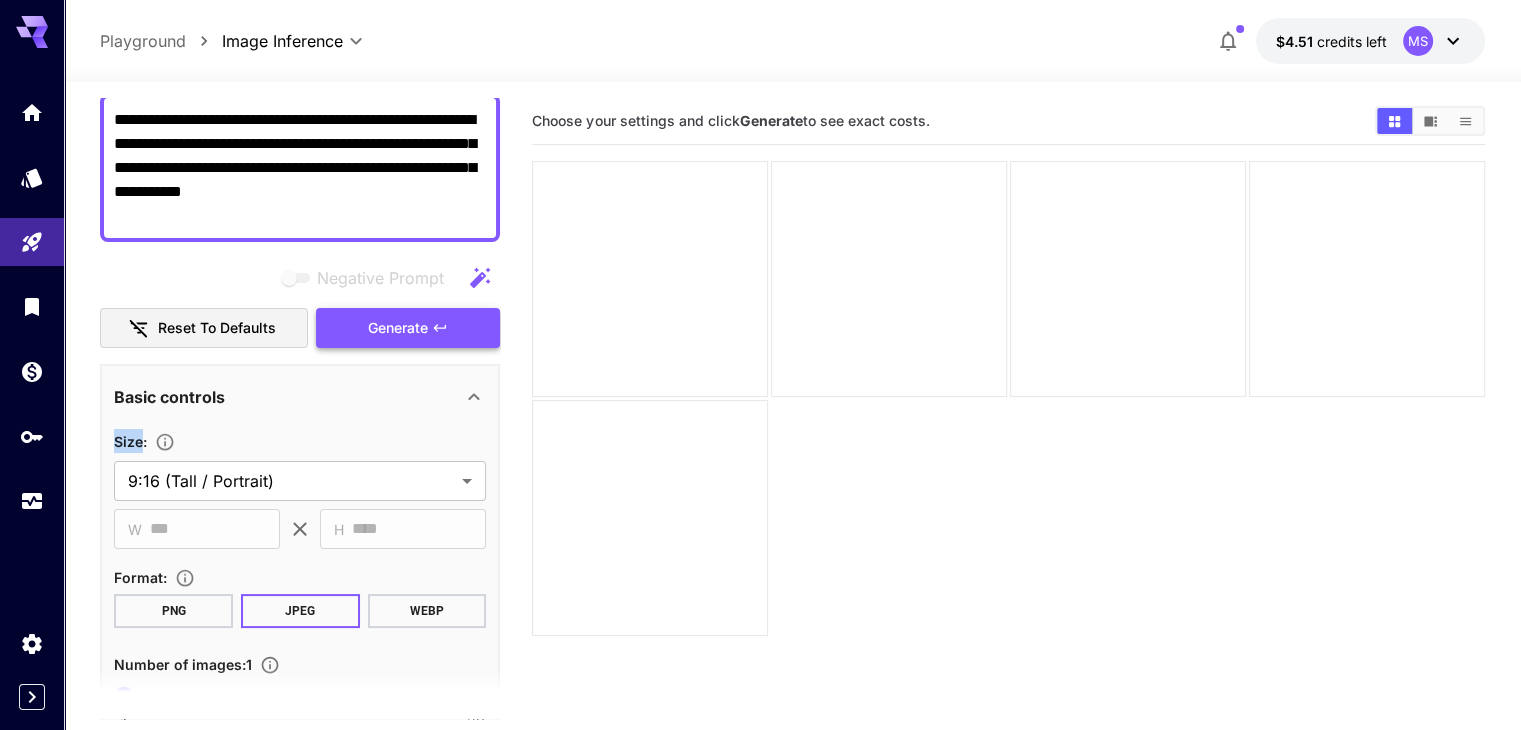 click on "Generate" at bounding box center [398, 328] 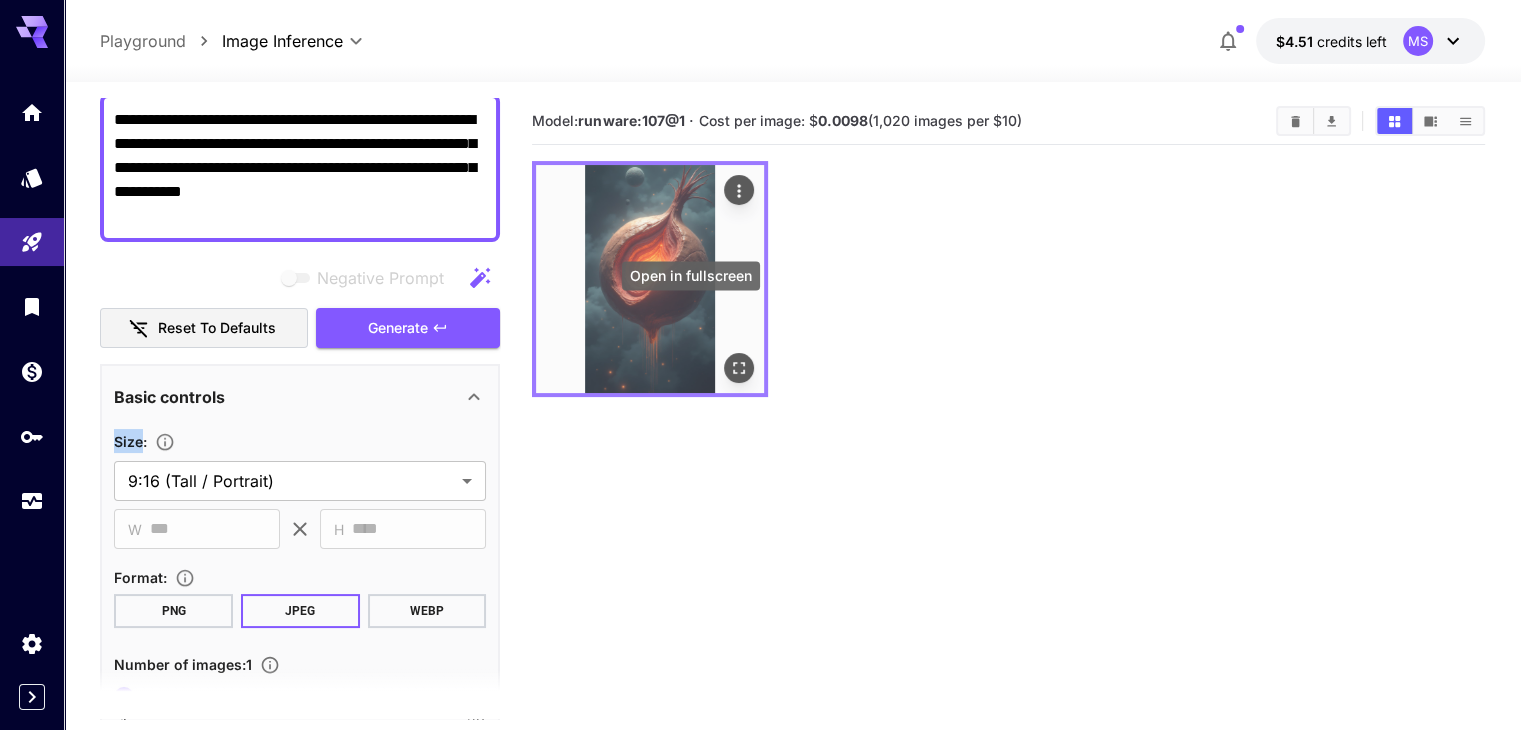 click 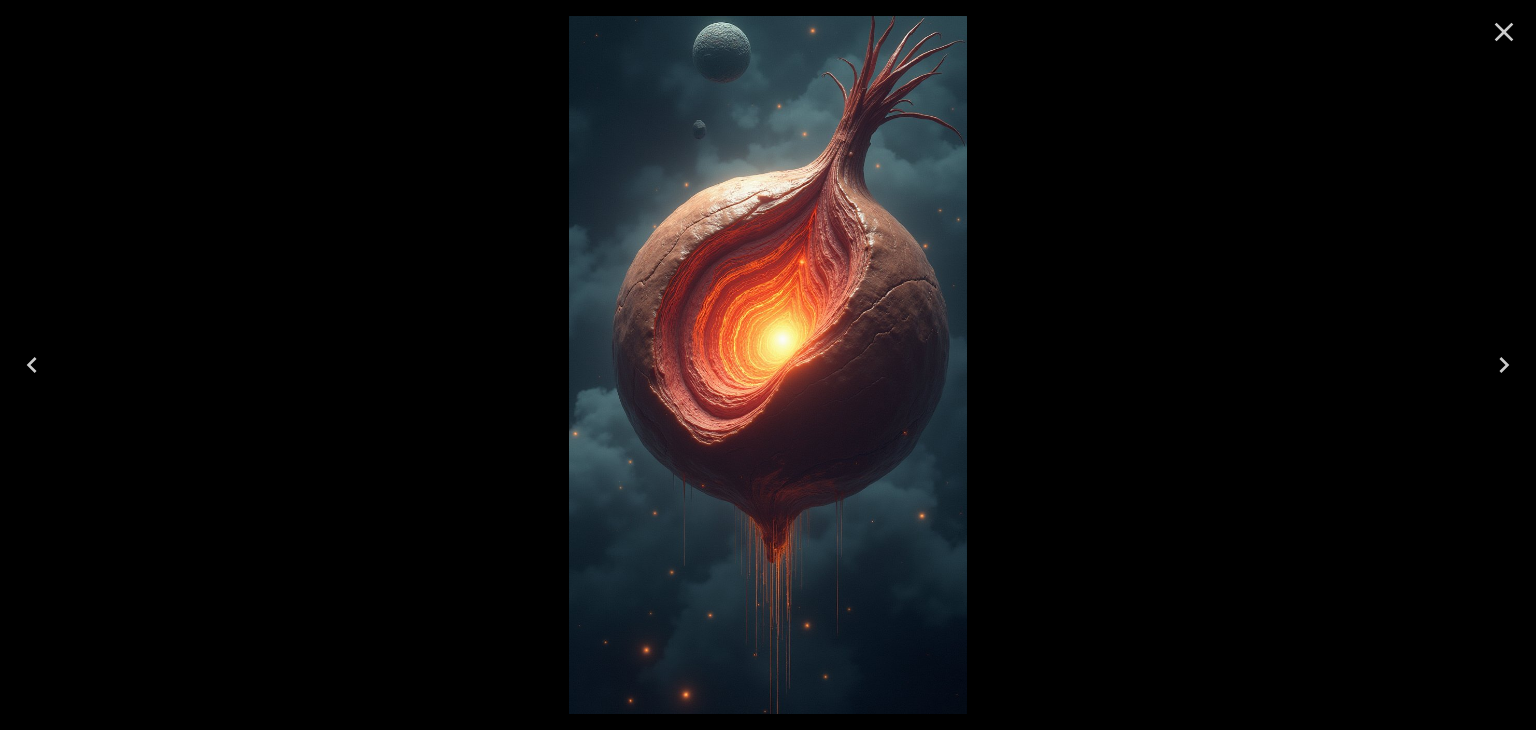 click 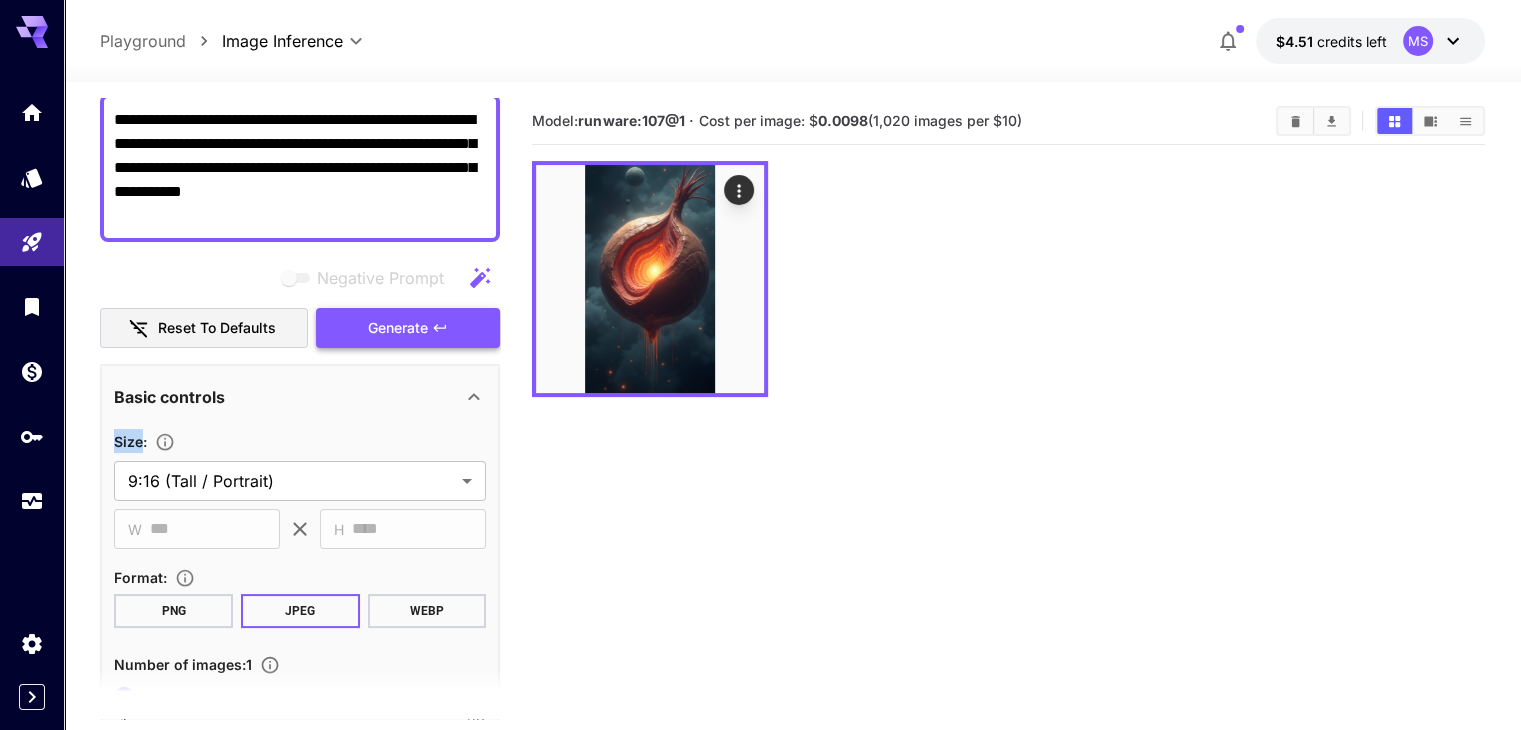 click on "Generate" at bounding box center [408, 328] 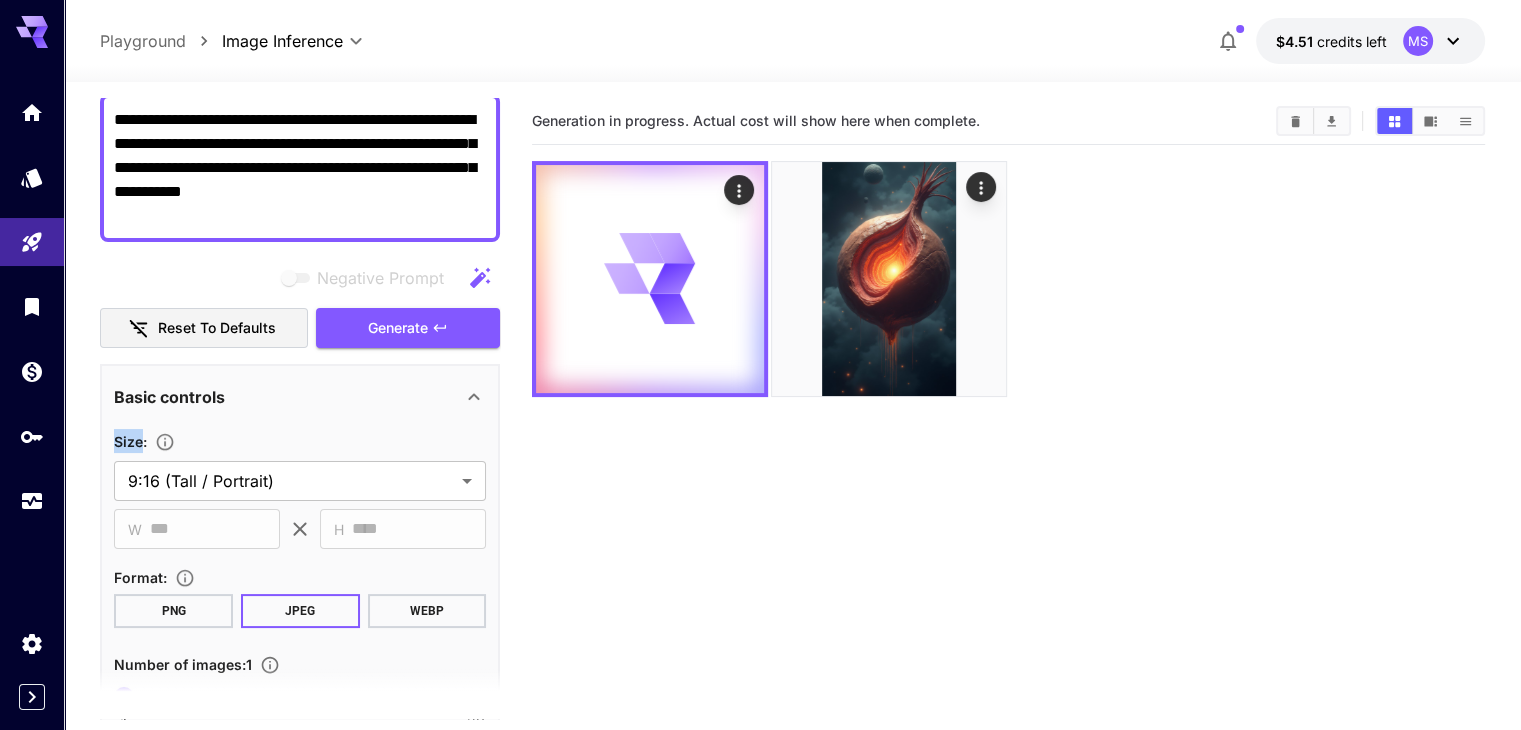 scroll, scrollTop: 0, scrollLeft: 0, axis: both 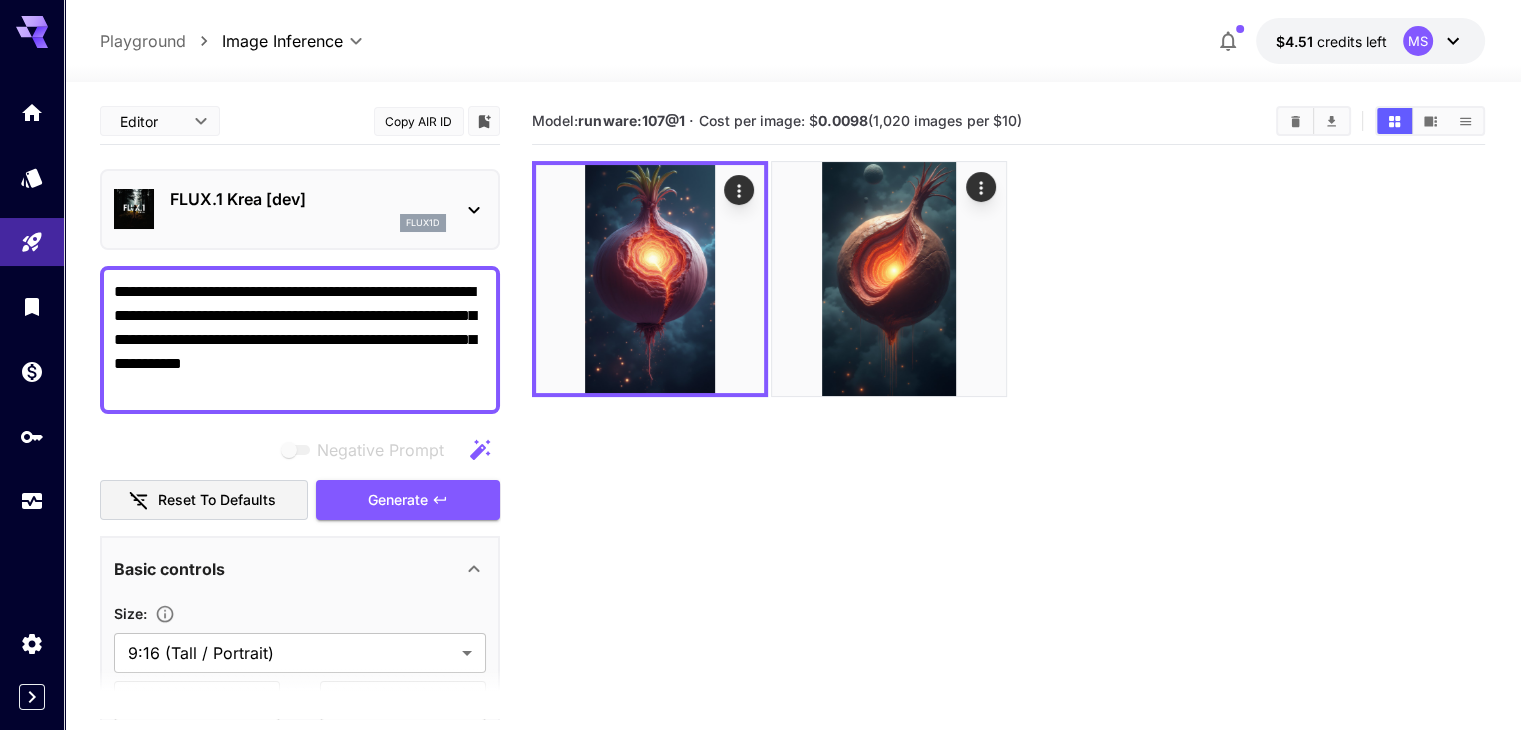 click on "**********" at bounding box center (300, 340) 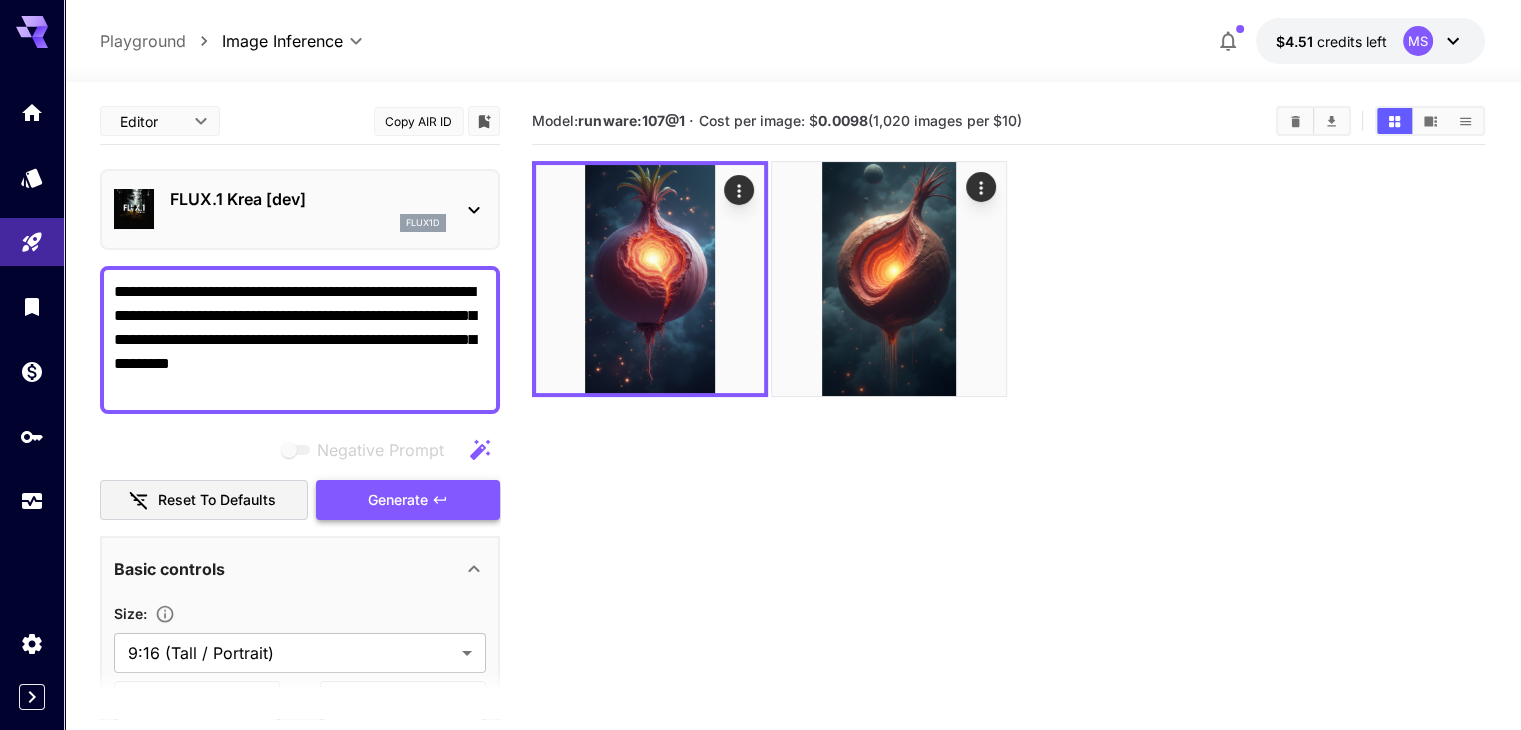 click on "Generate" at bounding box center [398, 500] 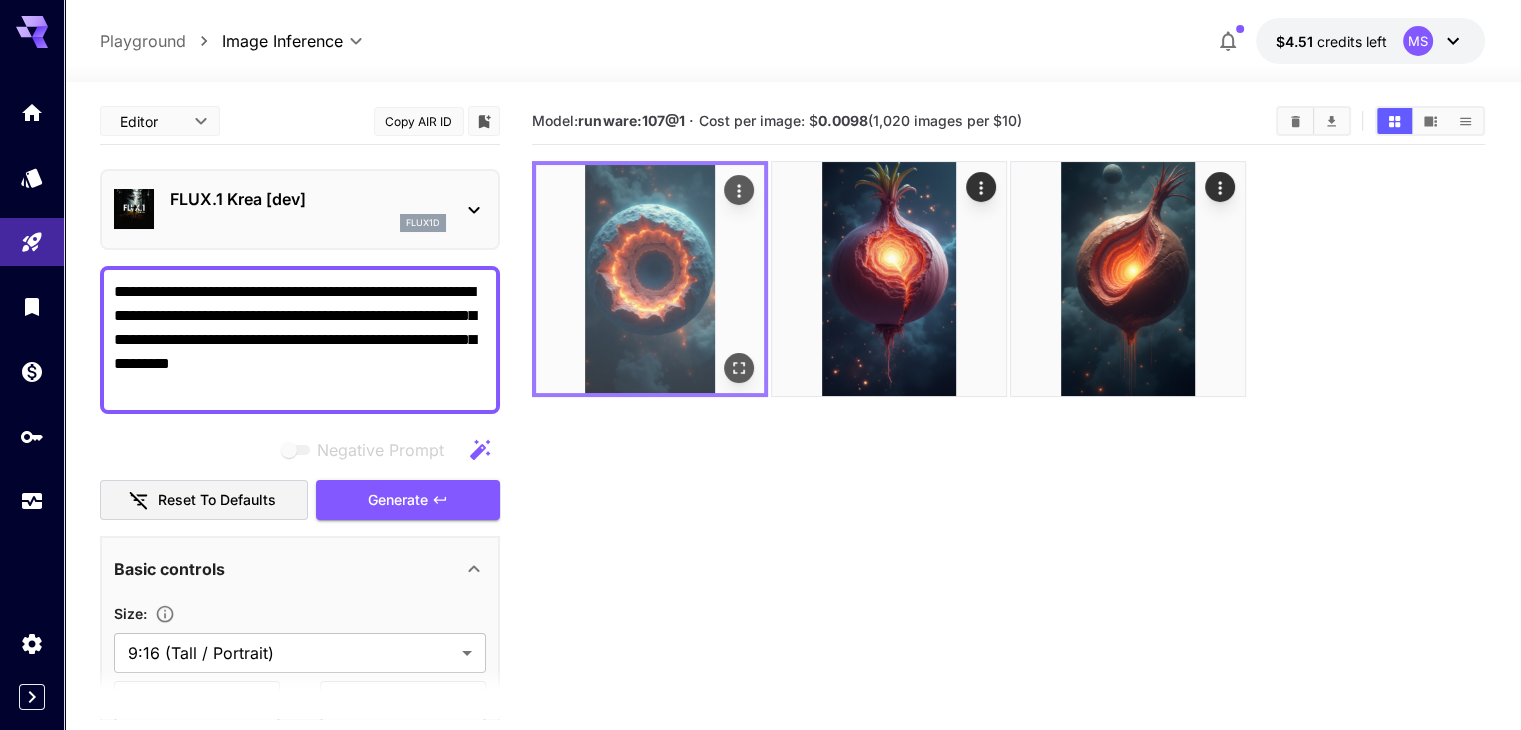 click 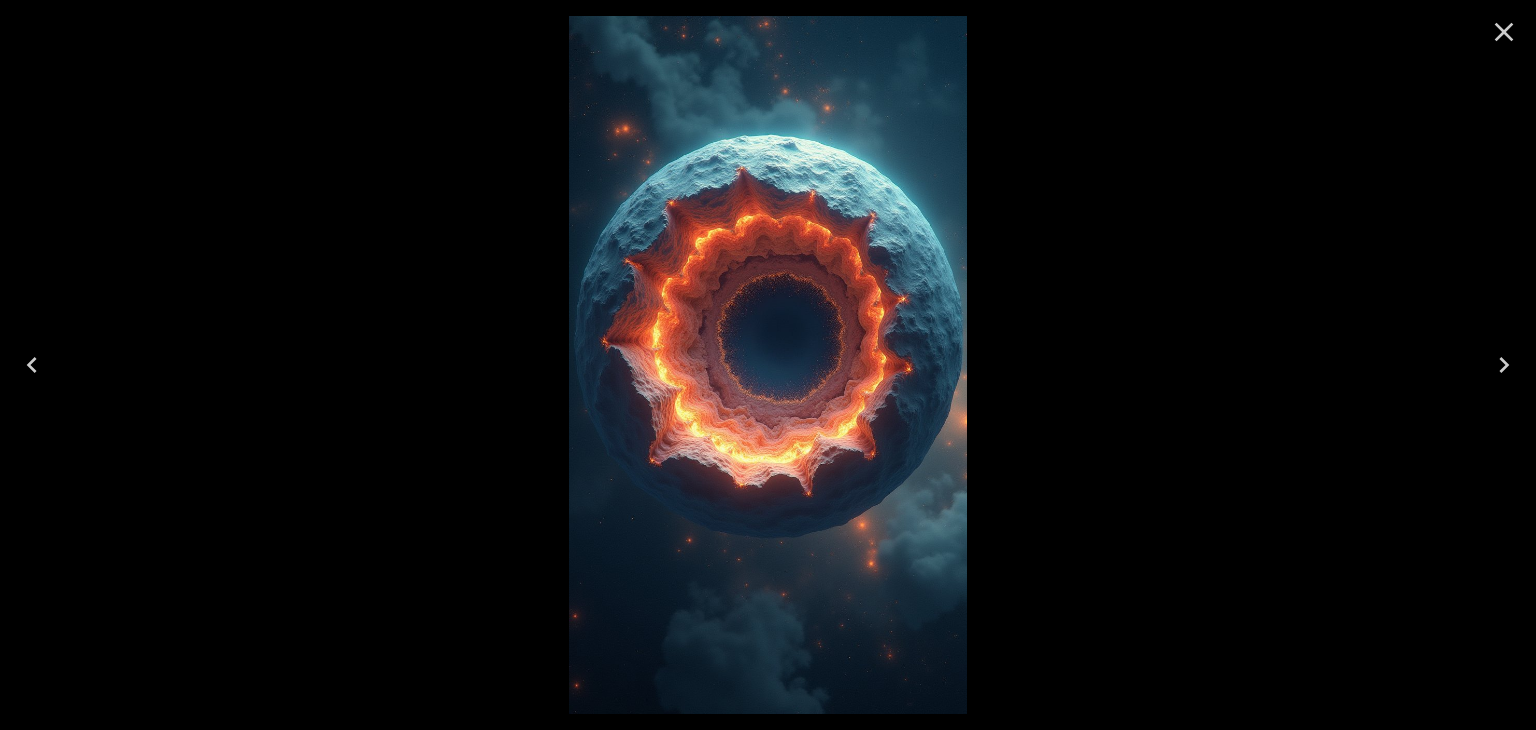 click 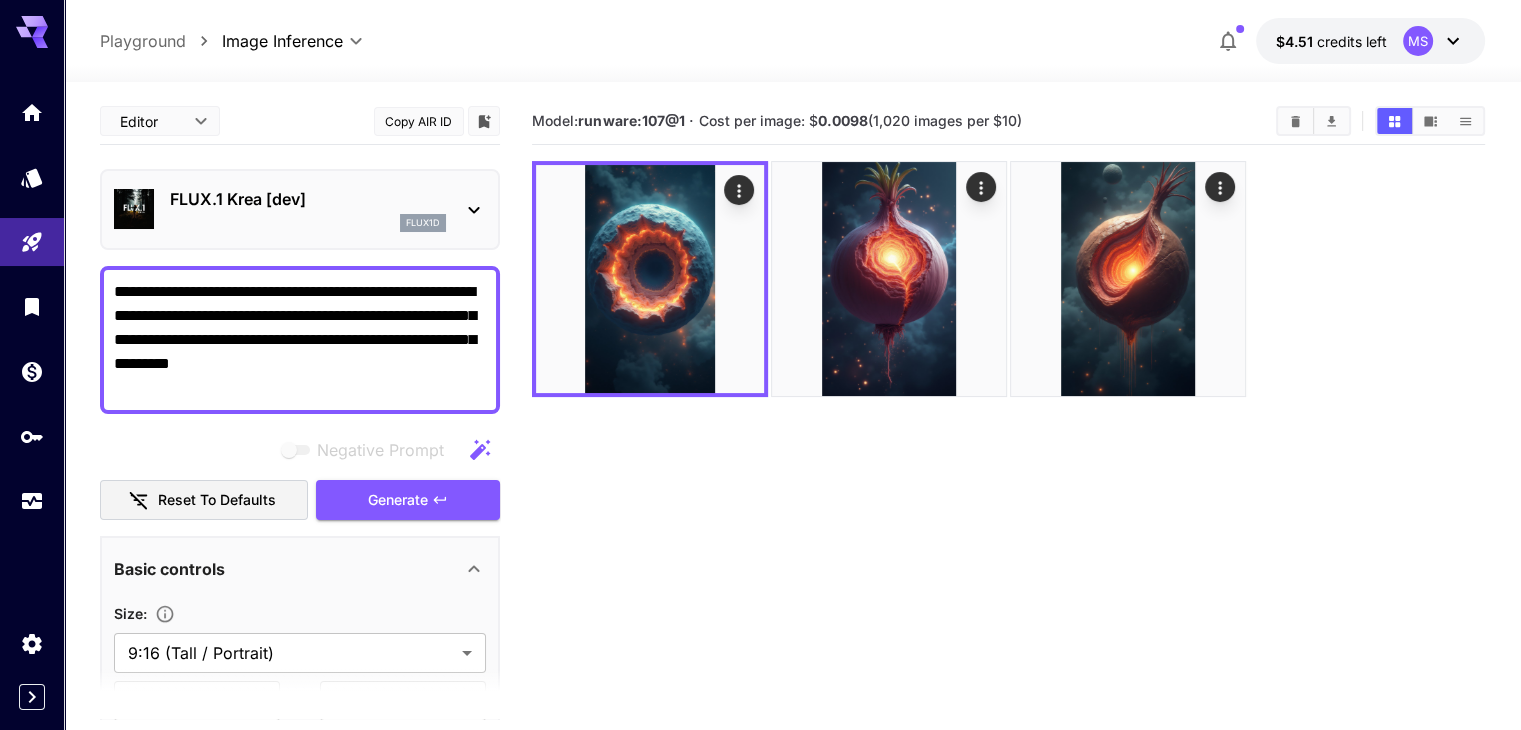 click at bounding box center (1295, 121) 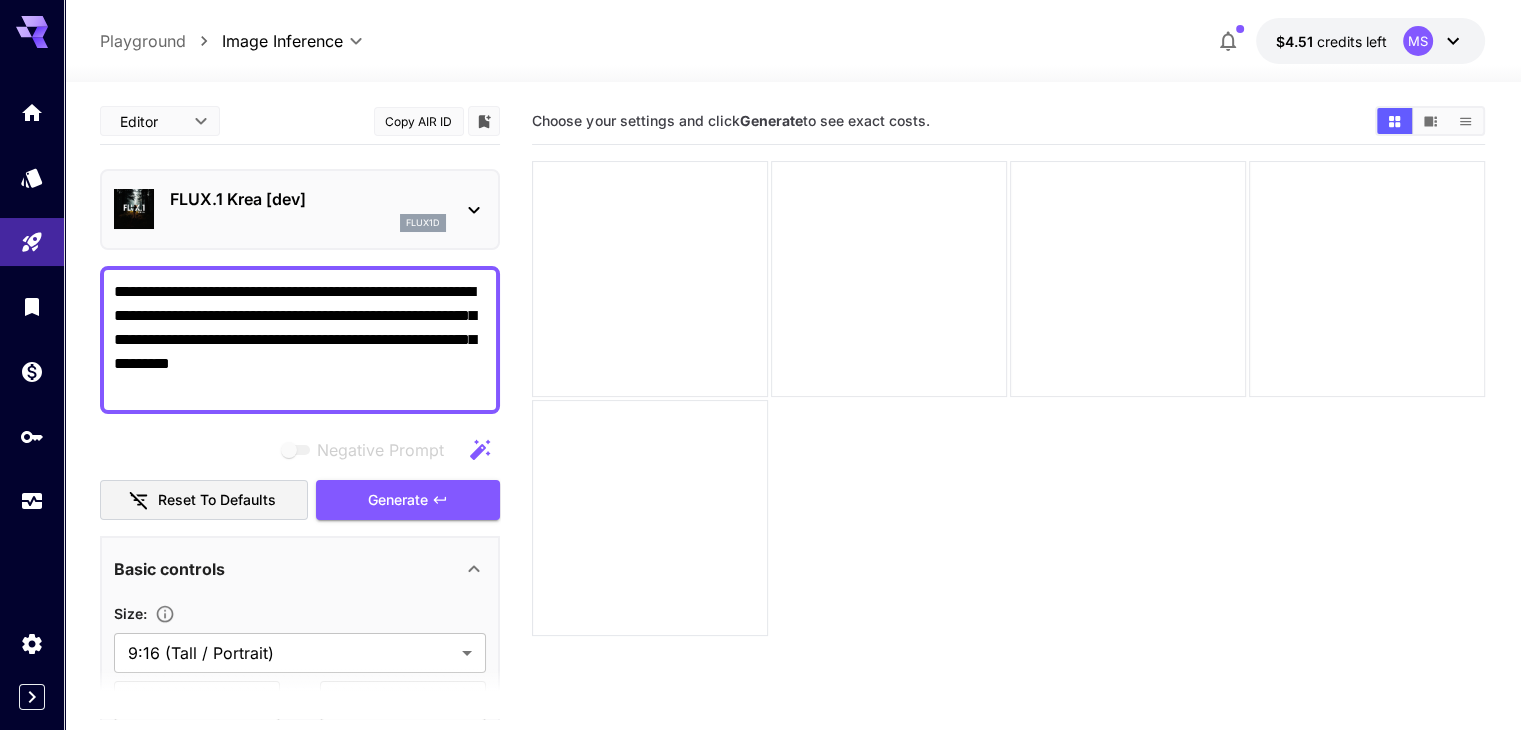 click on "**********" at bounding box center [300, 340] 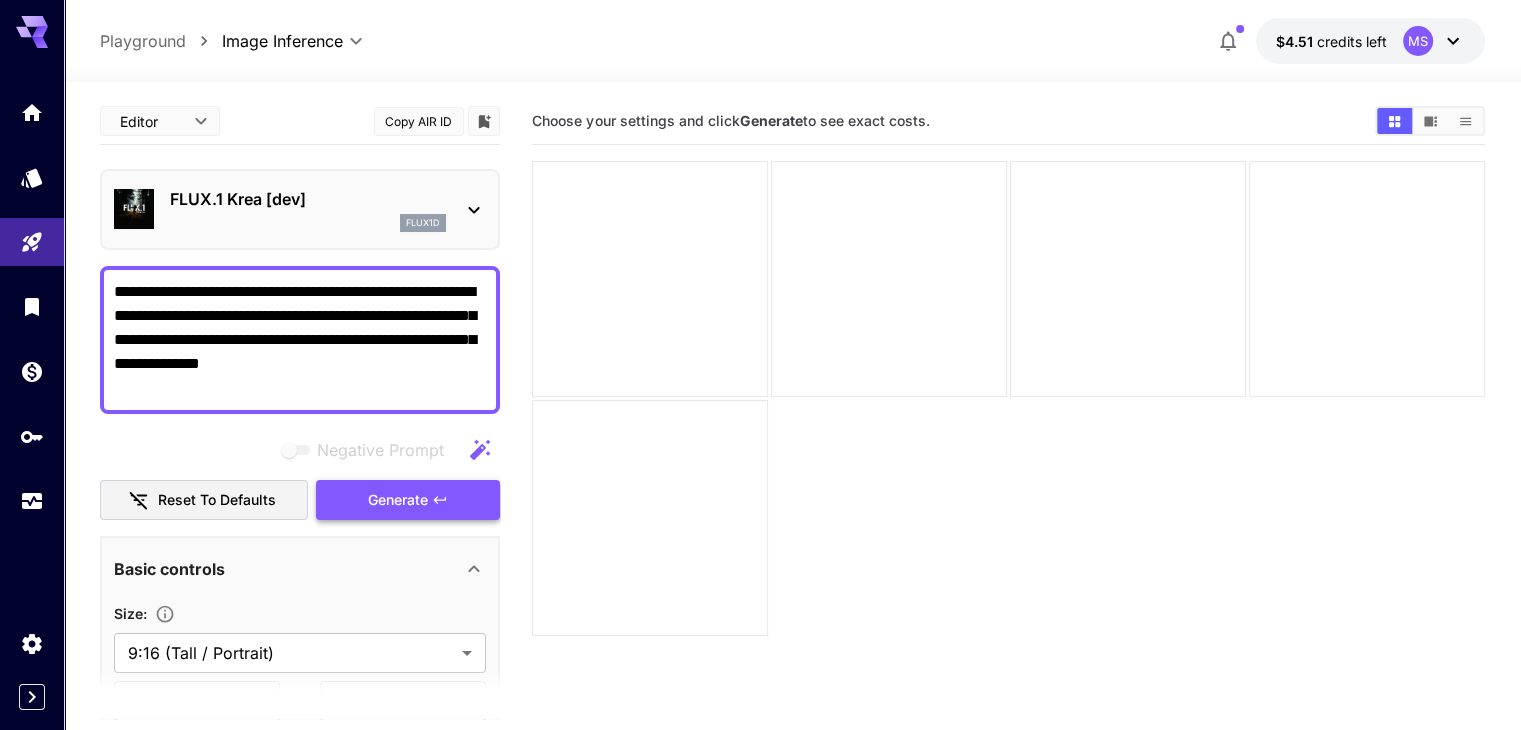 click on "Generate" at bounding box center (408, 500) 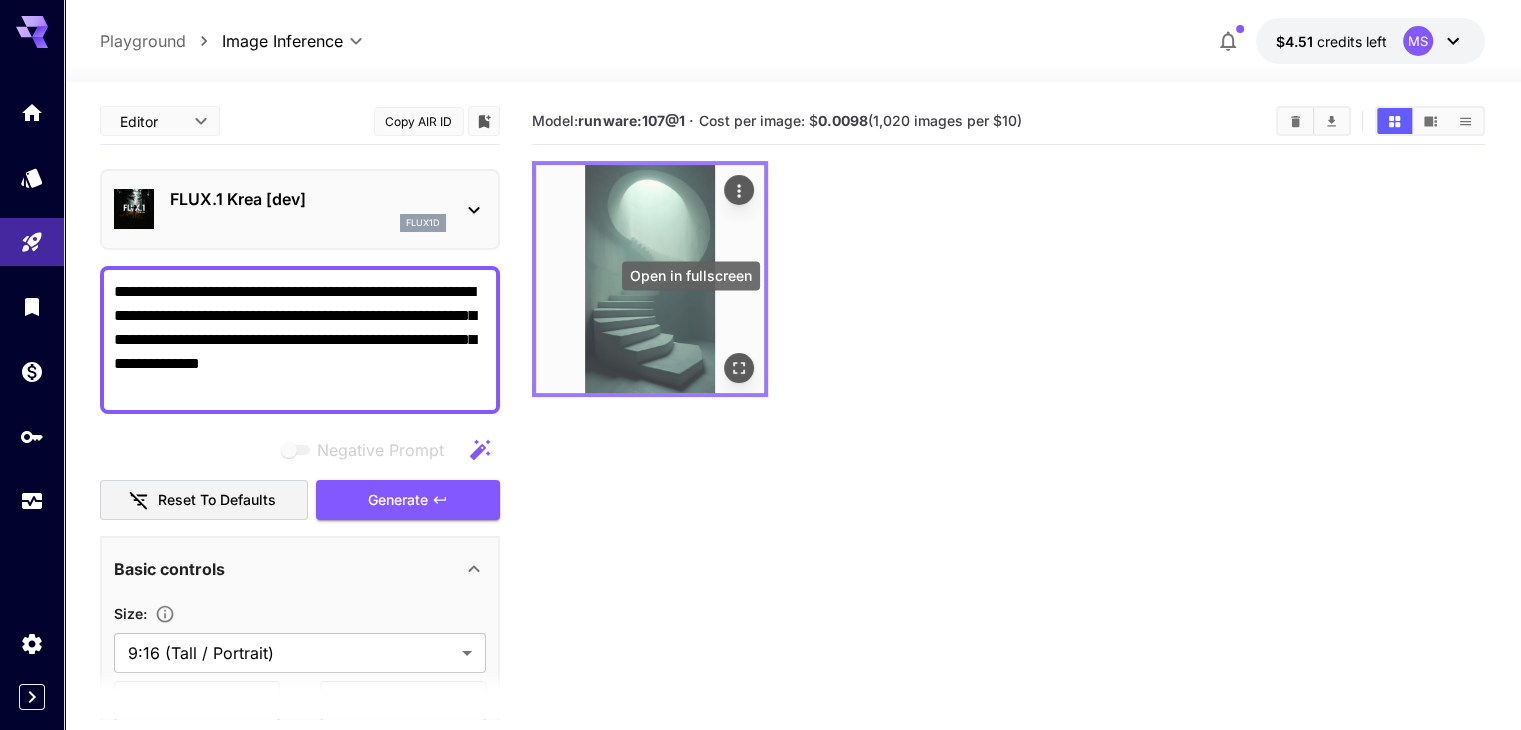 click at bounding box center (739, 368) 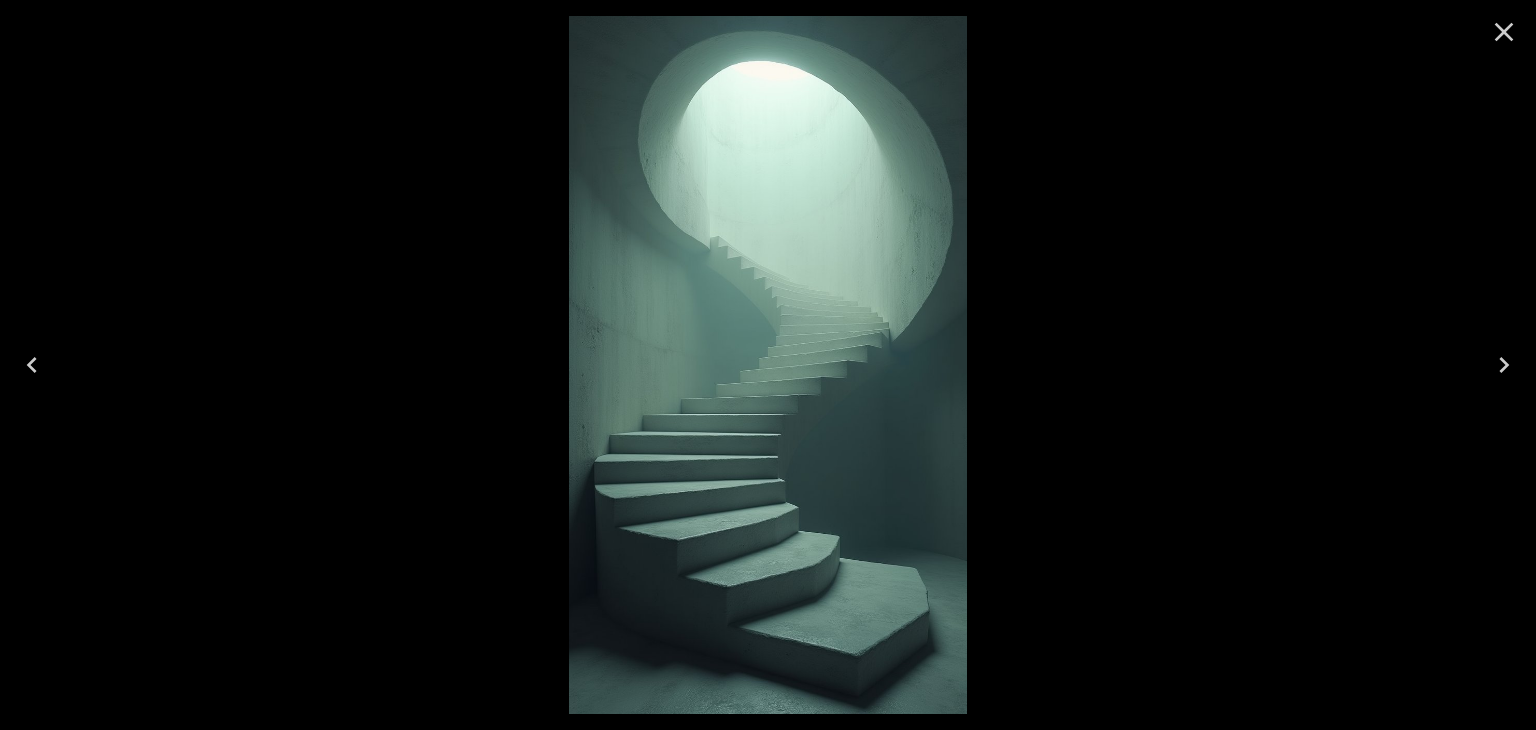 click at bounding box center [1504, 32] 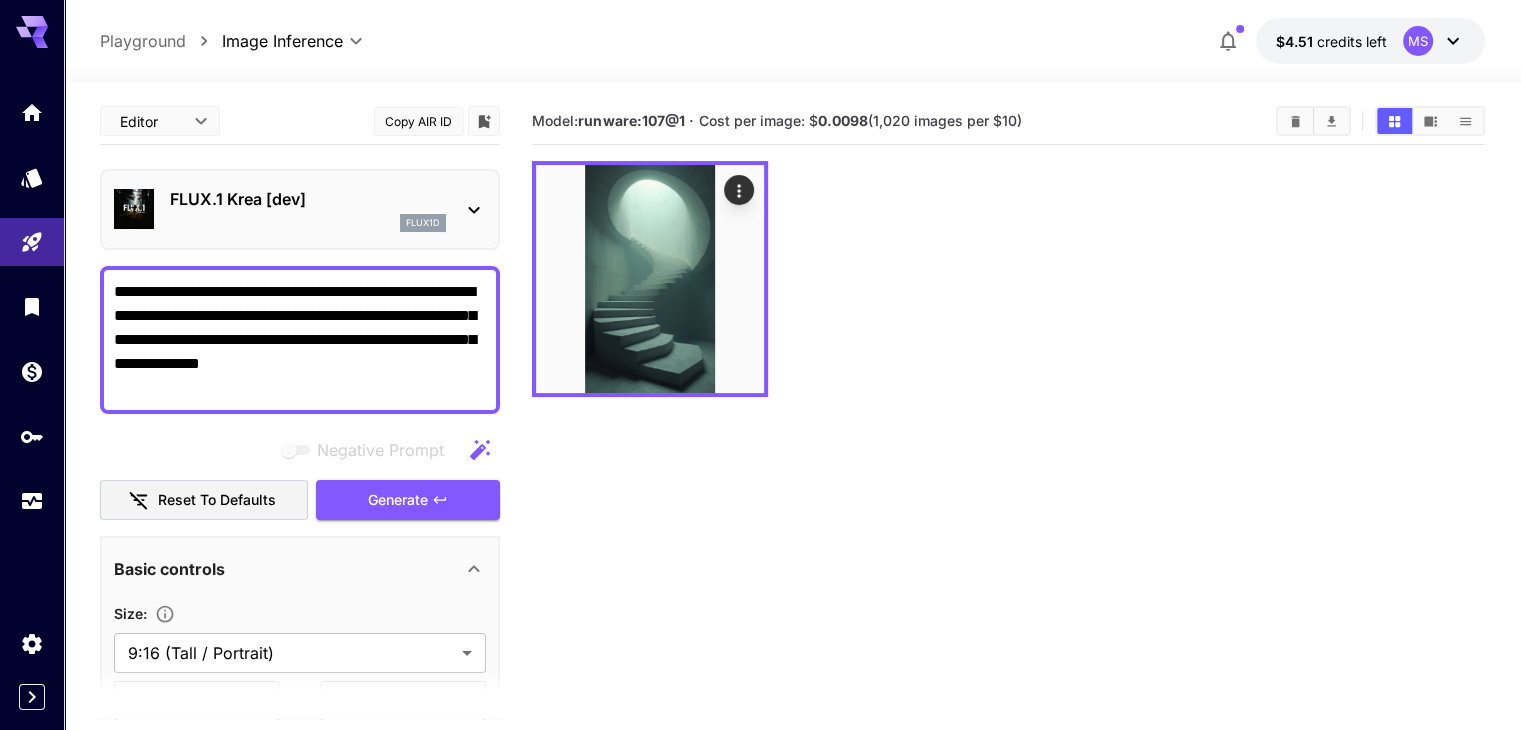 click on "**********" at bounding box center [300, 720] 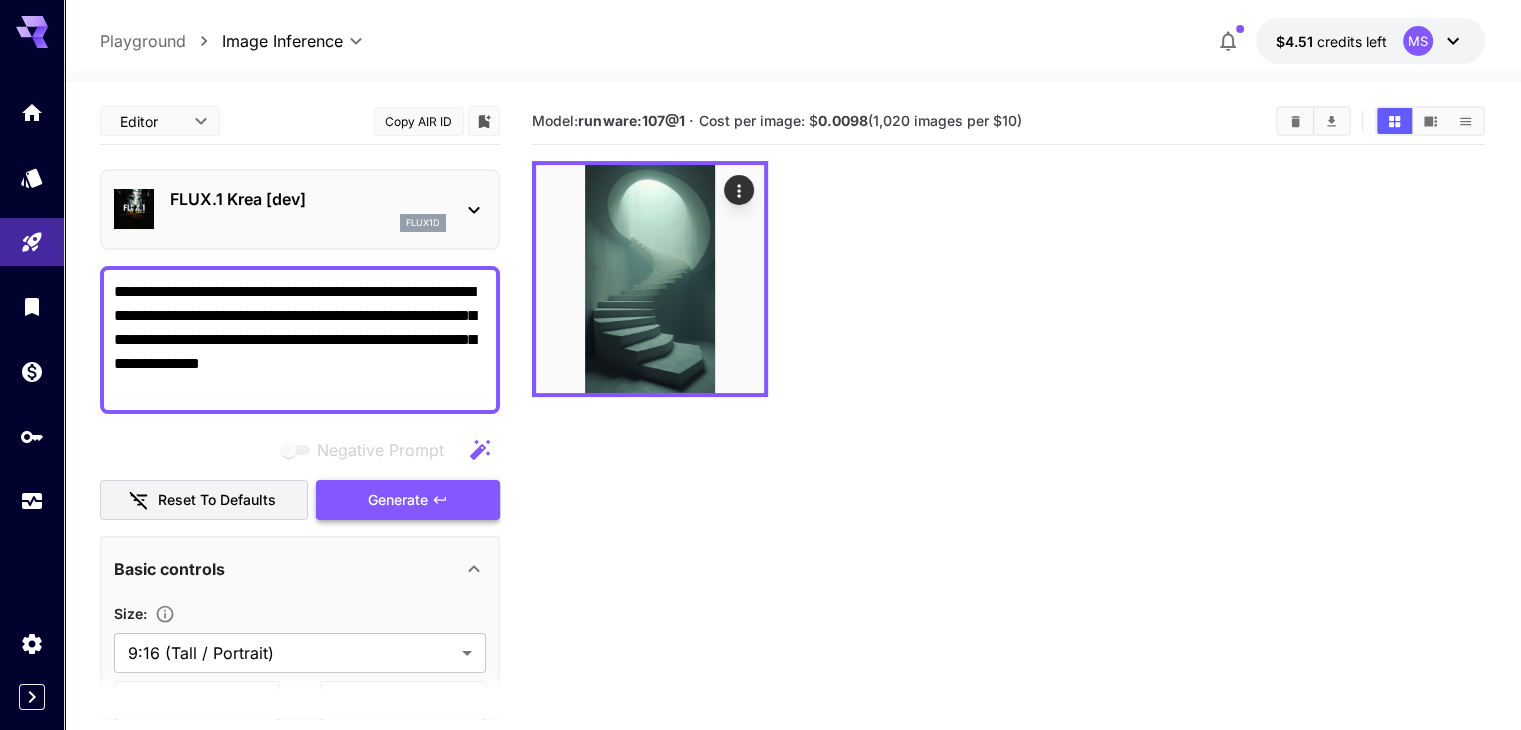 click on "Generate" at bounding box center [408, 500] 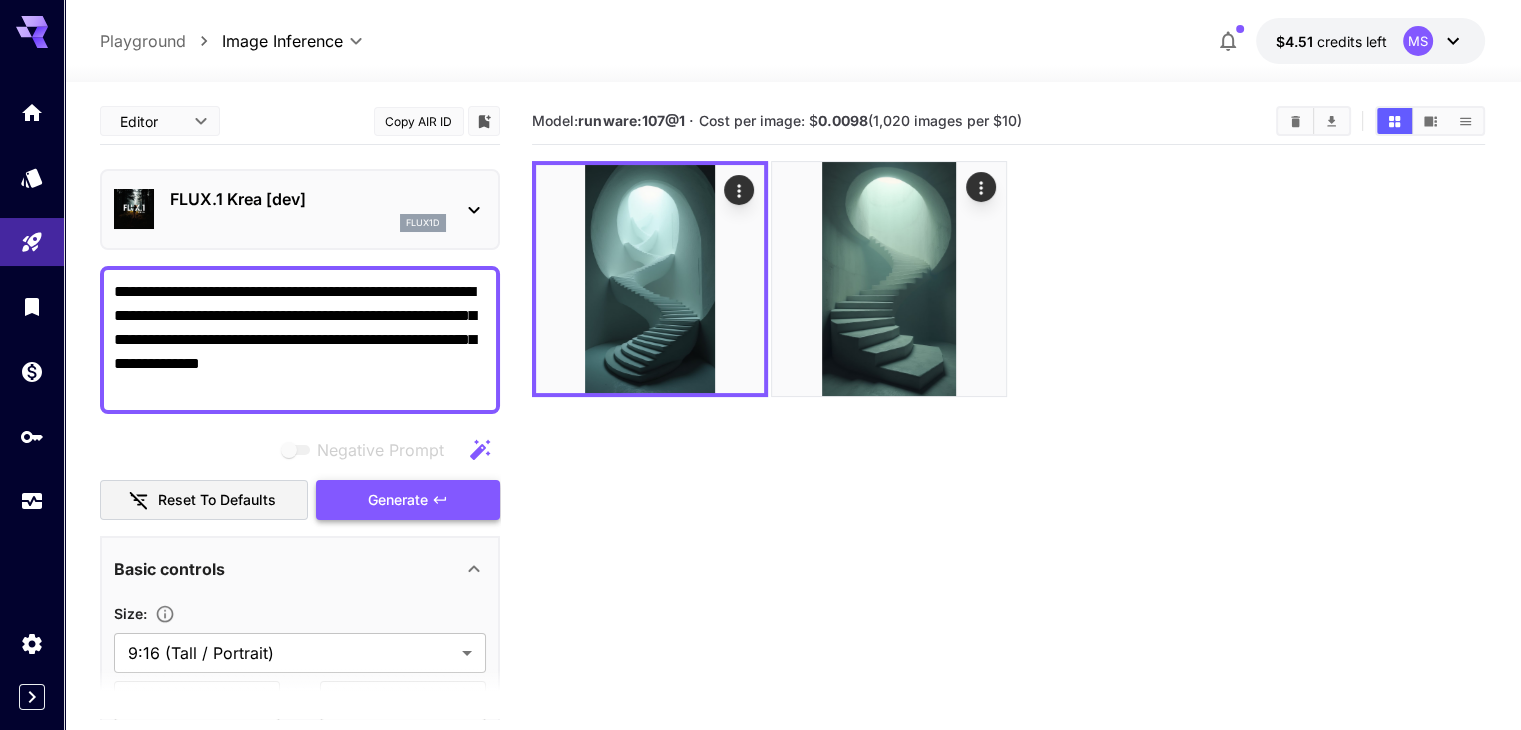 click 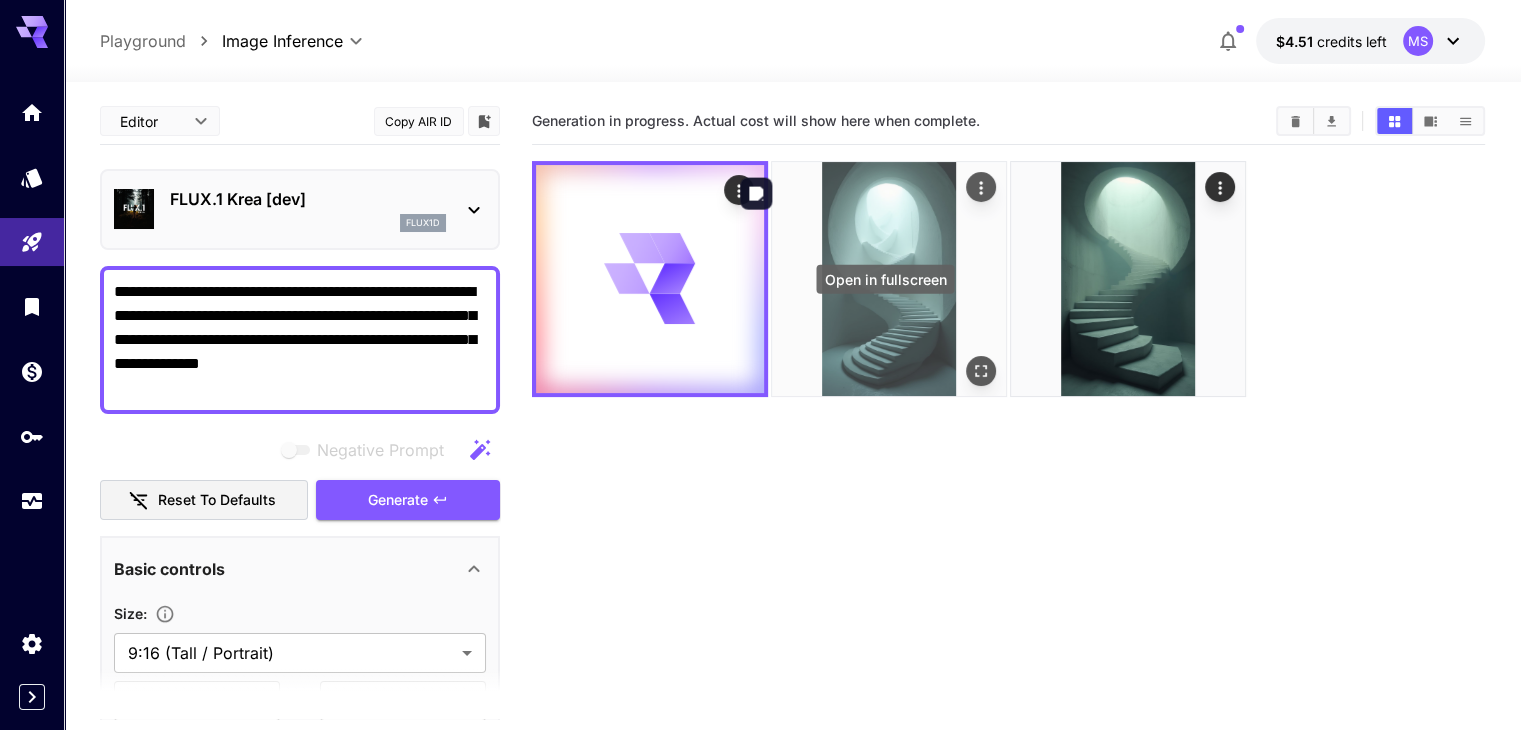 click 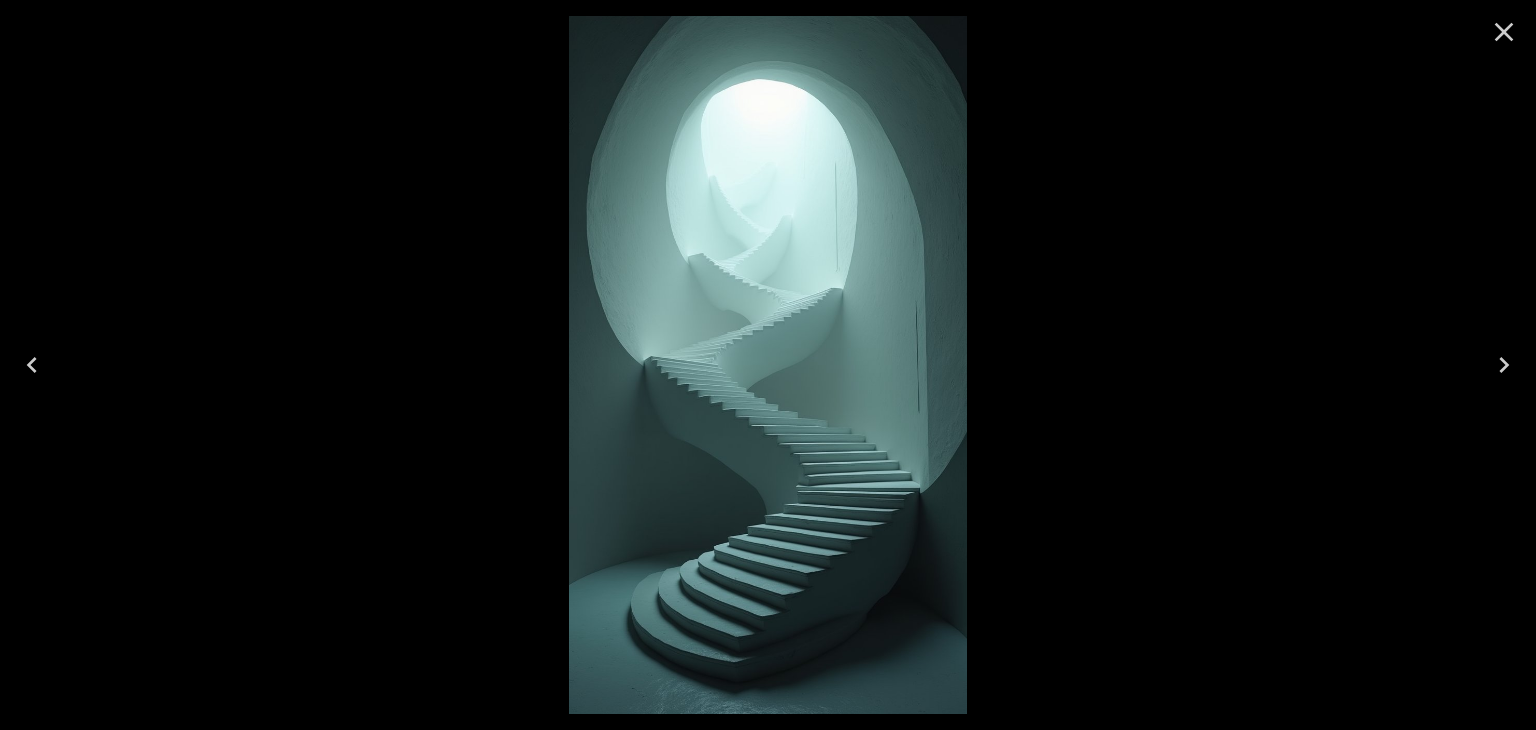click 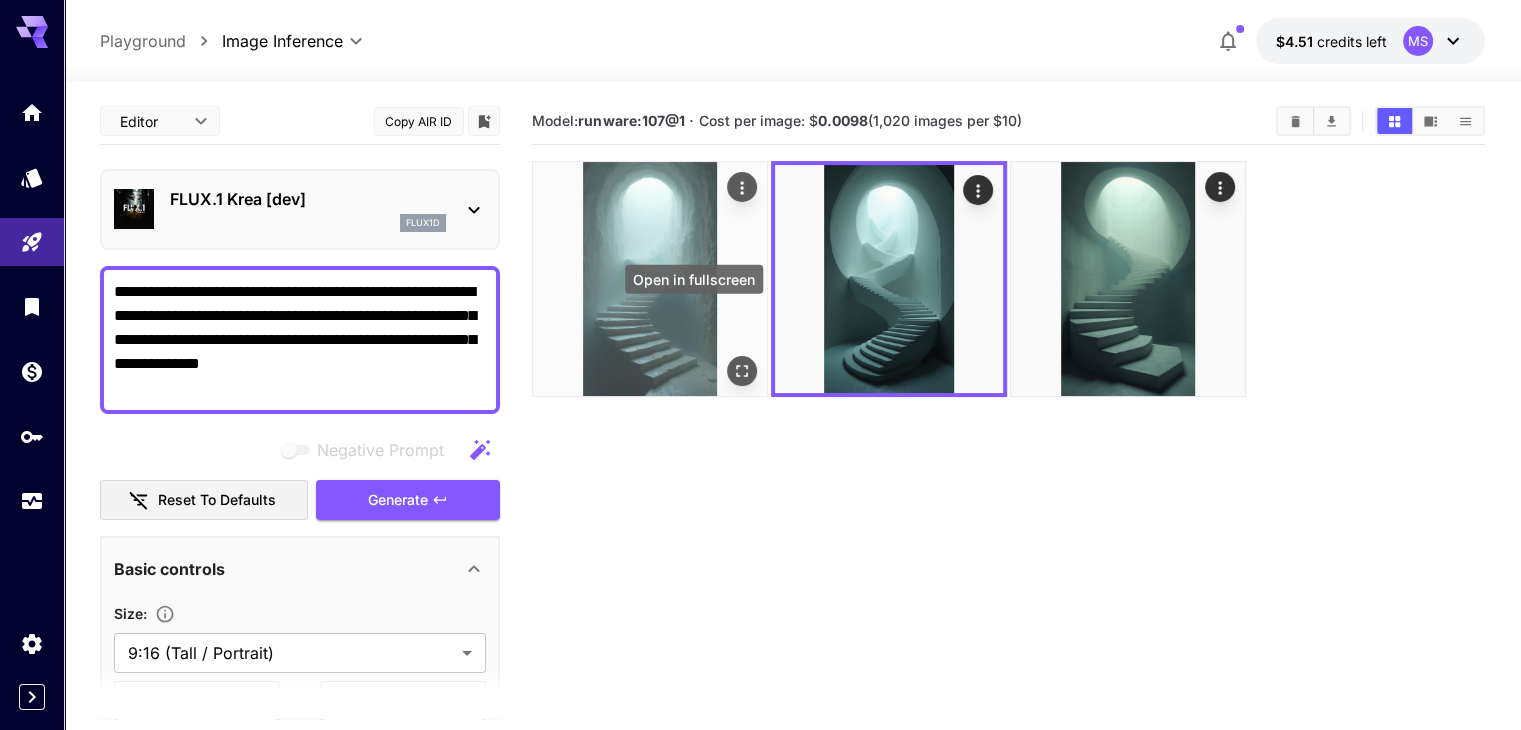 click 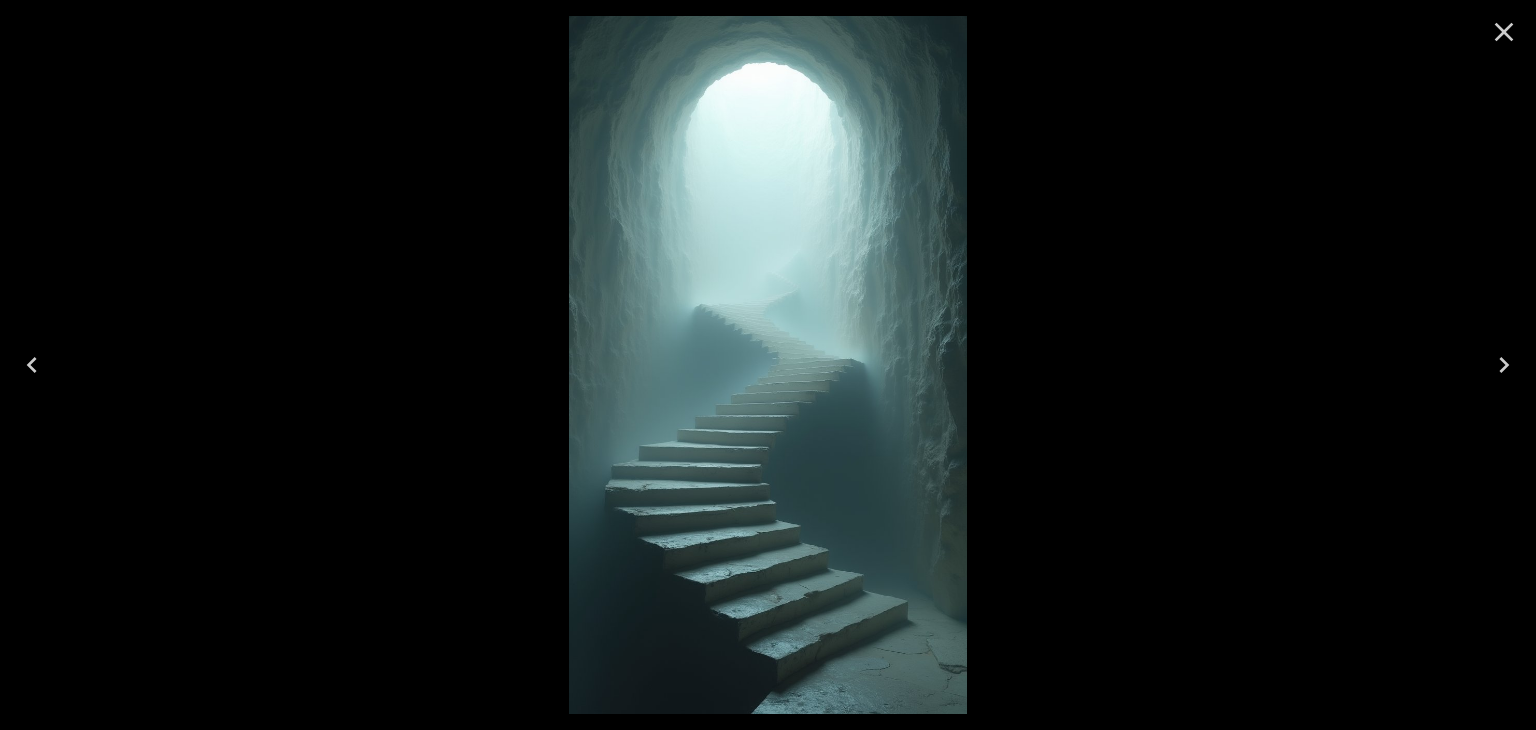 click 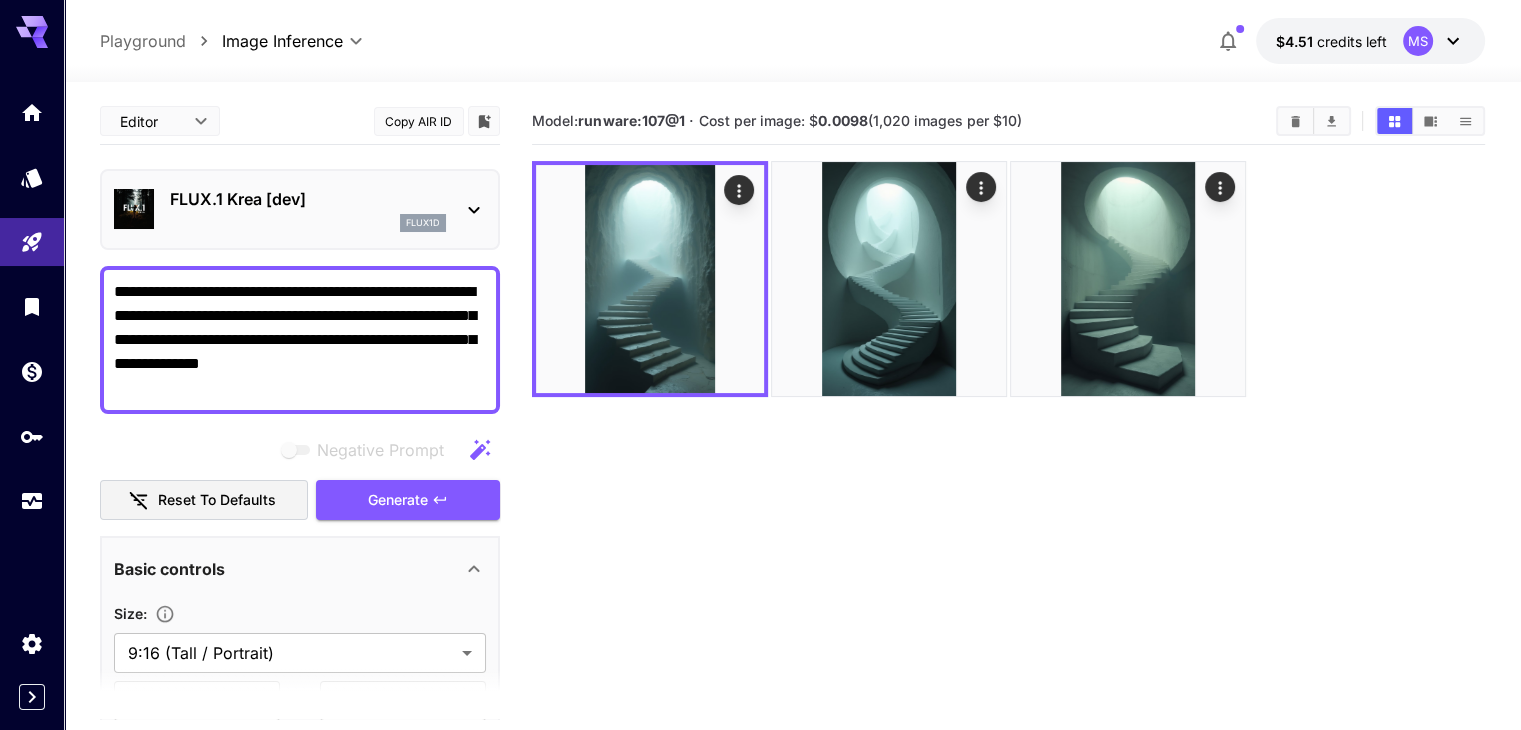 click on "**********" at bounding box center (300, 340) 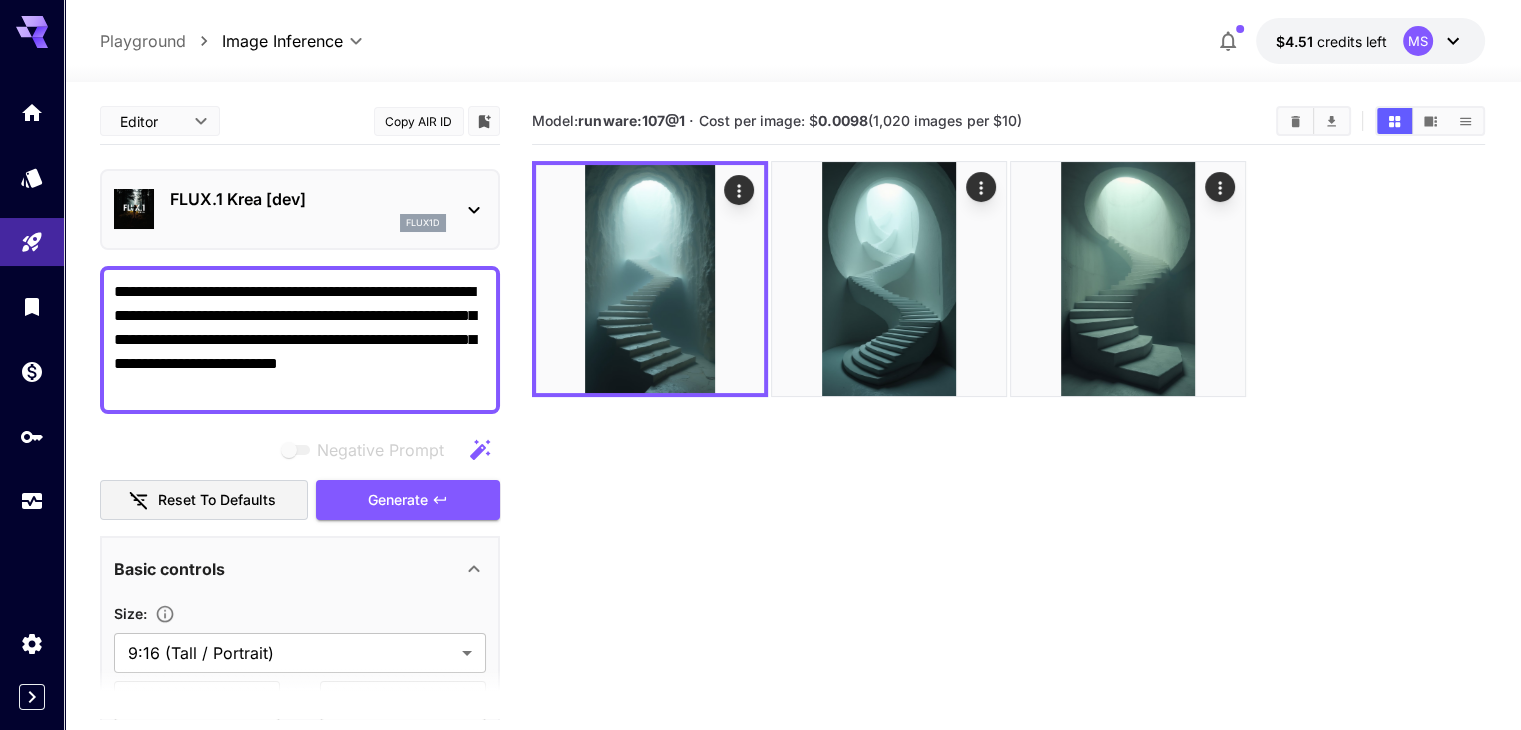 click on "**********" at bounding box center [300, 938] 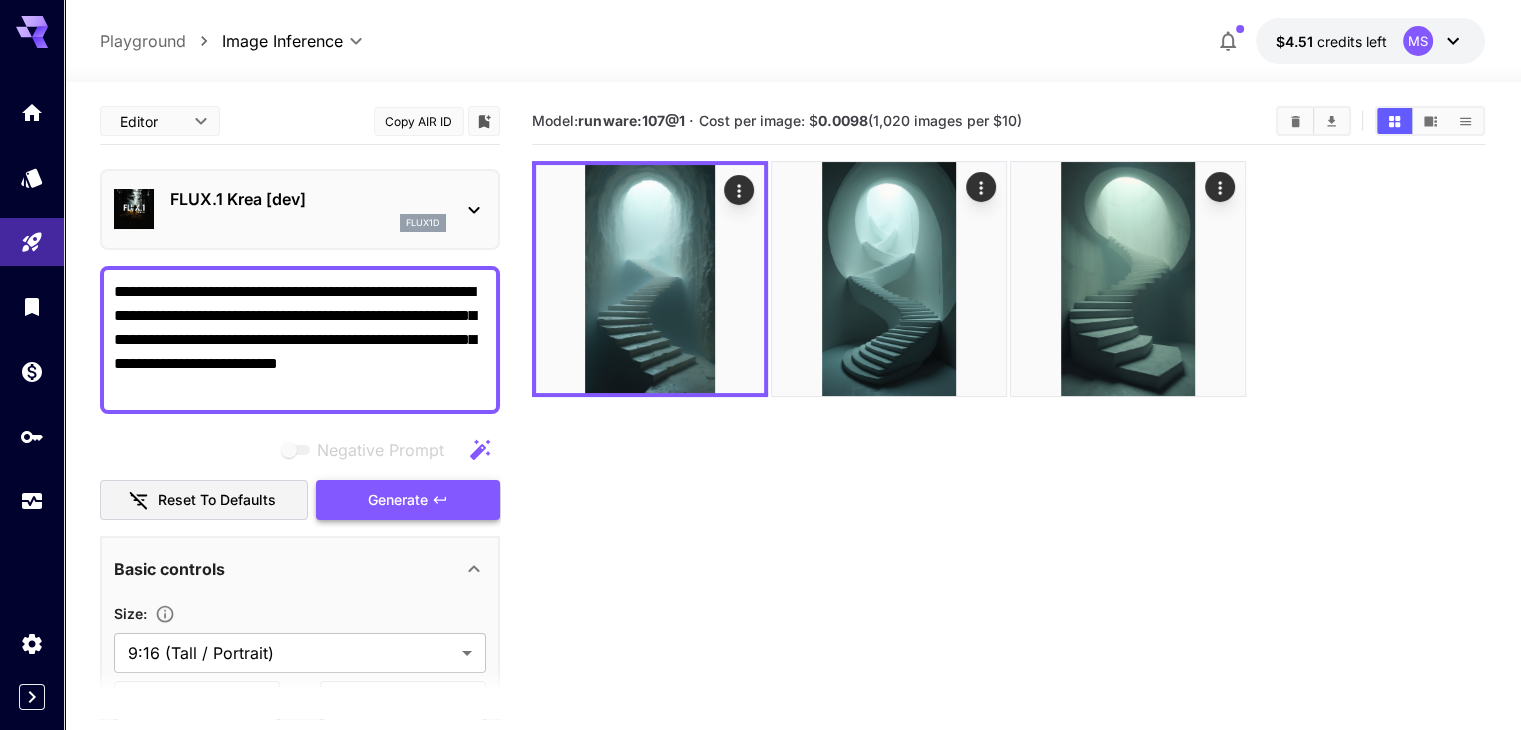 click on "Generate" at bounding box center (398, 500) 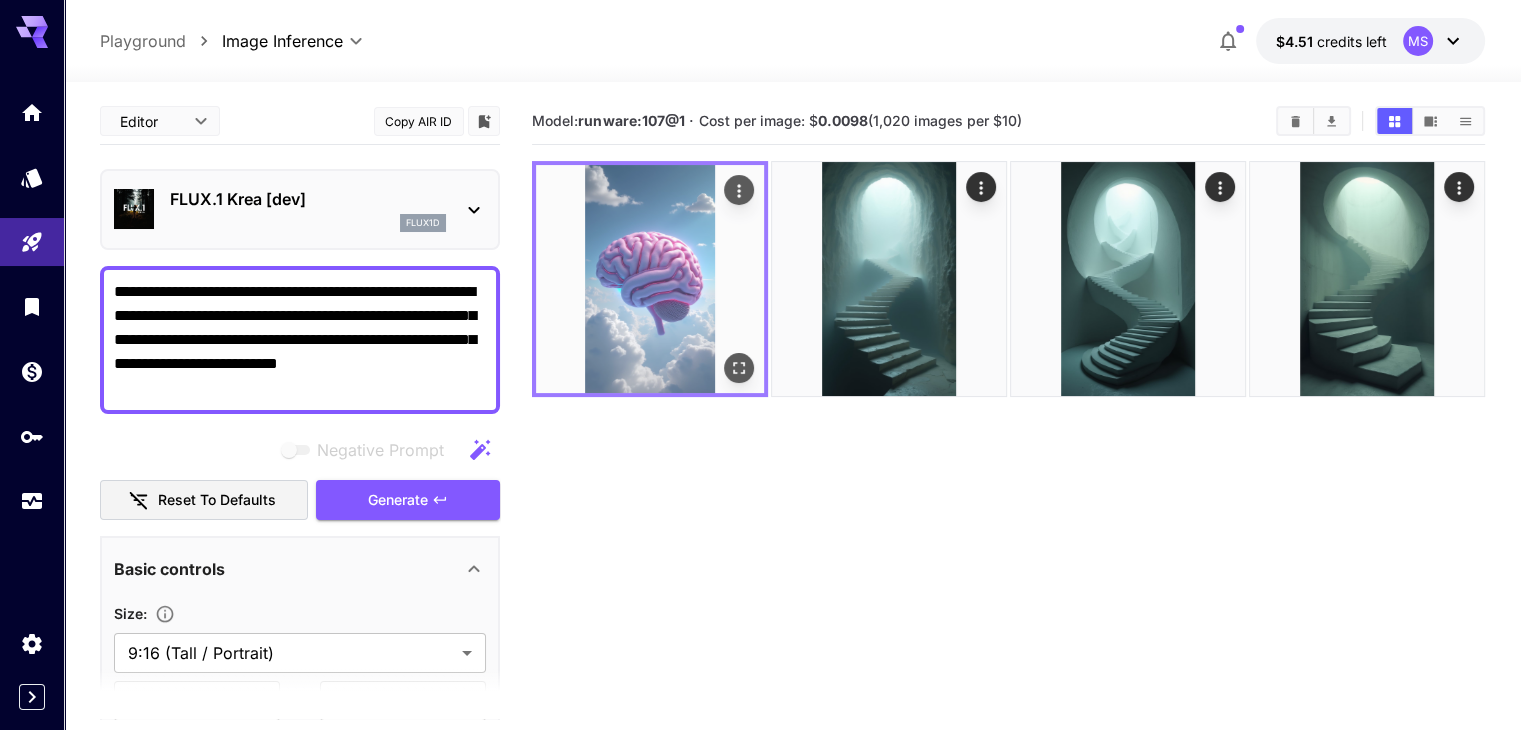 click 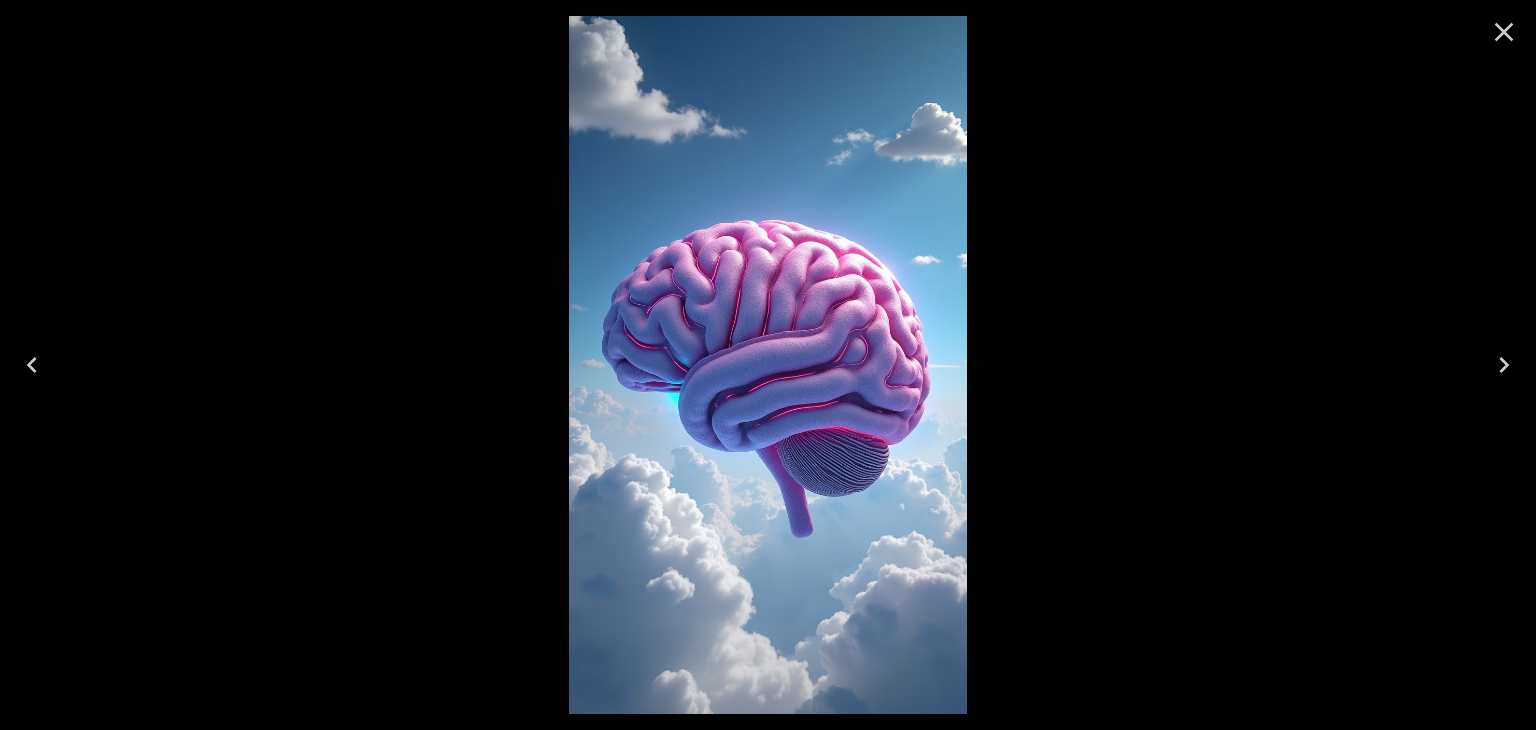 click 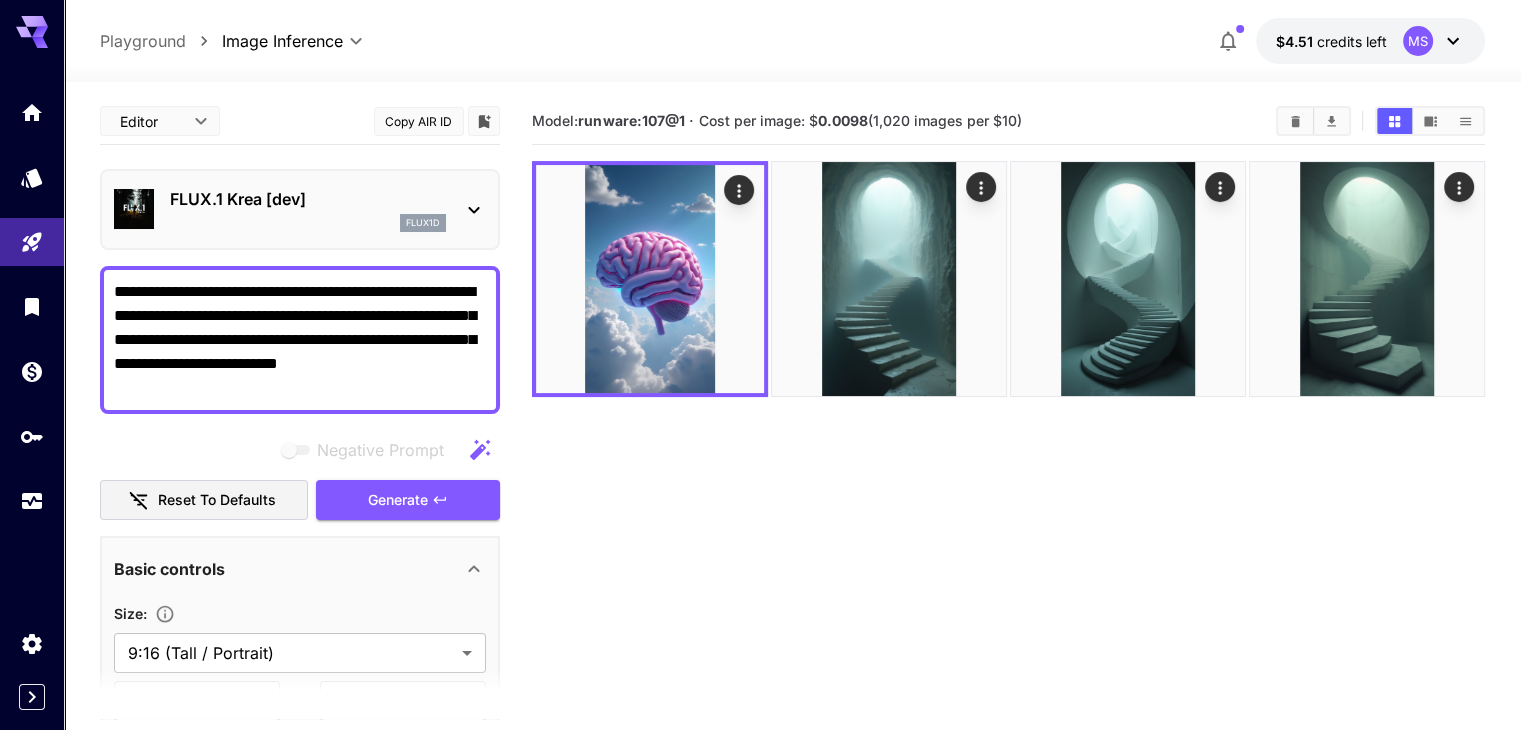 click 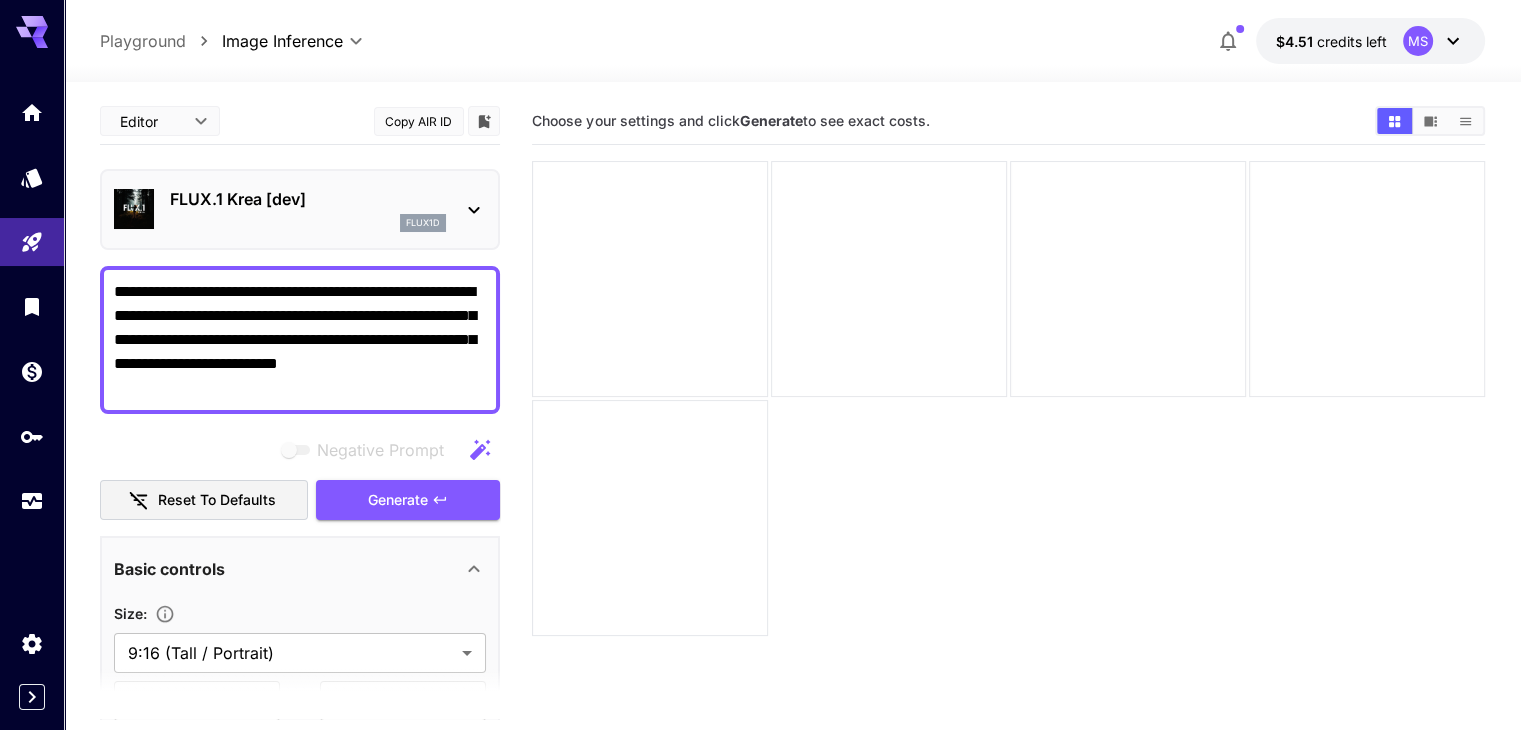 click on "**********" at bounding box center (300, 340) 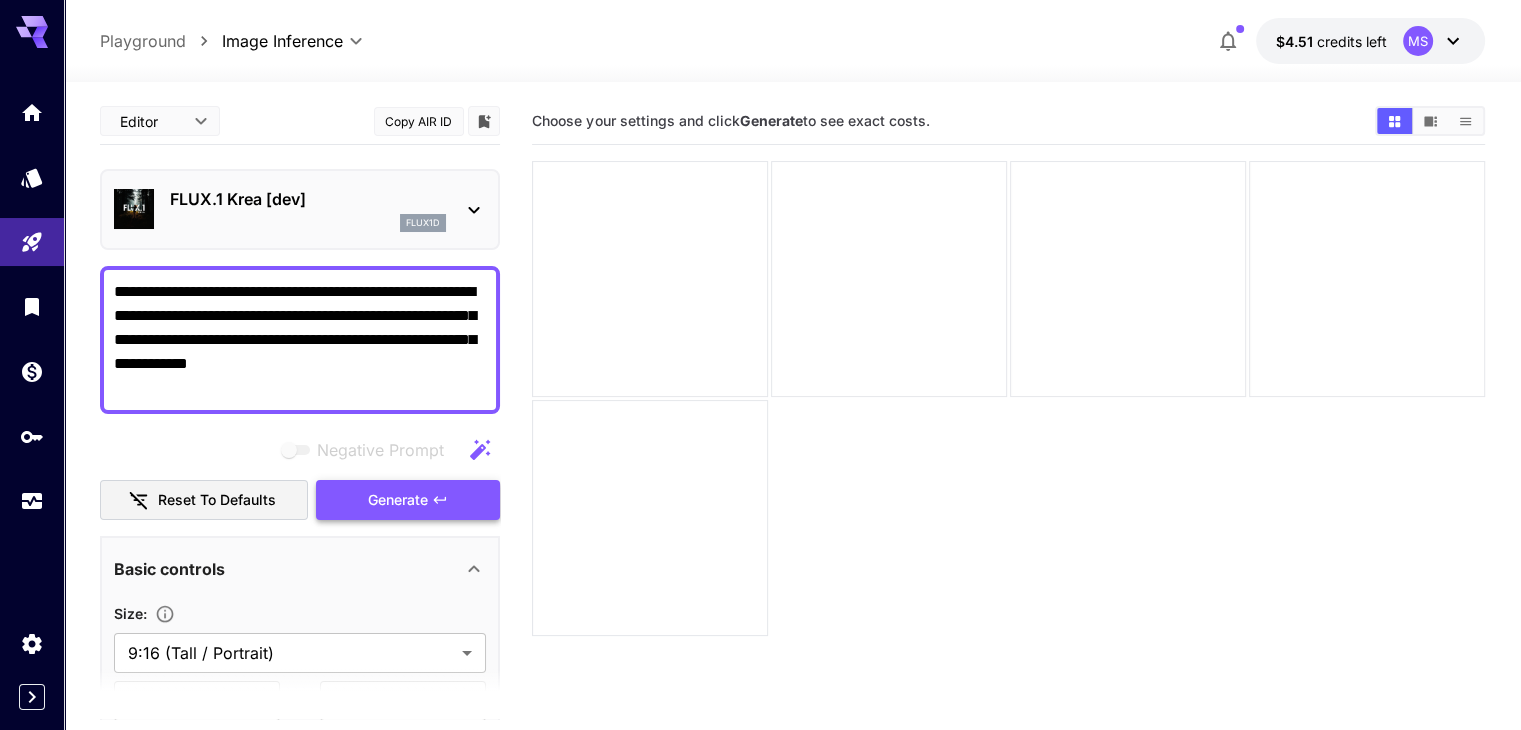 type on "**********" 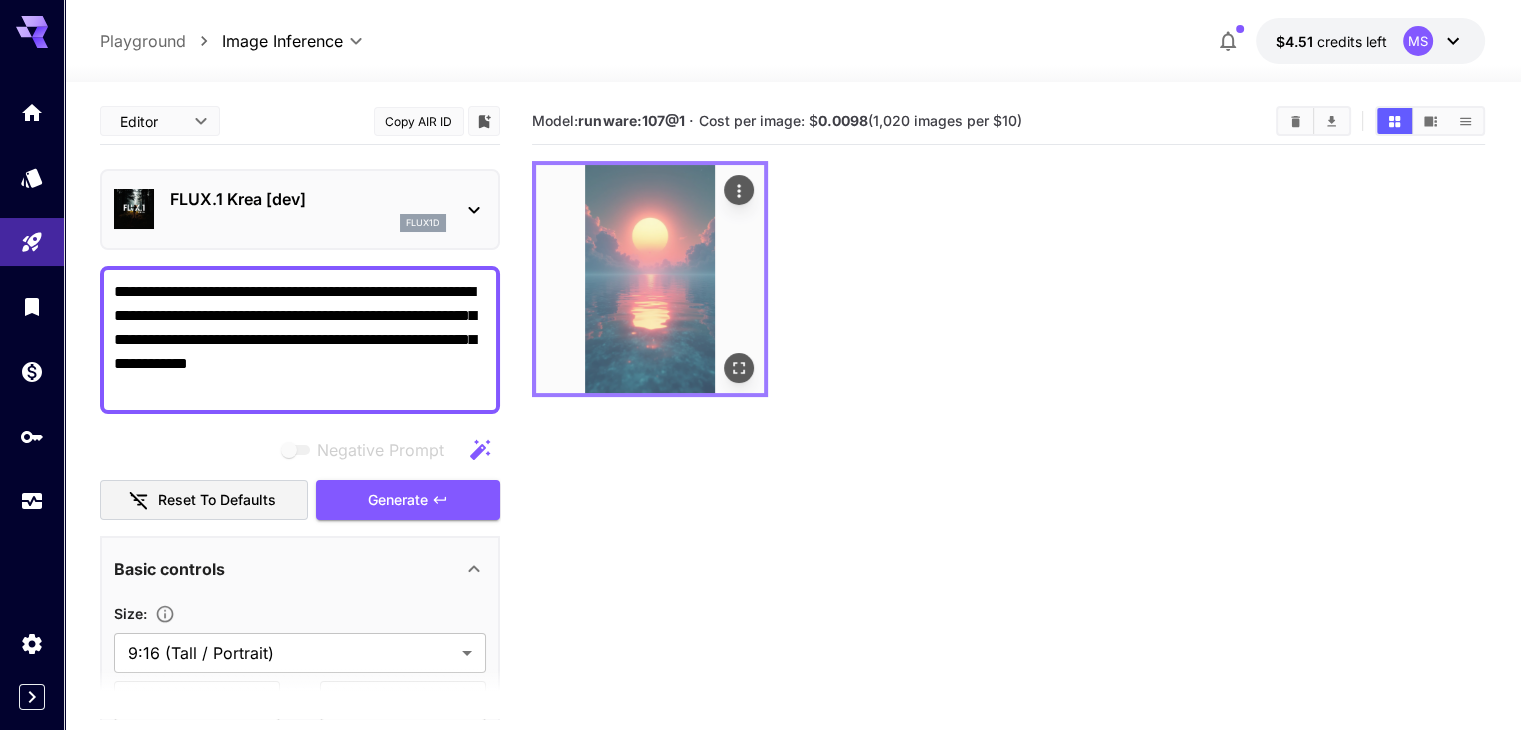 click 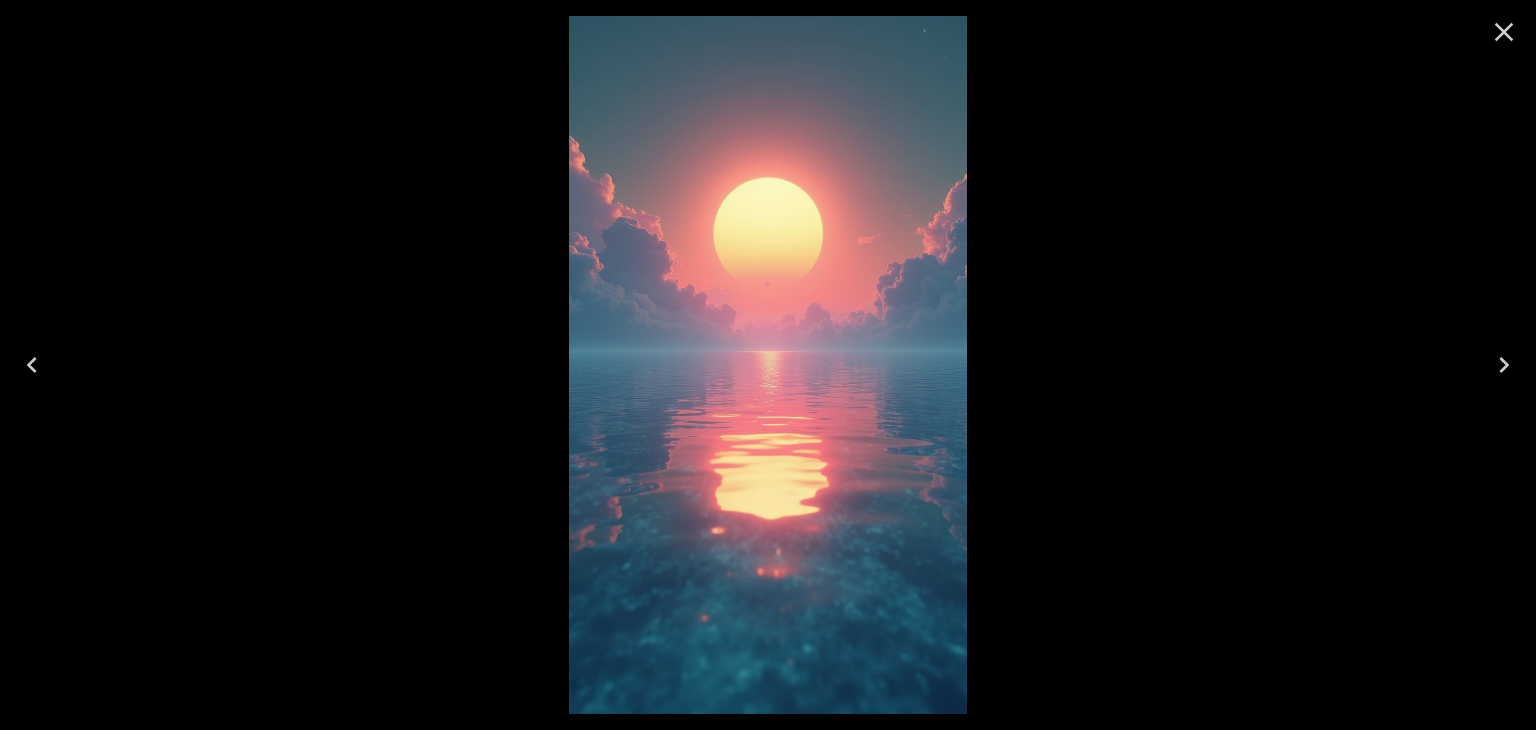 click 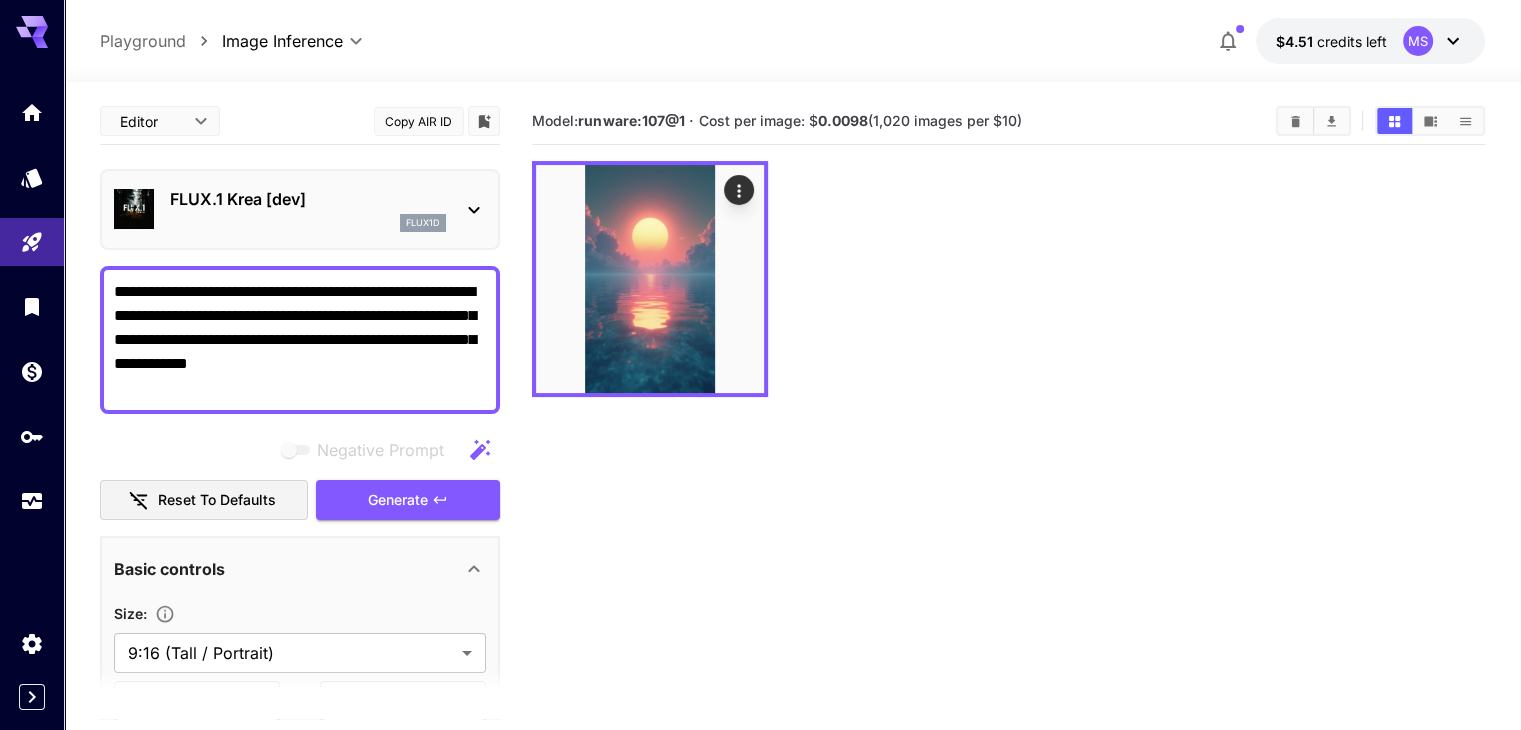 click on "Negative Prompt" at bounding box center [300, 450] 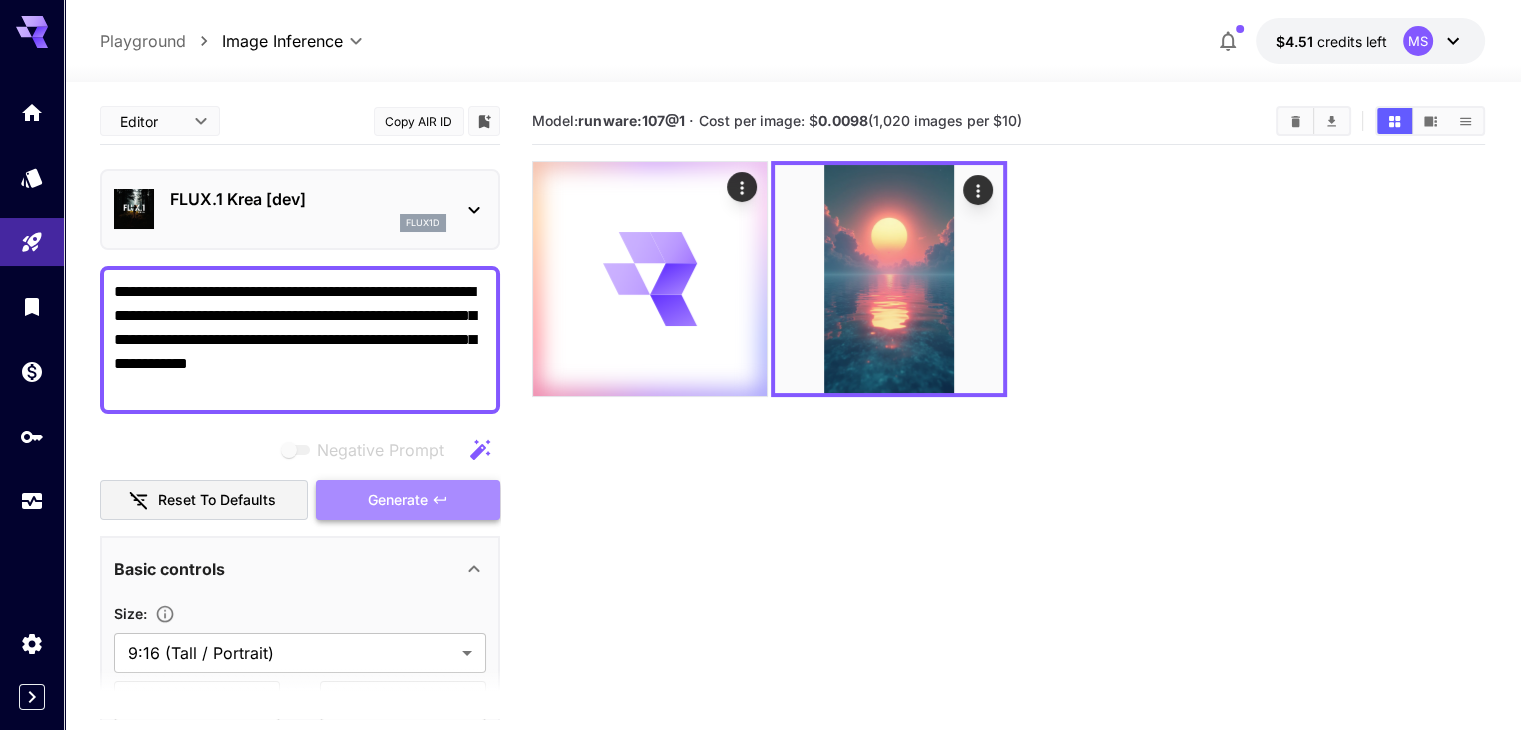 click on "Generate" at bounding box center [398, 500] 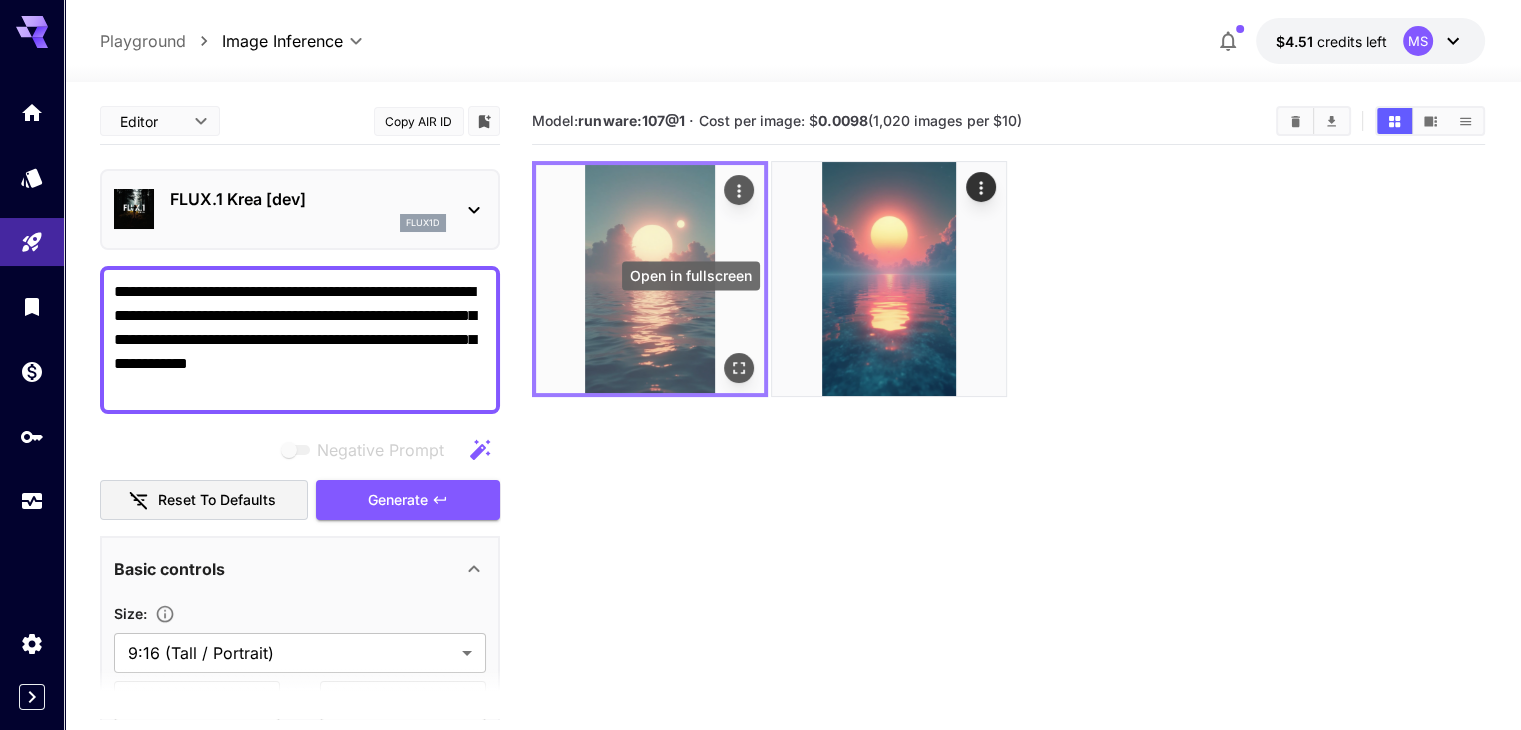 click 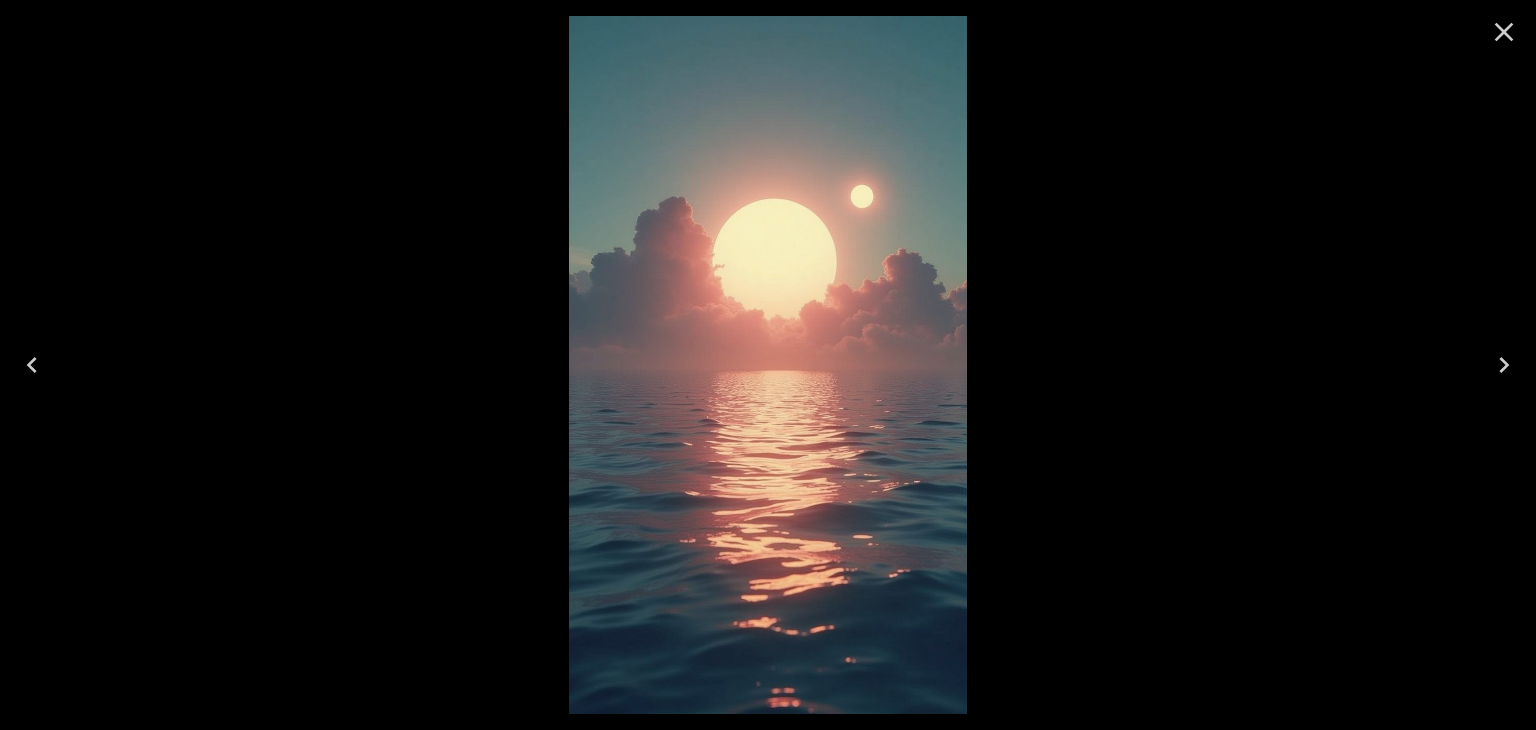 click 